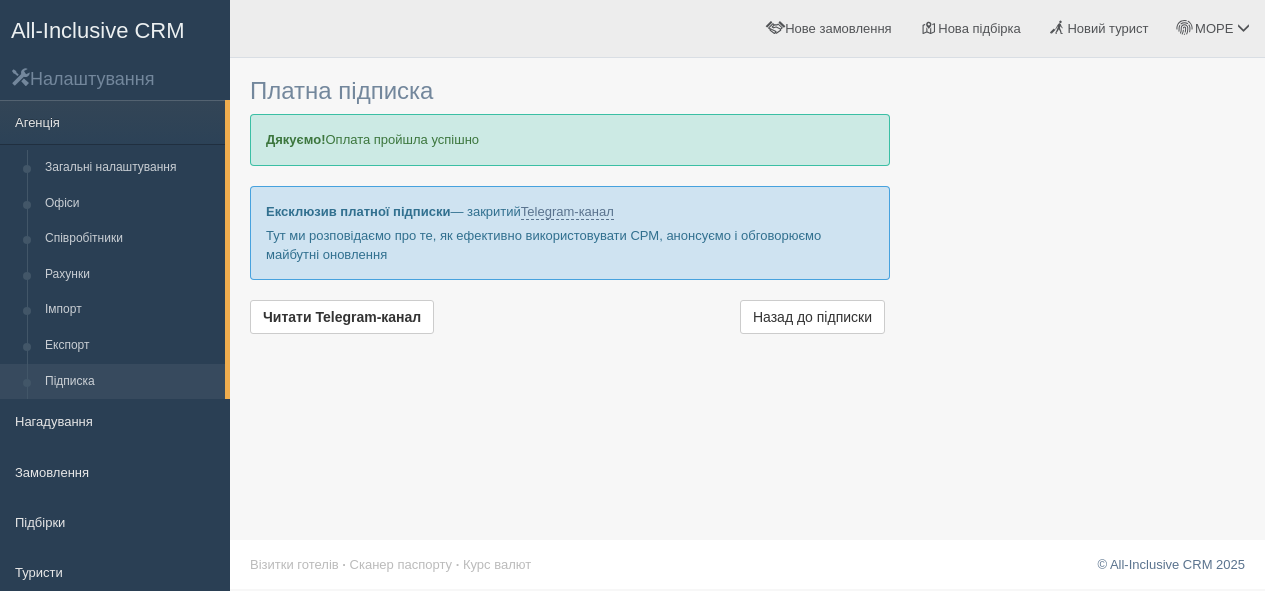 scroll, scrollTop: 0, scrollLeft: 0, axis: both 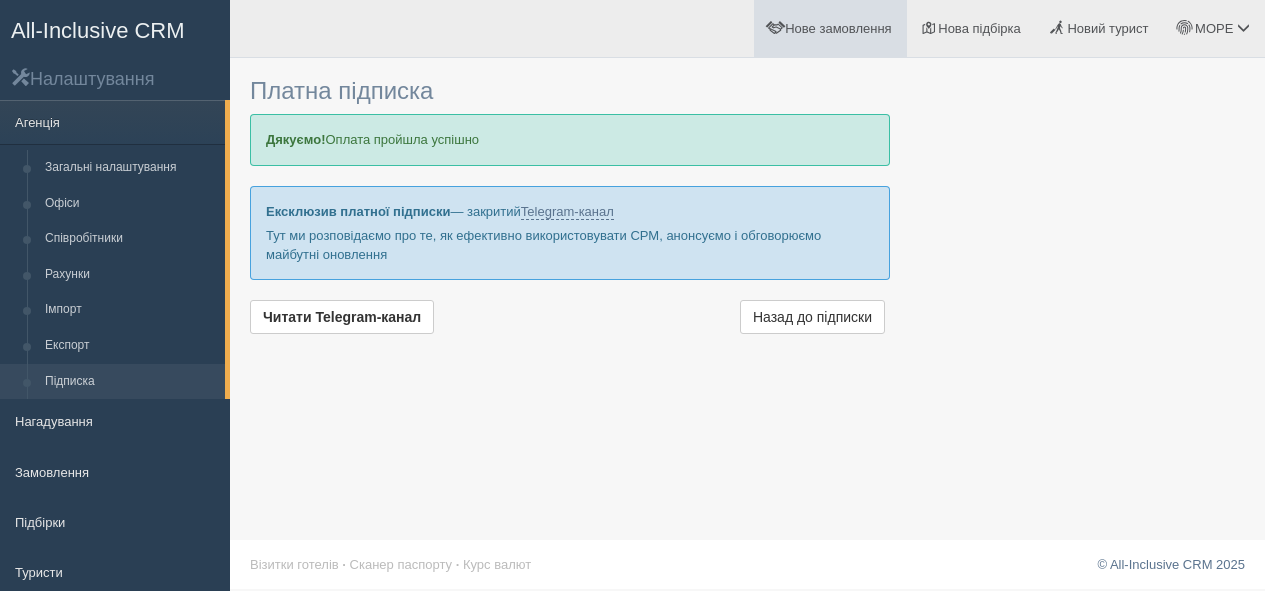 click on "Нове замовлення" at bounding box center [838, 28] 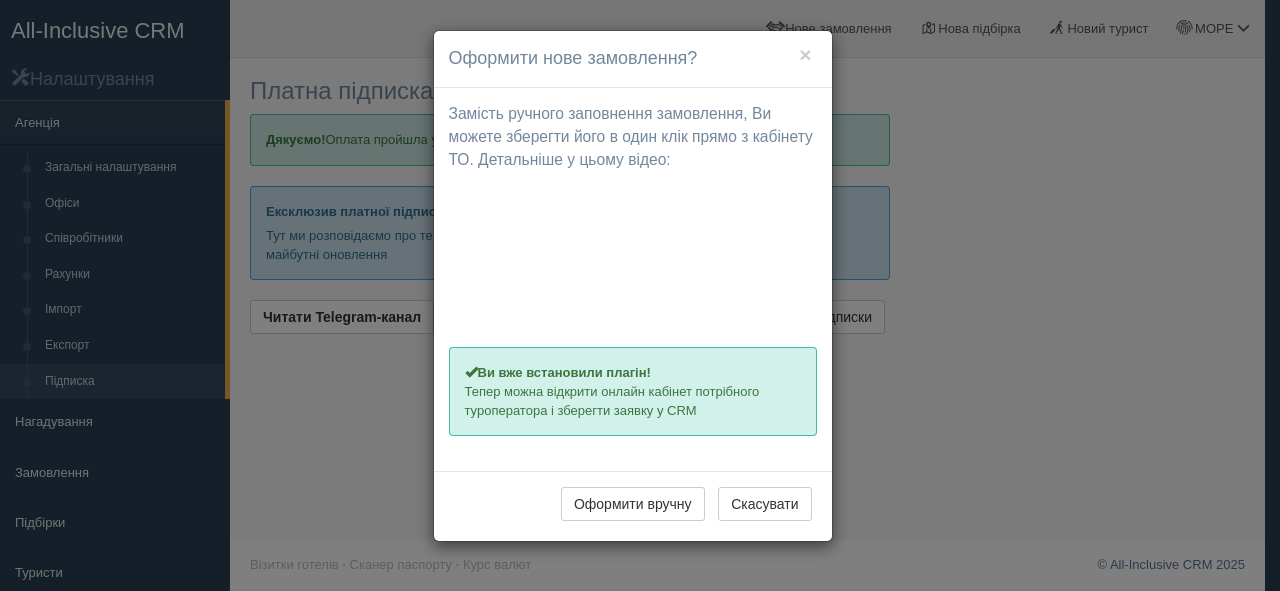 click on "×
Оформити нове замовлення?
Замість ручного заповнення замовлення, Ви можете зберегти його в один клік прямо з кабінету ТО. Детальніше у цьому відео:
Для інтеграції з онлайн кабінетом туроператорів, будь ласка, встановіть Chrome Plugin
Встановити Chrome Plugin
×" at bounding box center (640, 295) 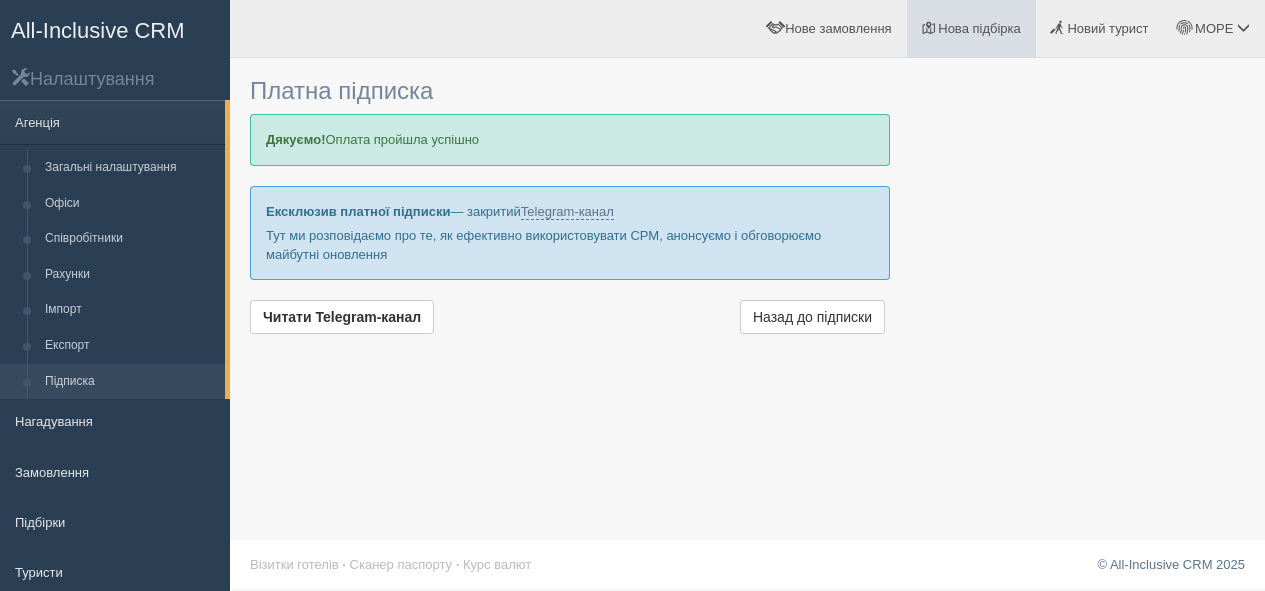 click on "Нова підбірка" at bounding box center (979, 28) 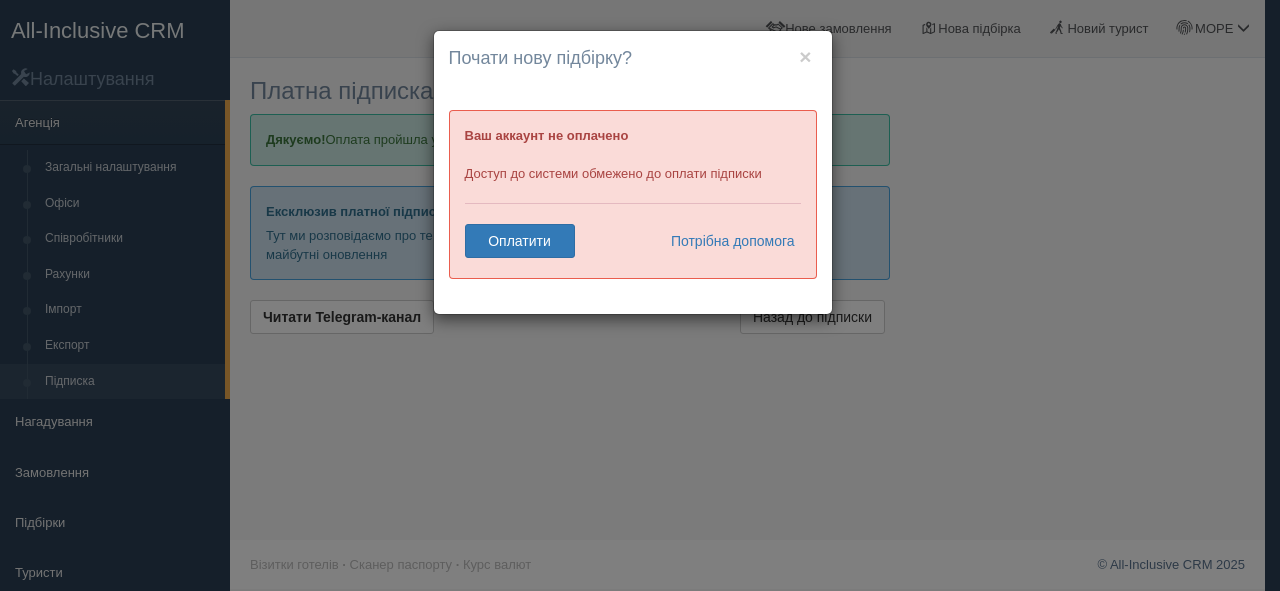 click on "×
Почати нову підбірку?
Додати готелі у нову підбірку?
Ваш аккаунт не оплачено
Доступ до системи обмежено до оплати підписки
Оплатити
Потрібна допомога" at bounding box center (640, 295) 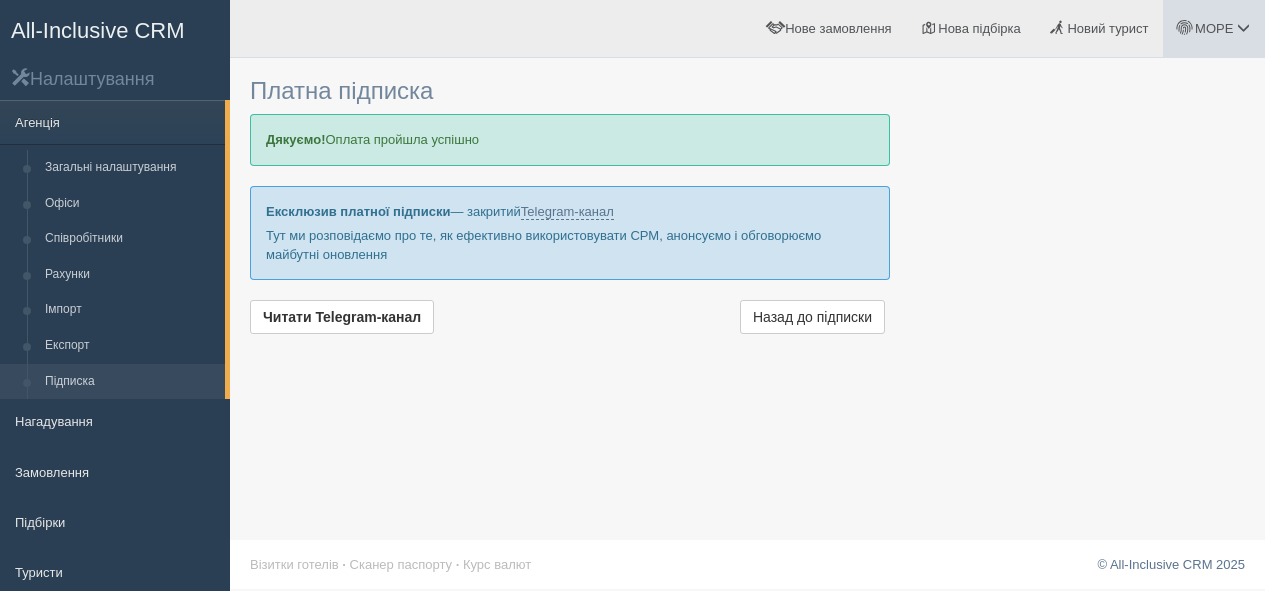click on "МОРЕ" at bounding box center (1214, 28) 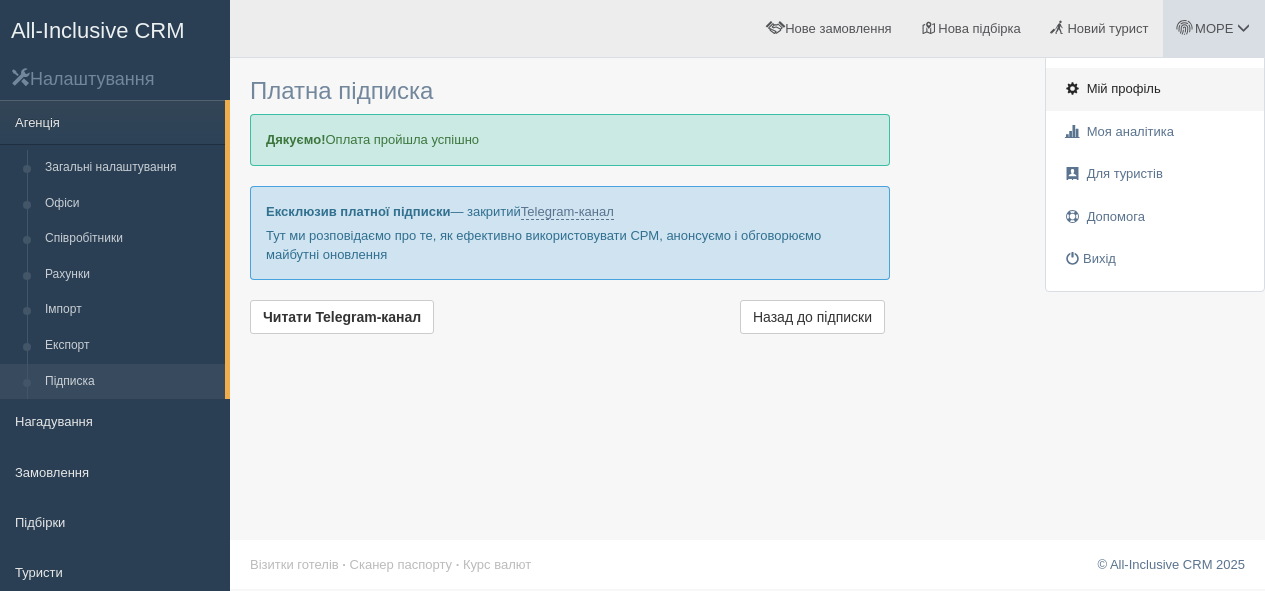 click on "Мій профіль" at bounding box center (1124, 88) 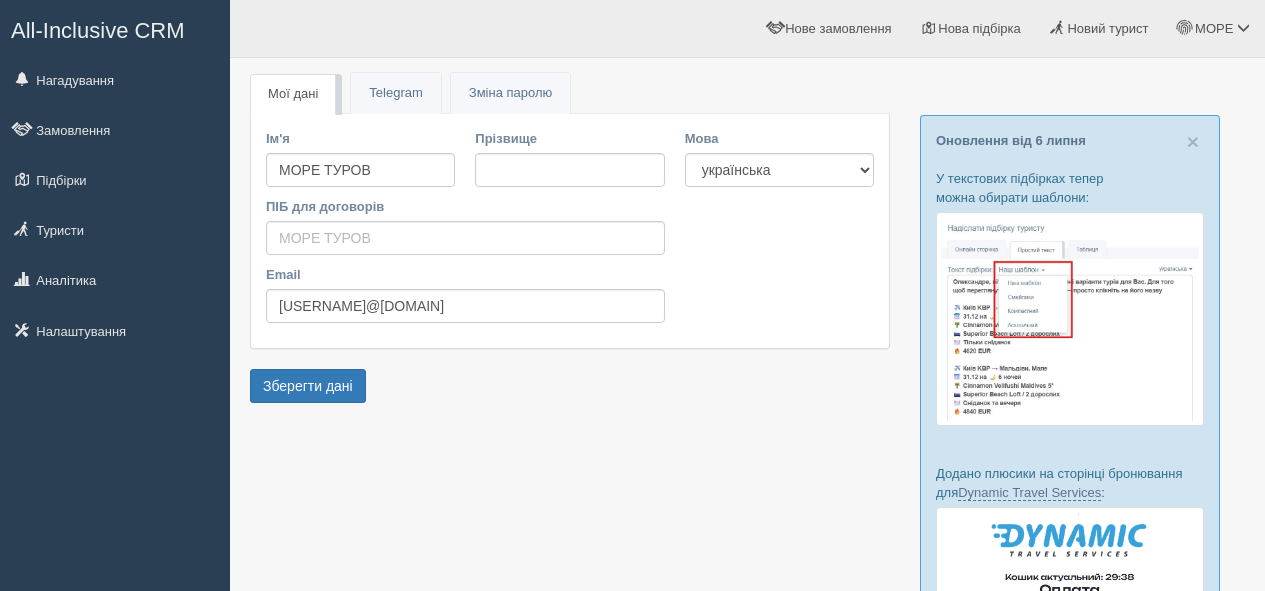 scroll, scrollTop: 0, scrollLeft: 0, axis: both 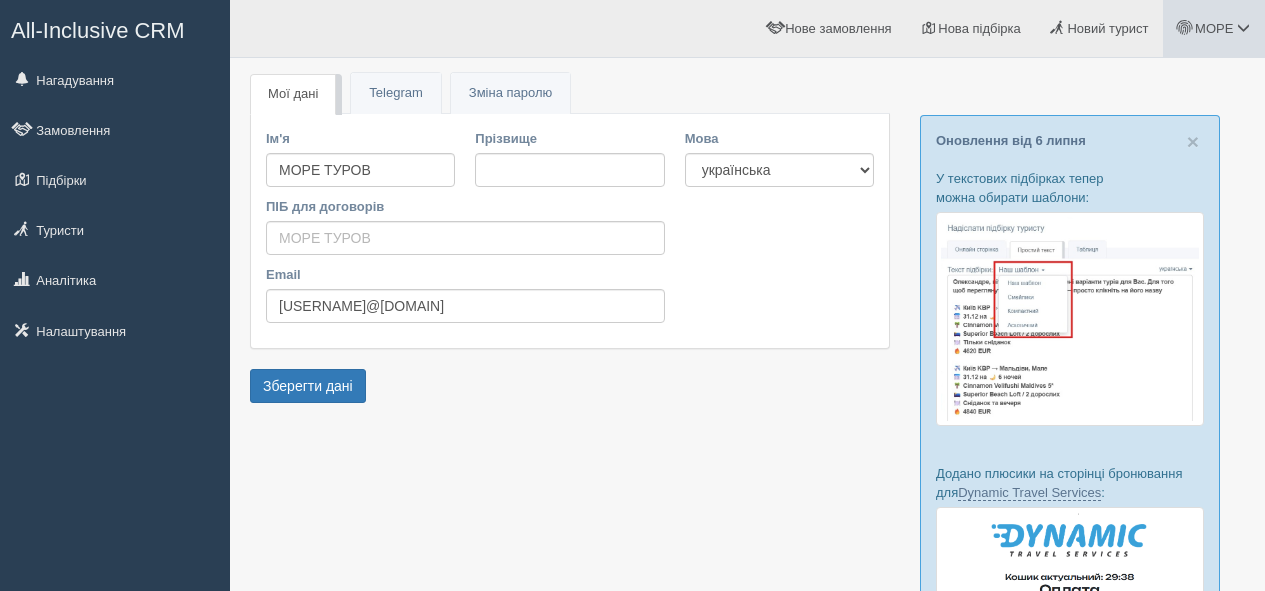 click on "МОРЕ" at bounding box center (1214, 28) 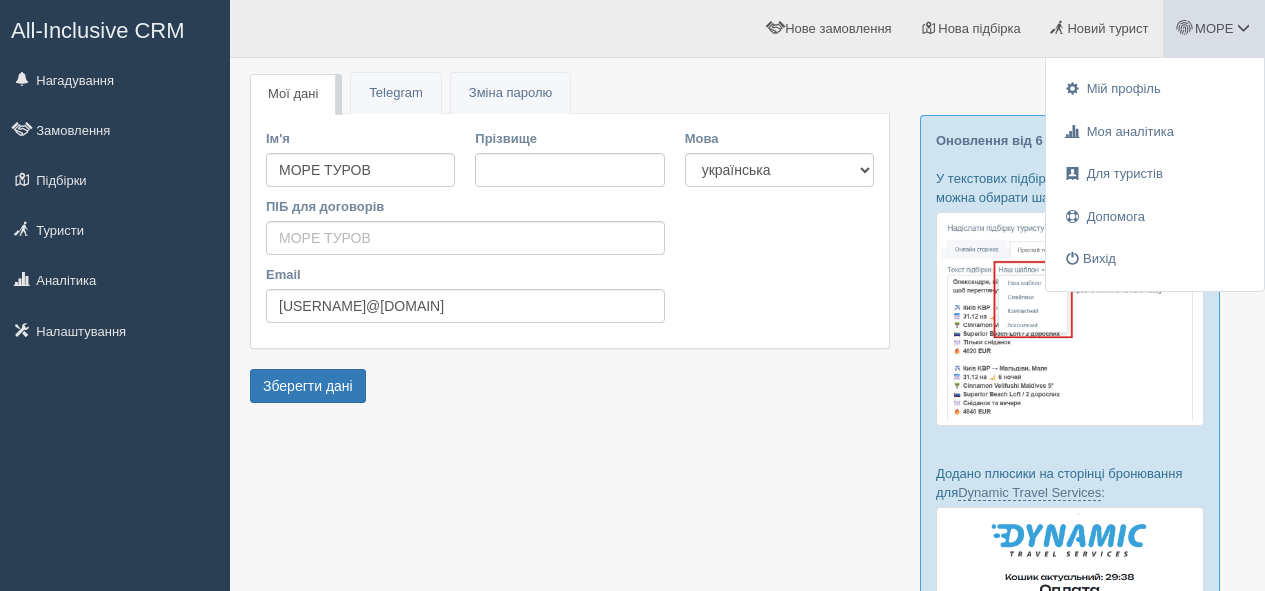 click on "МОРЕ" at bounding box center [1214, 28] 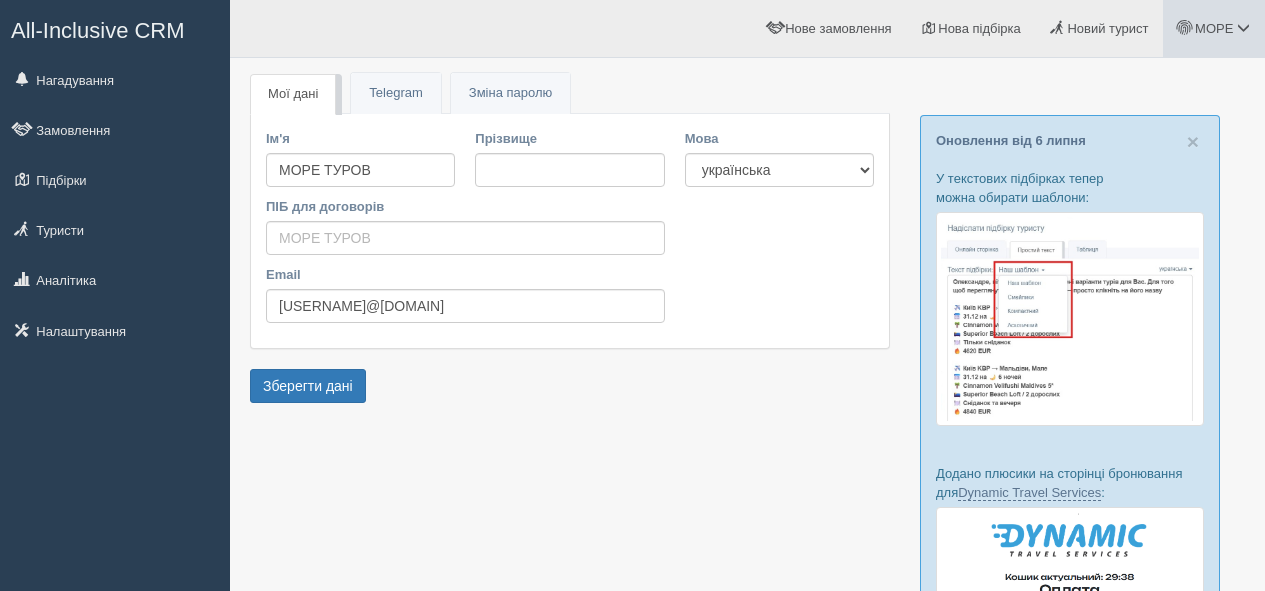 click on "МОРЕ" at bounding box center [1214, 28] 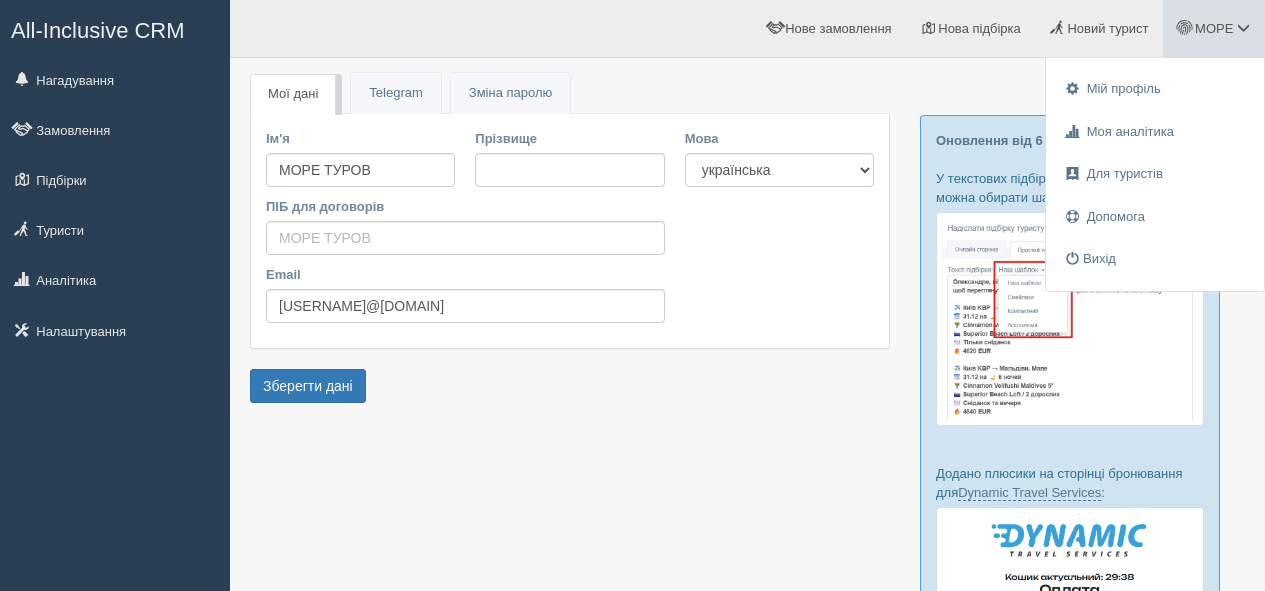 click at bounding box center [747, 587] 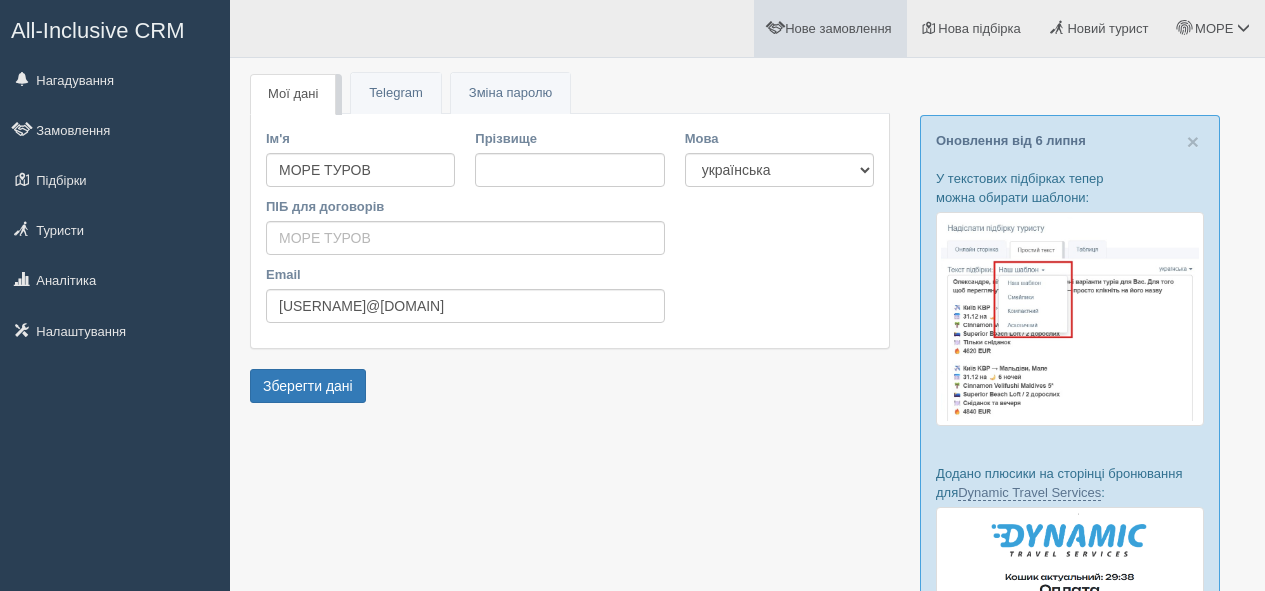 click on "Нове замовлення" at bounding box center [830, 28] 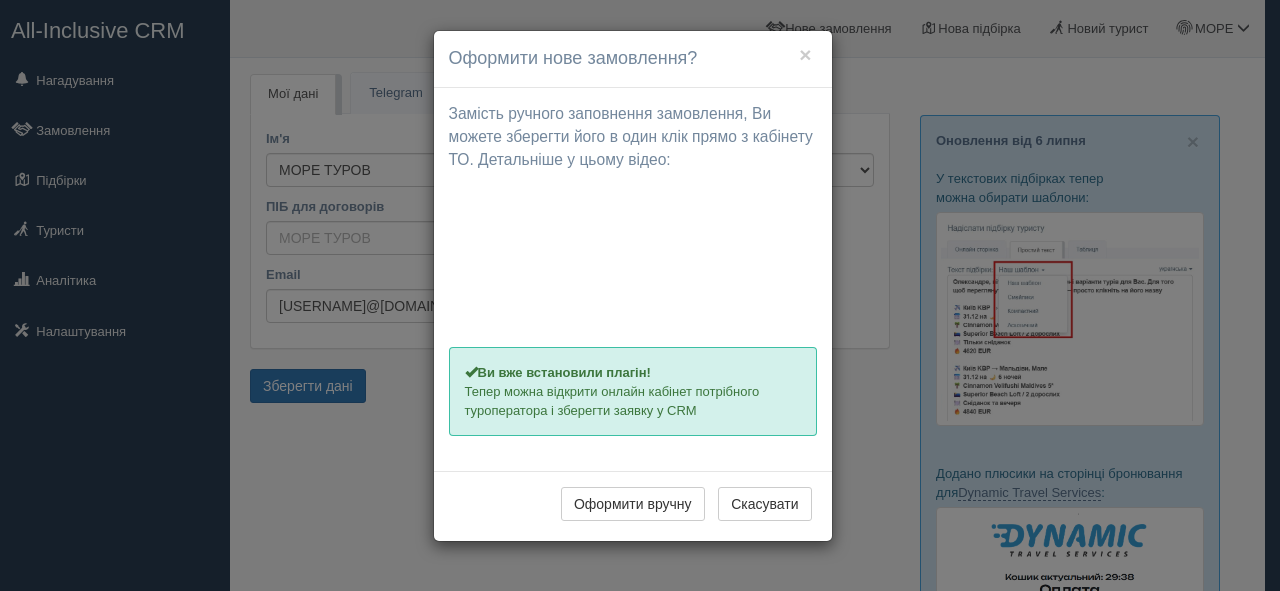 click on "×
Оформити нове замовлення?
Замість ручного заповнення замовлення, Ви можете зберегти його в один клік прямо з кабінету ТО. Детальніше у цьому відео:
Для інтеграції з онлайн кабінетом туроператорів, будь ласка, встановіть Chrome Plugin
Встановити Chrome Plugin
×" at bounding box center (640, 295) 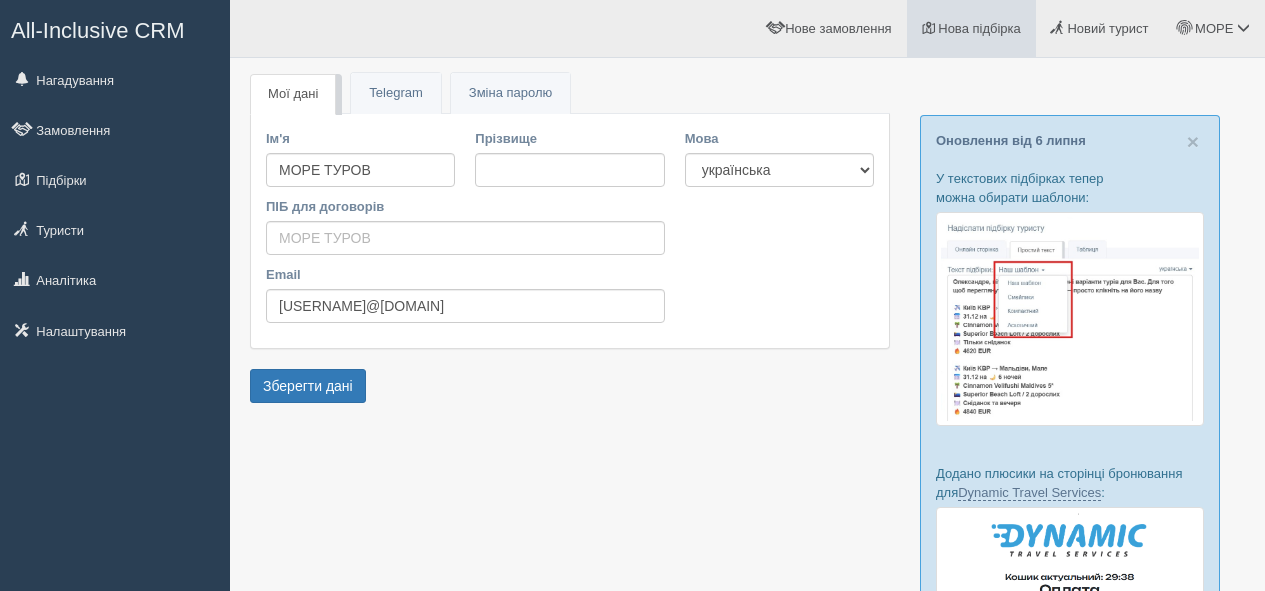 click on "Нова підбірка" at bounding box center (979, 28) 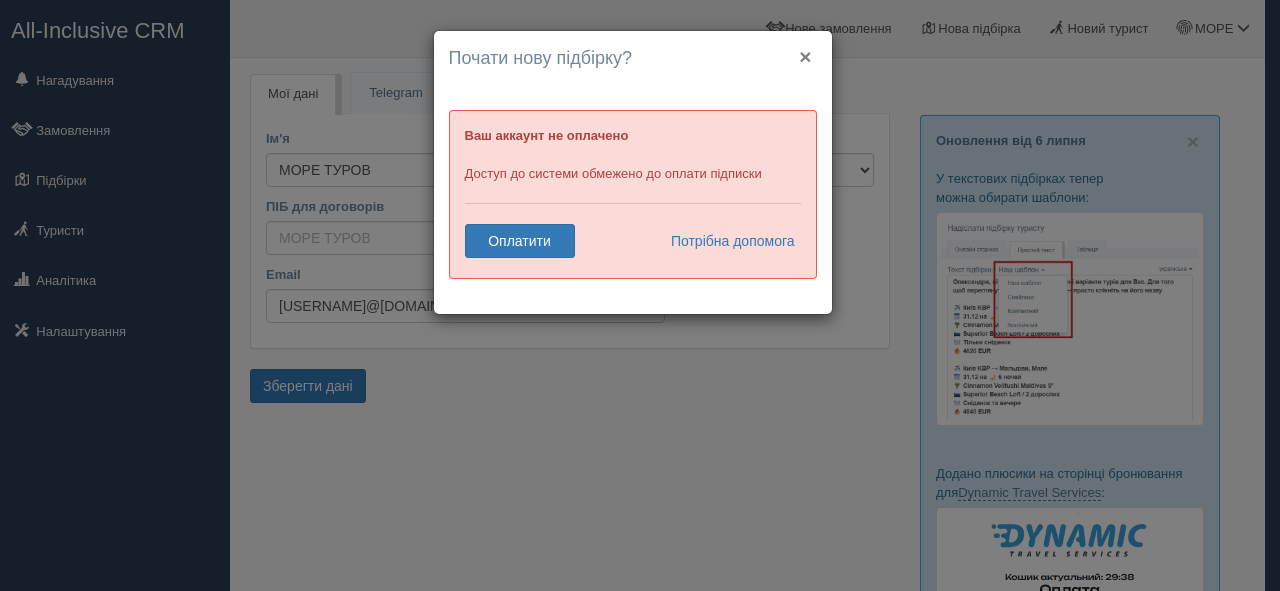 click on "×" at bounding box center [805, 56] 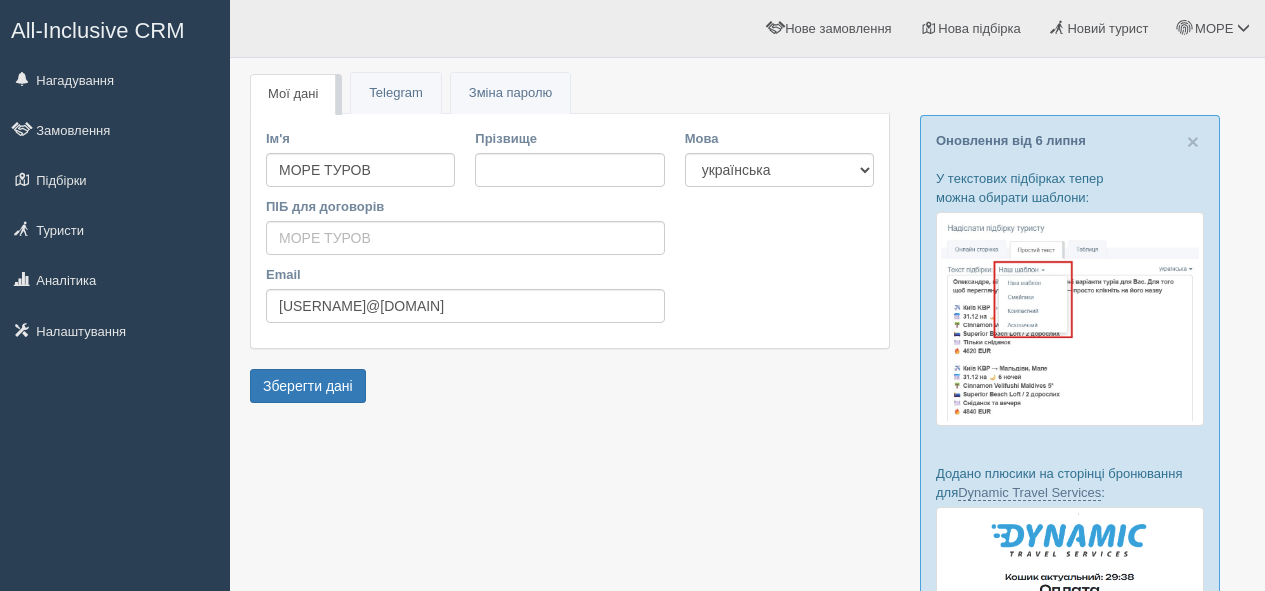 click on "All-Inclusive CRM" at bounding box center (98, 30) 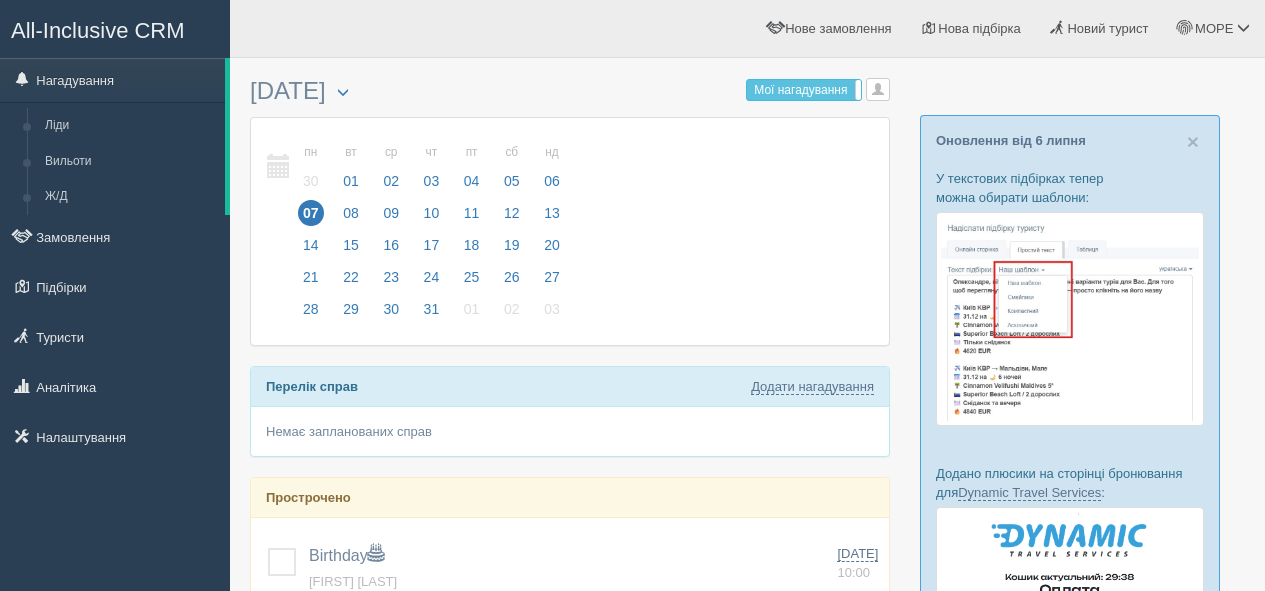 scroll, scrollTop: 0, scrollLeft: 0, axis: both 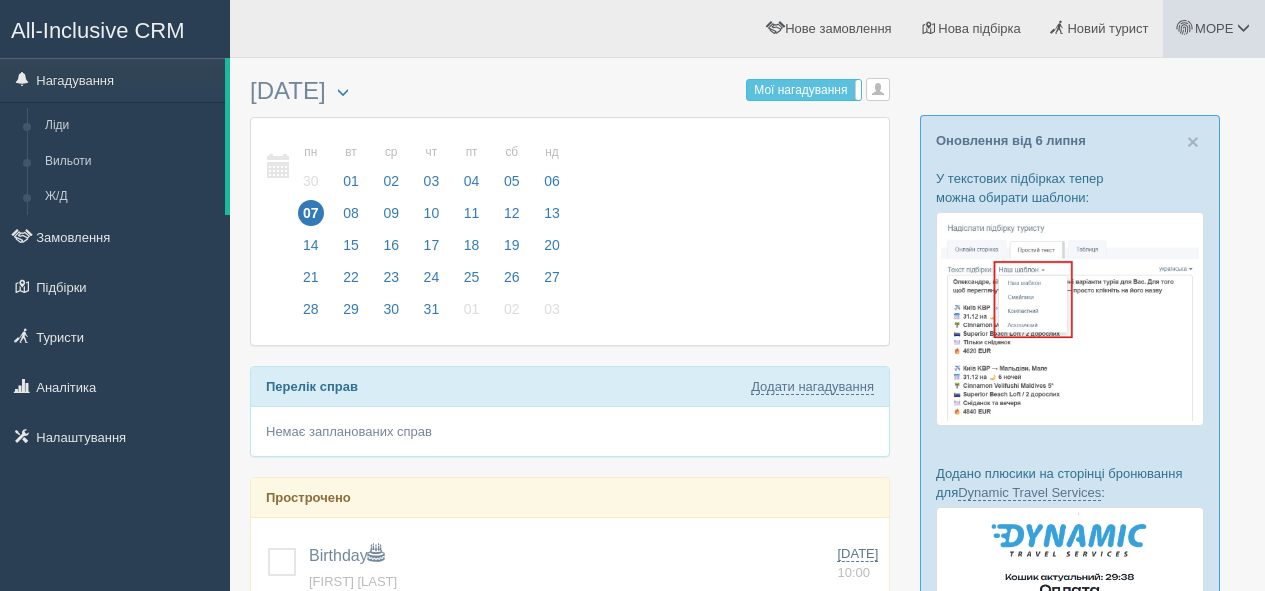 click on "МОРЕ" at bounding box center [1214, 28] 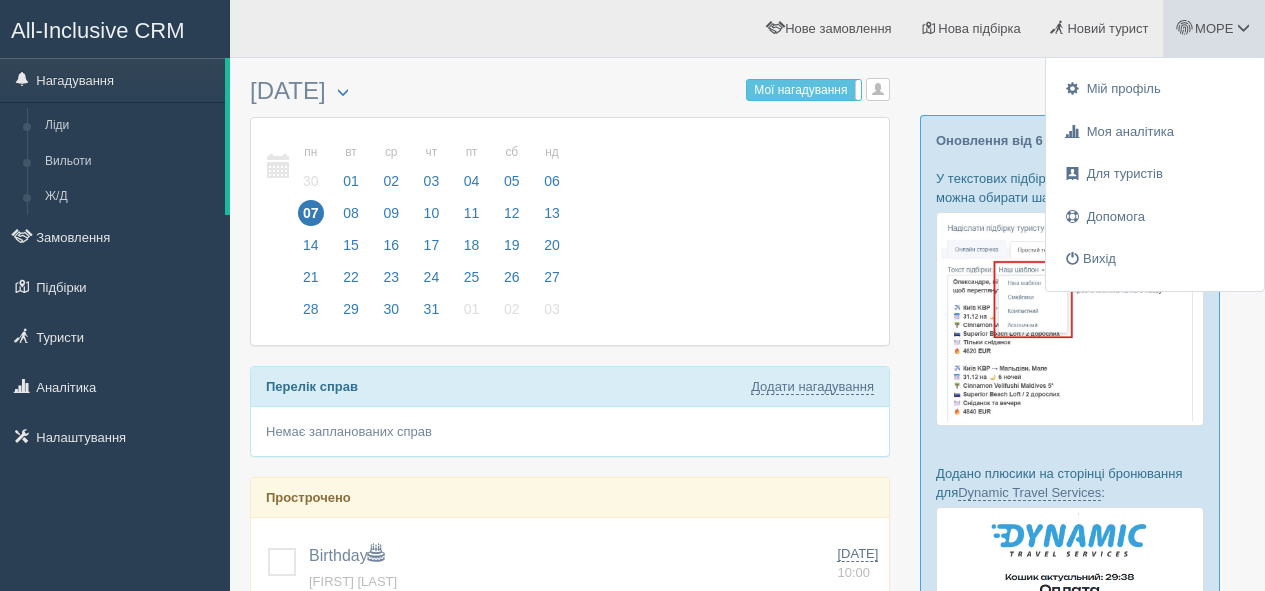 click on "МОРЕ" at bounding box center [1214, 28] 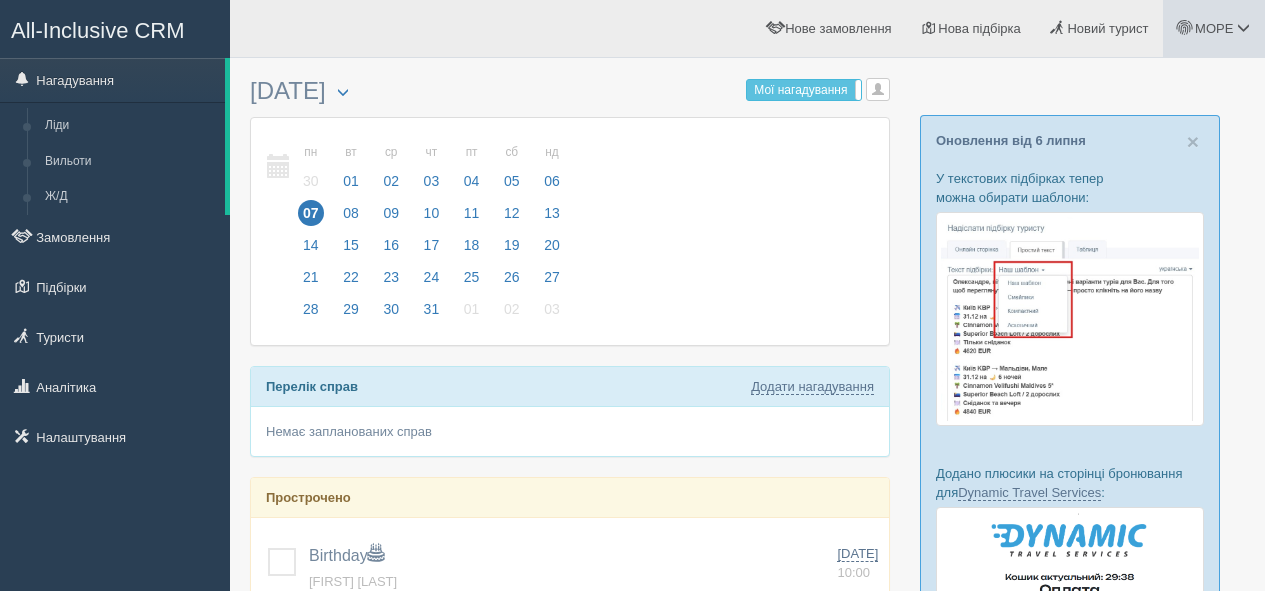 click on "МОРЕ" at bounding box center (1214, 28) 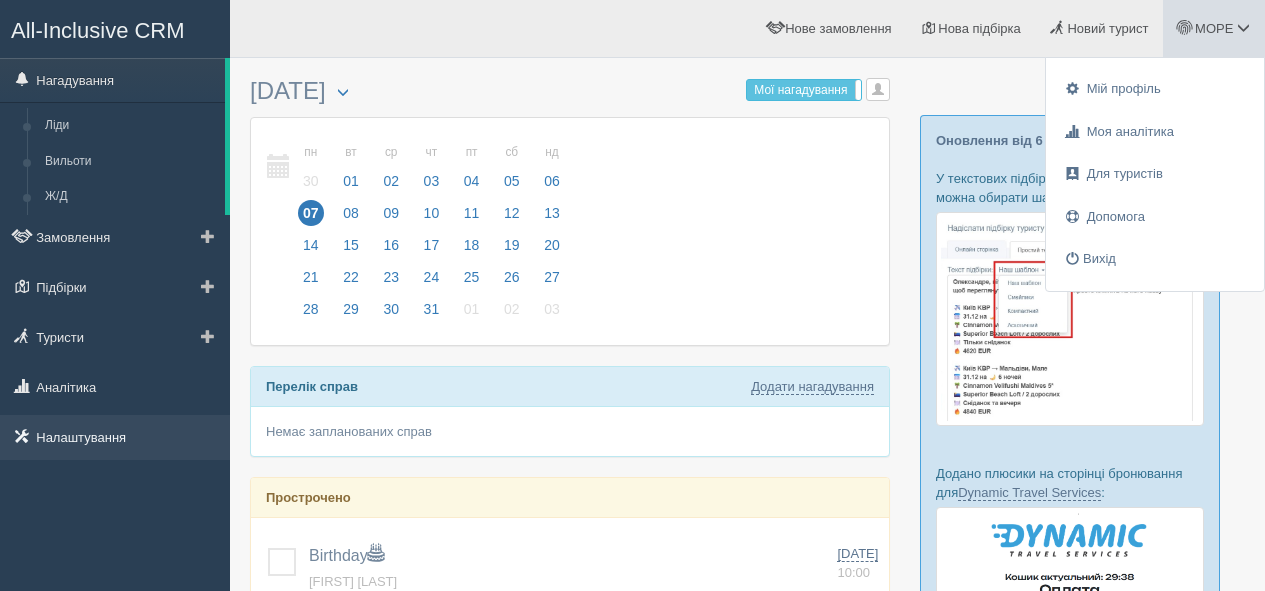 click on "Налаштування" at bounding box center (115, 437) 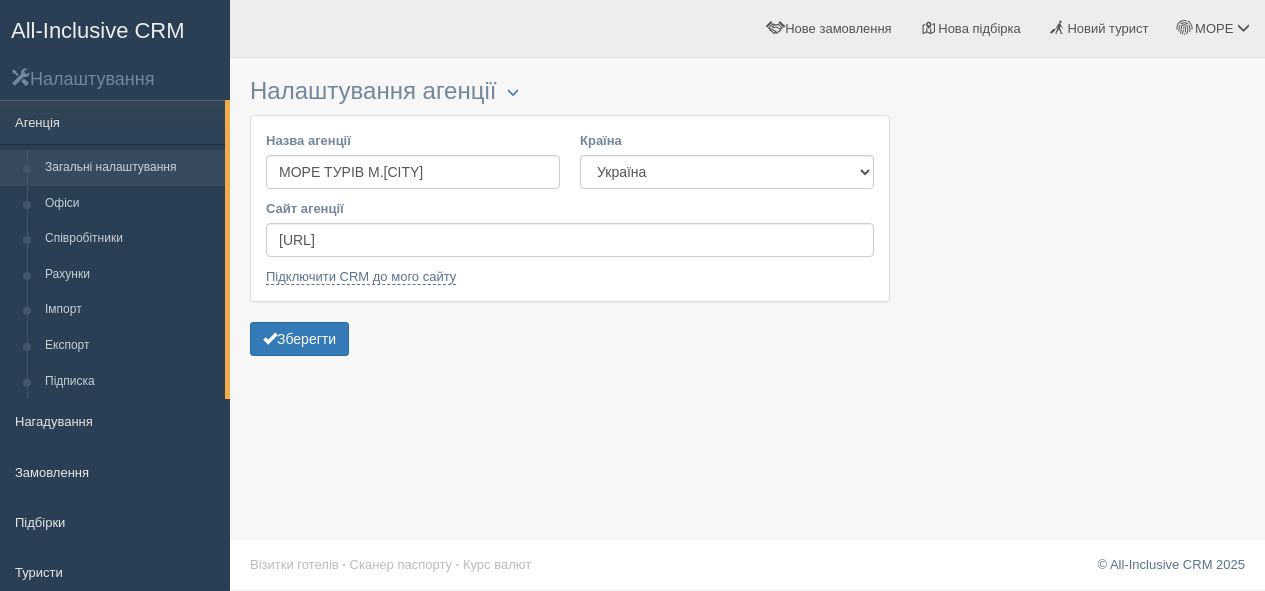 scroll, scrollTop: 0, scrollLeft: 0, axis: both 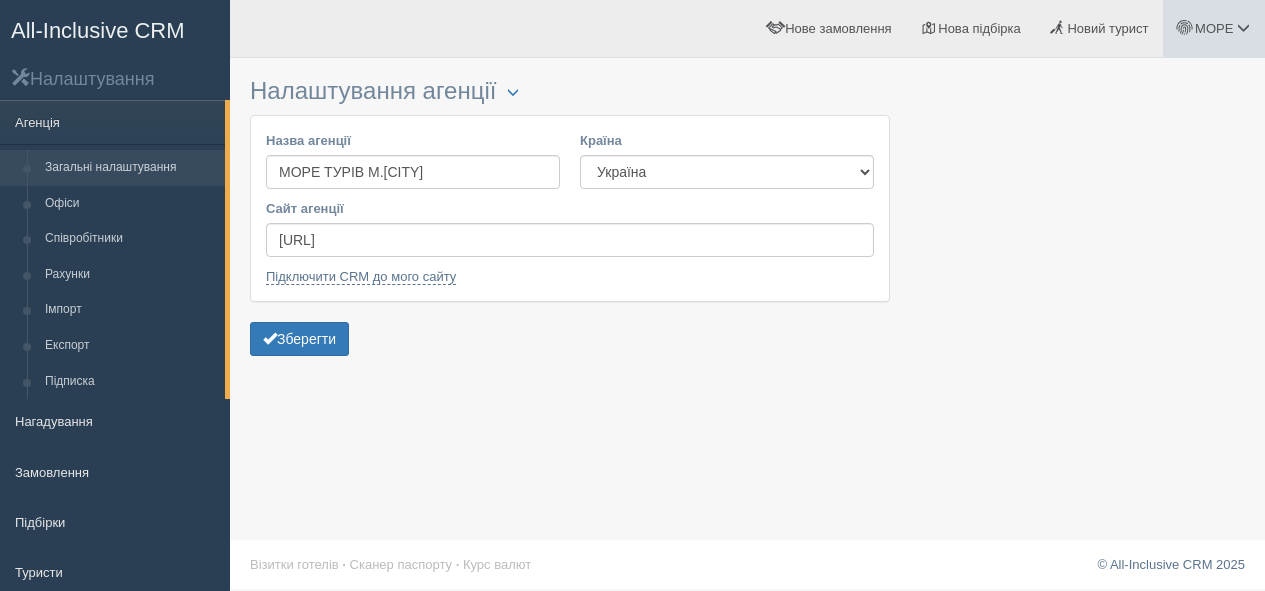 click on "МОРЕ" at bounding box center (1214, 28) 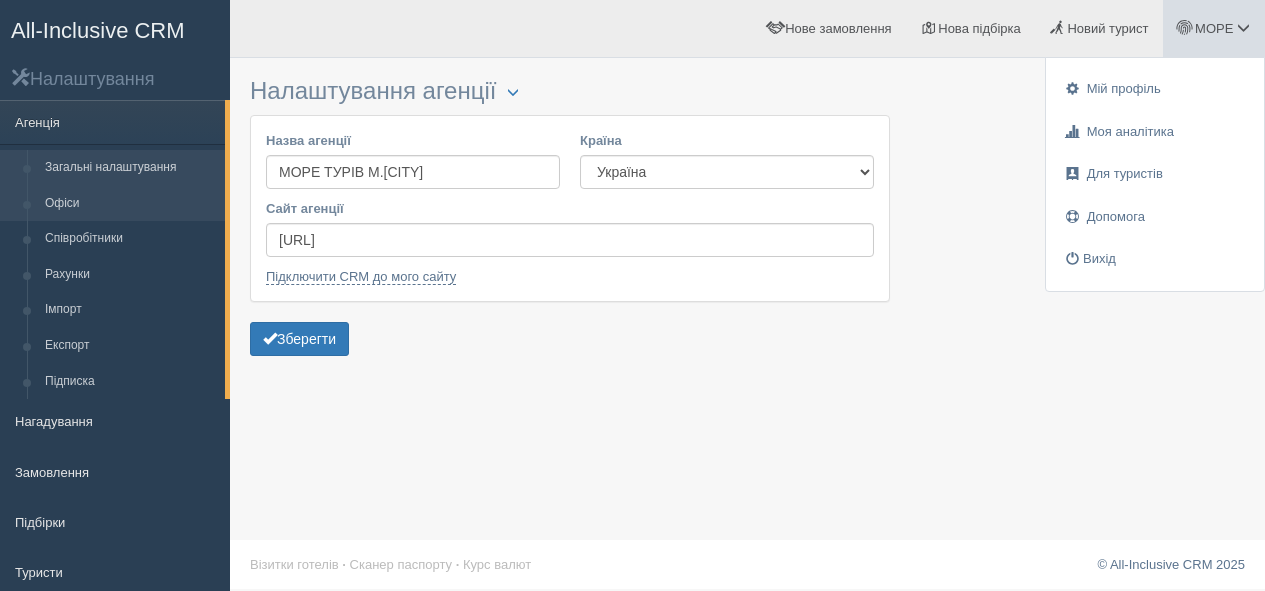 click on "Офіси" at bounding box center [130, 204] 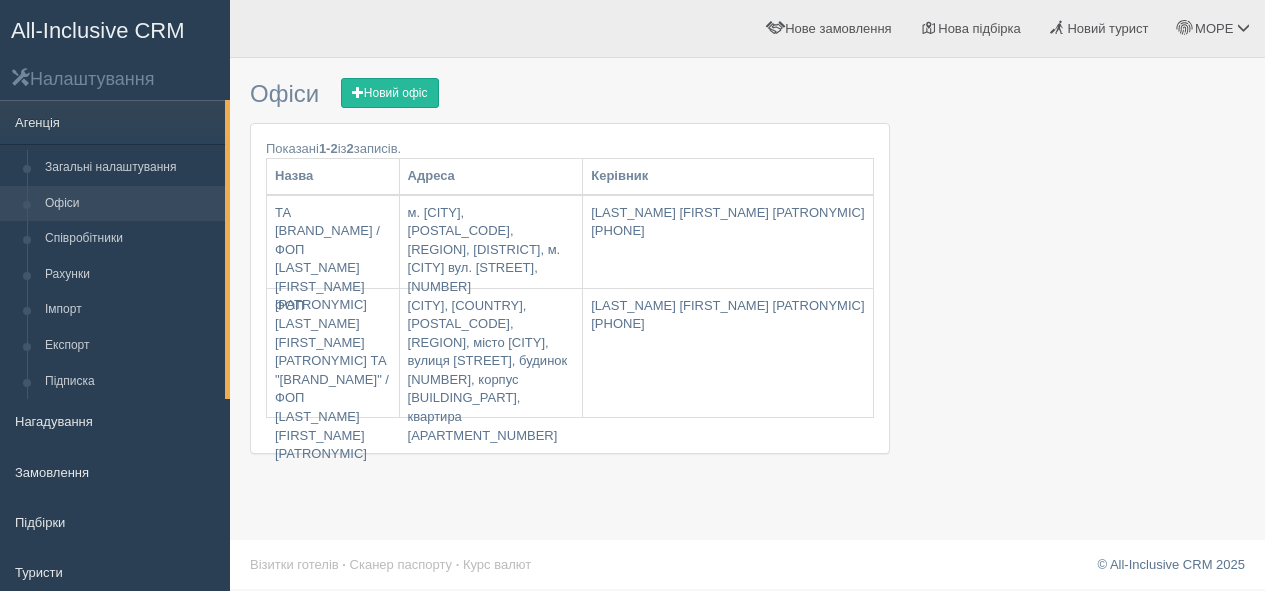 scroll, scrollTop: 0, scrollLeft: 0, axis: both 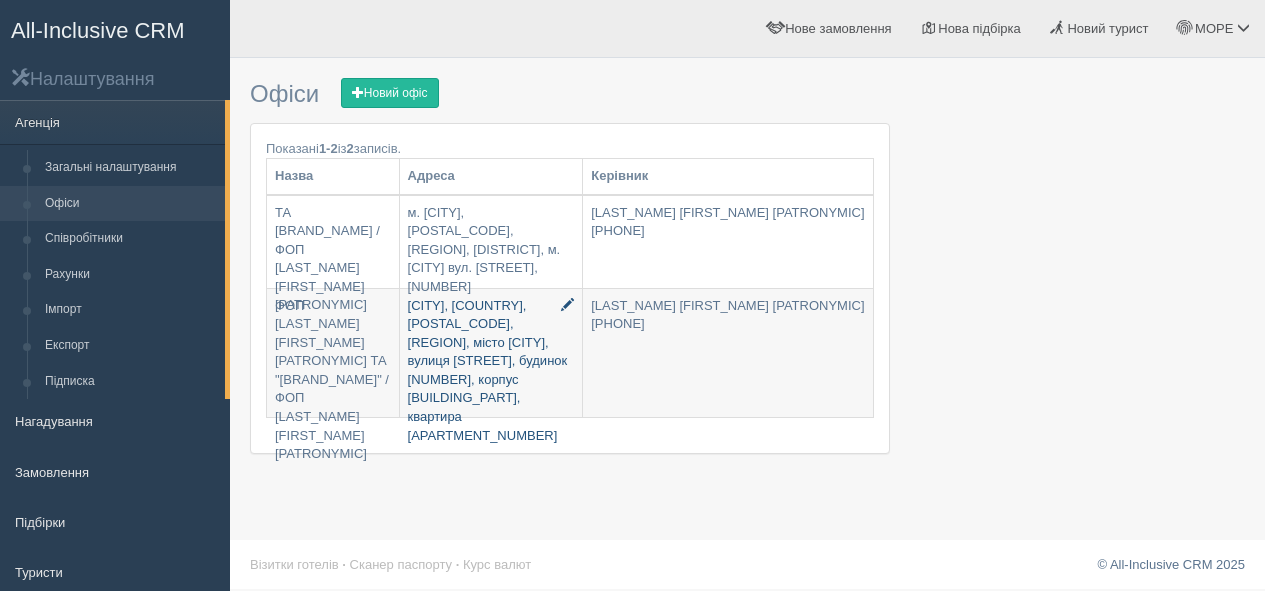 click on "[CITY], [COUNTRY], [POSTAL_CODE], [REGION], місто [CITY], вулиця [STREET], будинок [NUMBER], корпус [BUILDING_PART], квартира [APARTMENT_NUMBER]" at bounding box center [333, 353] 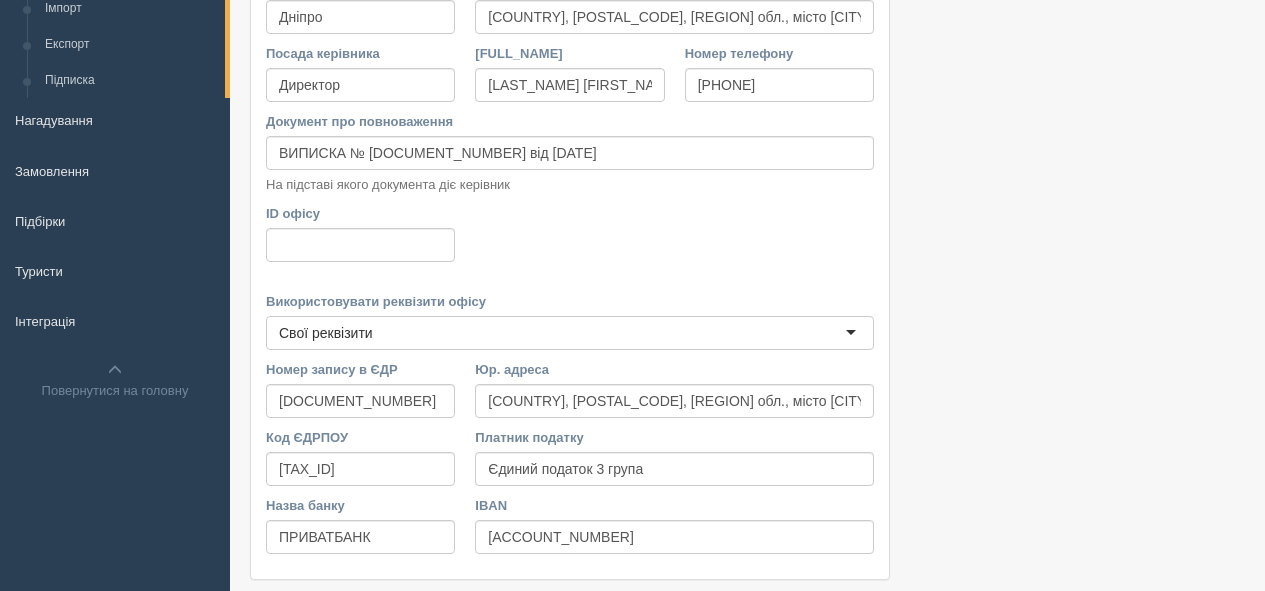 scroll, scrollTop: 357, scrollLeft: 0, axis: vertical 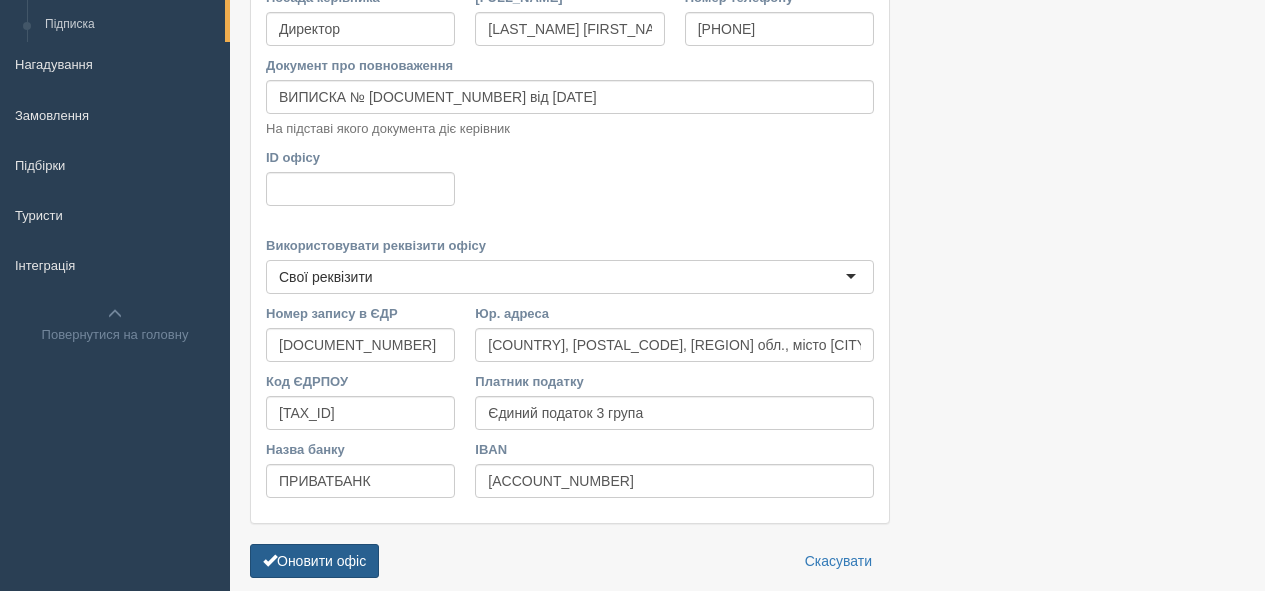 click on "Оновити офіс" at bounding box center (314, 561) 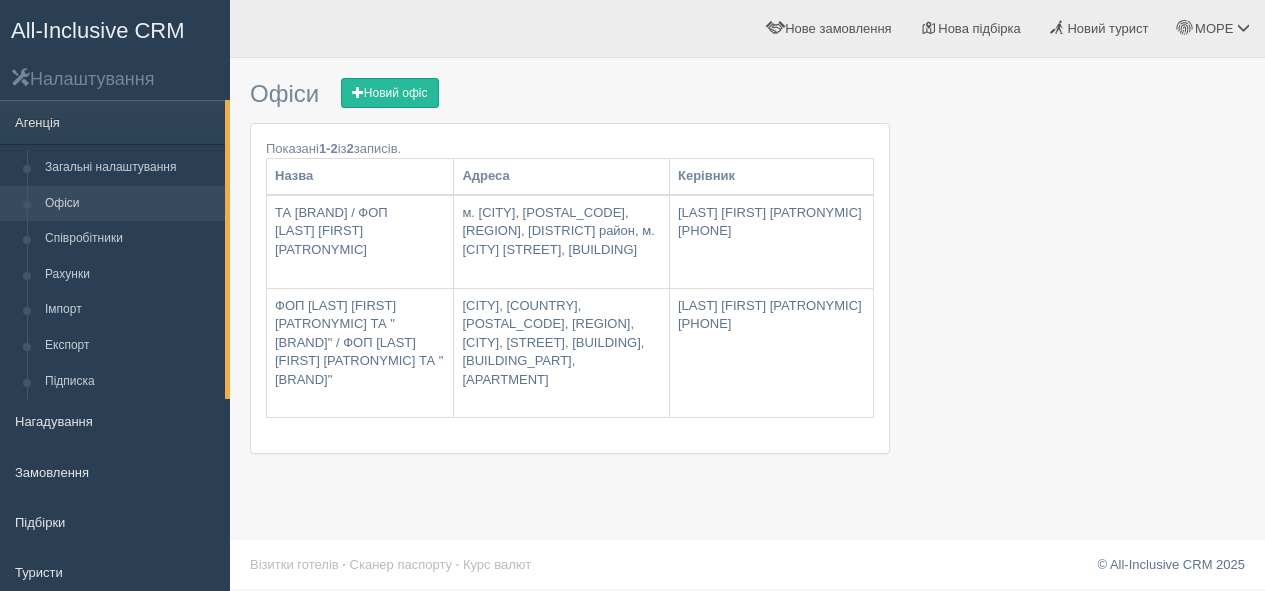 scroll, scrollTop: 0, scrollLeft: 0, axis: both 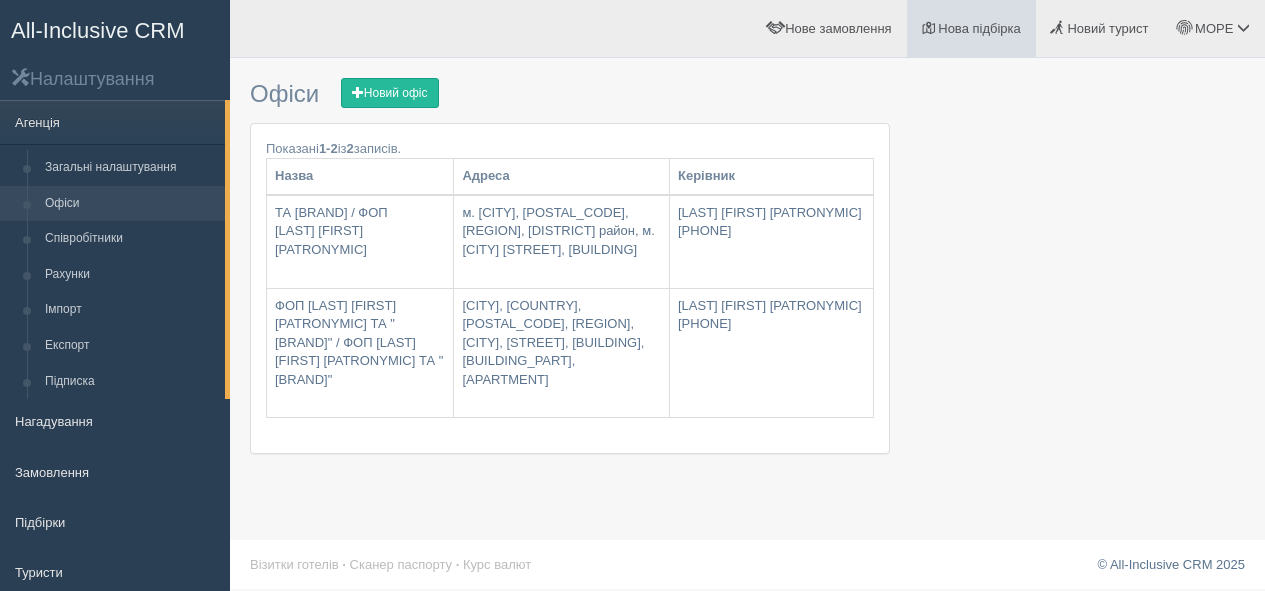 click on "Нова підбірка" at bounding box center [979, 28] 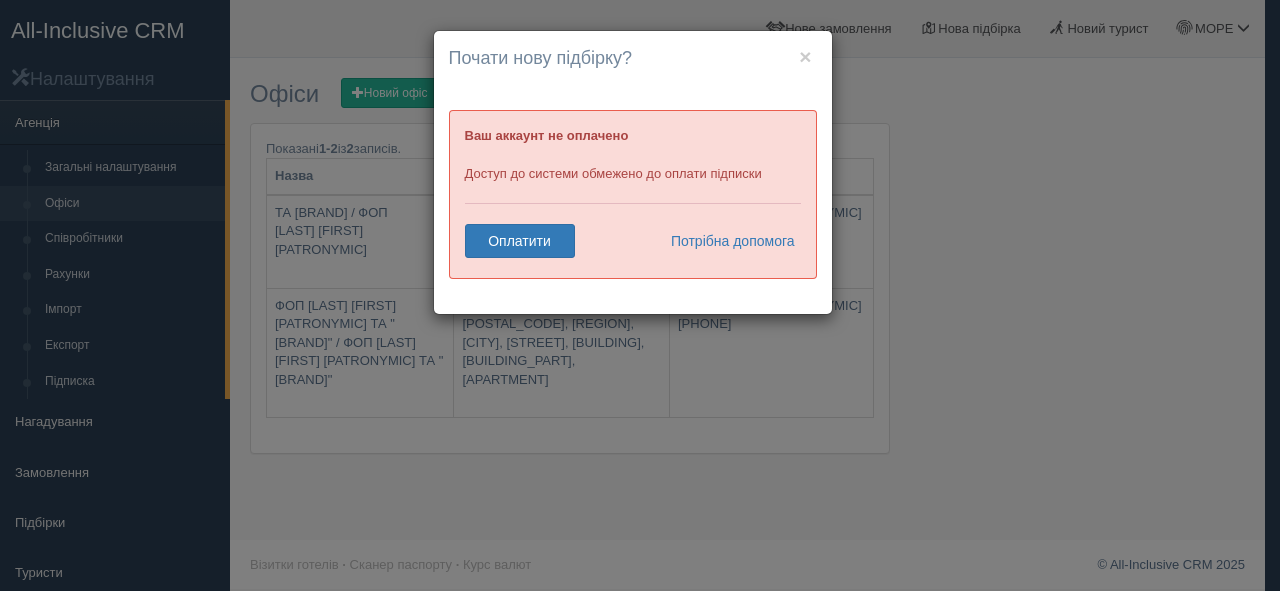 click on "×
Почати нову підбірку?
Додати готелі у нову підбірку?
Ваш аккаунт не оплачено
Доступ до системи обмежено до оплати підписки
Оплатити
Потрібна допомога" at bounding box center [640, 295] 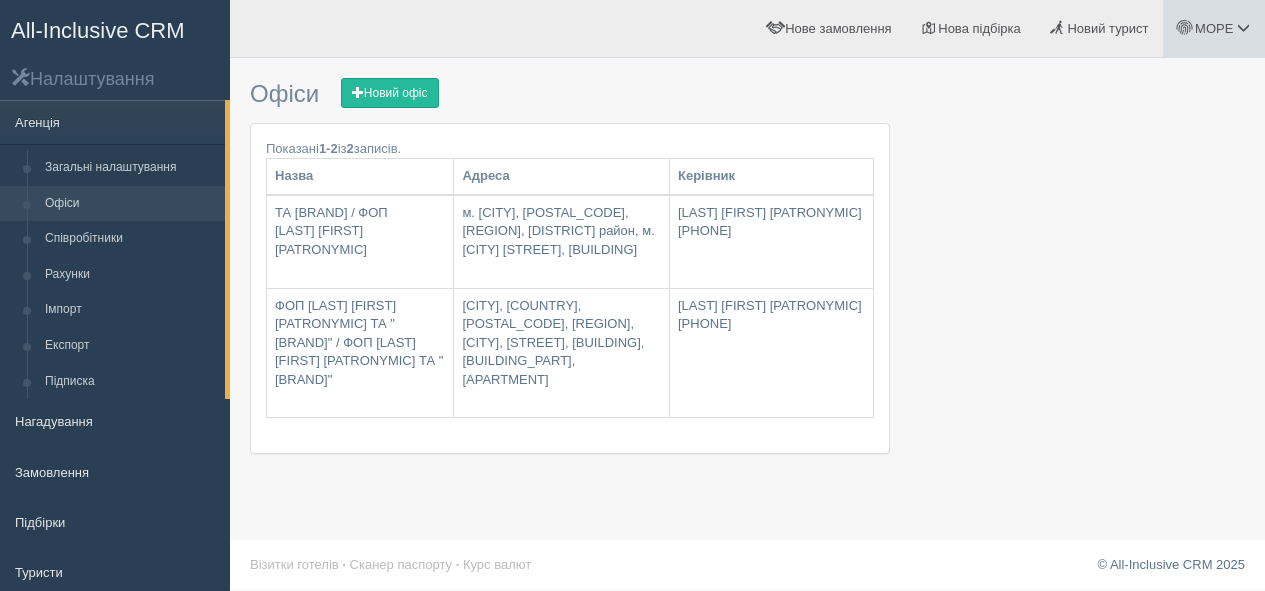 click on "МОРЕ" at bounding box center [1214, 28] 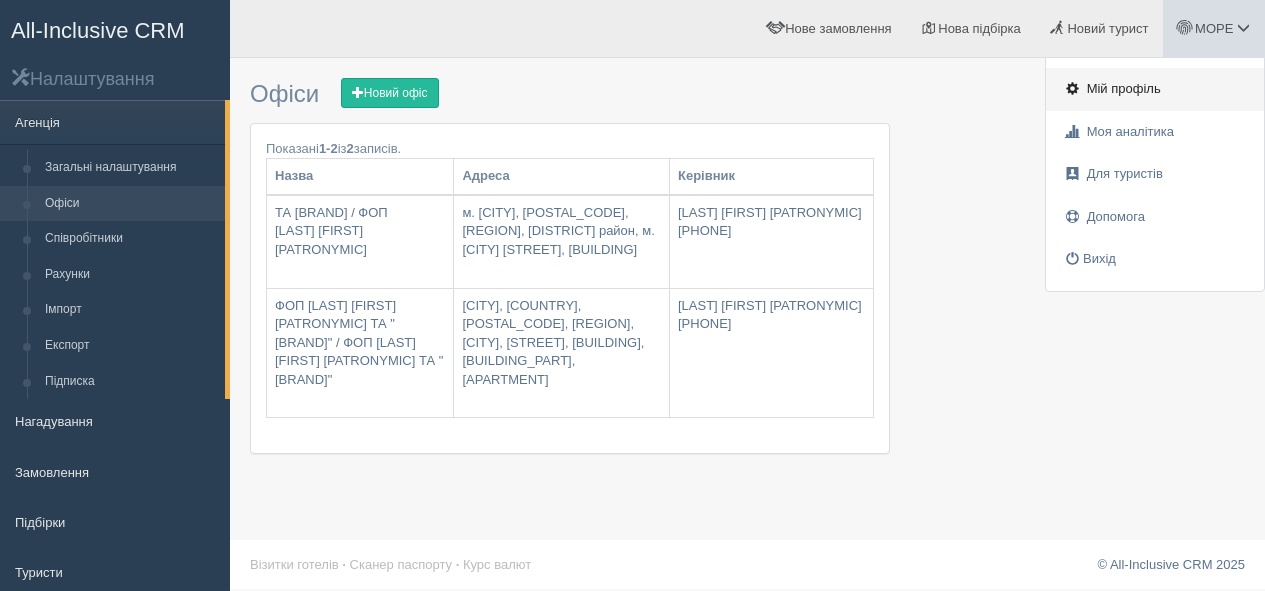 click on "Мій профіль" at bounding box center (1124, 88) 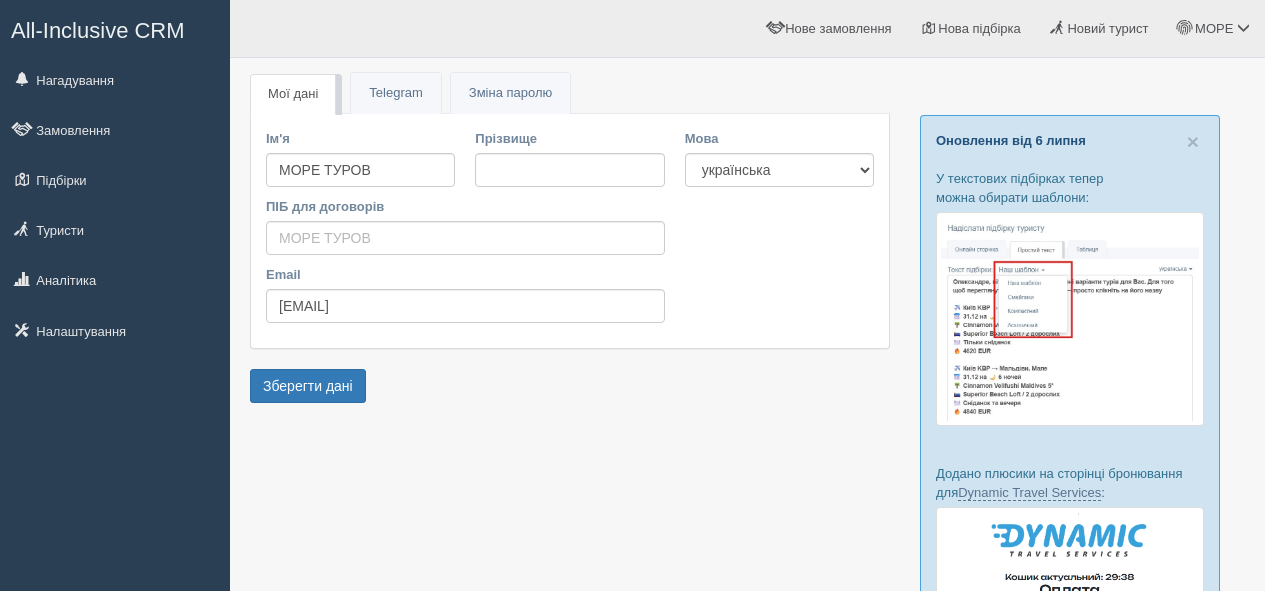 scroll, scrollTop: 0, scrollLeft: 0, axis: both 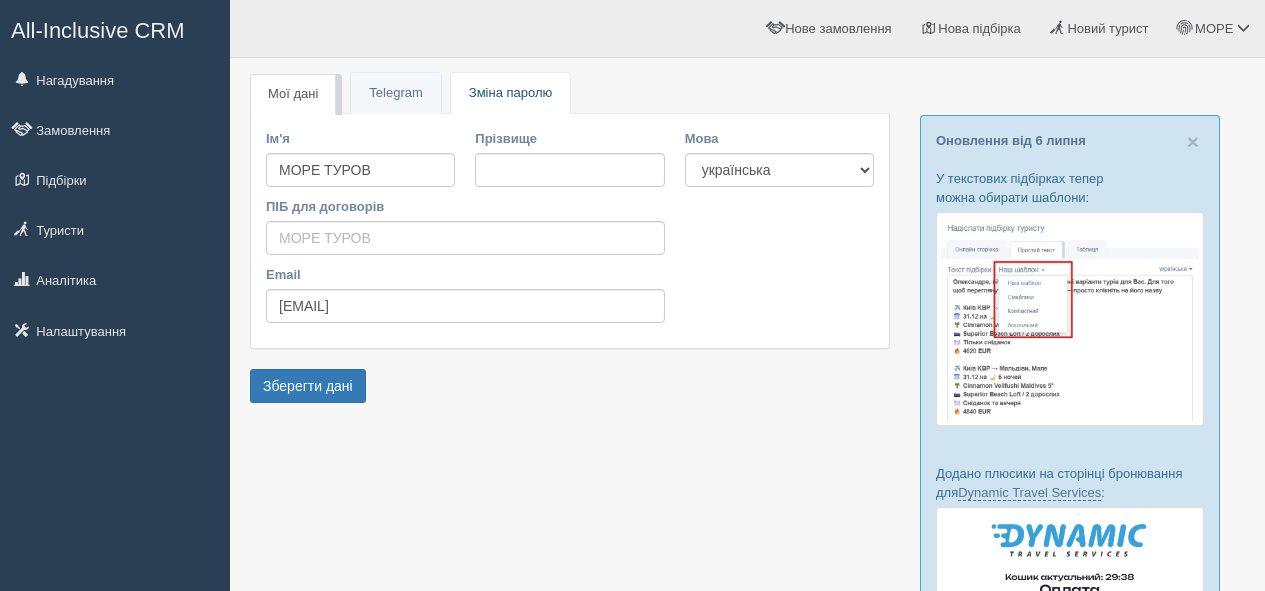 click on "Зміна паролю" at bounding box center [510, 92] 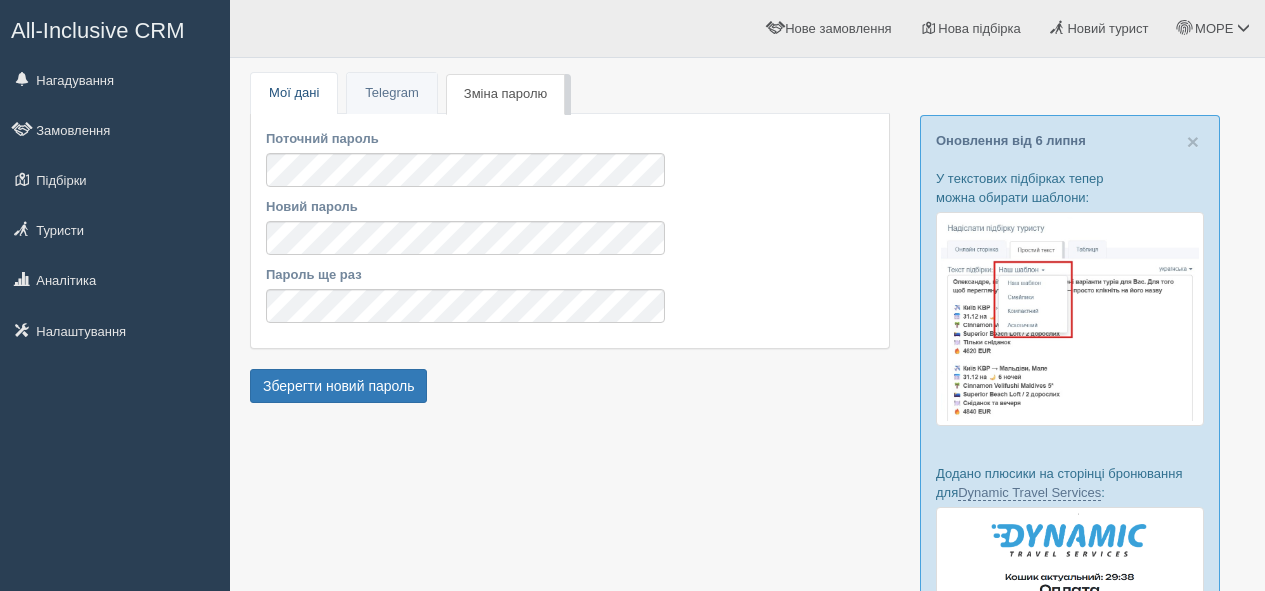 scroll, scrollTop: 0, scrollLeft: 0, axis: both 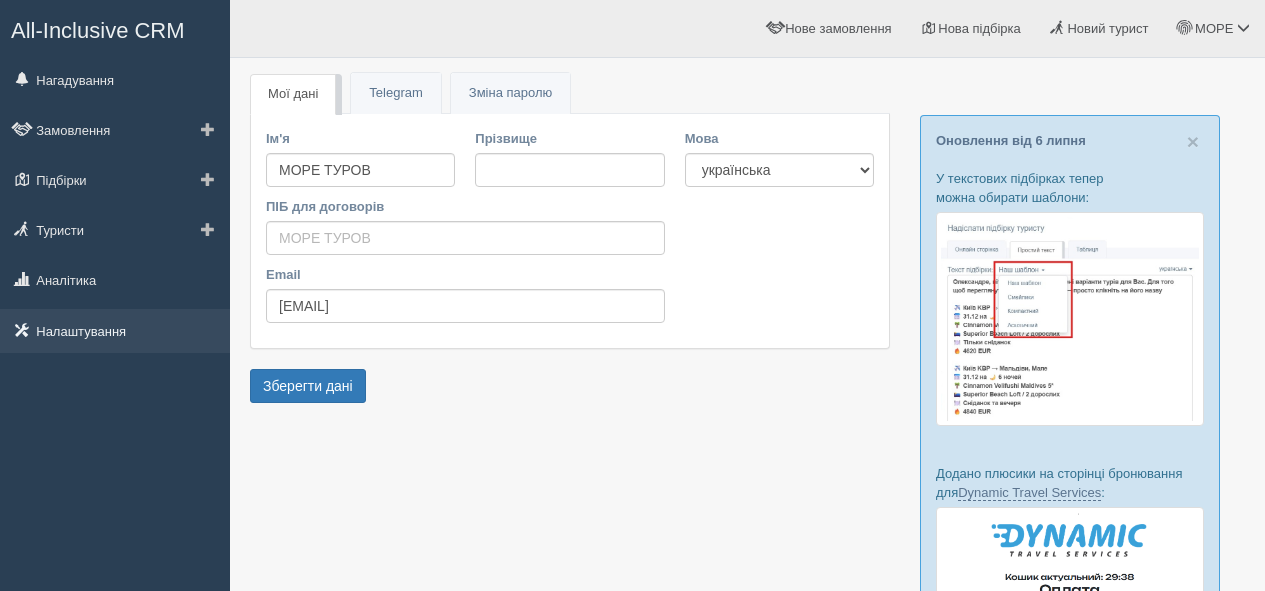click on "Налаштування" at bounding box center (115, 331) 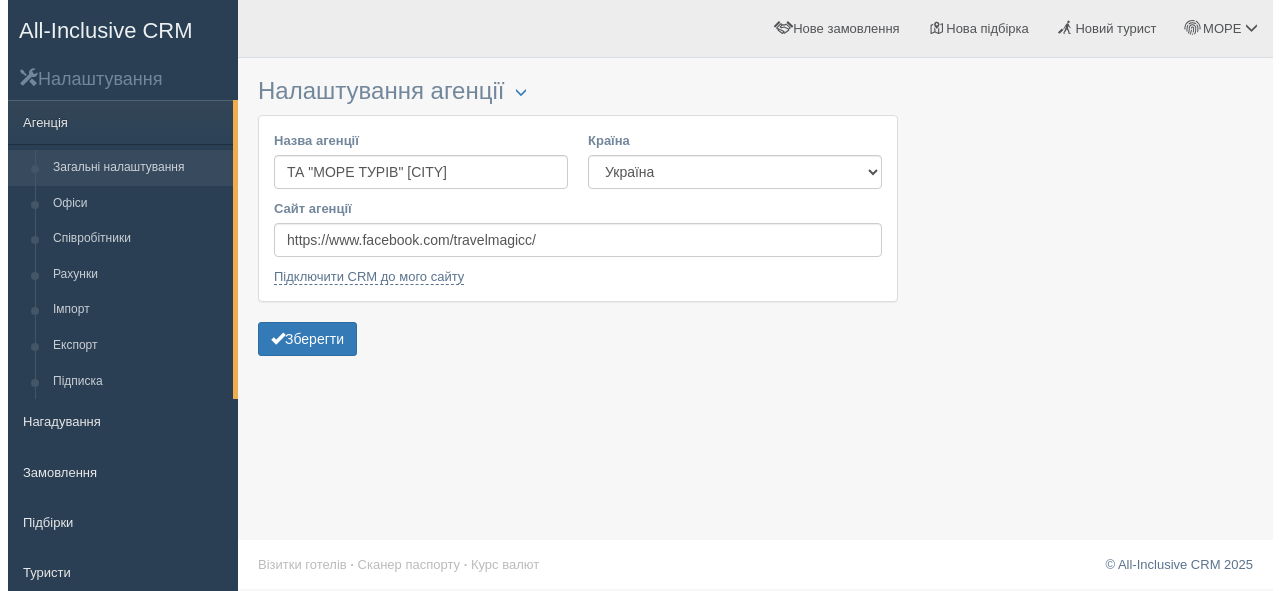 scroll, scrollTop: 0, scrollLeft: 0, axis: both 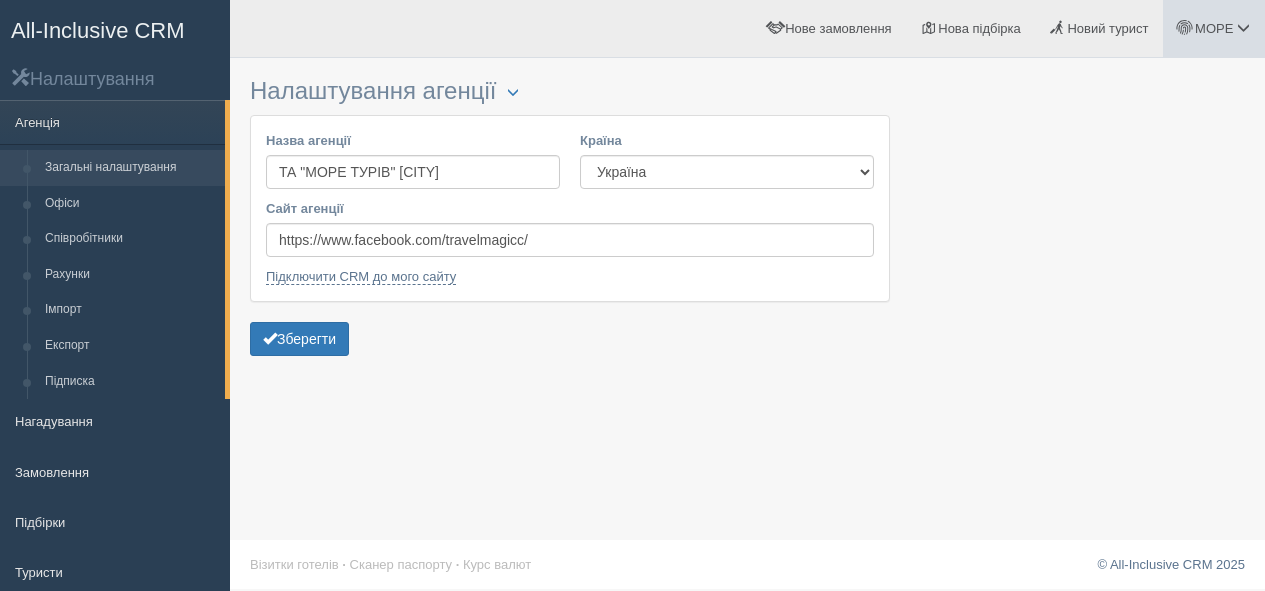 click on "МОРЕ" at bounding box center (1214, 28) 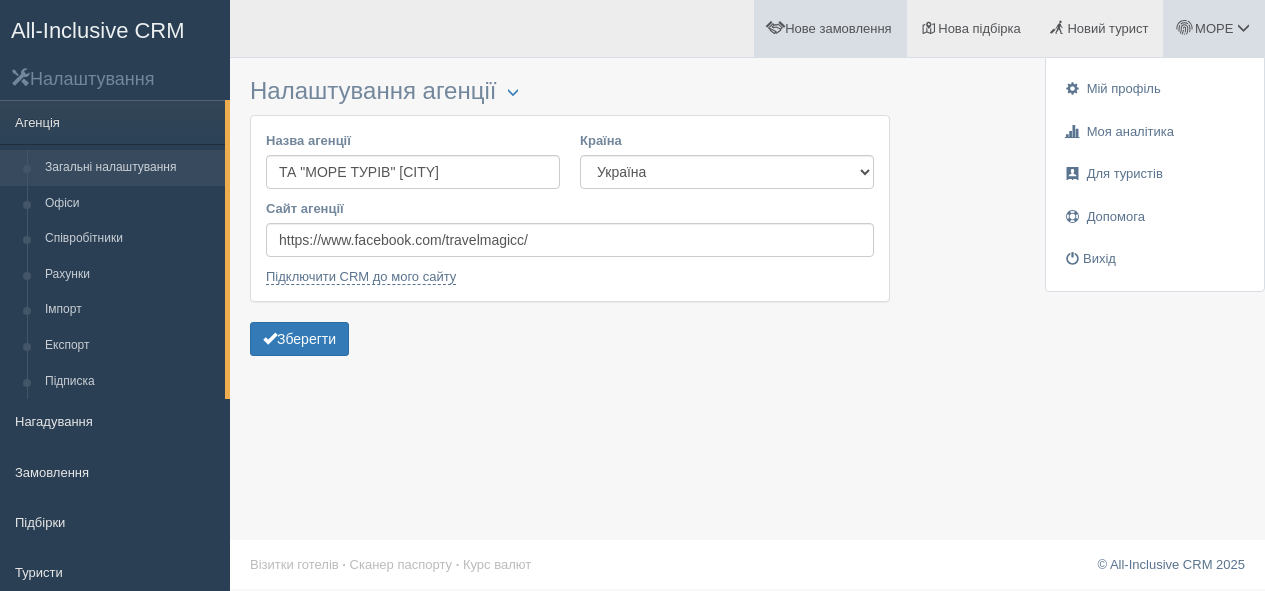click on "Нове замовлення" at bounding box center (830, 28) 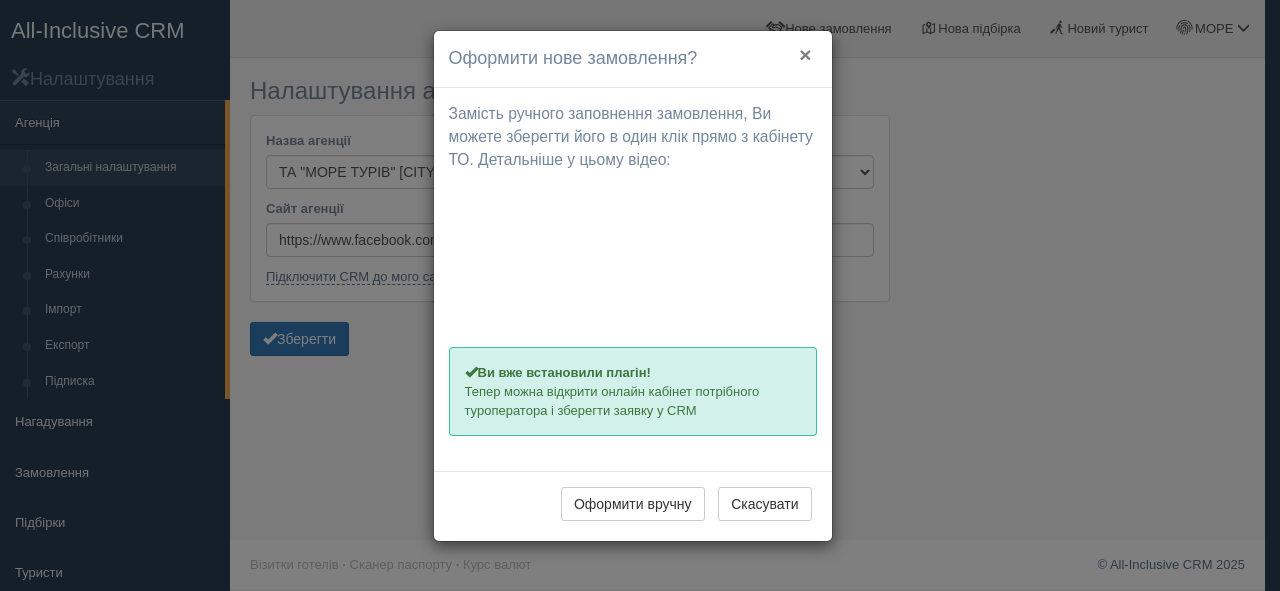 click on "×" at bounding box center [805, 54] 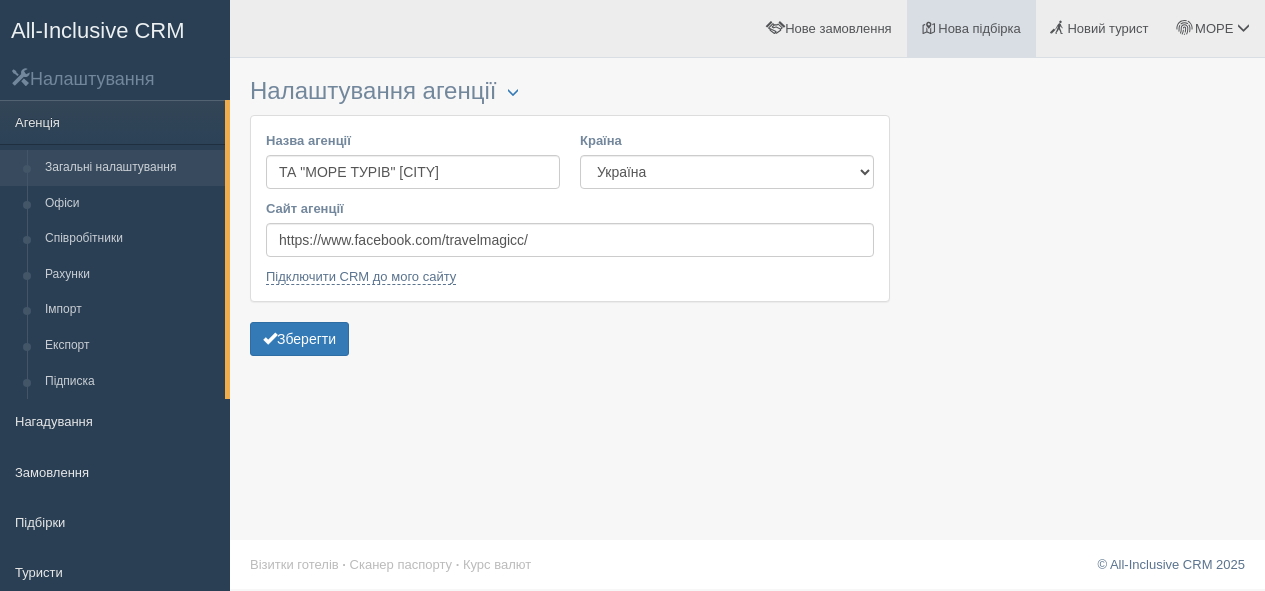 click on "Нова підбірка" at bounding box center (979, 28) 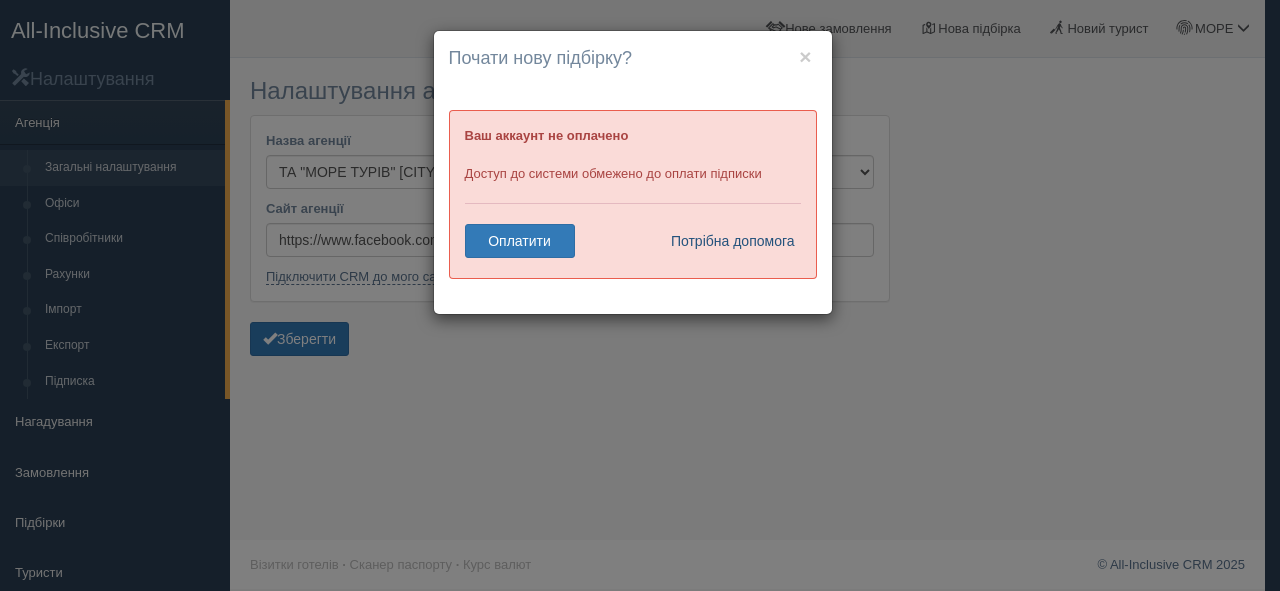 click on "Потрібна допомога" at bounding box center (727, 241) 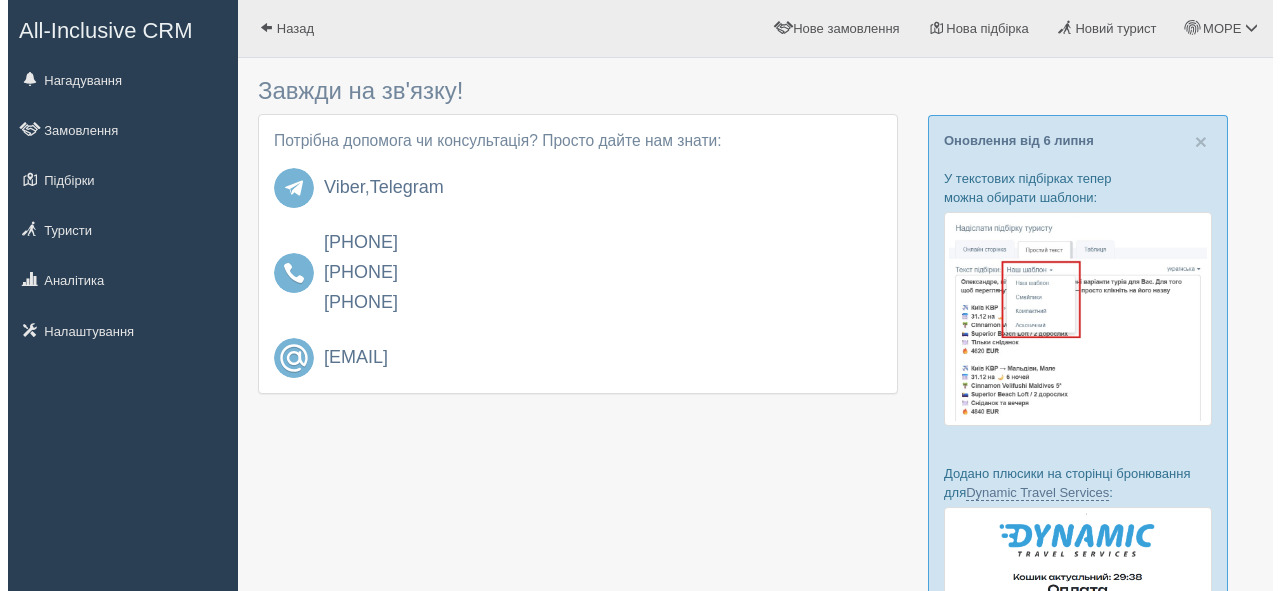 scroll, scrollTop: 0, scrollLeft: 0, axis: both 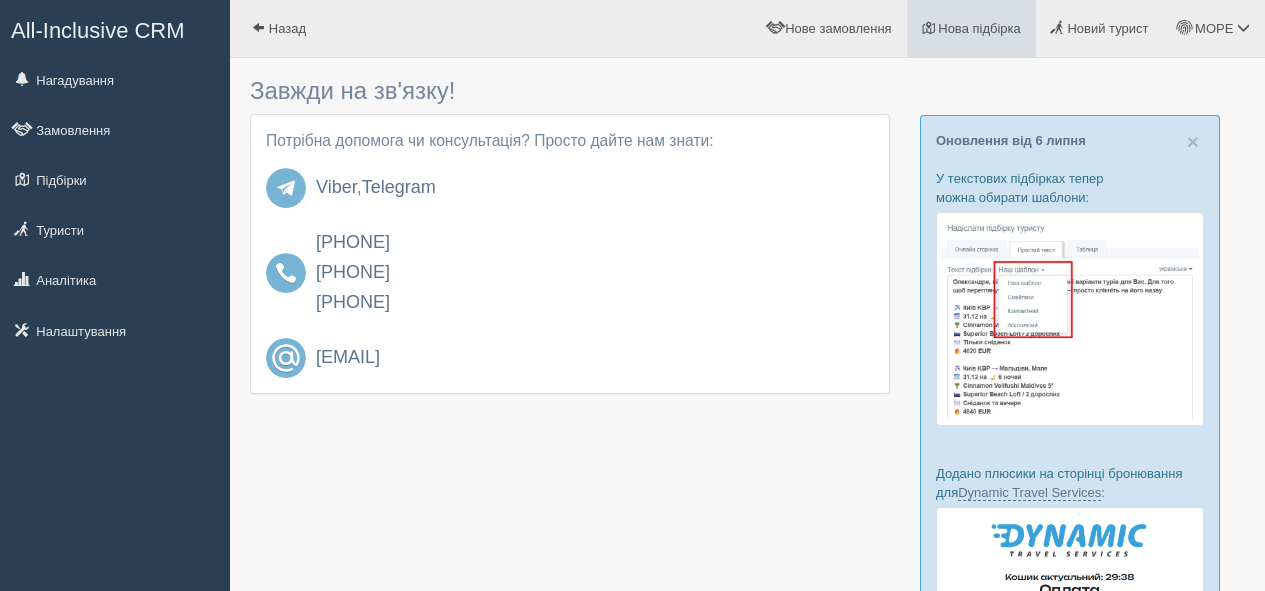 click on "Нова підбірка" at bounding box center (971, 28) 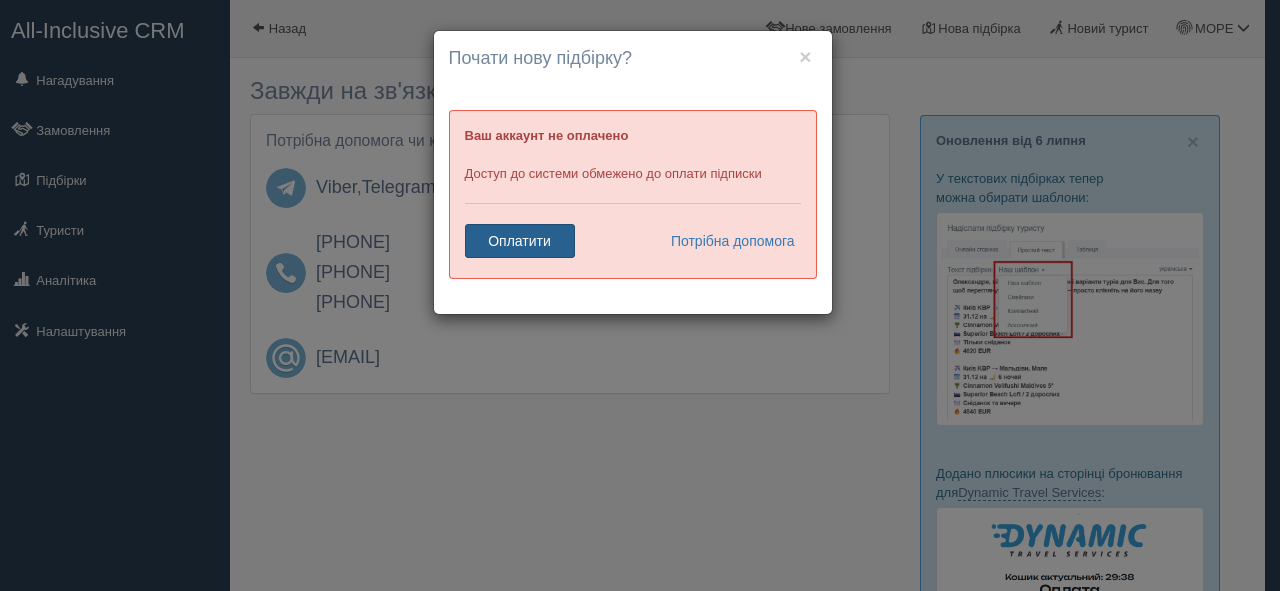 click on "Оплатити" at bounding box center [520, 241] 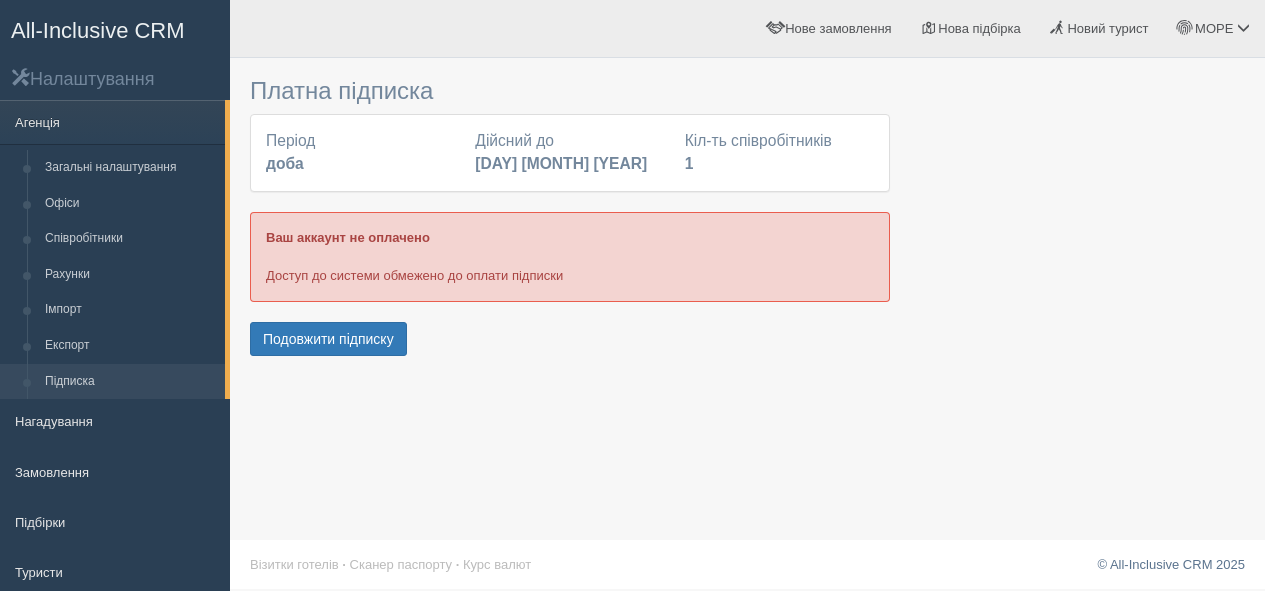 scroll, scrollTop: 0, scrollLeft: 0, axis: both 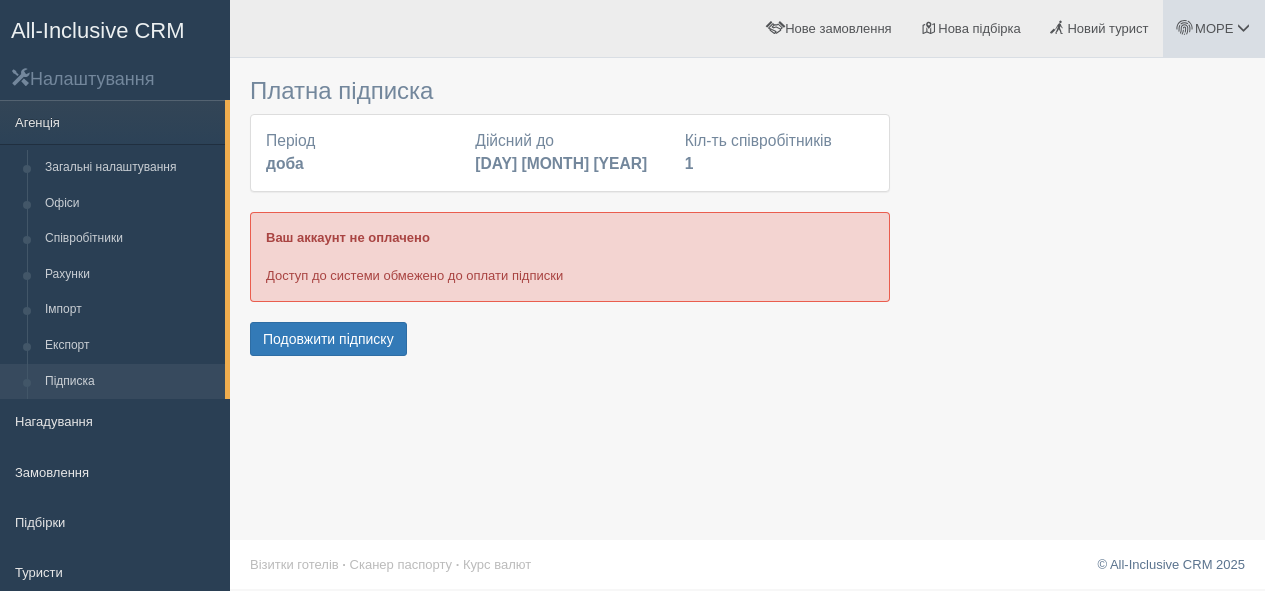 click on "МОРЕ" at bounding box center (1214, 28) 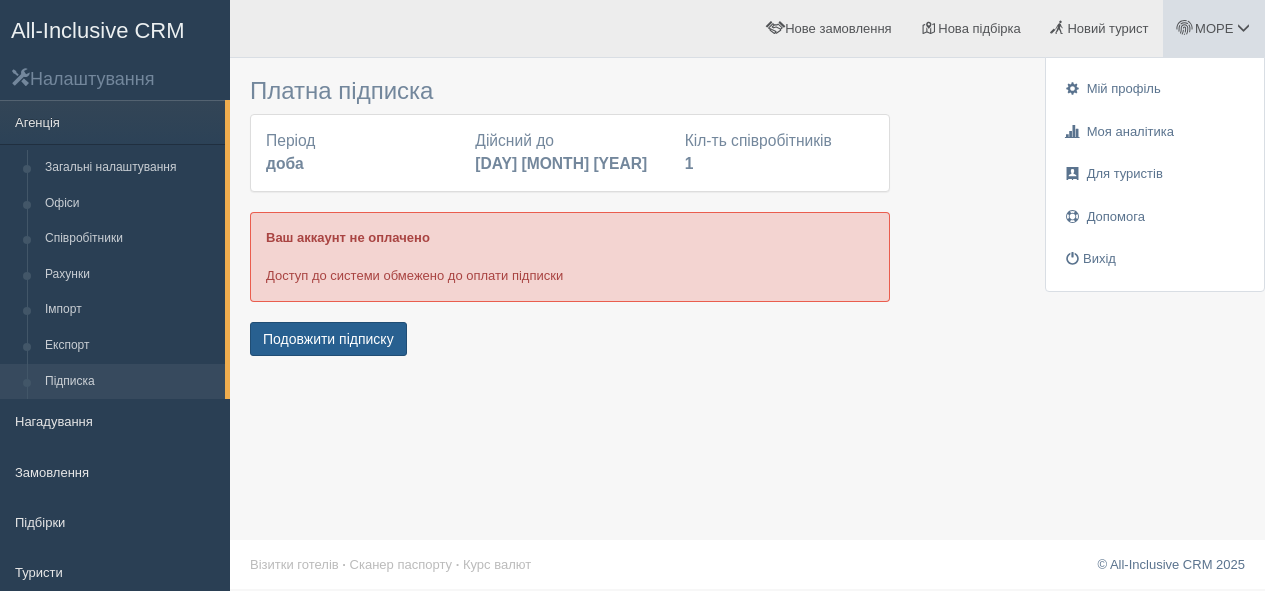click on "Подовжити підписку" at bounding box center (328, 339) 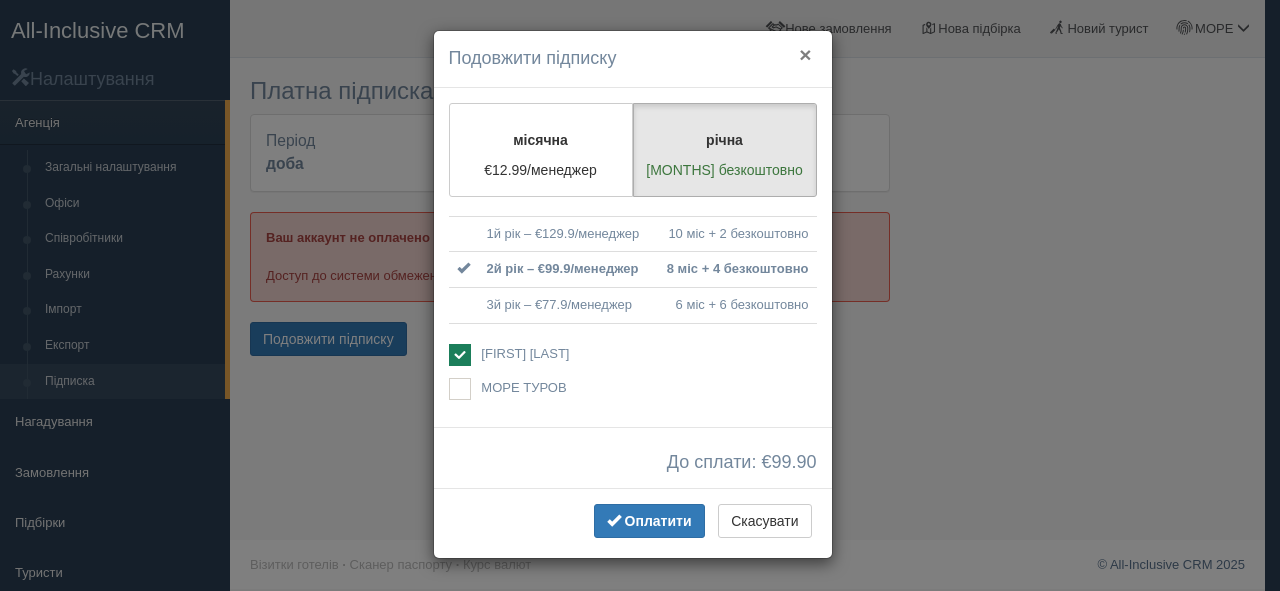 click on "×" at bounding box center (805, 54) 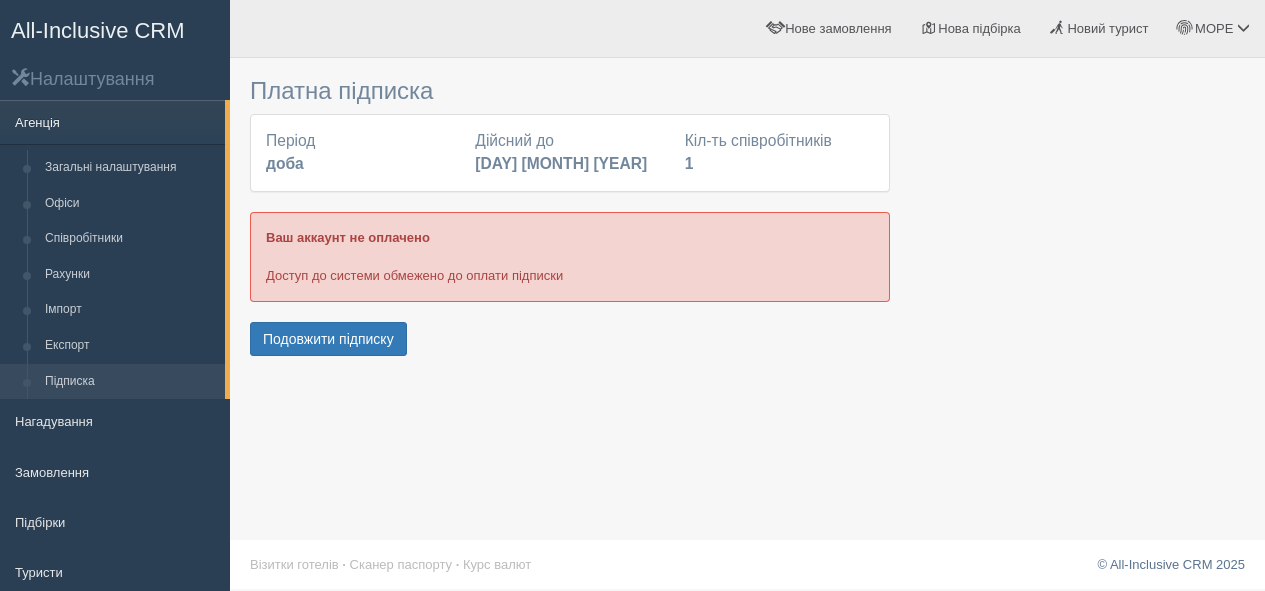 click on "Агенція" at bounding box center (112, 122) 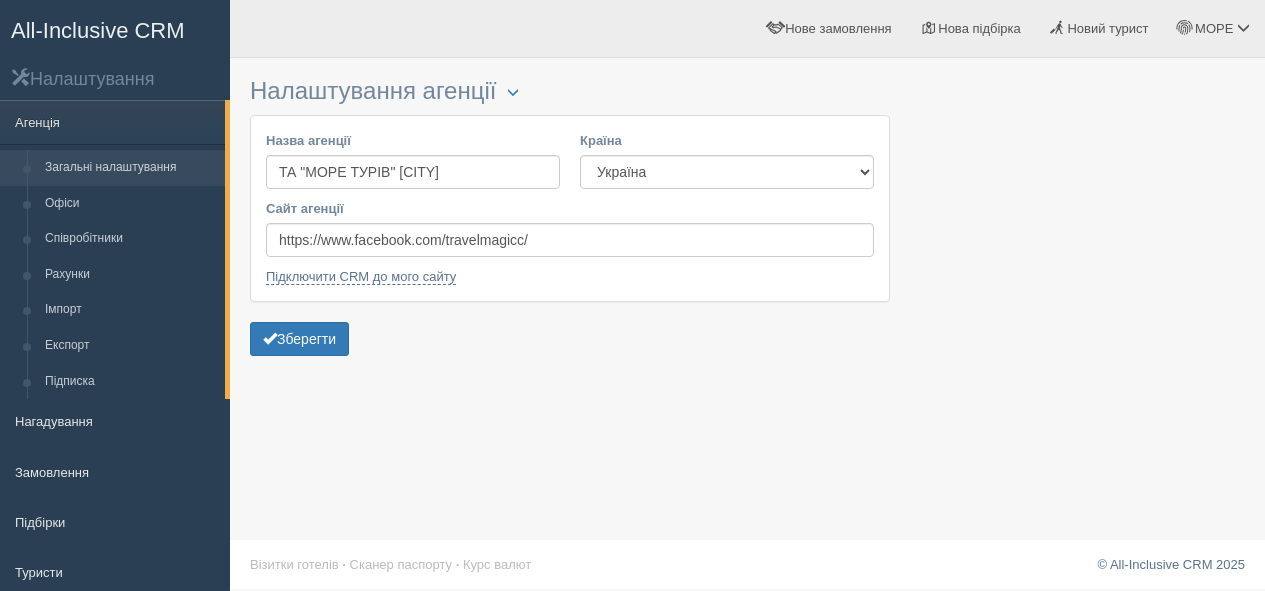 scroll, scrollTop: 0, scrollLeft: 0, axis: both 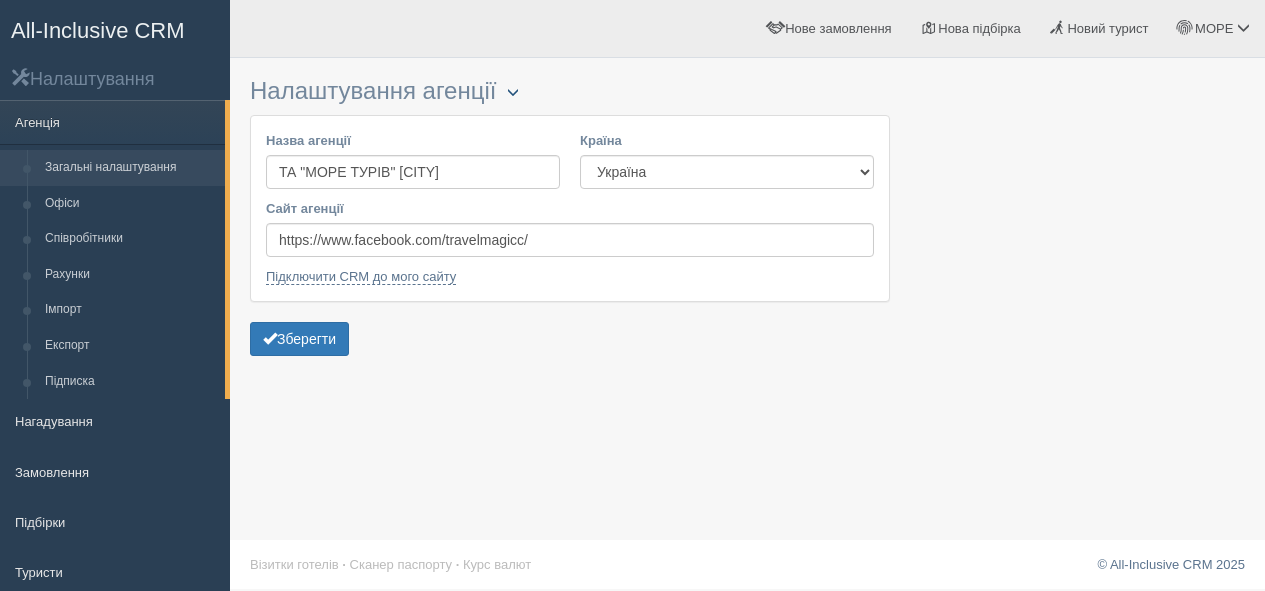 click at bounding box center [513, 93] 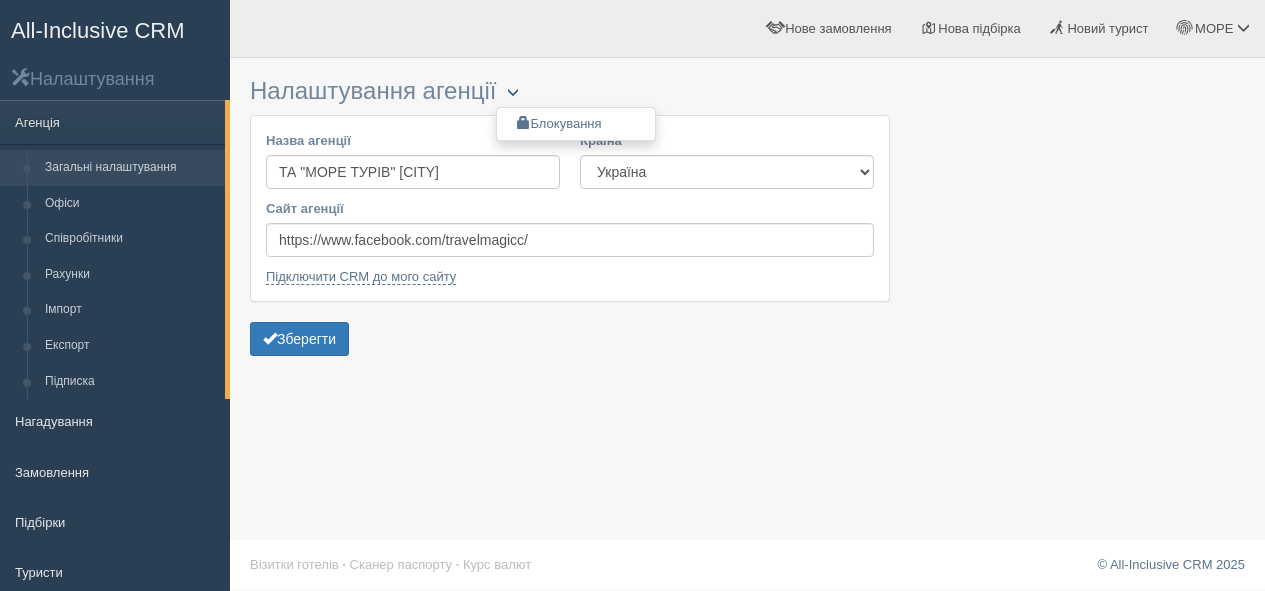 click at bounding box center [513, 93] 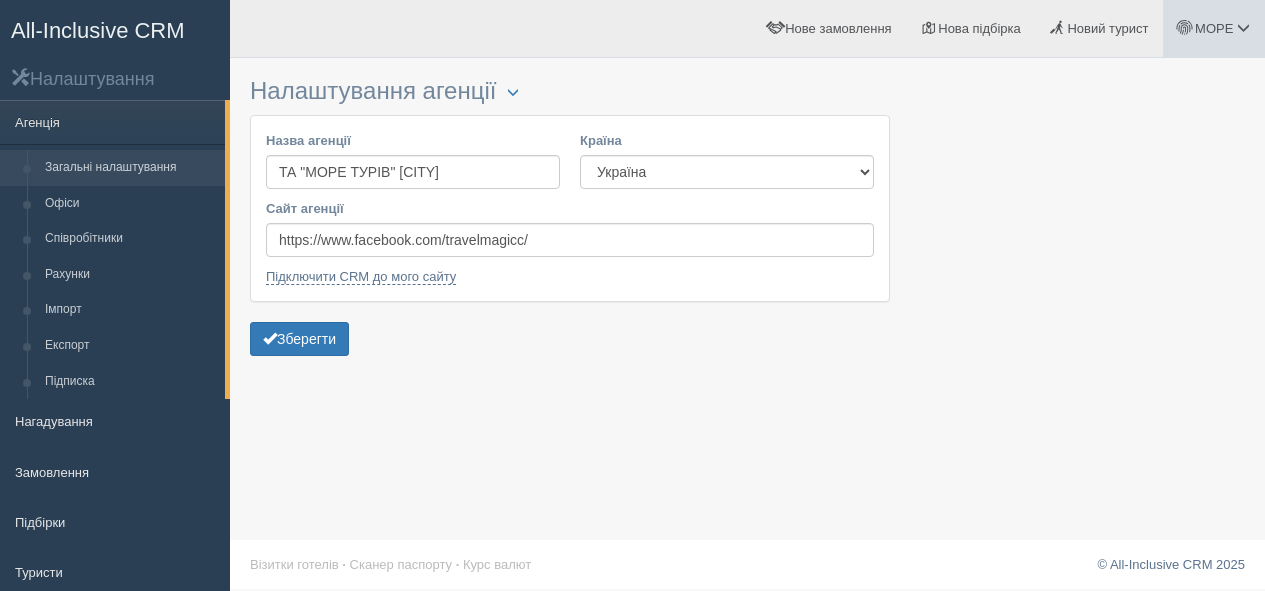 click on "МОРЕ" at bounding box center (1214, 28) 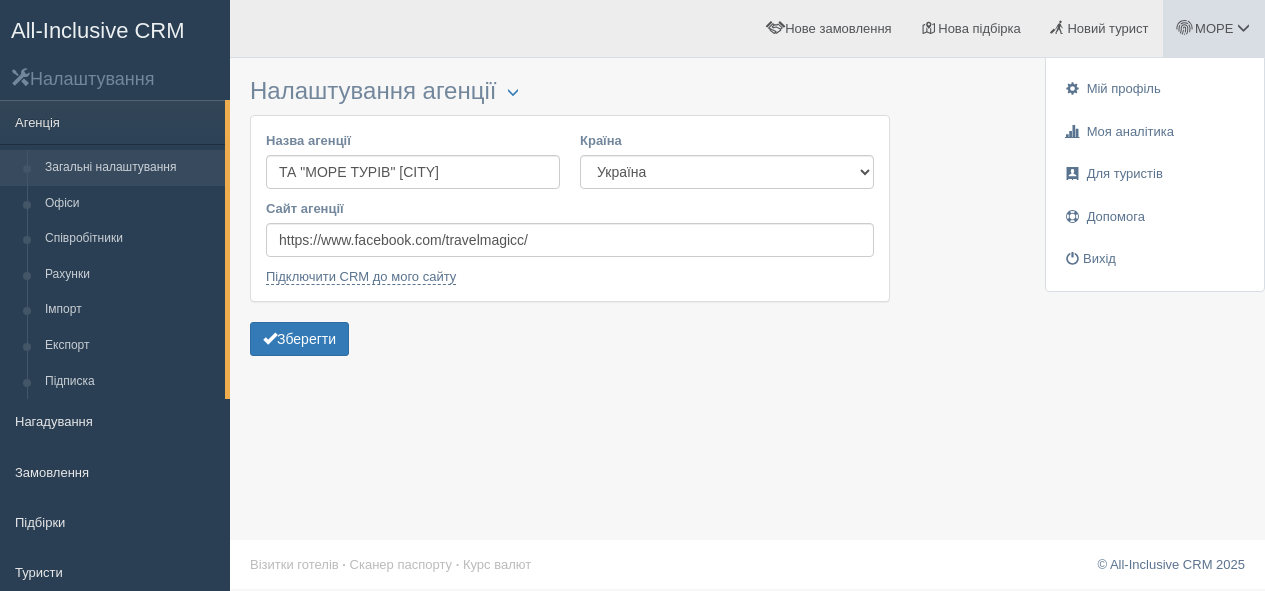 click at bounding box center (747, 214) 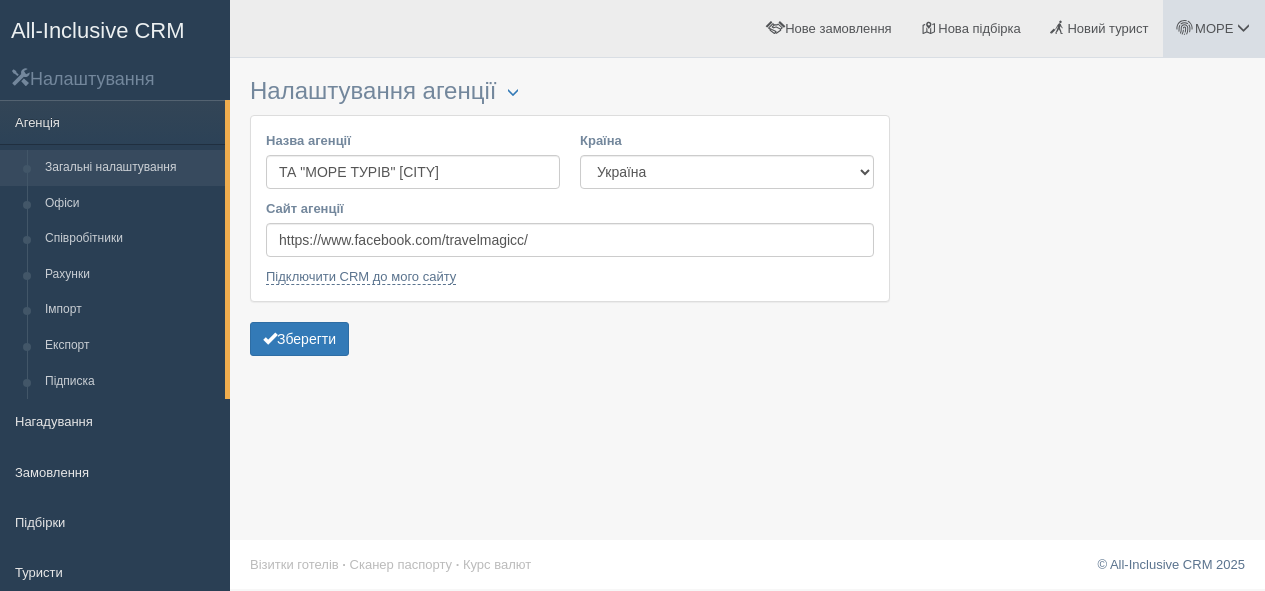 click on "МОРЕ" at bounding box center [1214, 28] 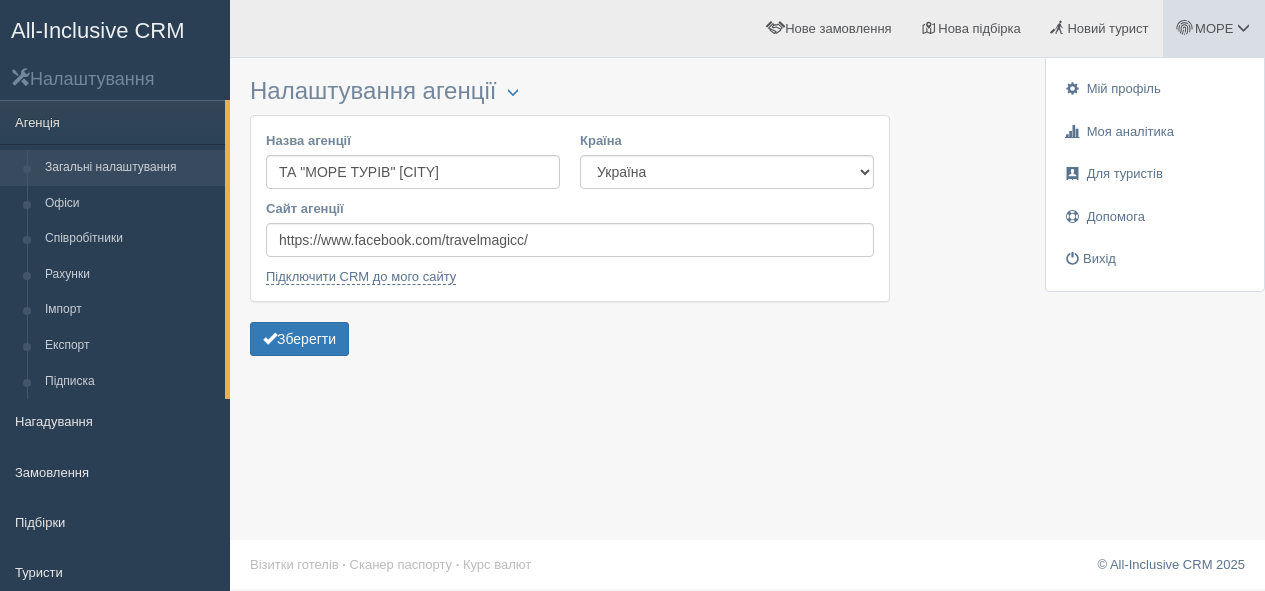 click on "Налаштування агенції
Блокування
Назва агенції
ТА "МОРЕ ТУРІВ" М.Дніпро
Країна
Естонія
Казахстан
Киргизстан
Латвія
Литва
Молдова
Польща
Узбекистан
Україна
Чехія
Сайт агенції
https://www.facebook.com/travelmagicc/
Підключити CRM до мого сайту
Зберегти
× ×" at bounding box center (747, 295) 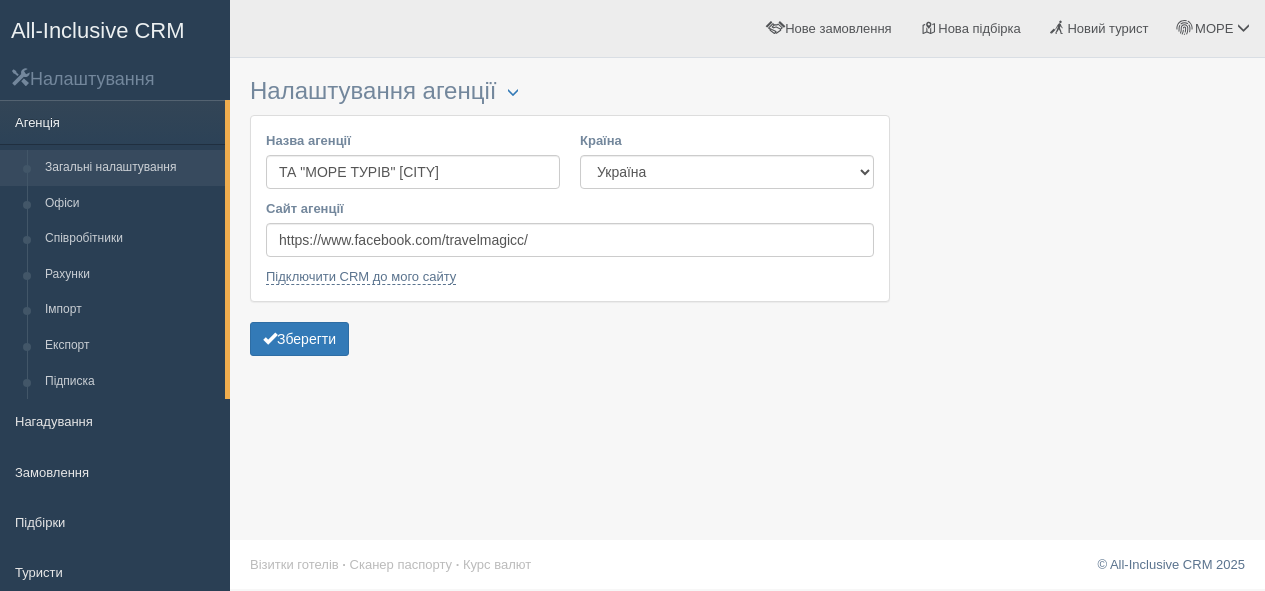 click on "Агенція" at bounding box center (112, 122) 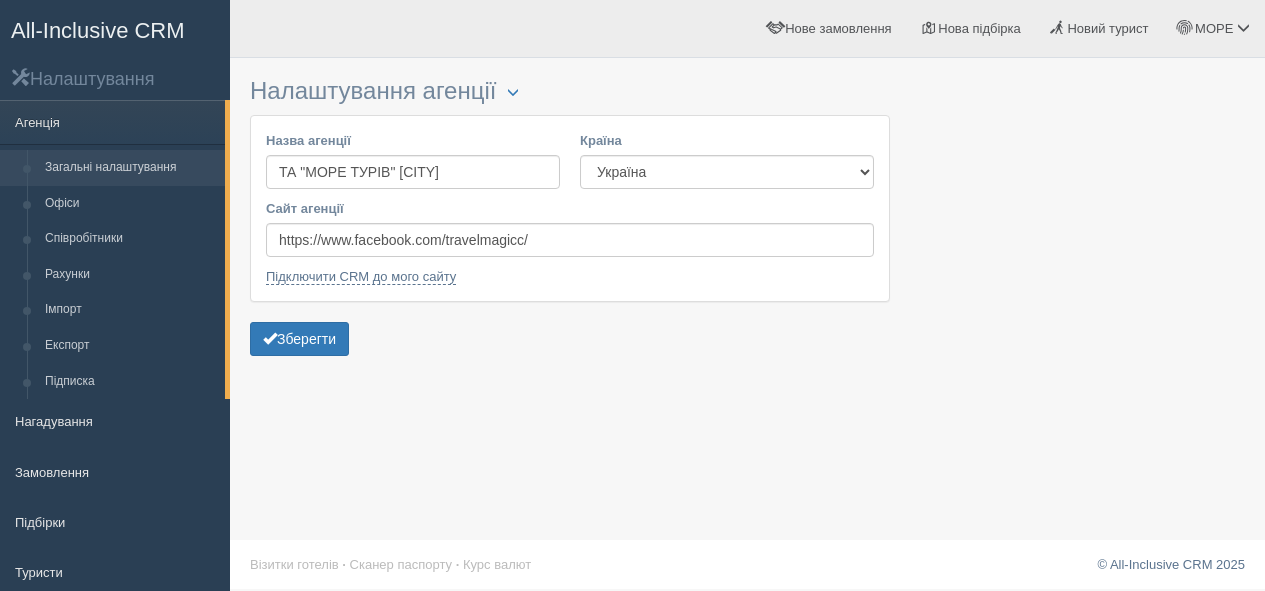 scroll, scrollTop: 0, scrollLeft: 0, axis: both 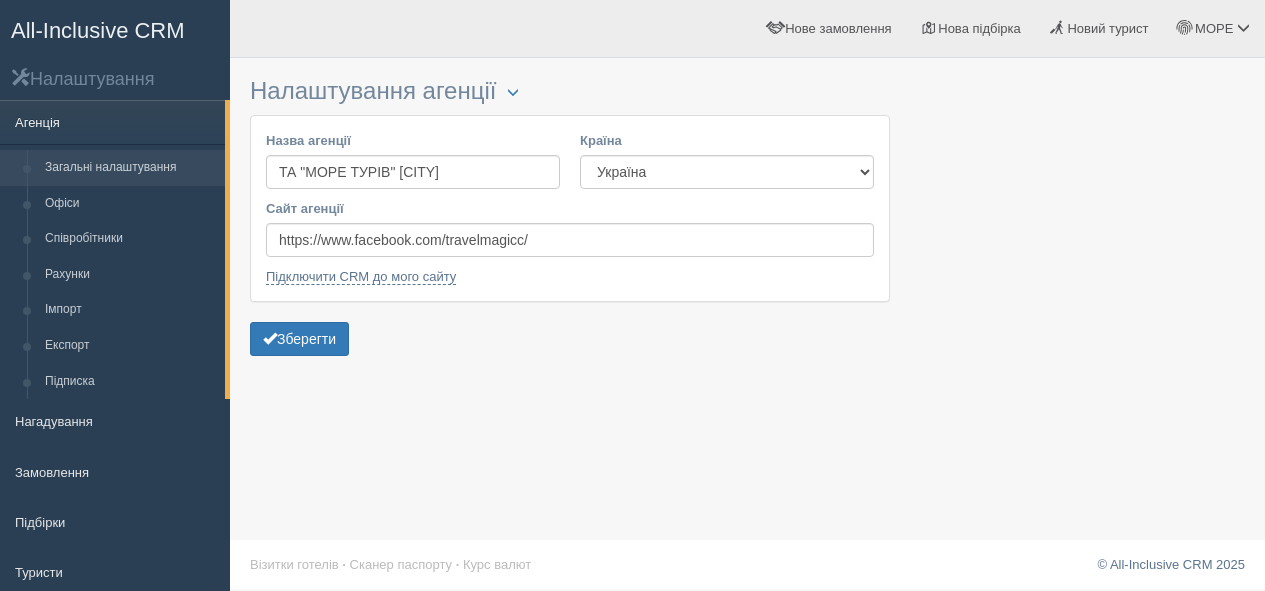 click on "Агенція" at bounding box center [112, 122] 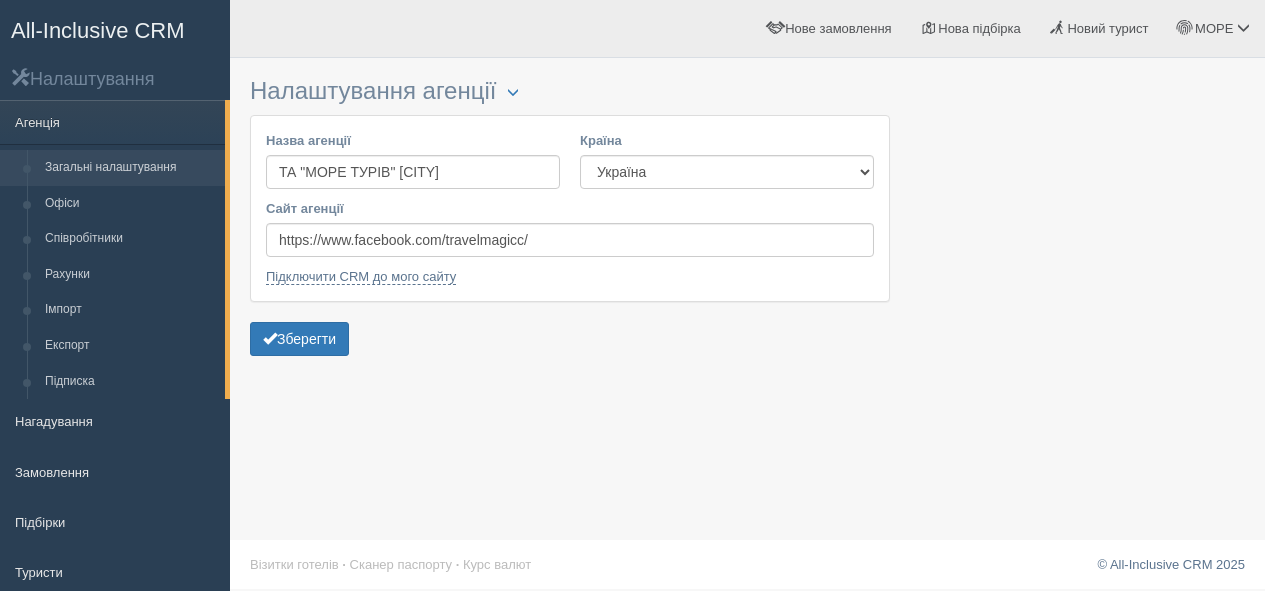 click on "Загальні налаштування" at bounding box center [130, 168] 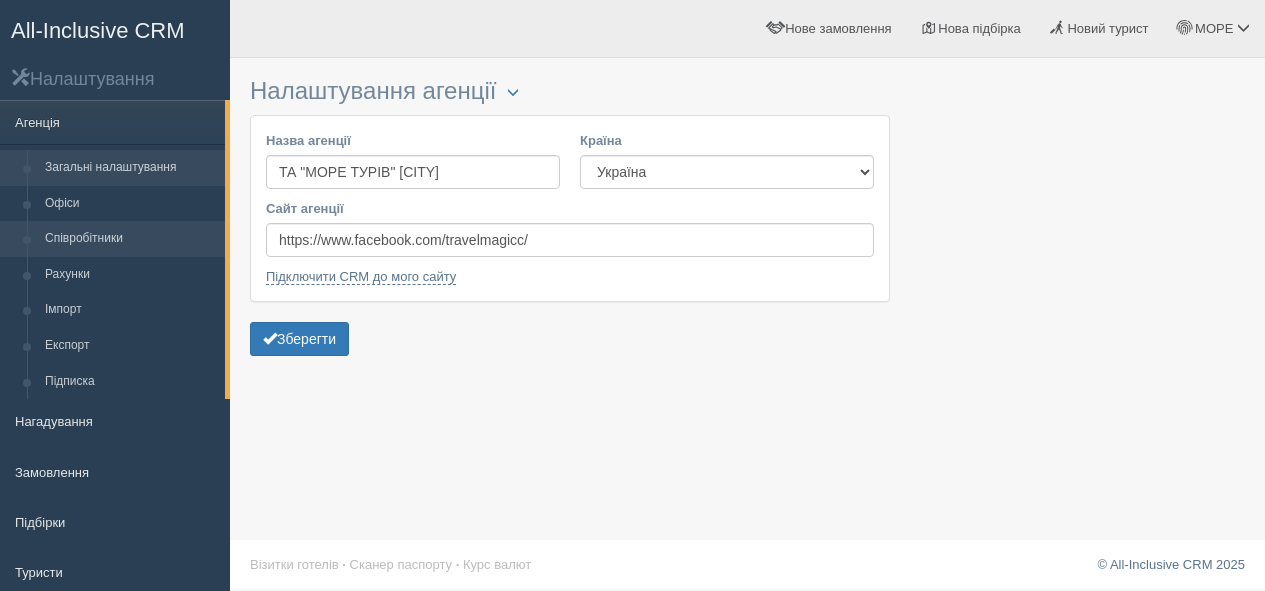 scroll, scrollTop: 0, scrollLeft: 0, axis: both 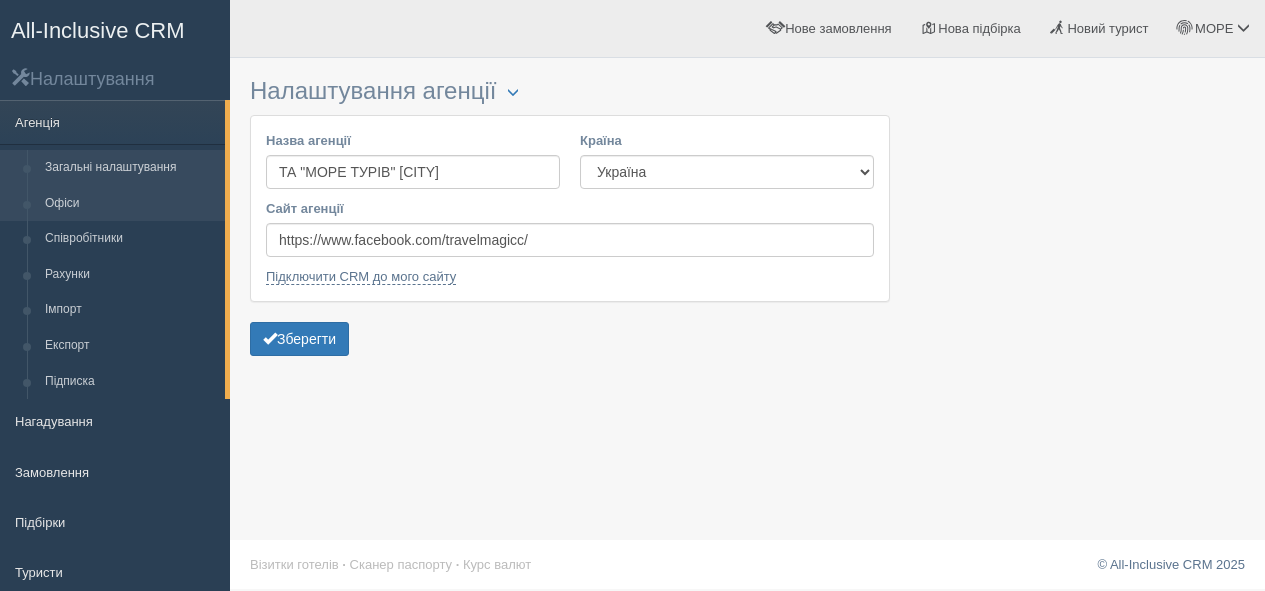 click on "Офіси" at bounding box center (130, 204) 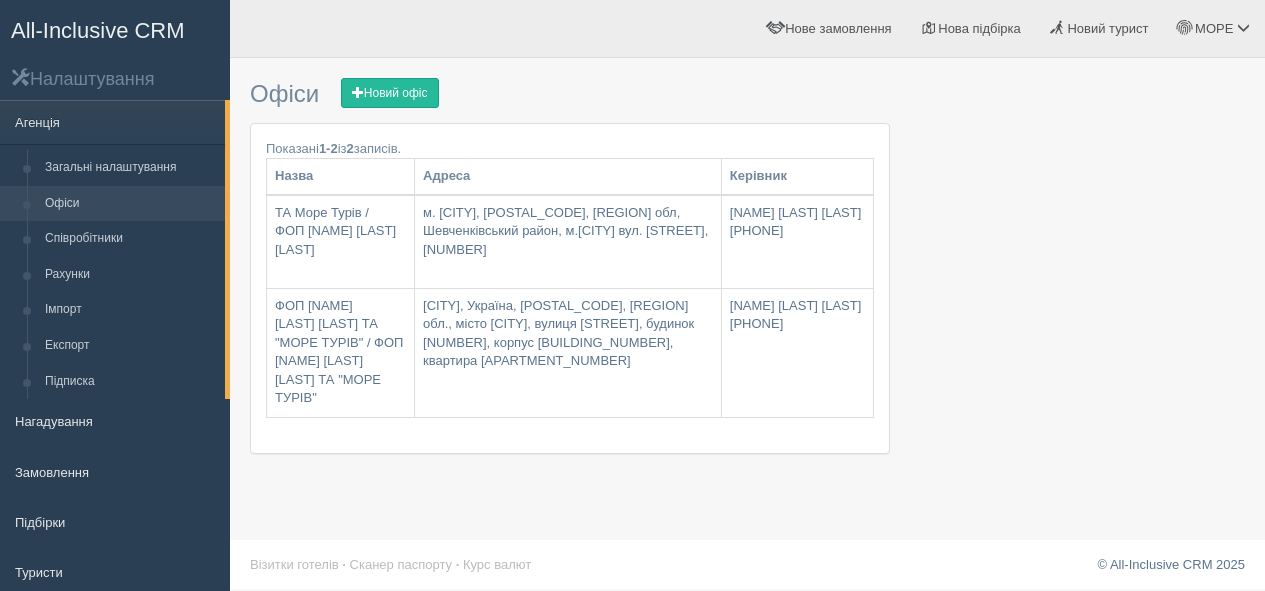 scroll, scrollTop: 0, scrollLeft: 0, axis: both 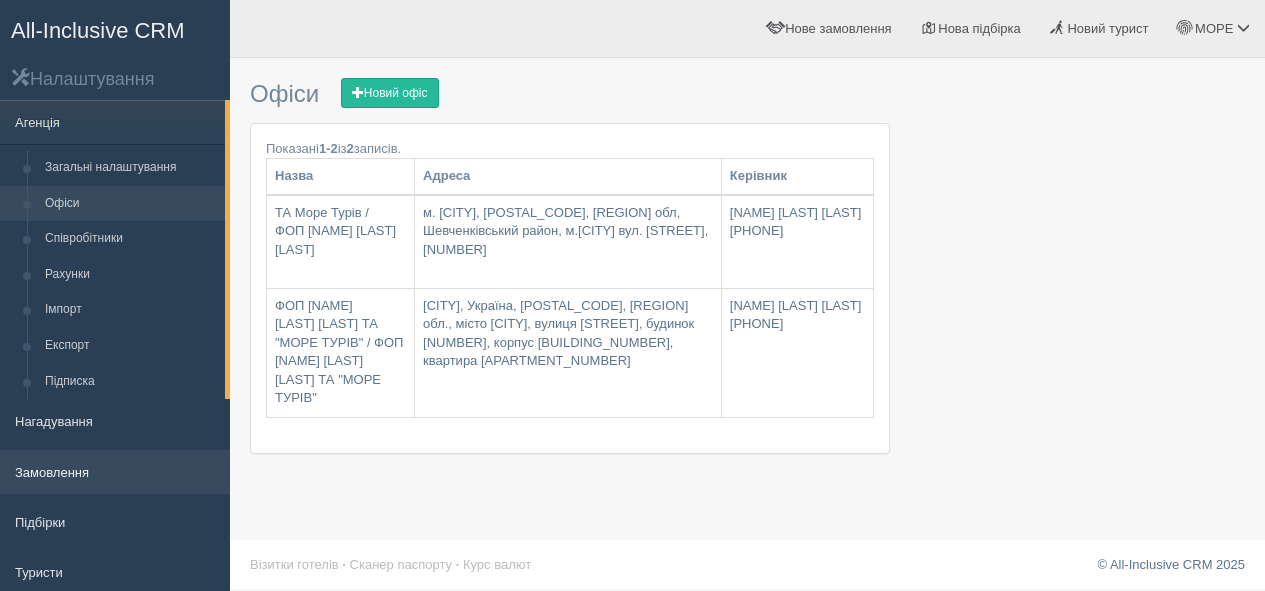 click on "Замовлення" at bounding box center [115, 472] 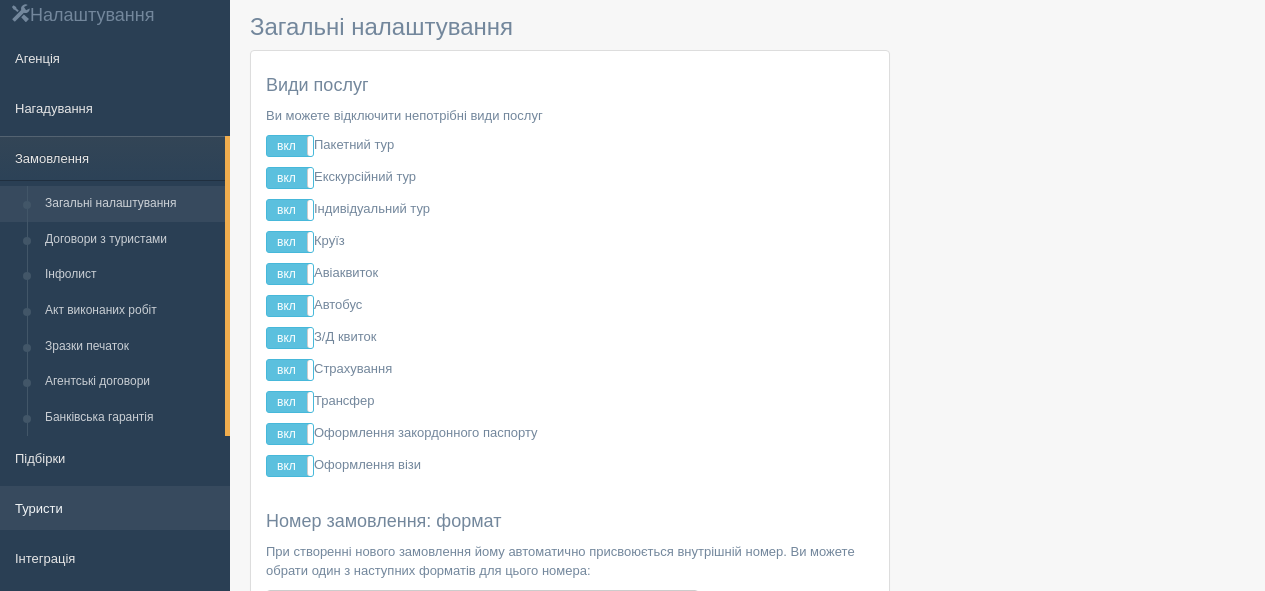 scroll, scrollTop: 71, scrollLeft: 0, axis: vertical 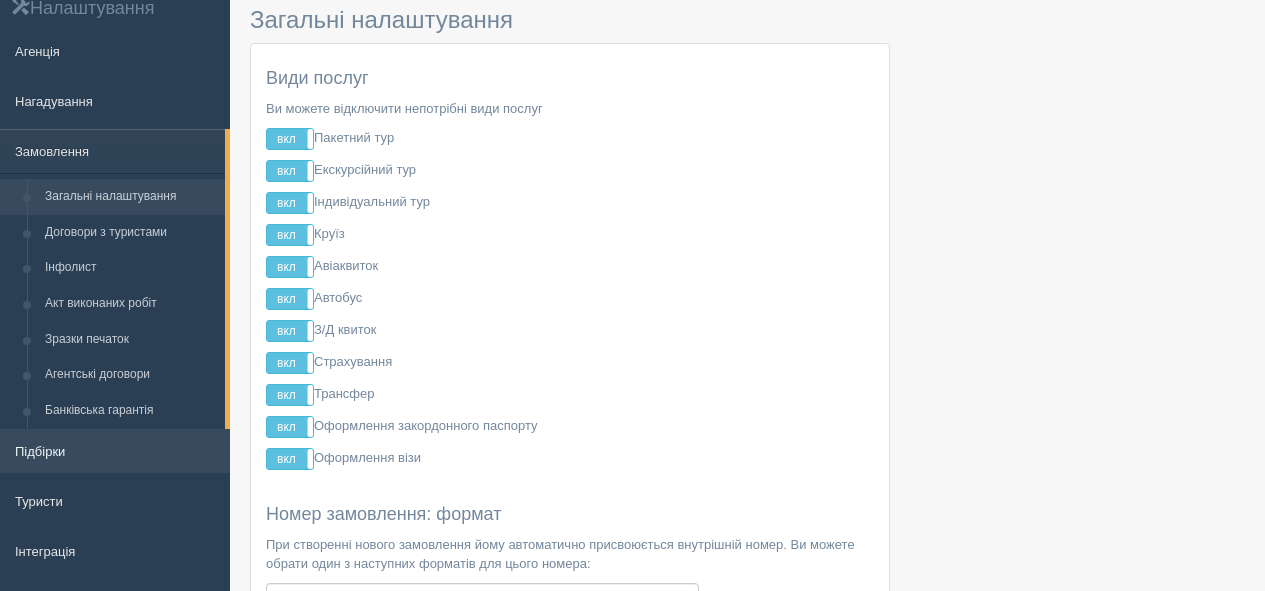 click on "Підбірки" at bounding box center [115, 451] 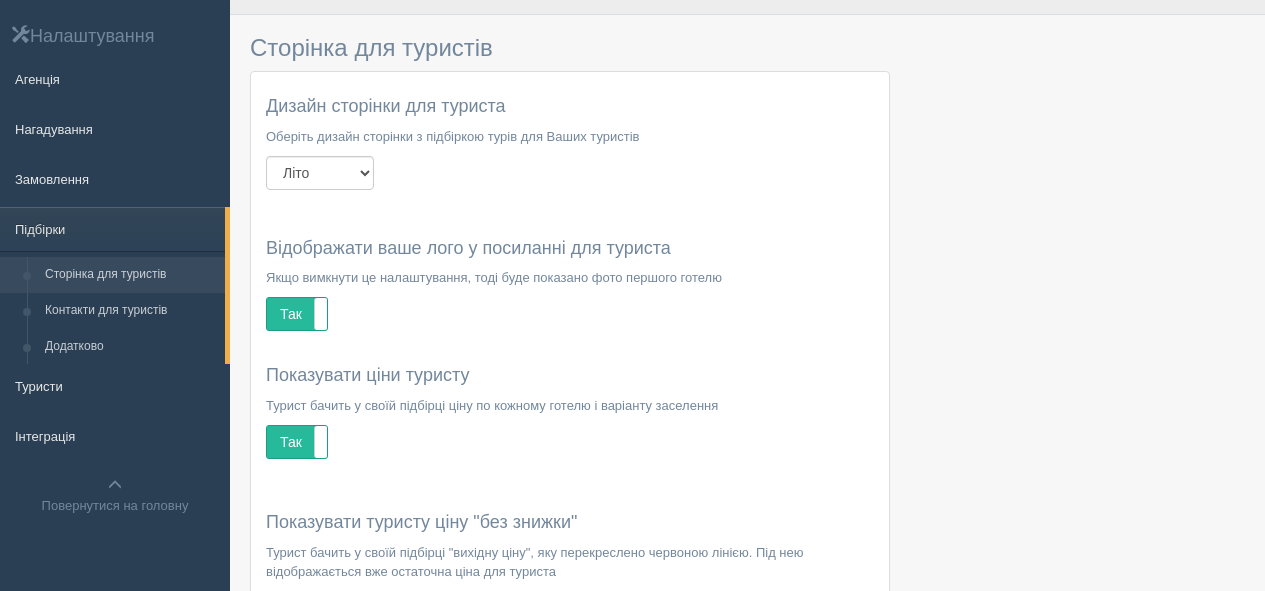 scroll, scrollTop: 0, scrollLeft: 0, axis: both 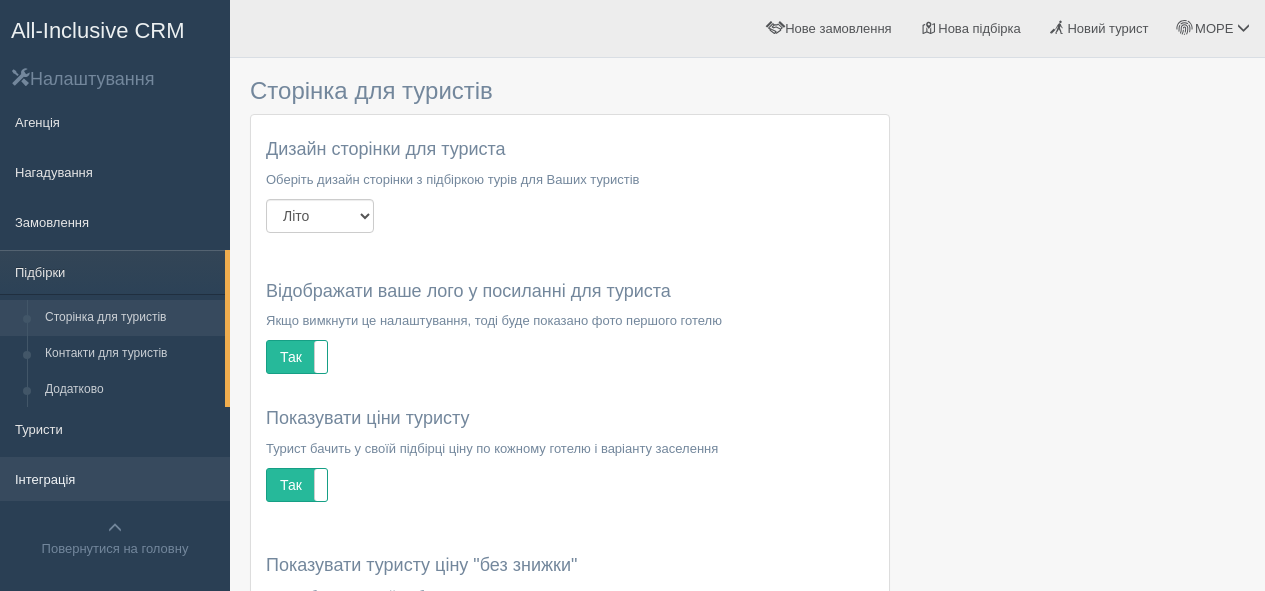 click on "Інтеграція" at bounding box center [115, 479] 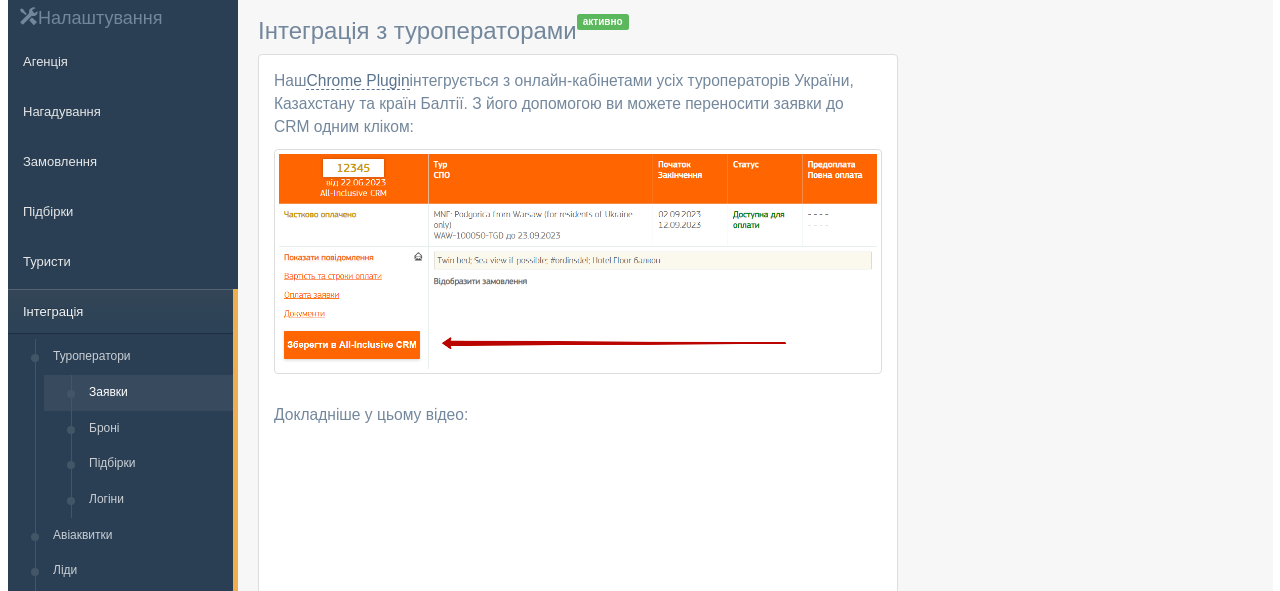 scroll, scrollTop: 0, scrollLeft: 0, axis: both 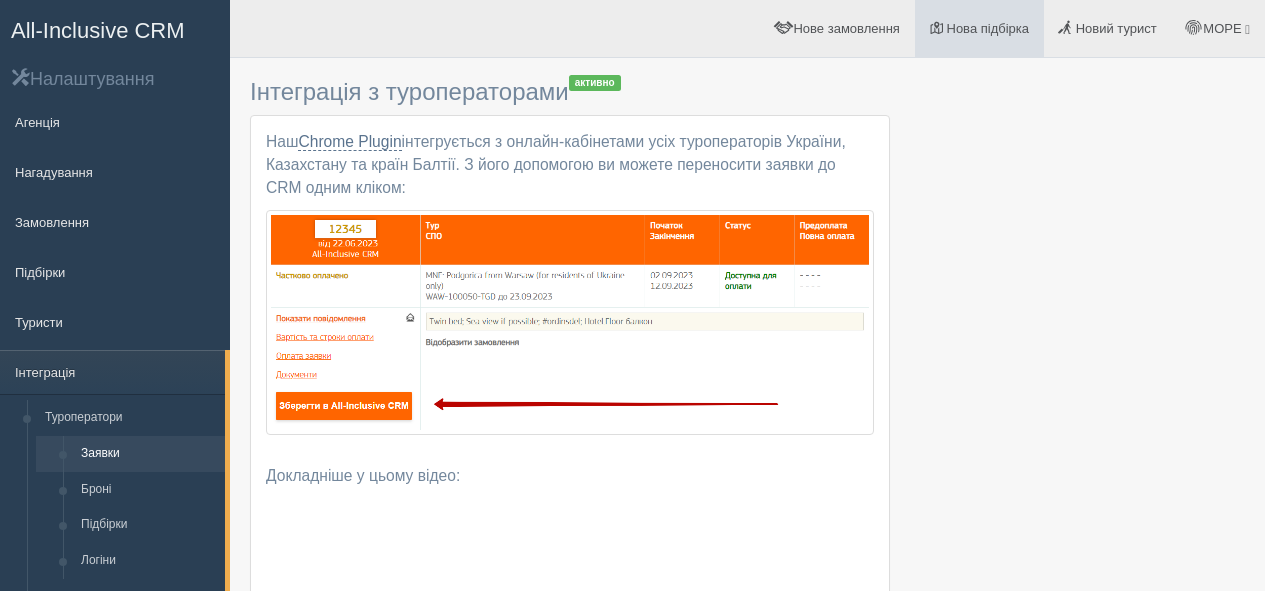 click on "Нова підбірка" at bounding box center (988, 28) 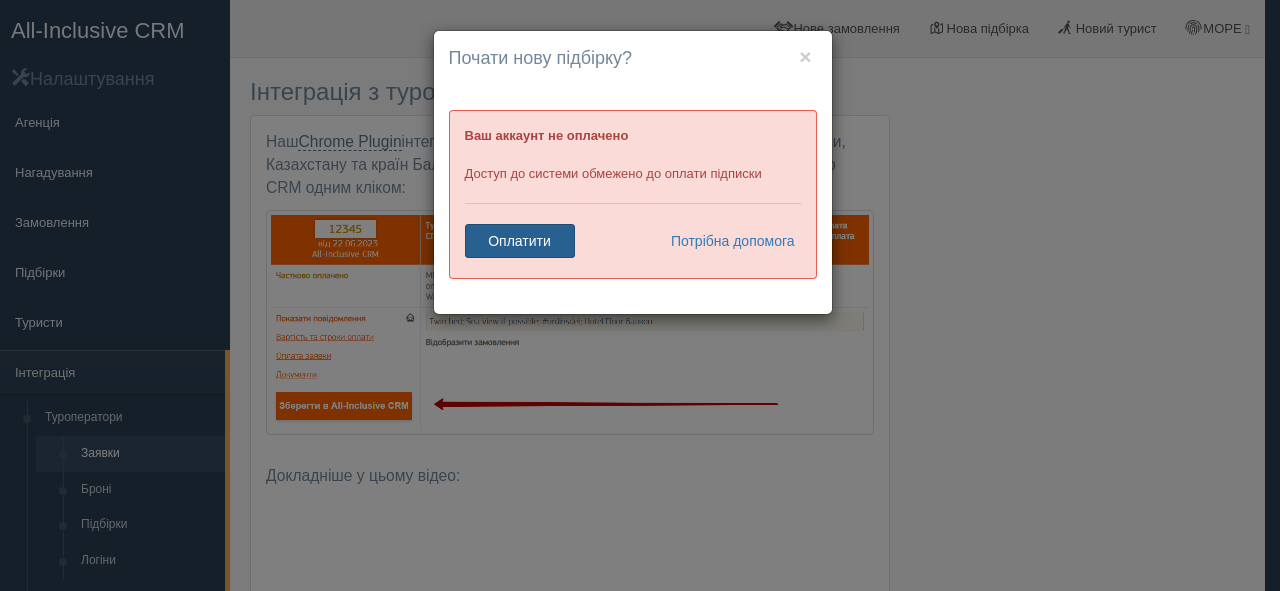 click on "Оплатити" at bounding box center [520, 241] 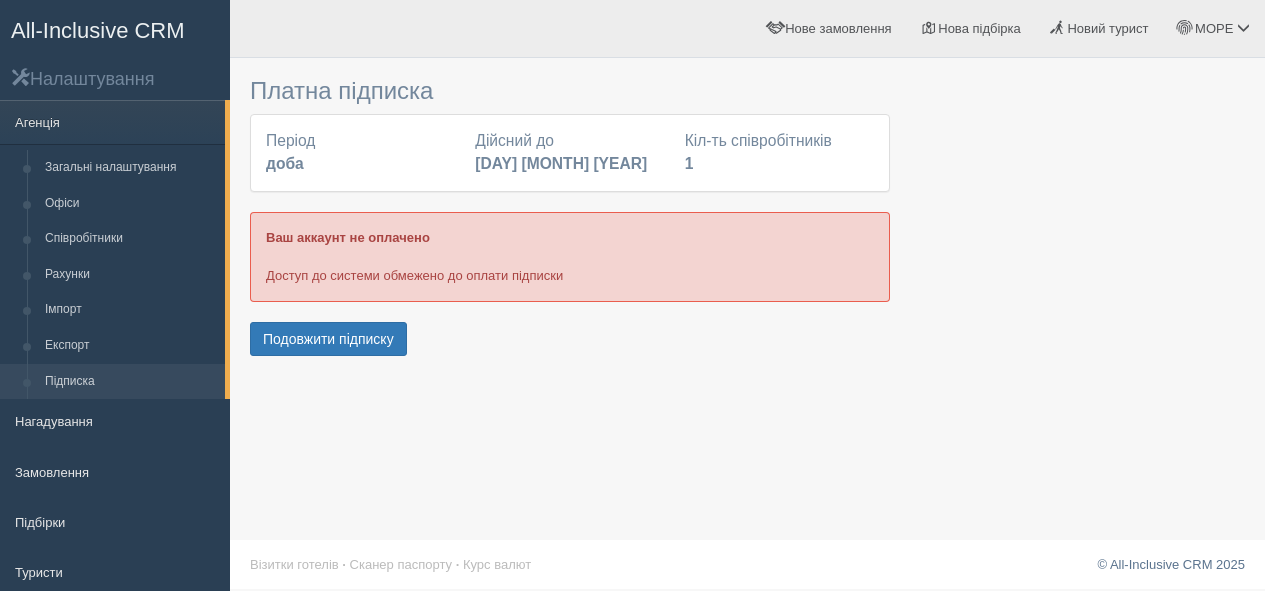 scroll, scrollTop: 0, scrollLeft: 0, axis: both 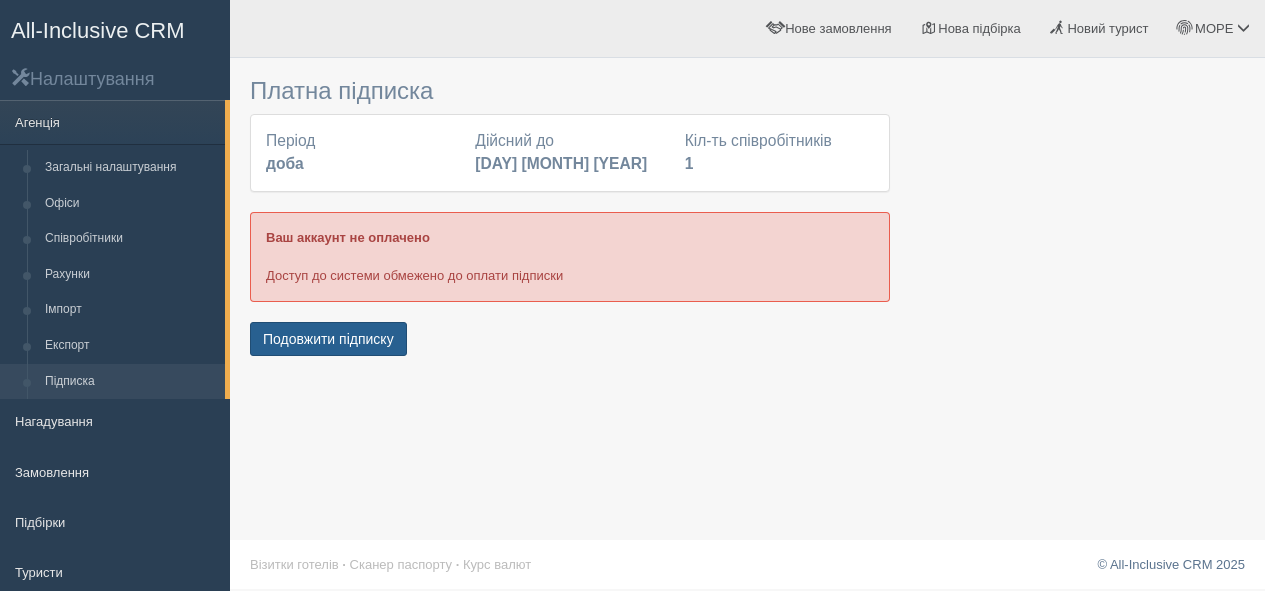 click on "Подовжити підписку" at bounding box center (328, 339) 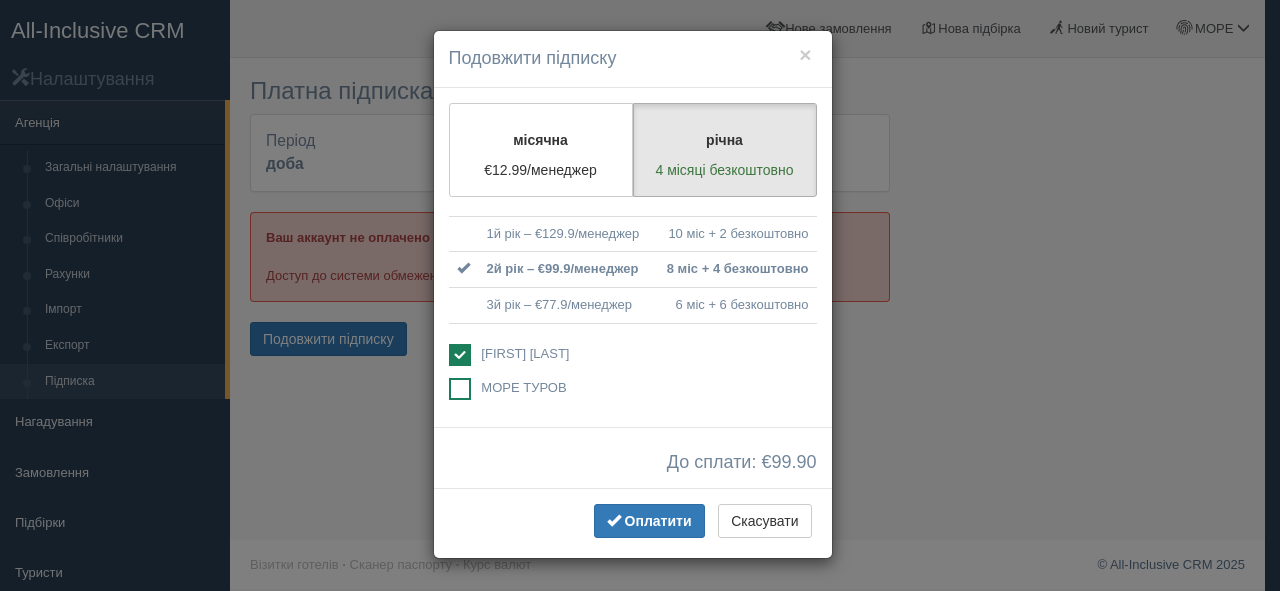 click at bounding box center (460, 389) 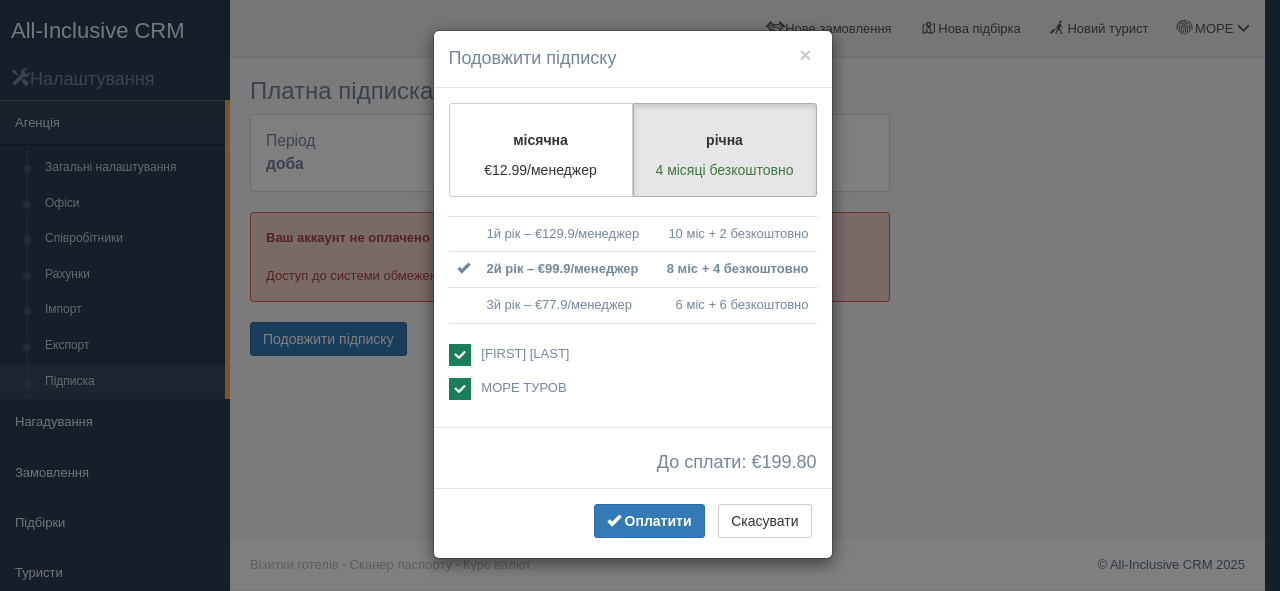 click at bounding box center [460, 355] 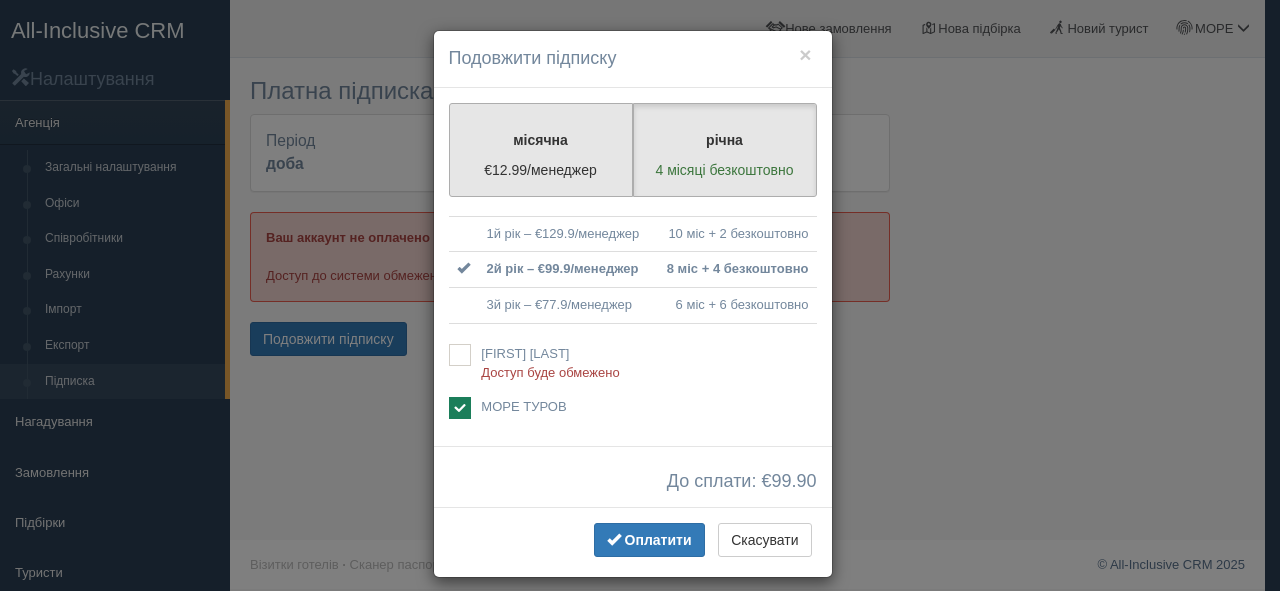 click on "місячна" at bounding box center (541, 140) 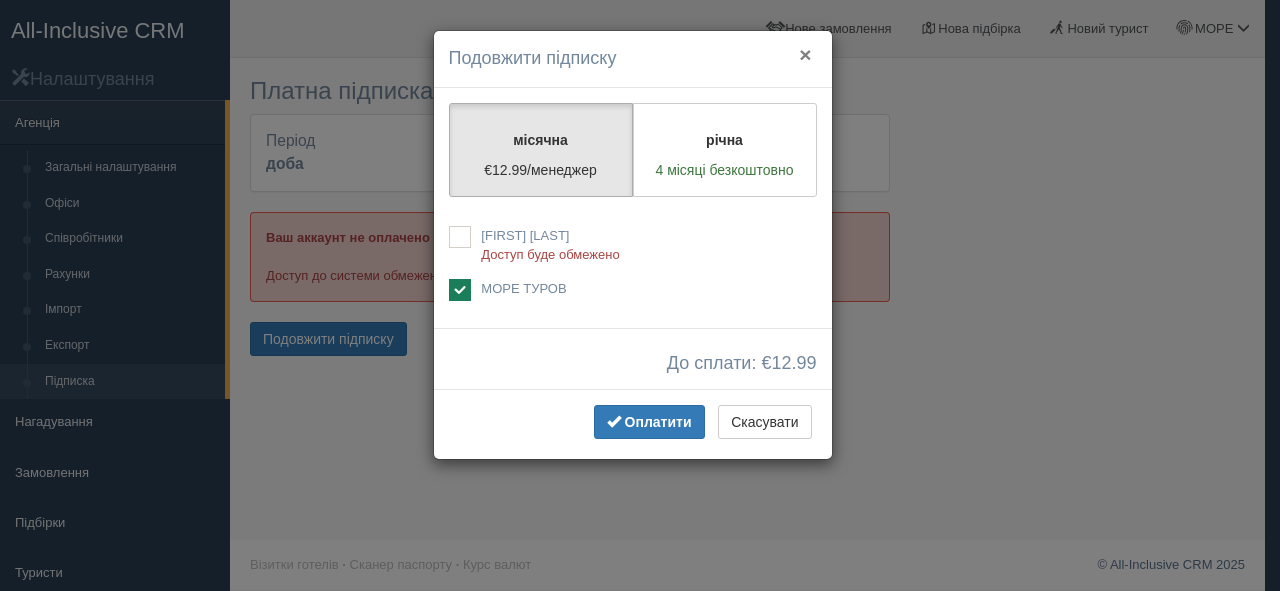 click on "×" at bounding box center (805, 54) 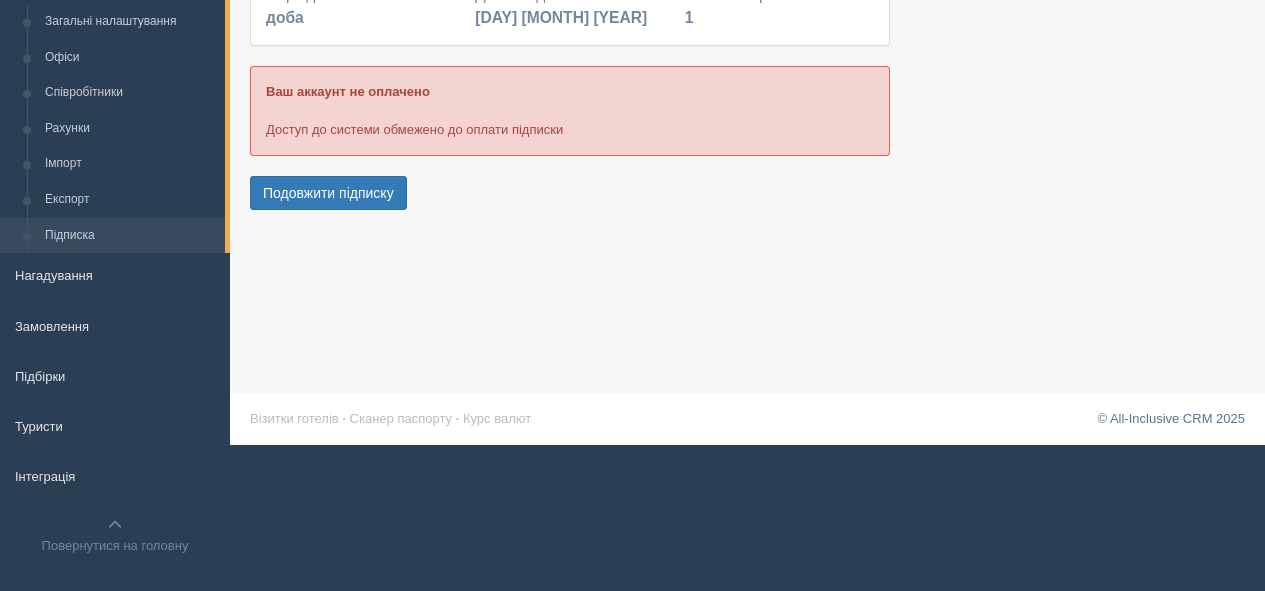 scroll, scrollTop: 162, scrollLeft: 0, axis: vertical 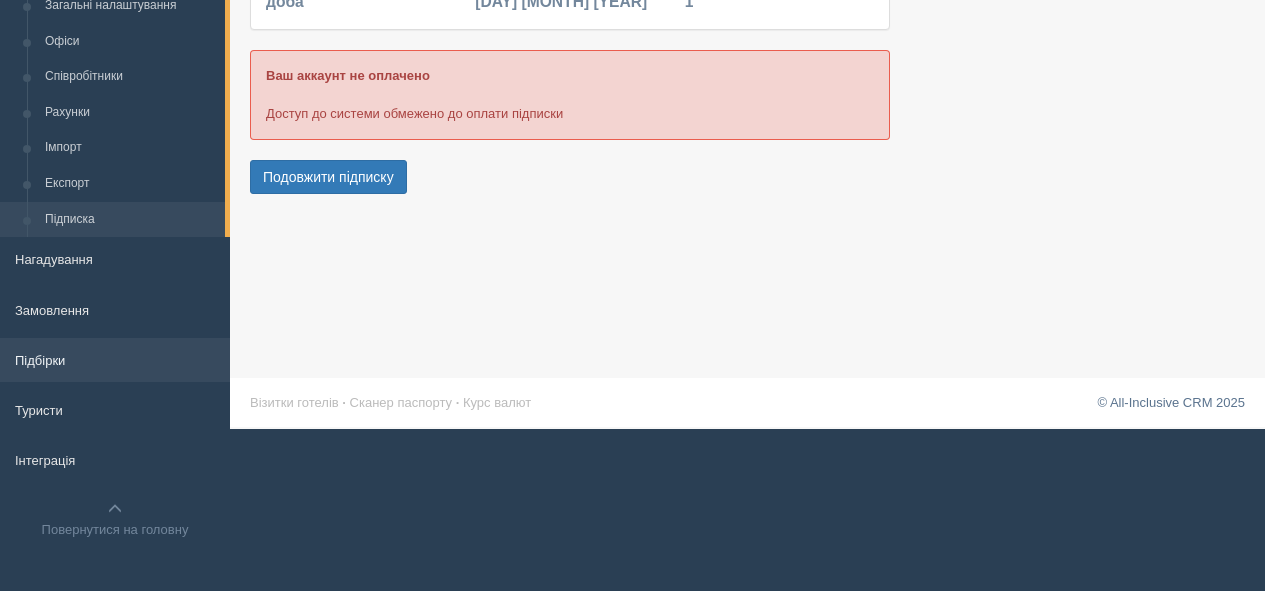 click on "Підбірки" at bounding box center [115, 360] 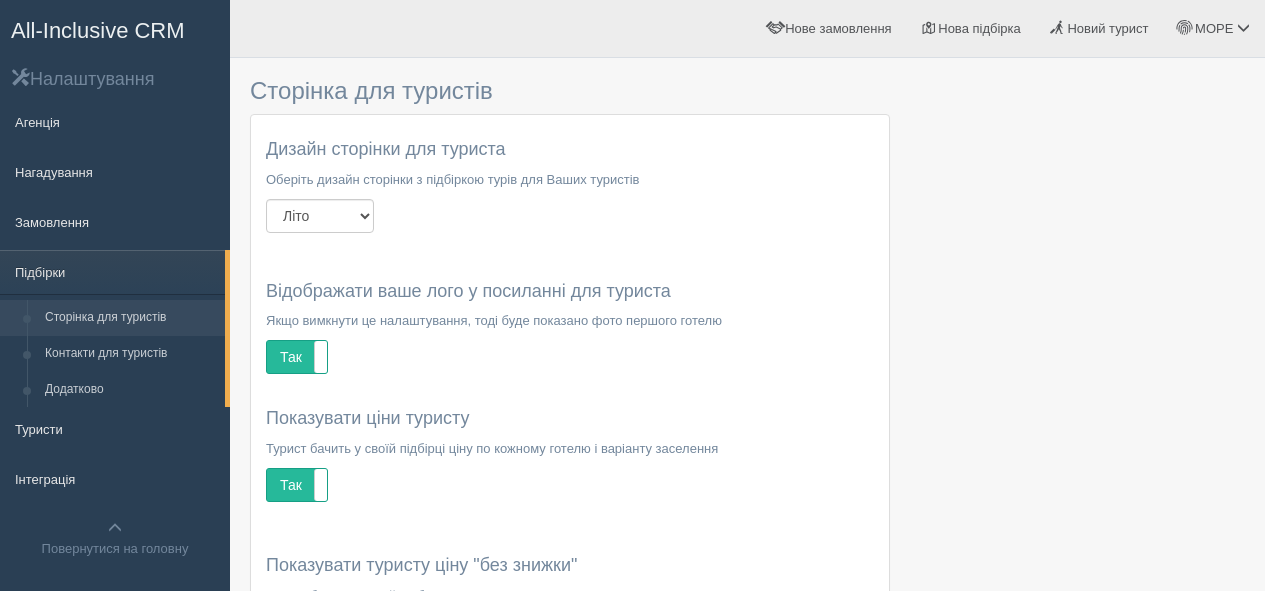 scroll, scrollTop: 0, scrollLeft: 0, axis: both 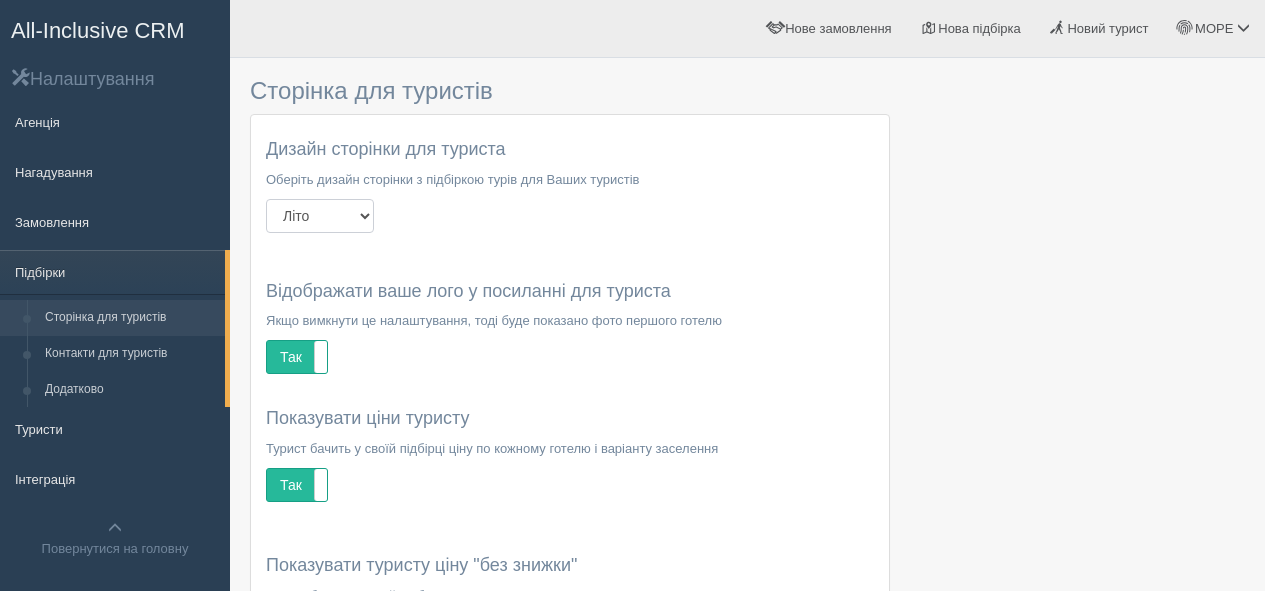 click on "Модерн
Літо
Новий рік" at bounding box center [320, 216] 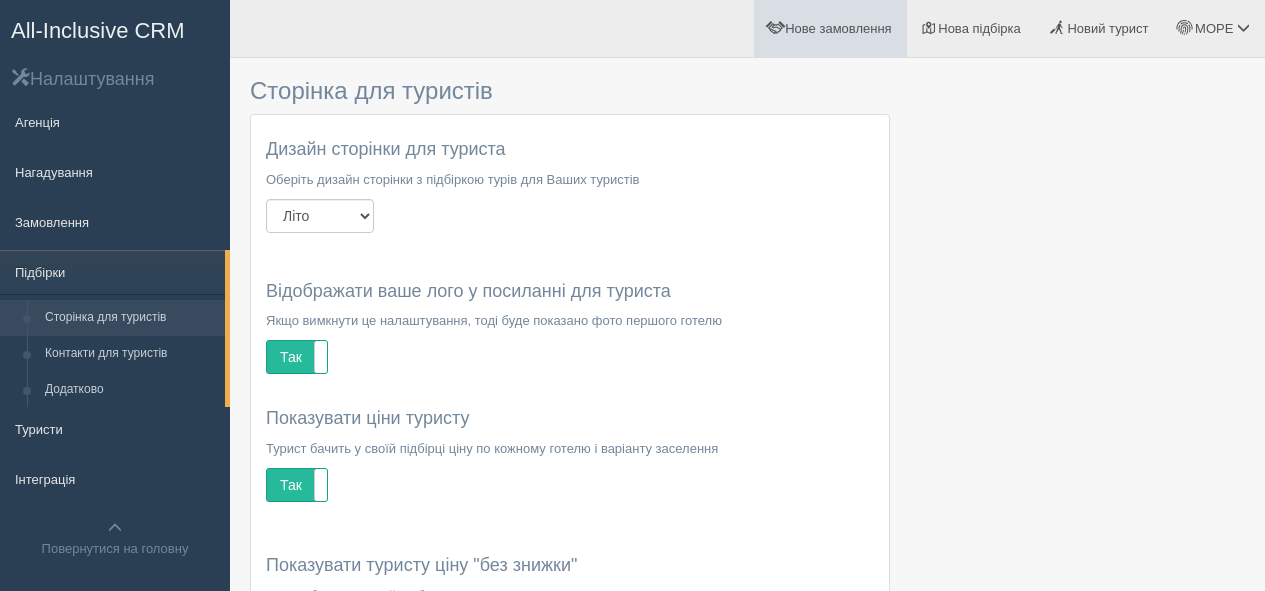 click on "Нове замовлення" at bounding box center [830, 28] 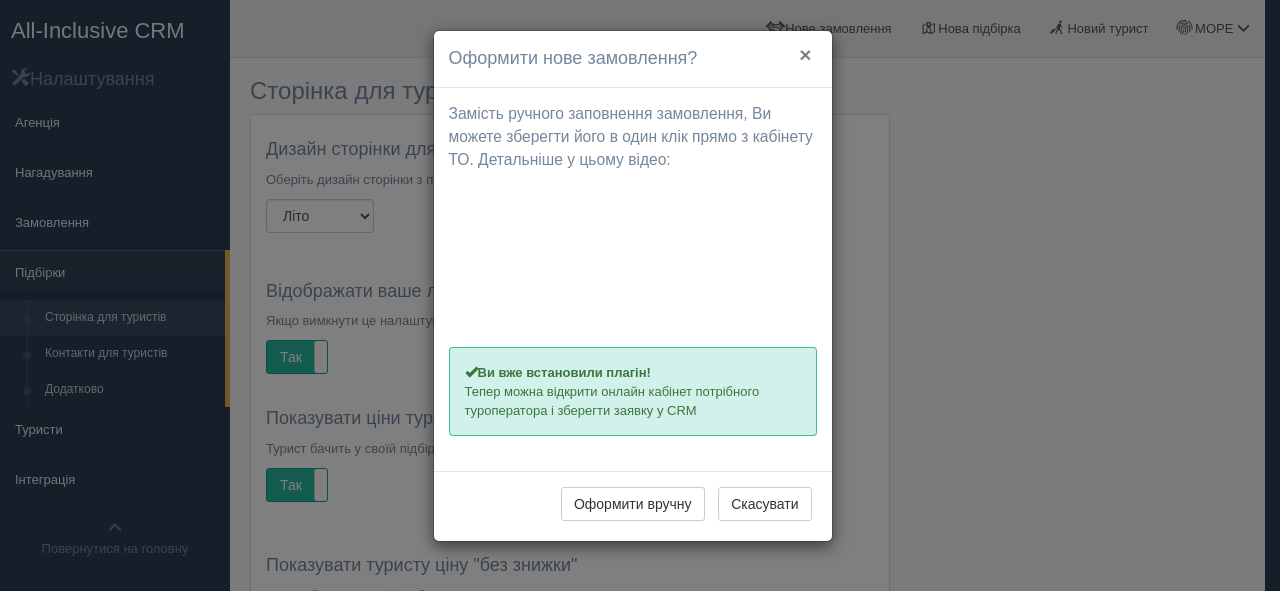 click on "×" at bounding box center (805, 54) 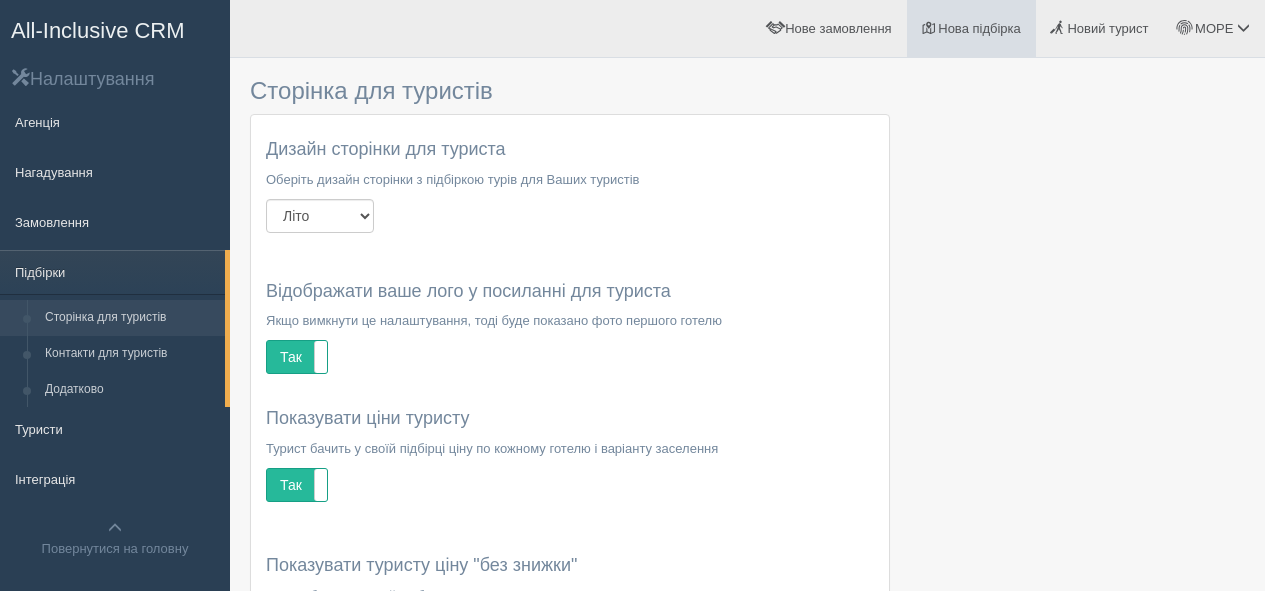 click on "Нова підбірка" at bounding box center [979, 28] 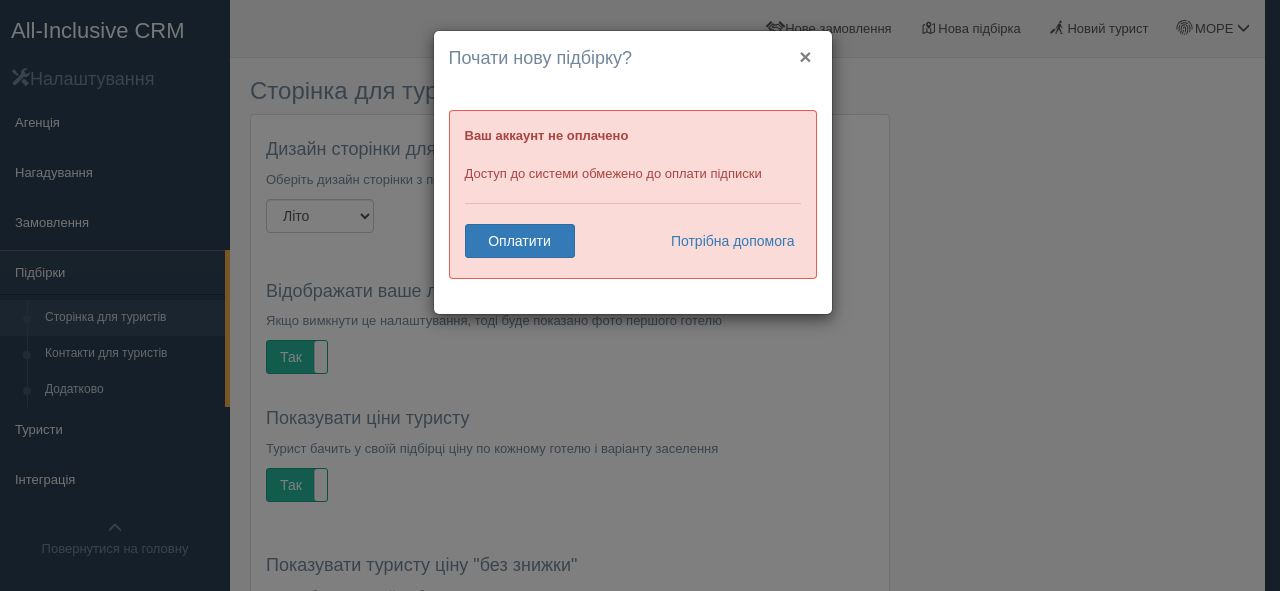click on "×" at bounding box center [805, 56] 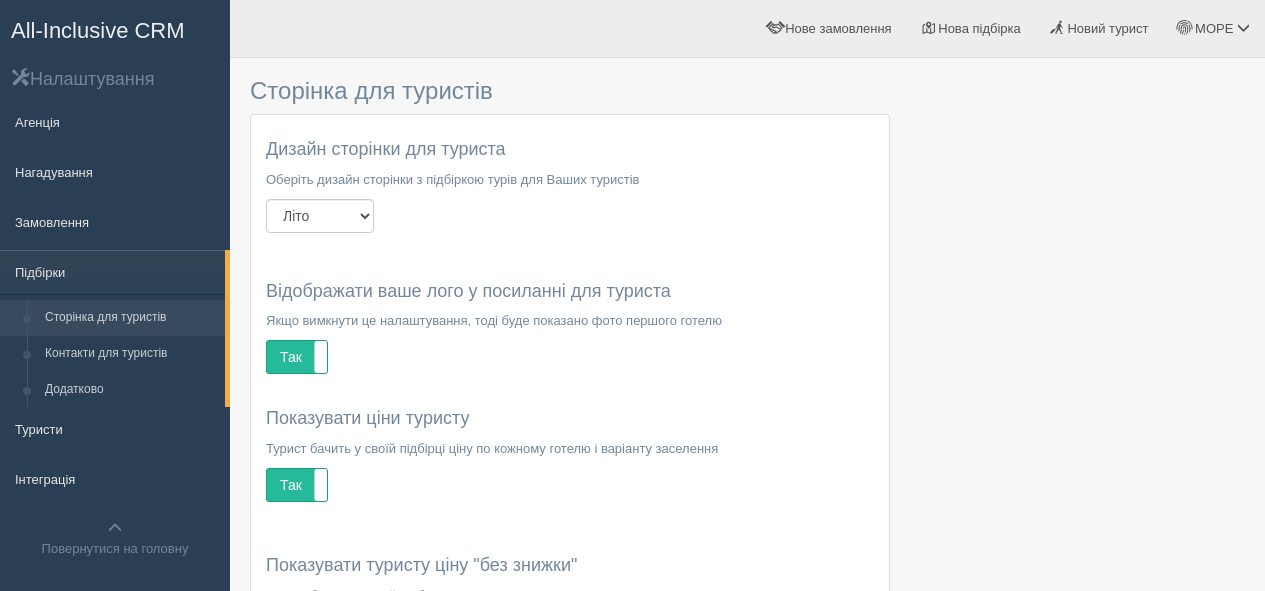 click on "All-Inclusive CRM" at bounding box center (98, 30) 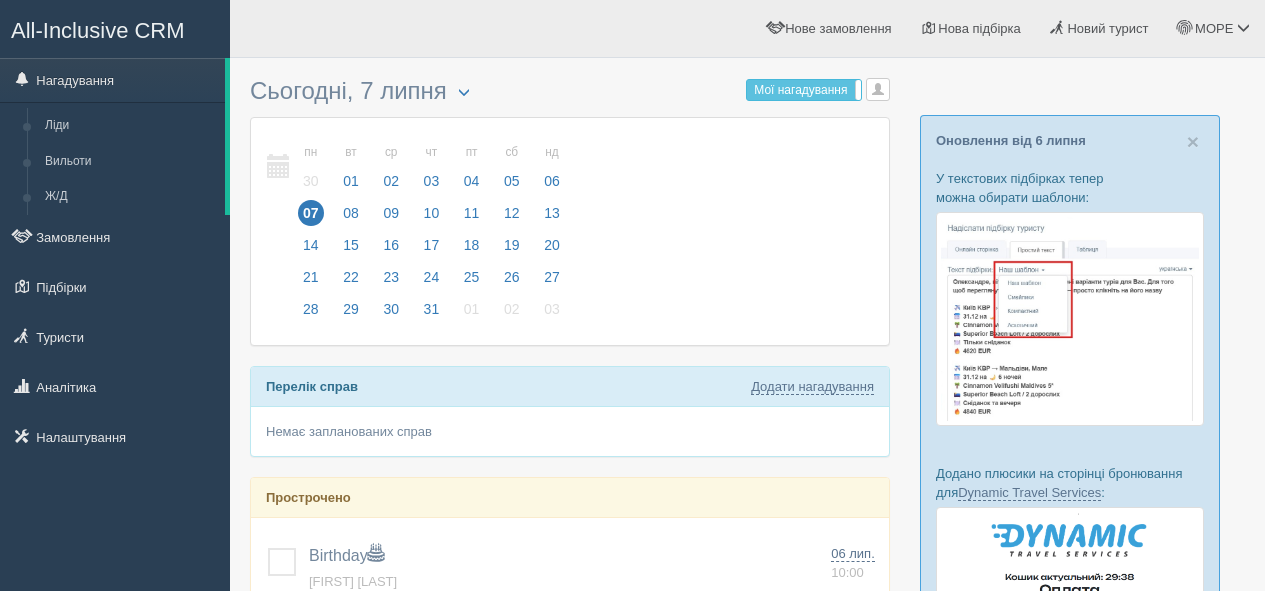 scroll, scrollTop: 0, scrollLeft: 0, axis: both 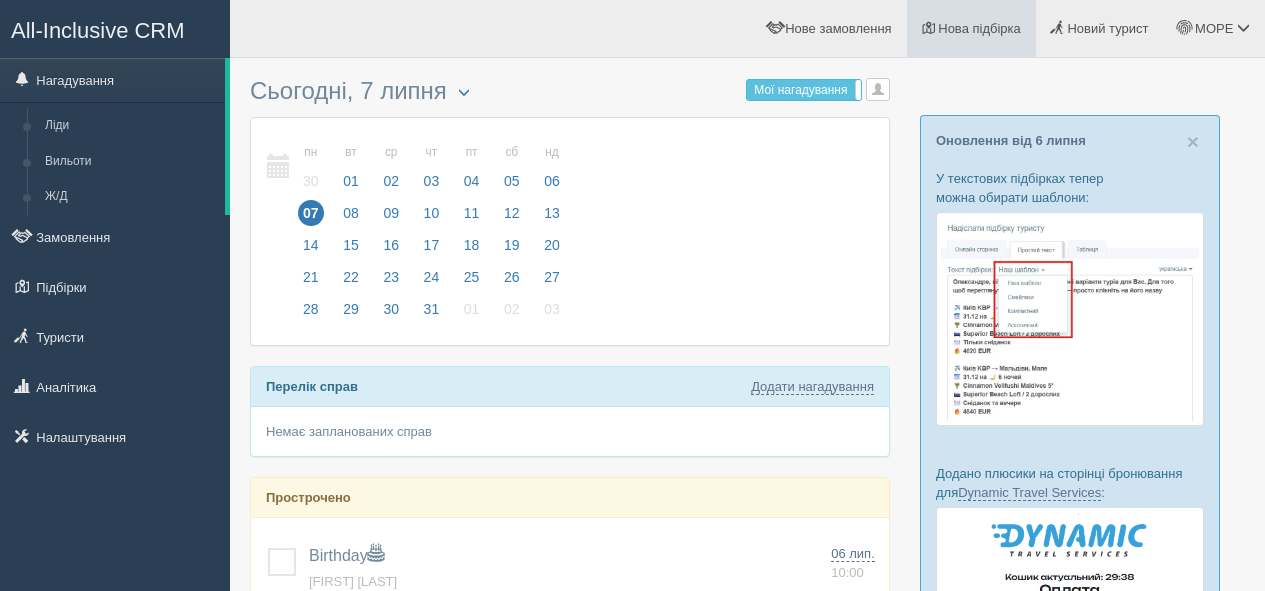 click on "Нова підбірка" at bounding box center (979, 28) 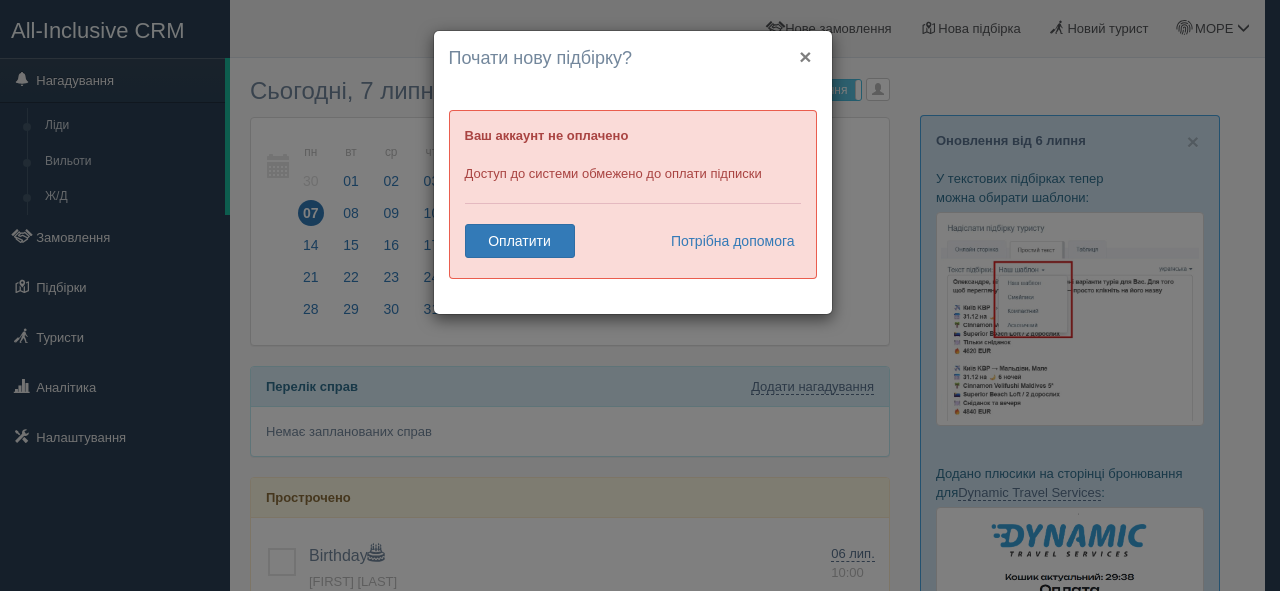 click on "×" at bounding box center (805, 56) 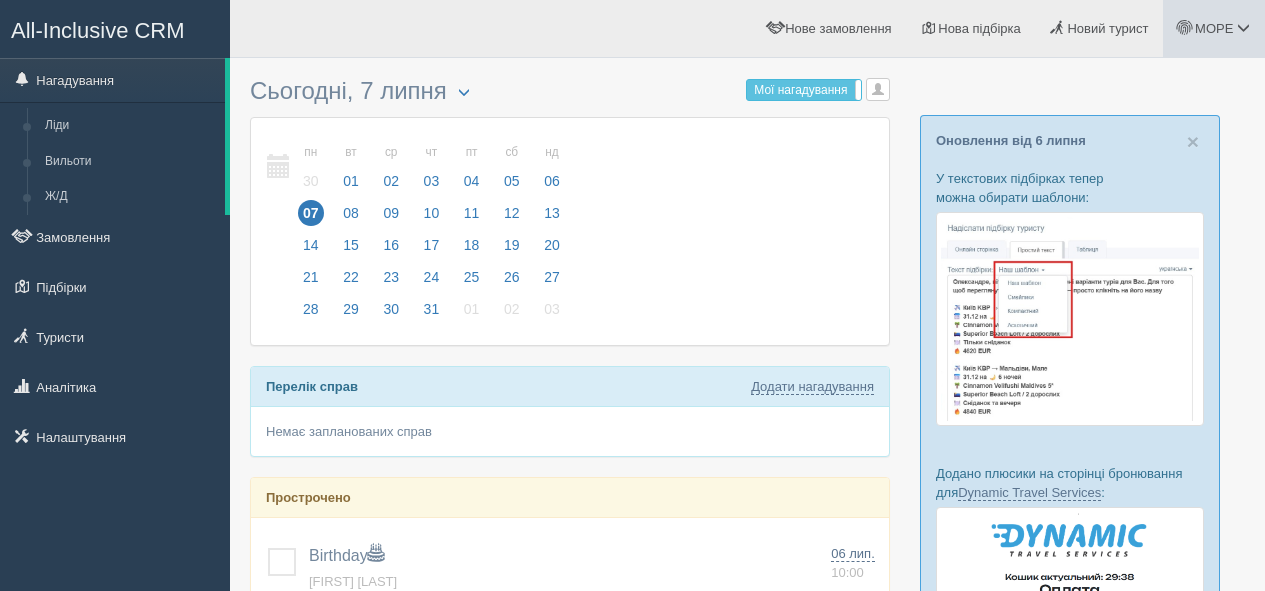 click on "МОРЕ" at bounding box center (1214, 28) 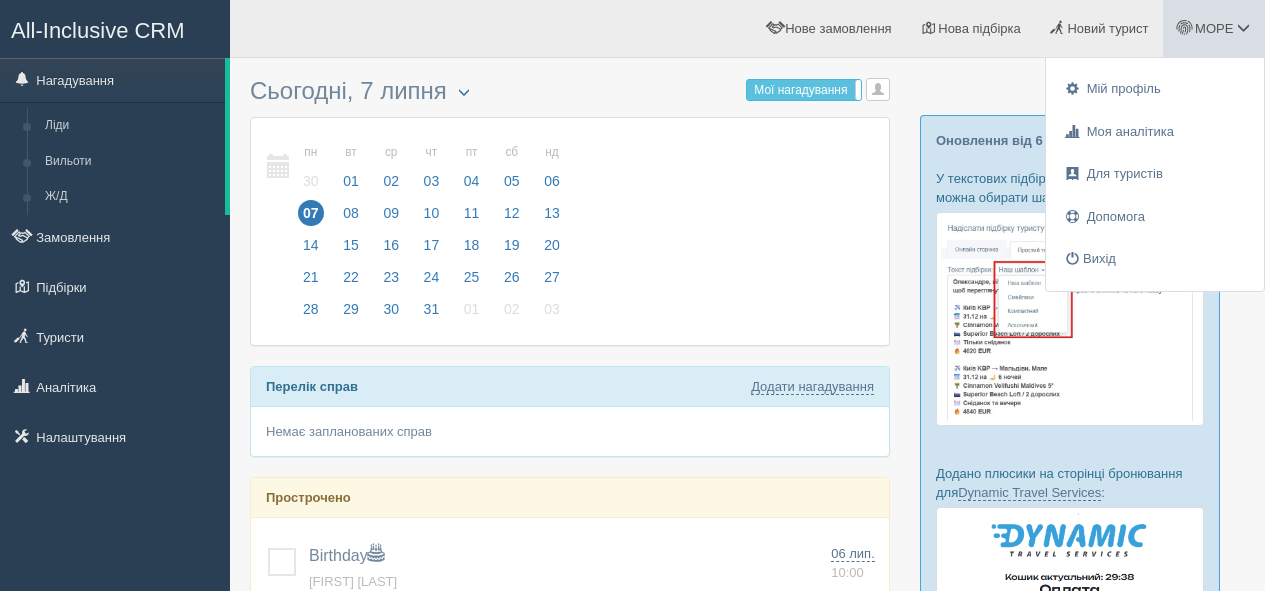 click on "×
Оновлення від 6 липня
У текстових підбірках тепер можна обирати шаблони:
Додано плюсики на сторінці бронювання для  Dynamic Travel Services :
Та плюсики для  TravelOne у Молдові :
Задати питання" at bounding box center (1070, 600) 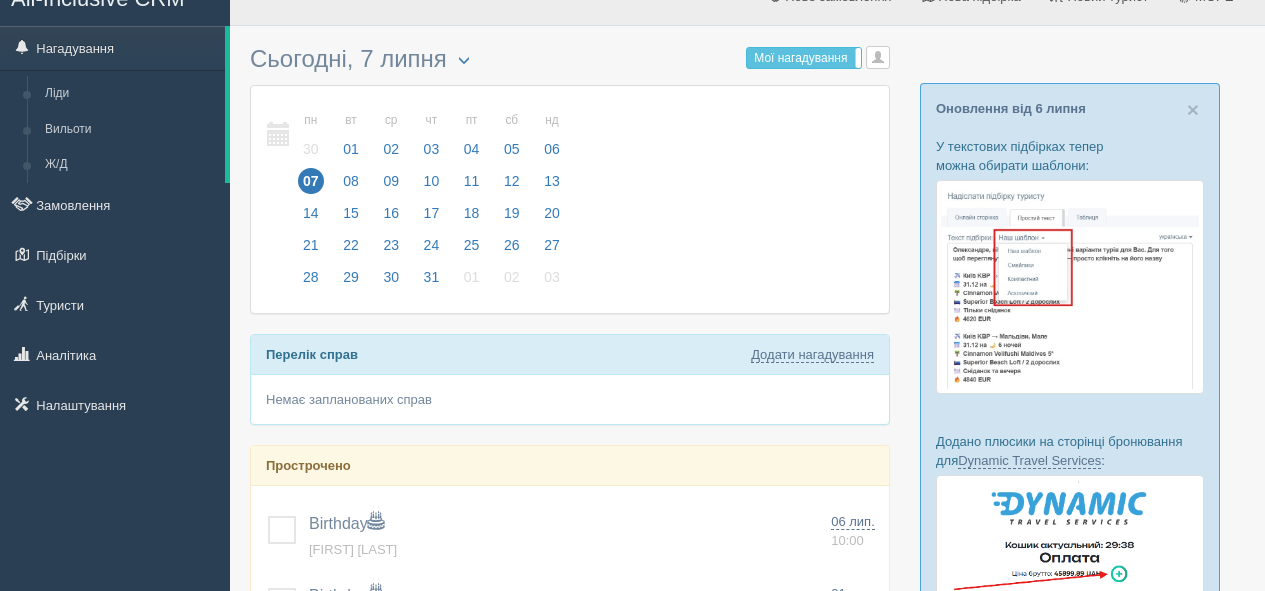 scroll, scrollTop: 0, scrollLeft: 0, axis: both 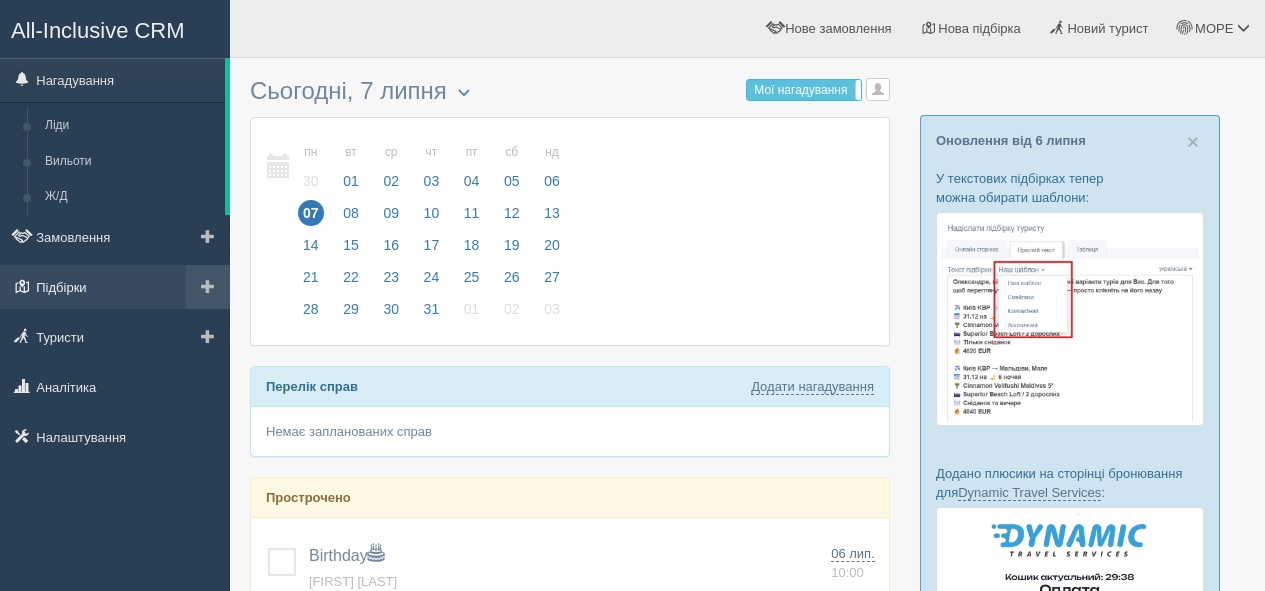 click on "Підбірки" at bounding box center [115, 287] 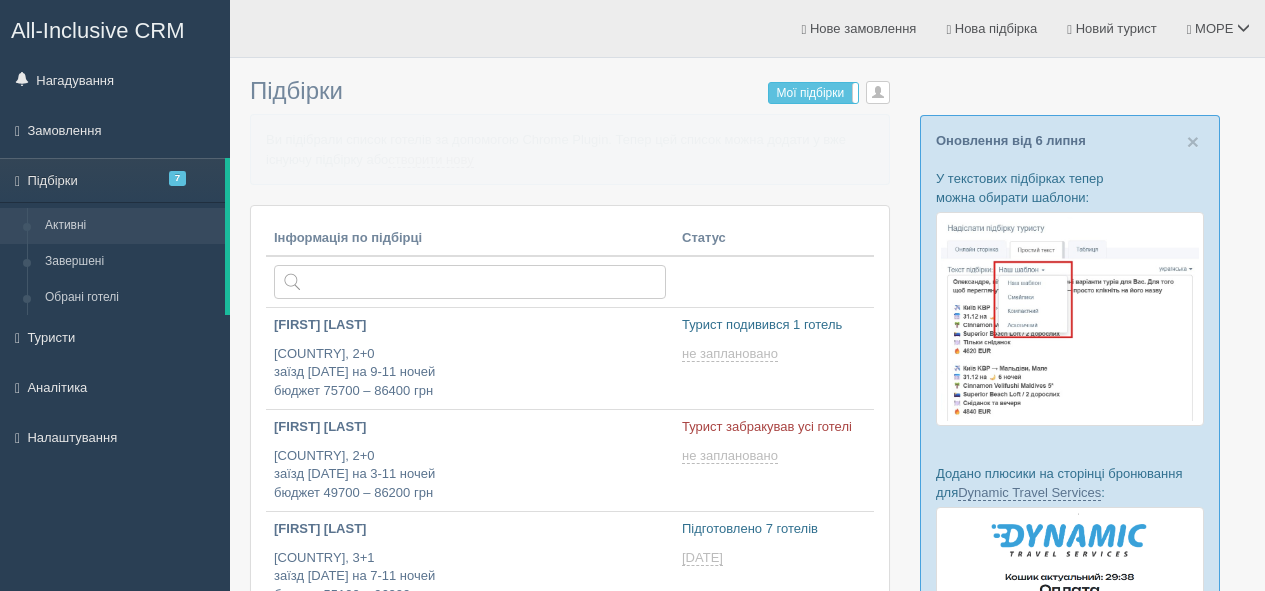 scroll, scrollTop: 0, scrollLeft: 0, axis: both 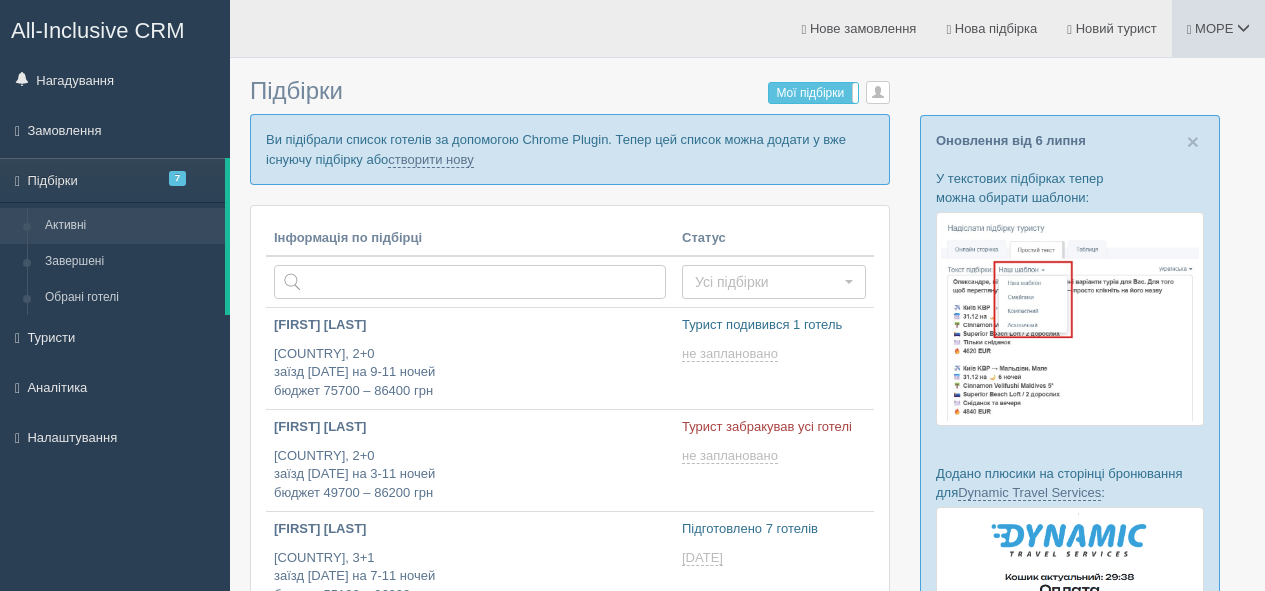 click on "МОРЕ" at bounding box center [1218, 28] 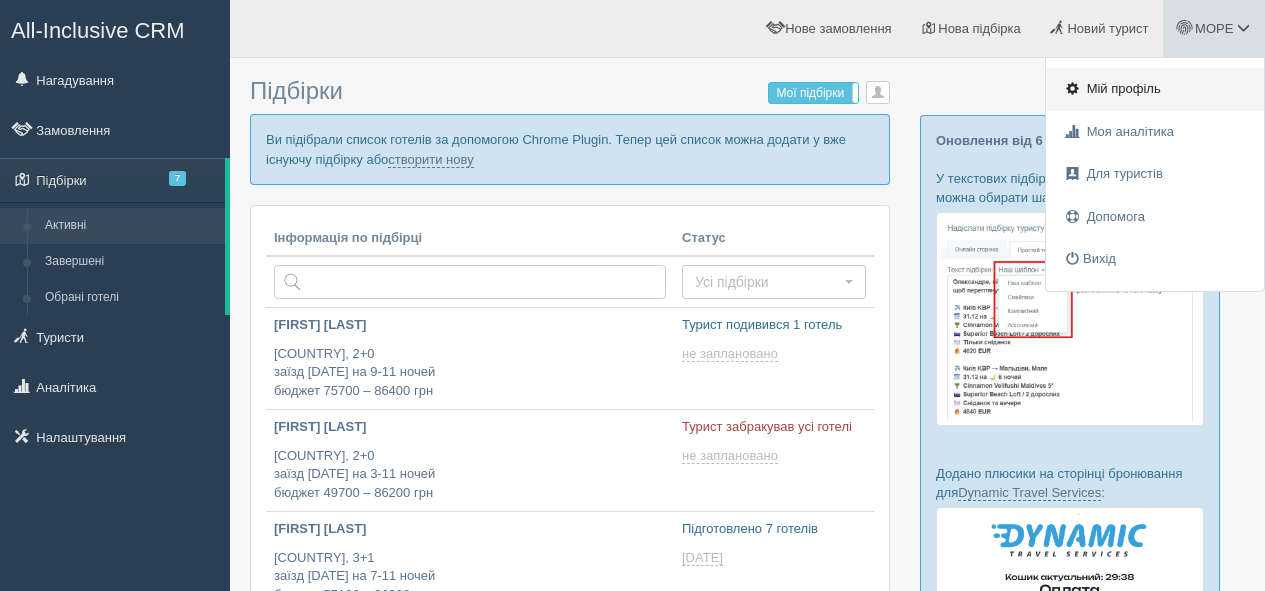 click on "Мій профіль" at bounding box center [1124, 88] 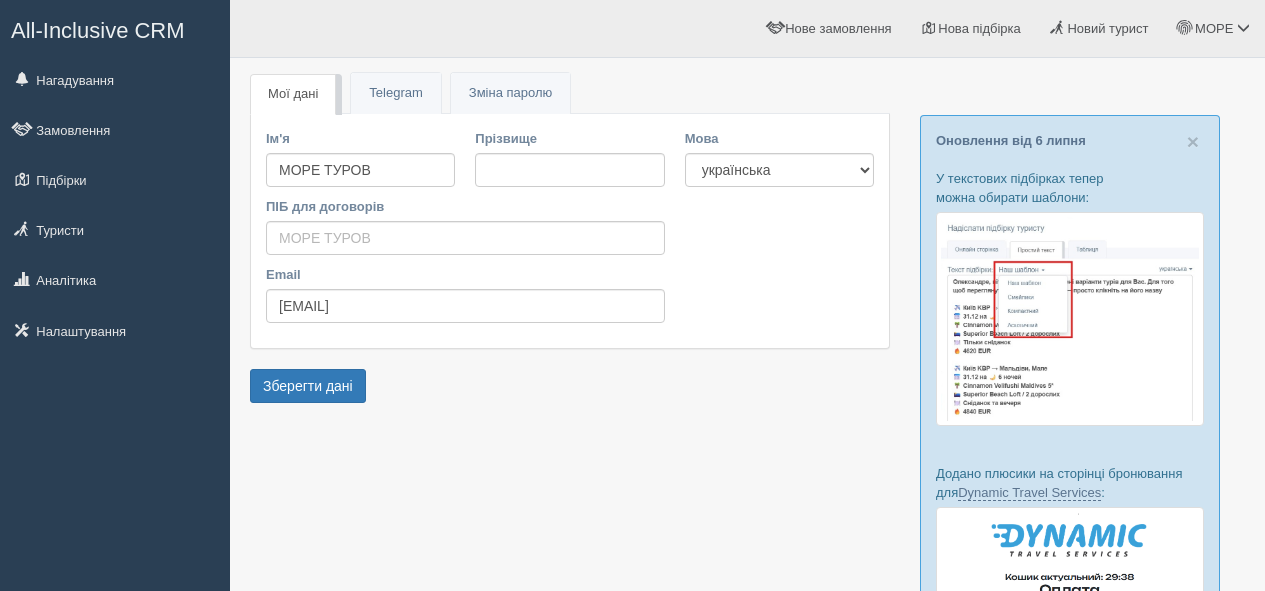 scroll, scrollTop: 0, scrollLeft: 0, axis: both 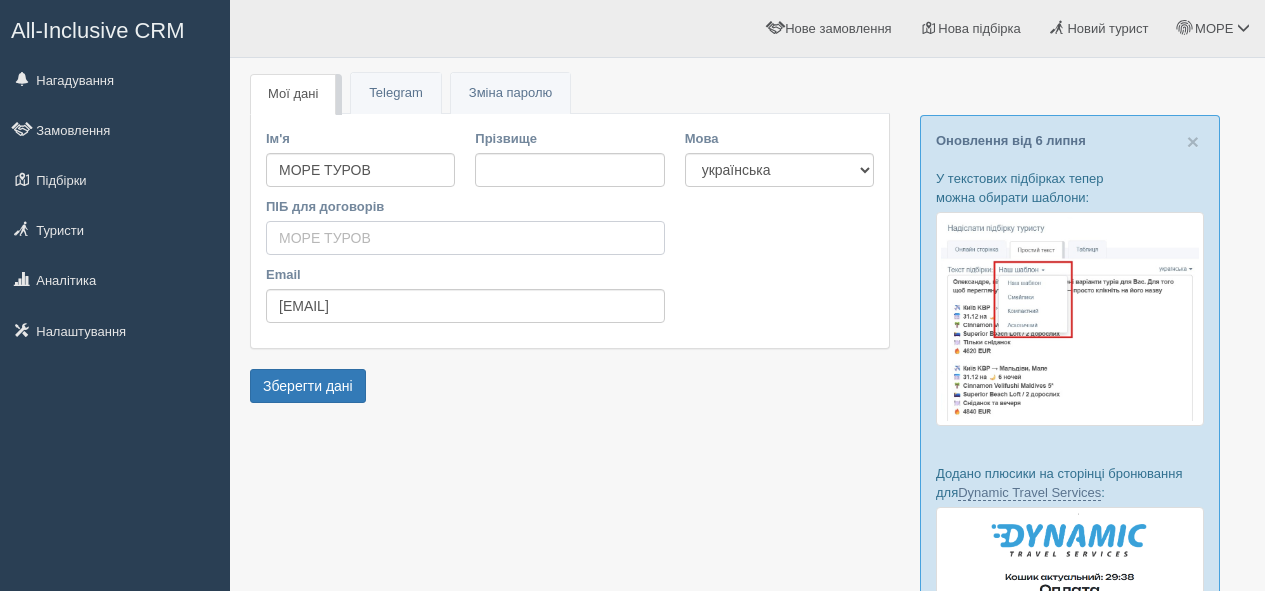 click on "ПІБ для договорів" at bounding box center [465, 238] 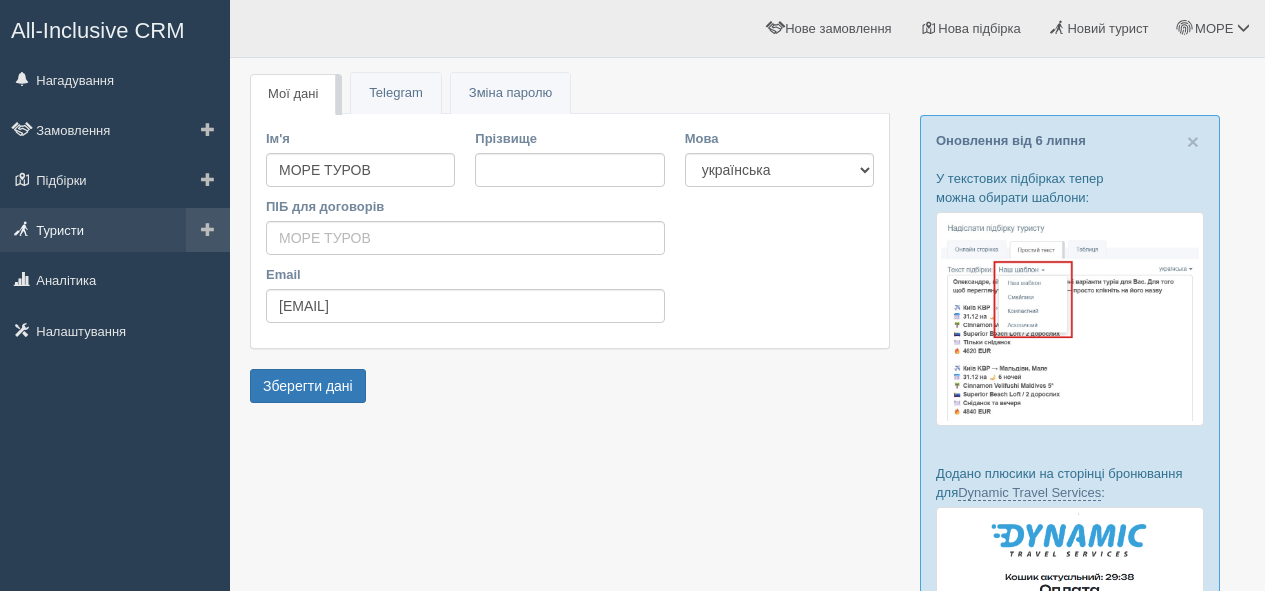click on "Туристи" at bounding box center [115, 230] 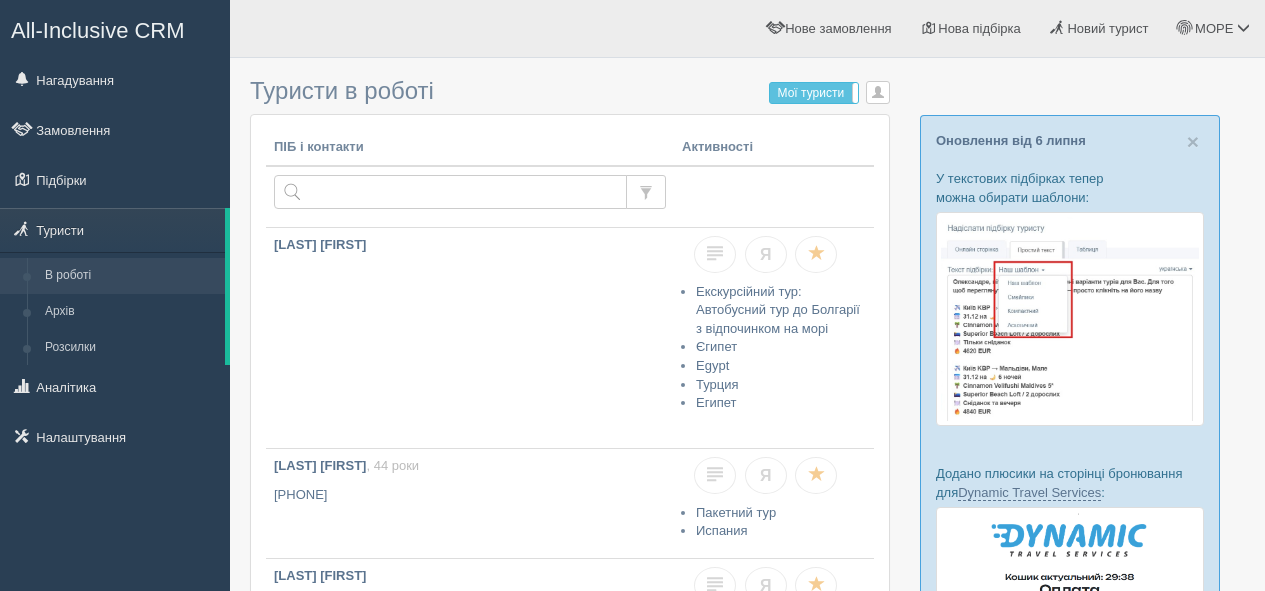 scroll, scrollTop: 0, scrollLeft: 0, axis: both 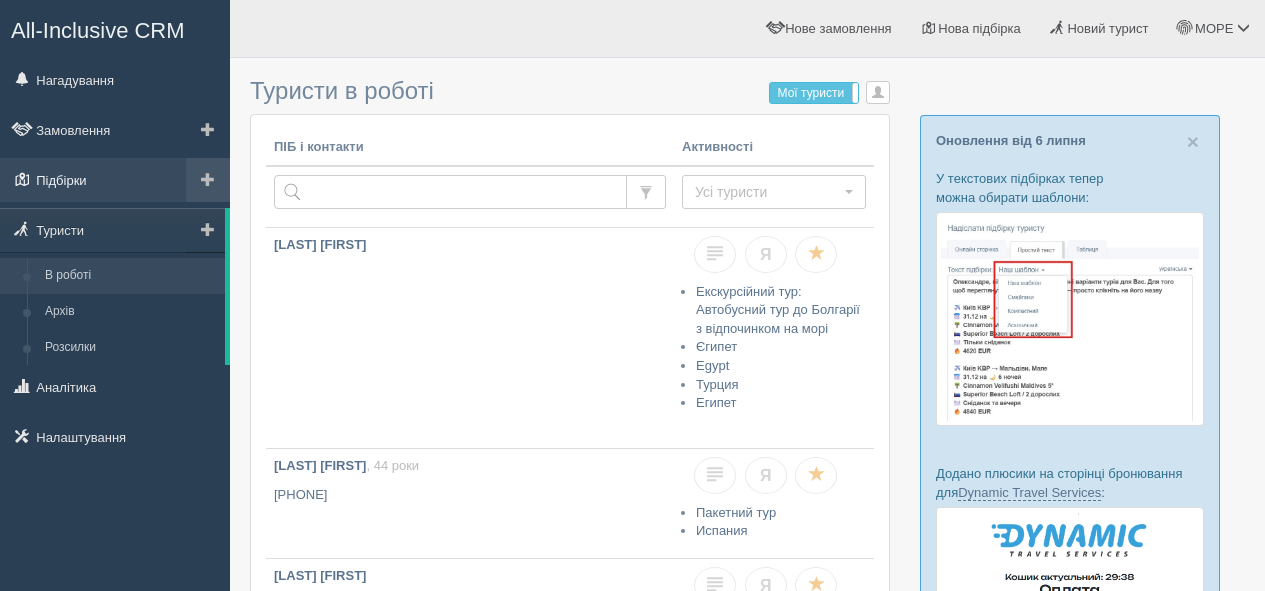 click on "Підбірки" at bounding box center [115, 180] 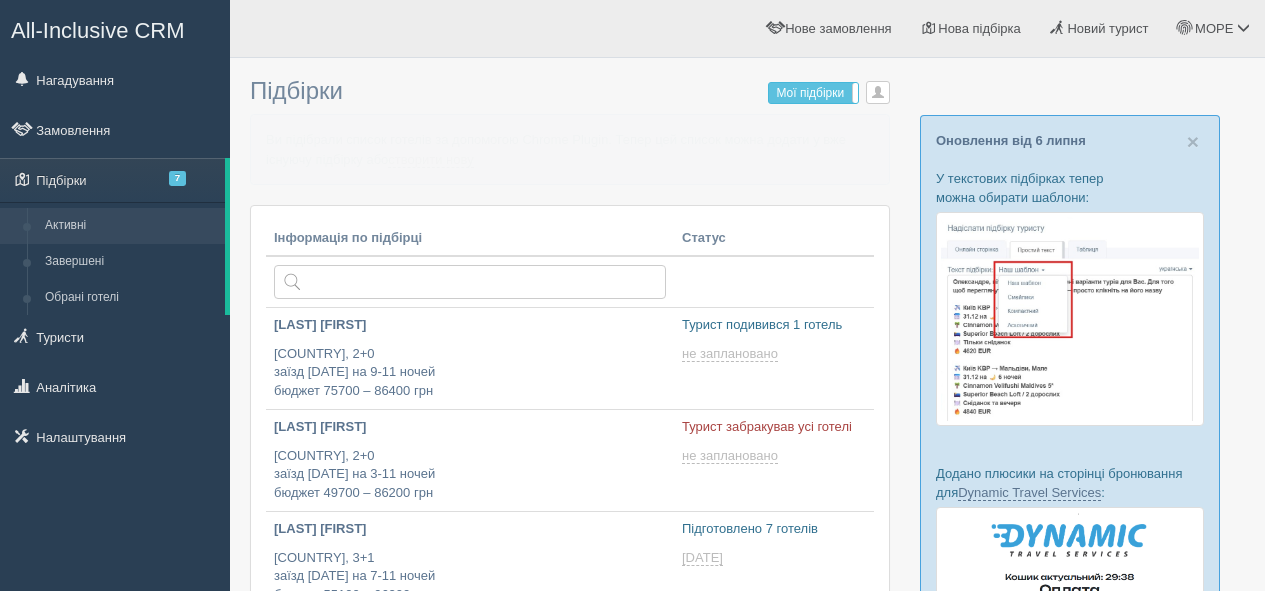 scroll, scrollTop: 0, scrollLeft: 0, axis: both 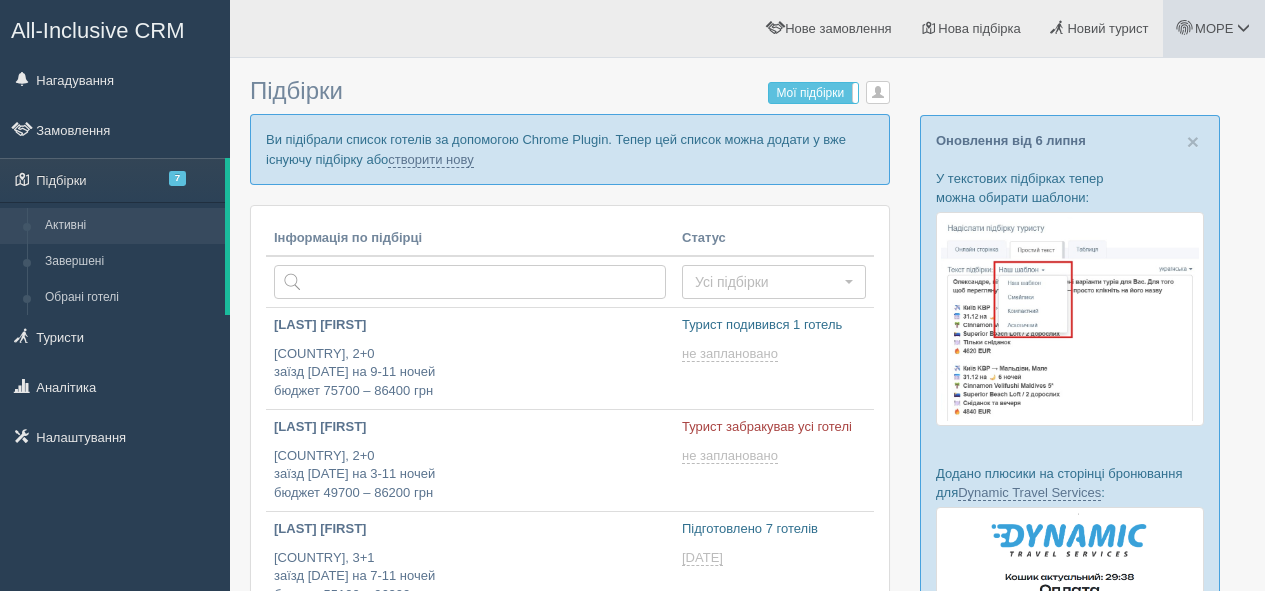 click on "МОРЕ" at bounding box center (1214, 28) 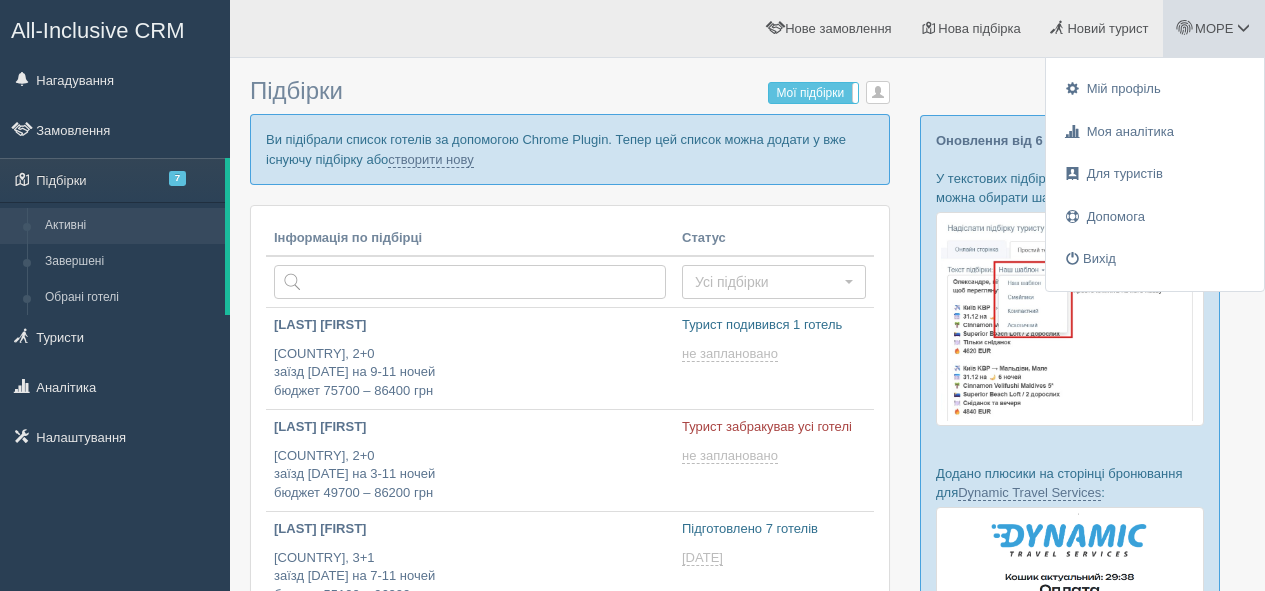 click on "Ви підібрали список готелів за допомогою Chrome Plugin. Тепер цей список можна додати у вже існуючу підбірку або  створити нову" at bounding box center (570, 149) 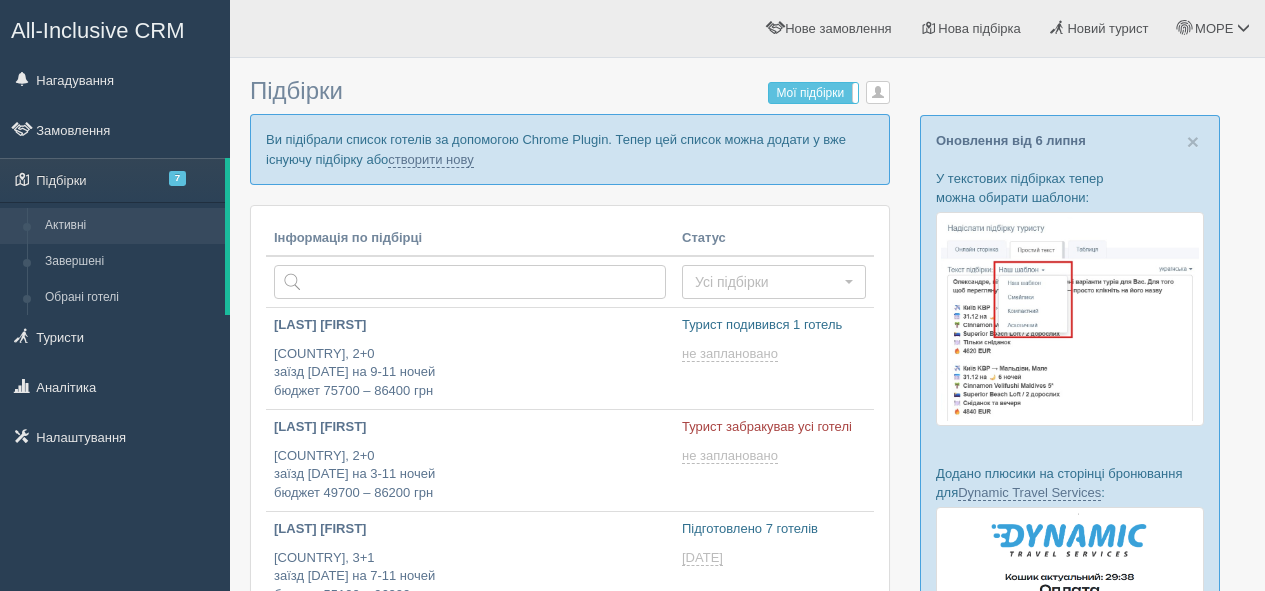click on "All-Inclusive CRM" at bounding box center [98, 30] 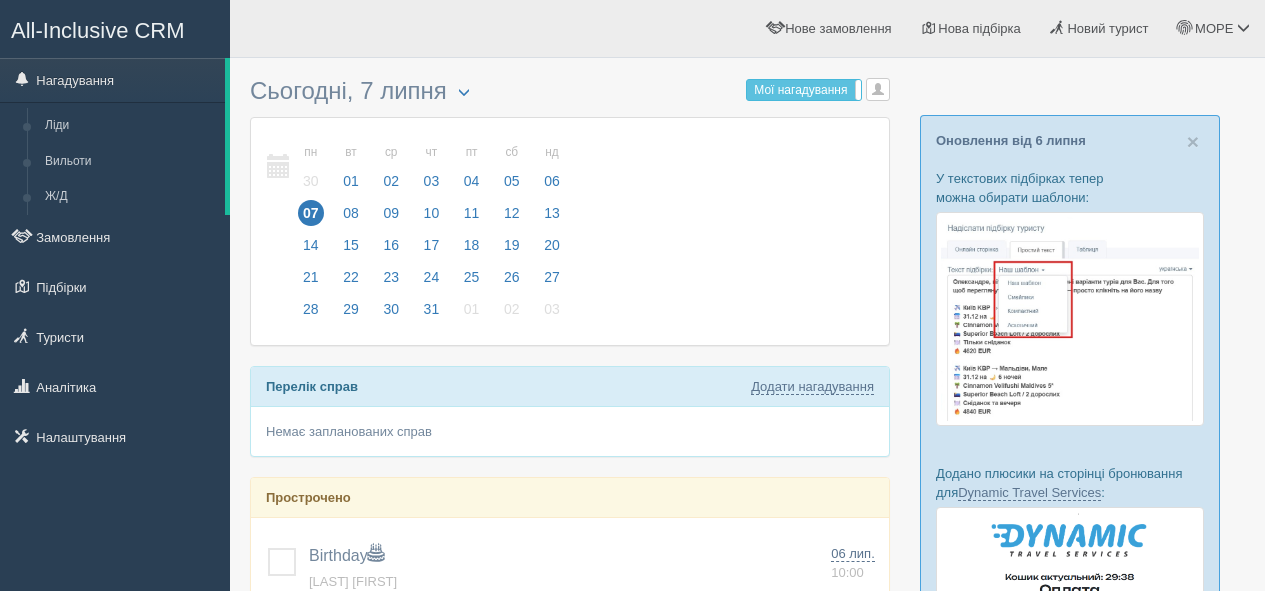 scroll, scrollTop: 0, scrollLeft: 0, axis: both 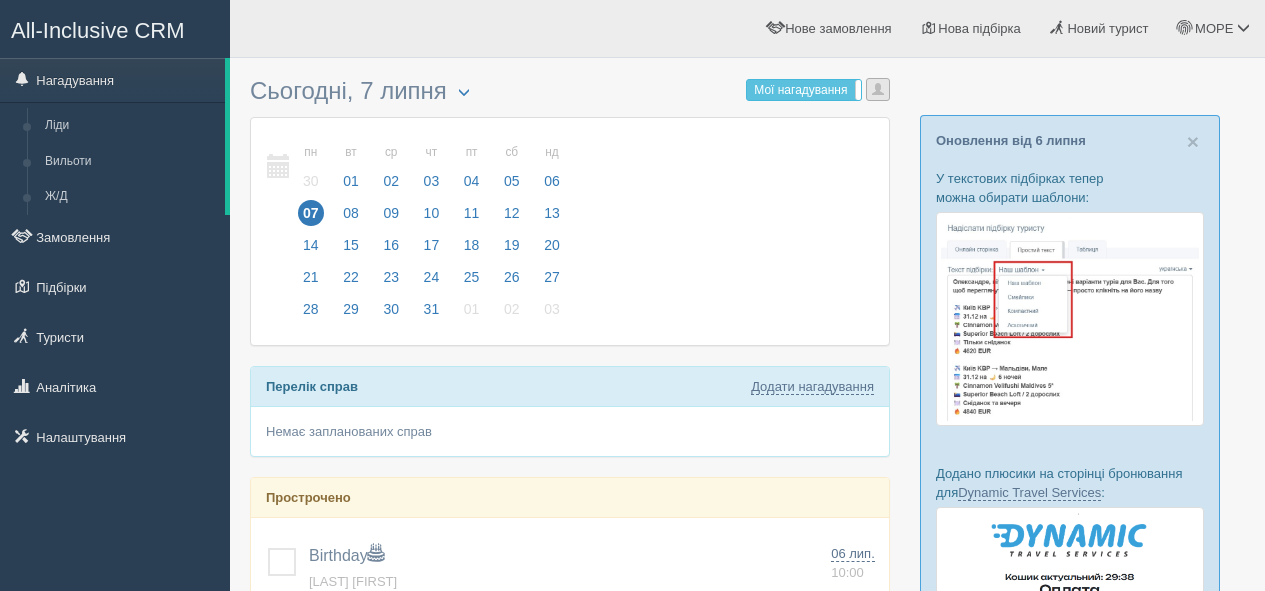 click at bounding box center (878, 89) 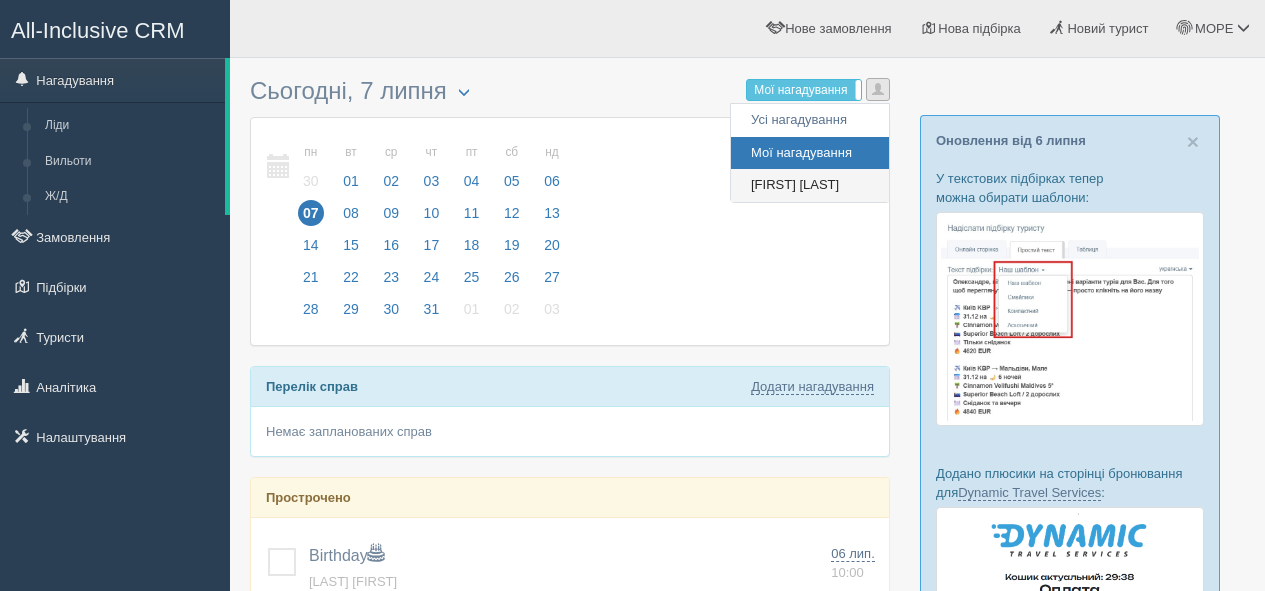 click on "[FIRST] [LAST]" at bounding box center [810, 120] 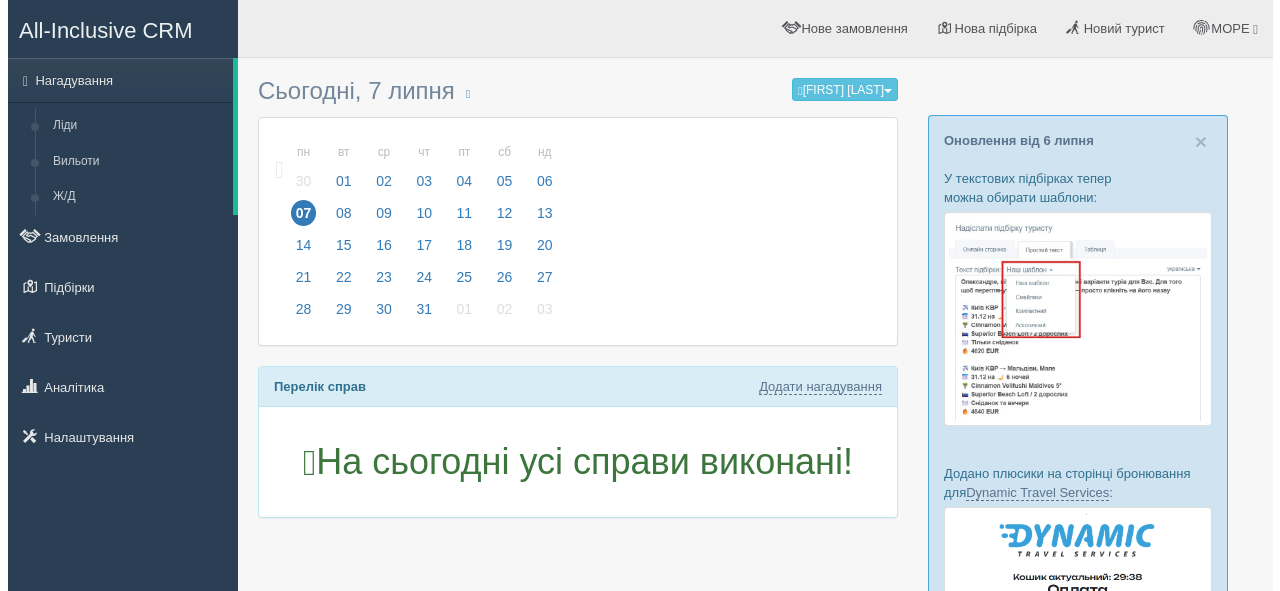 scroll, scrollTop: 0, scrollLeft: 0, axis: both 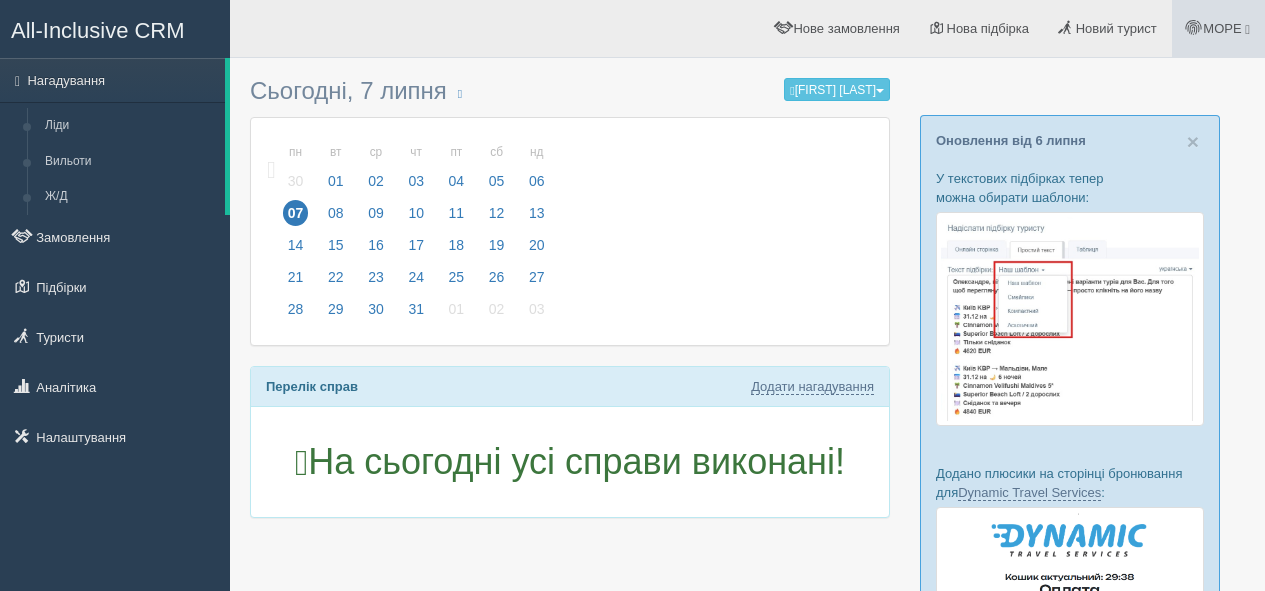 click at bounding box center (1247, 29) 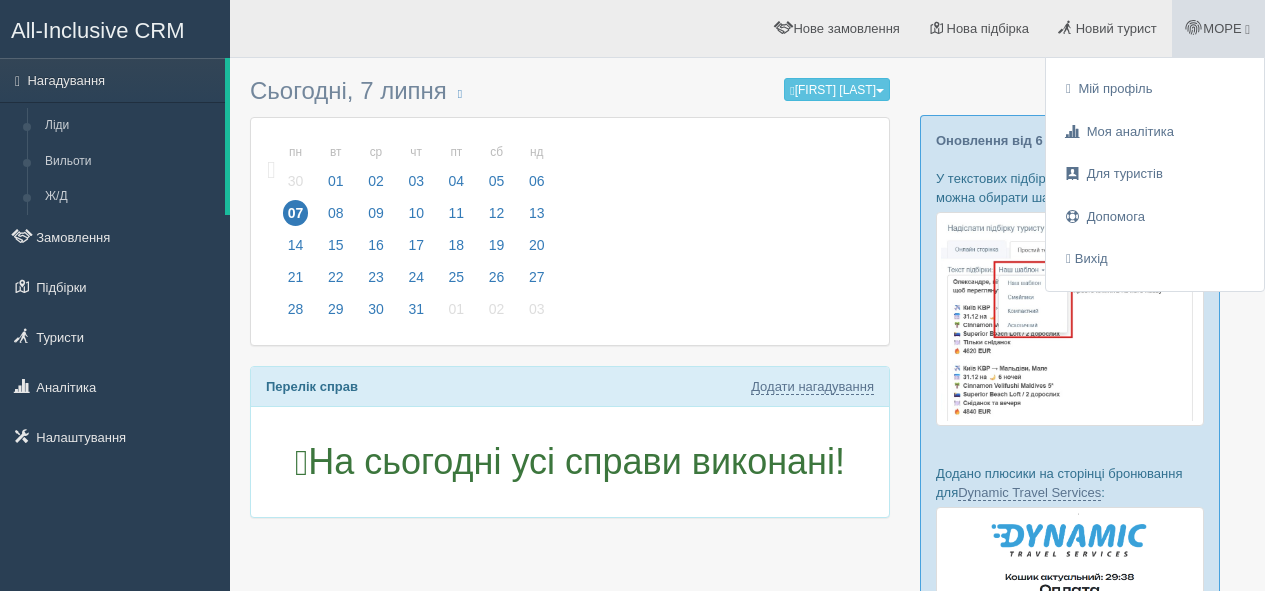 click at bounding box center (1247, 29) 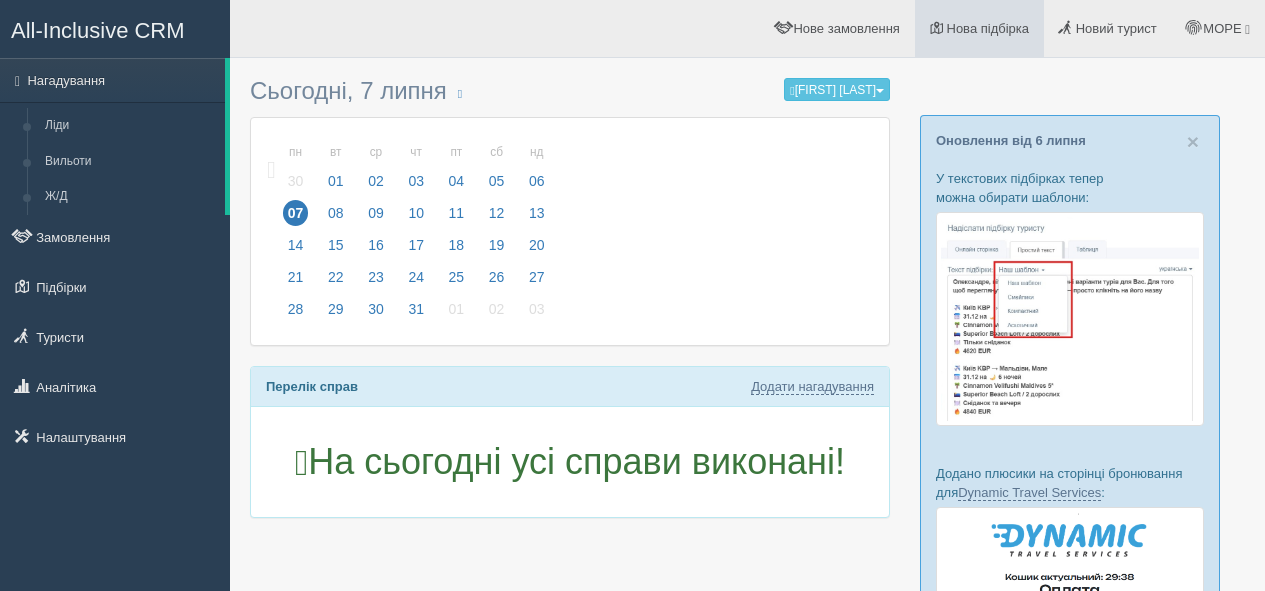 click on "Нова підбірка" at bounding box center [988, 28] 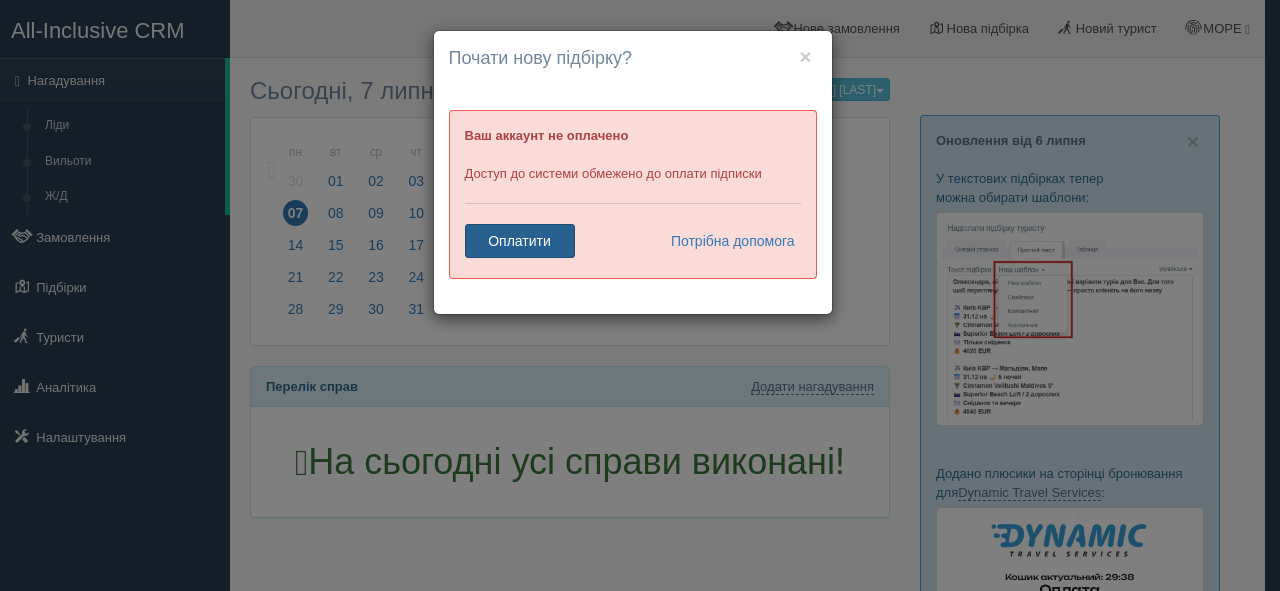 click on "Оплатити" at bounding box center [520, 241] 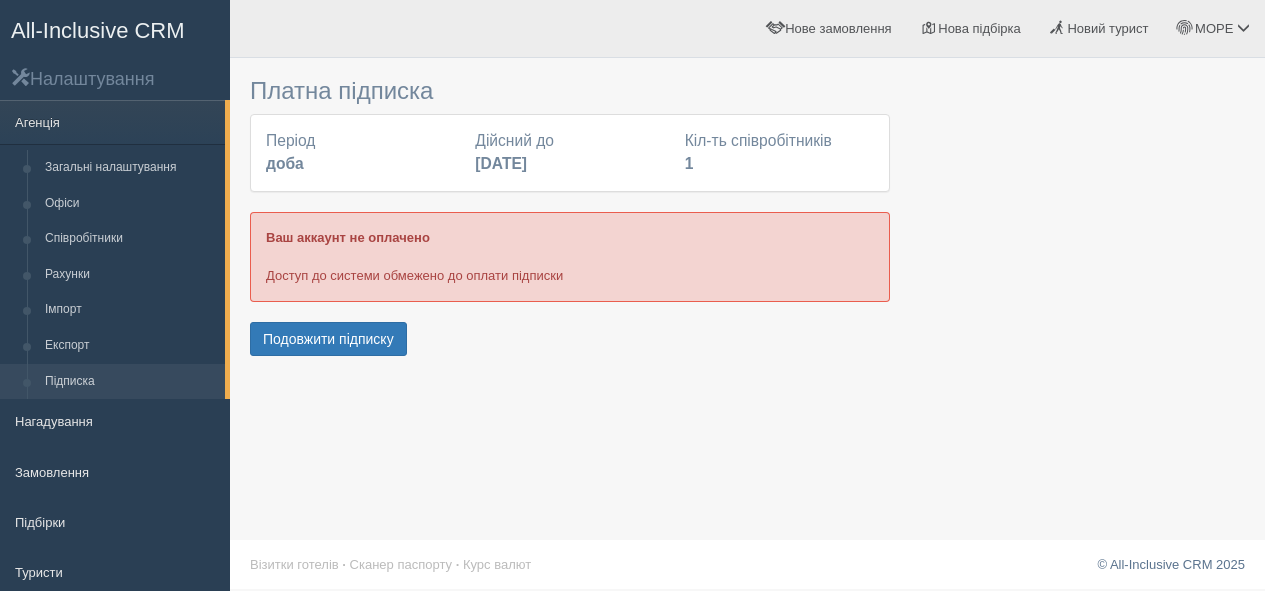 scroll, scrollTop: 0, scrollLeft: 0, axis: both 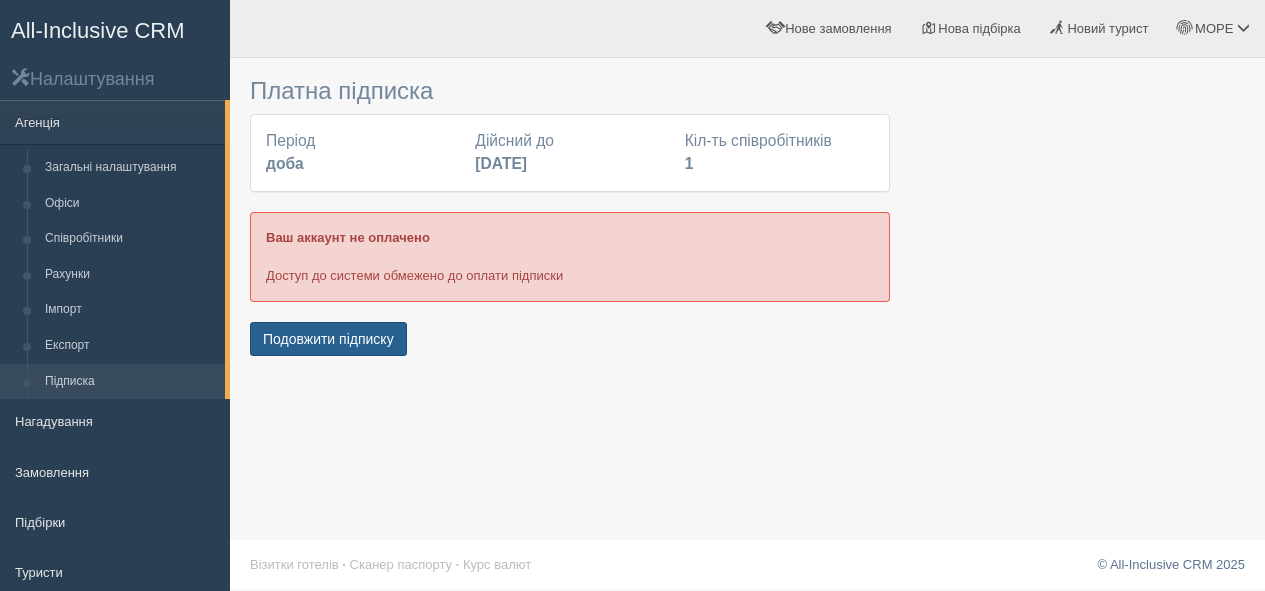 click on "Подовжити підписку" at bounding box center [328, 339] 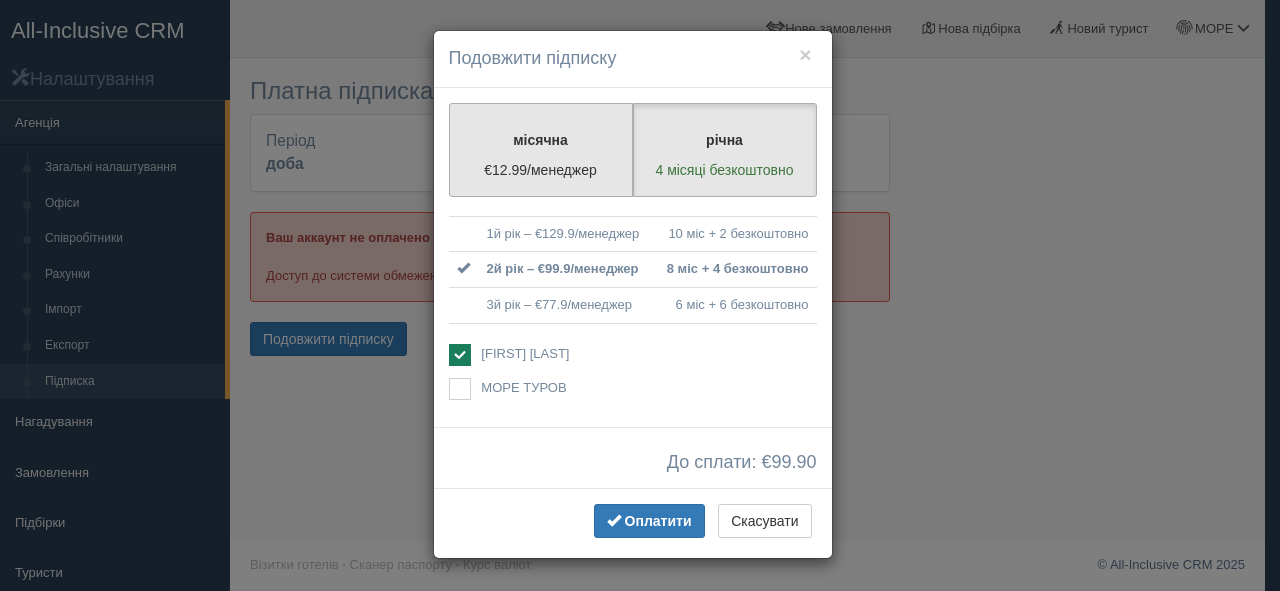 click on "місячна
€12.99/менеджер" at bounding box center [541, 150] 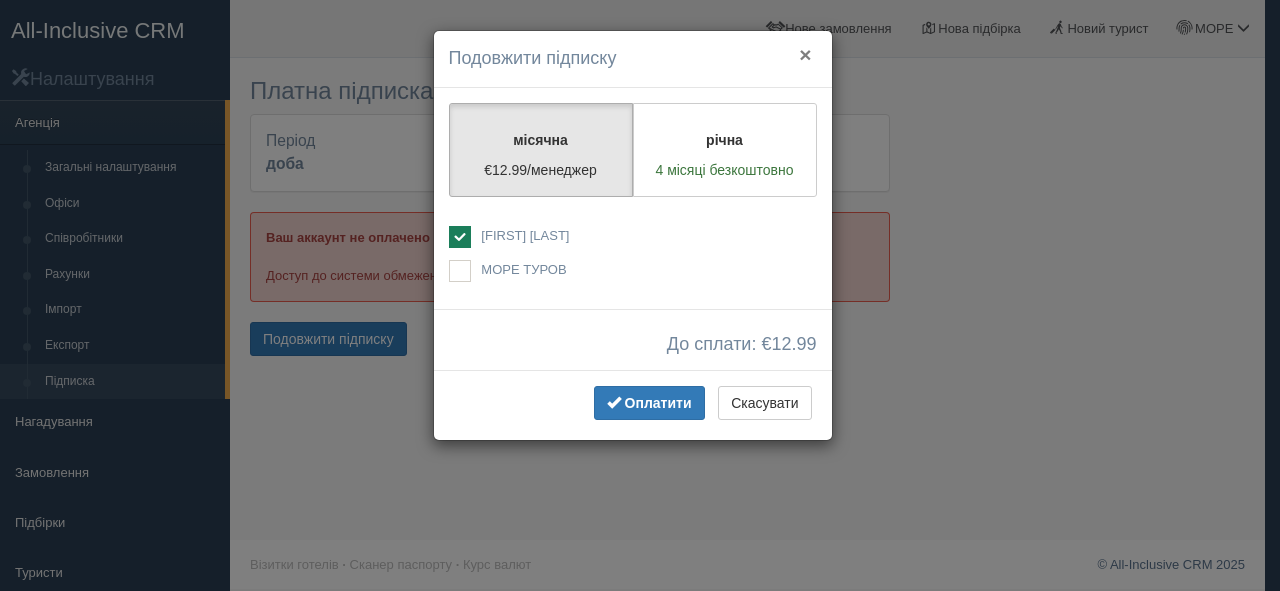 click on "×" at bounding box center (805, 54) 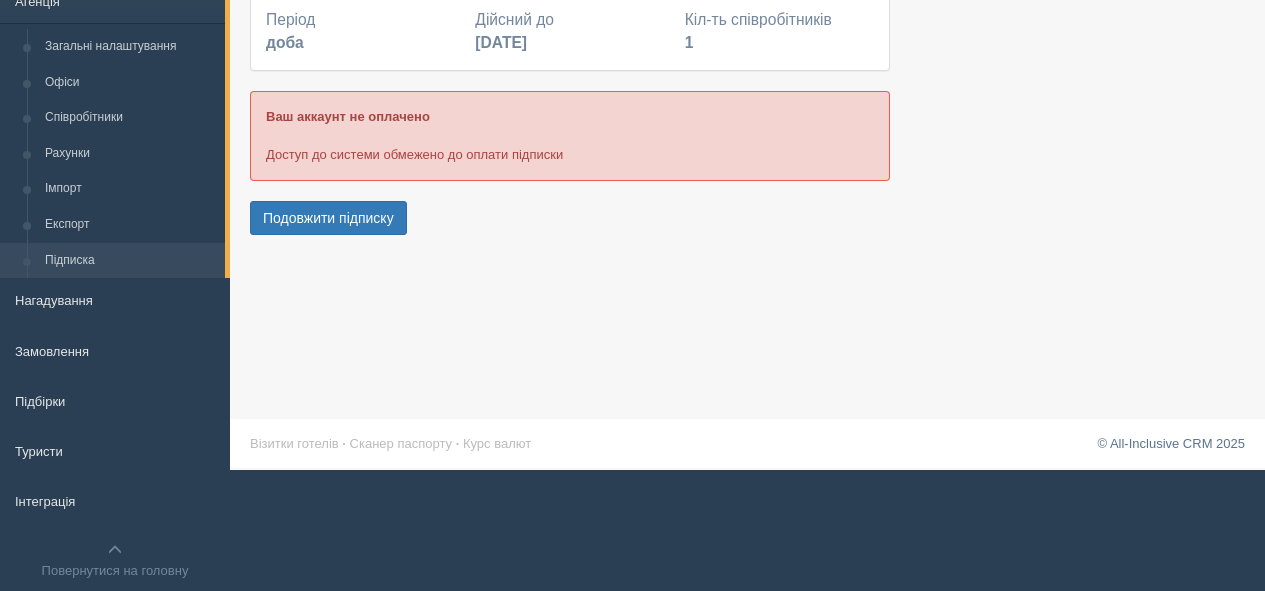 scroll, scrollTop: 0, scrollLeft: 0, axis: both 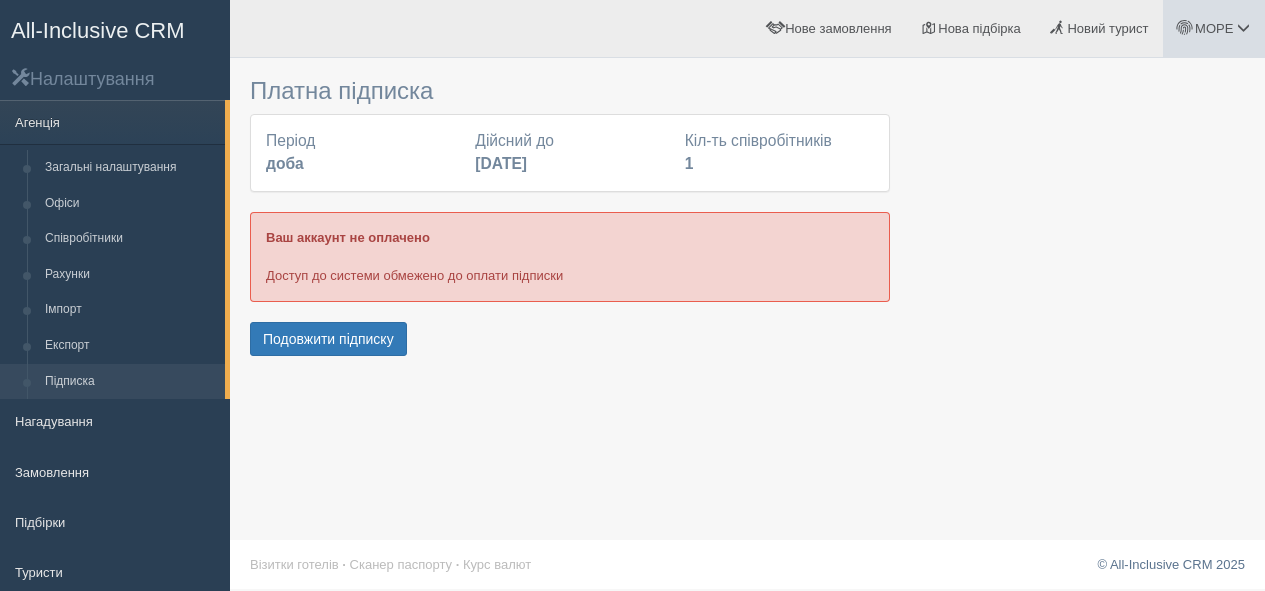 click on "МОРЕ" at bounding box center (1214, 28) 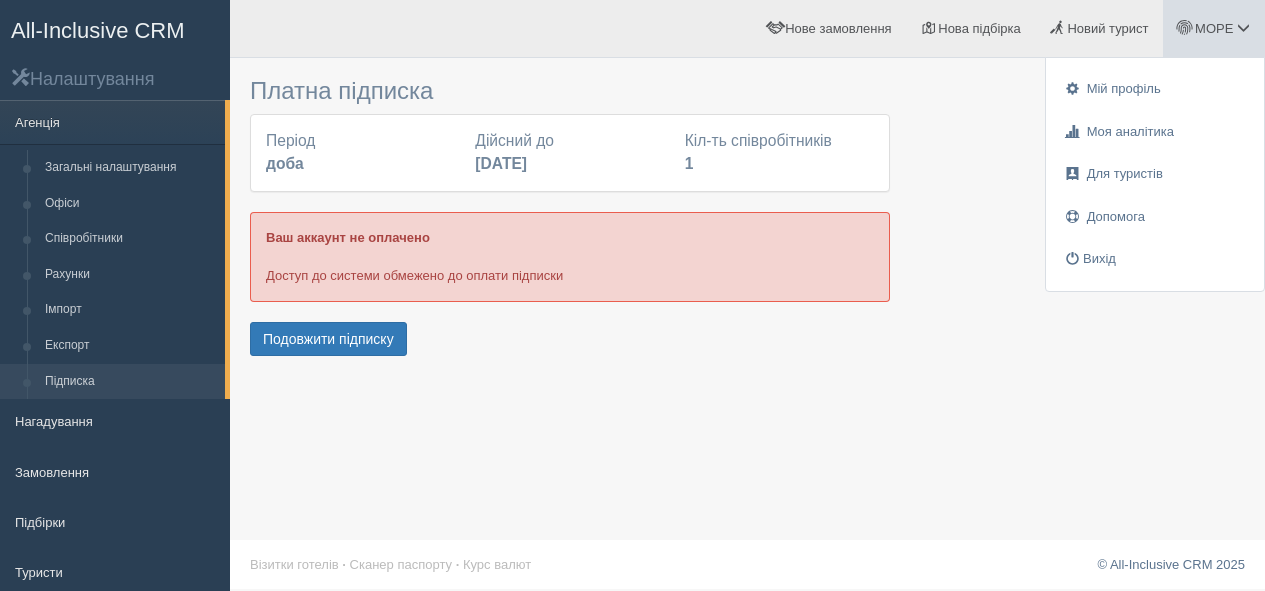 click on "Кіл-ть співробітників
[NUMBER]" at bounding box center (779, 153) 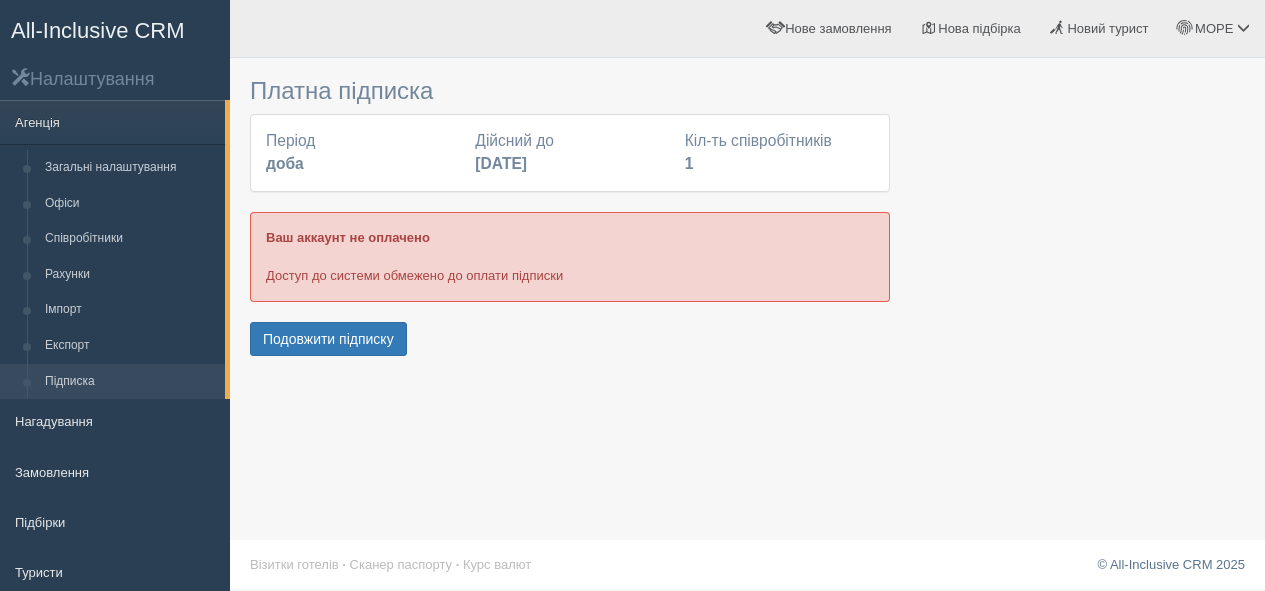 click on "Кіл-ть співробітників
1" at bounding box center [779, 153] 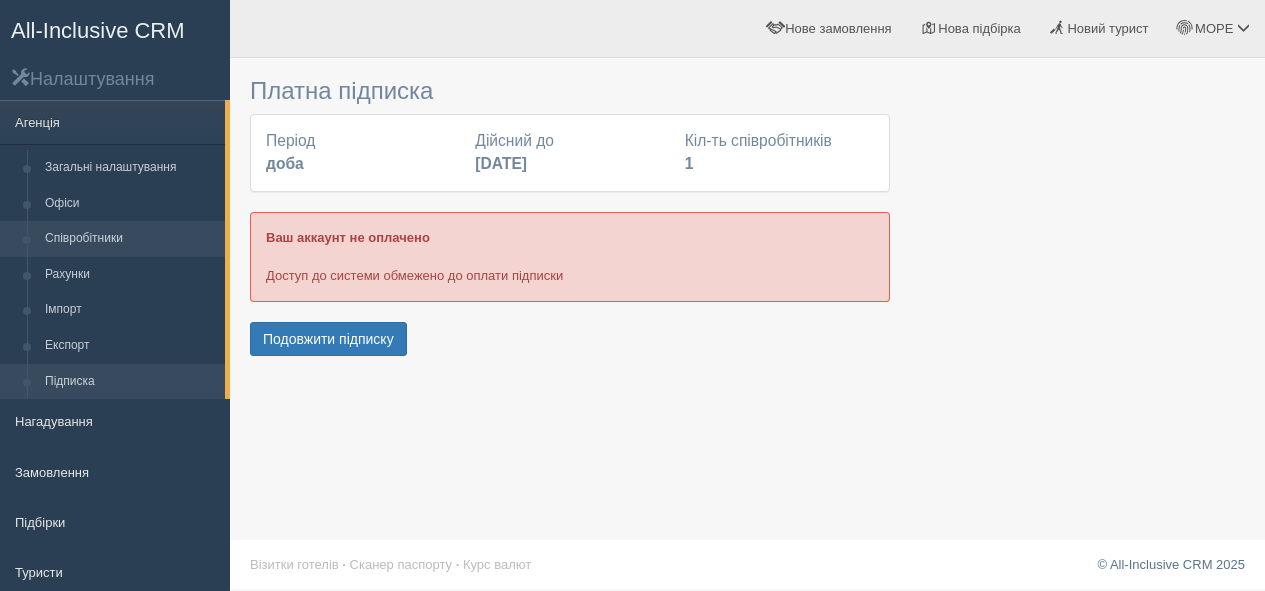 click on "Співробітники" at bounding box center (130, 239) 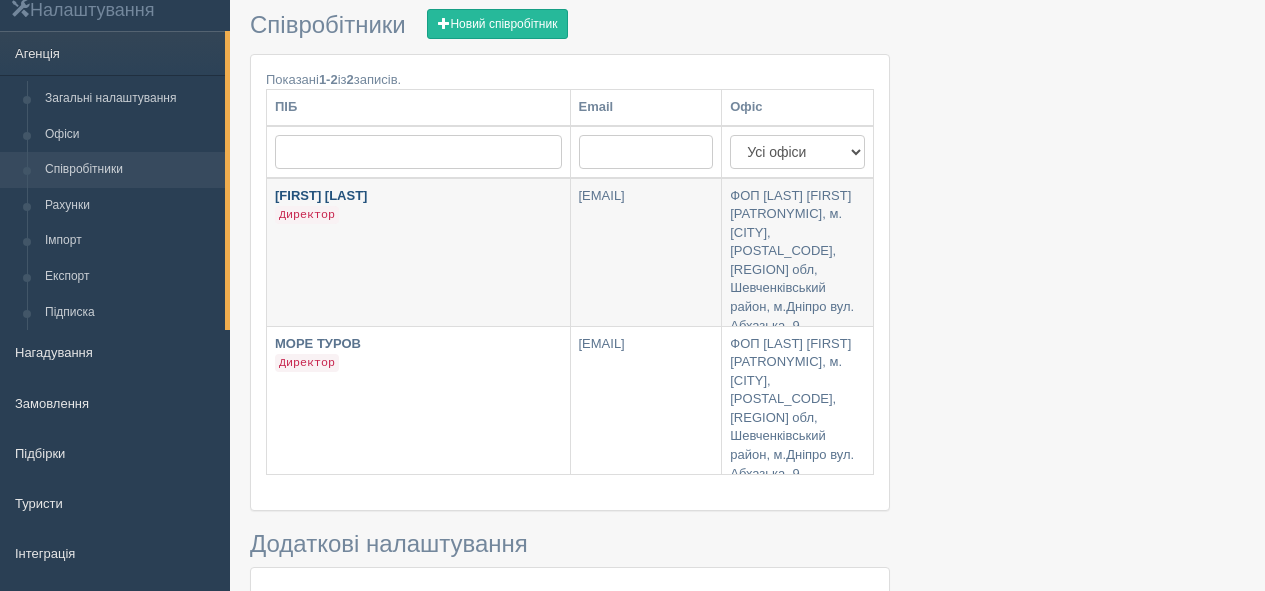 scroll, scrollTop: 70, scrollLeft: 0, axis: vertical 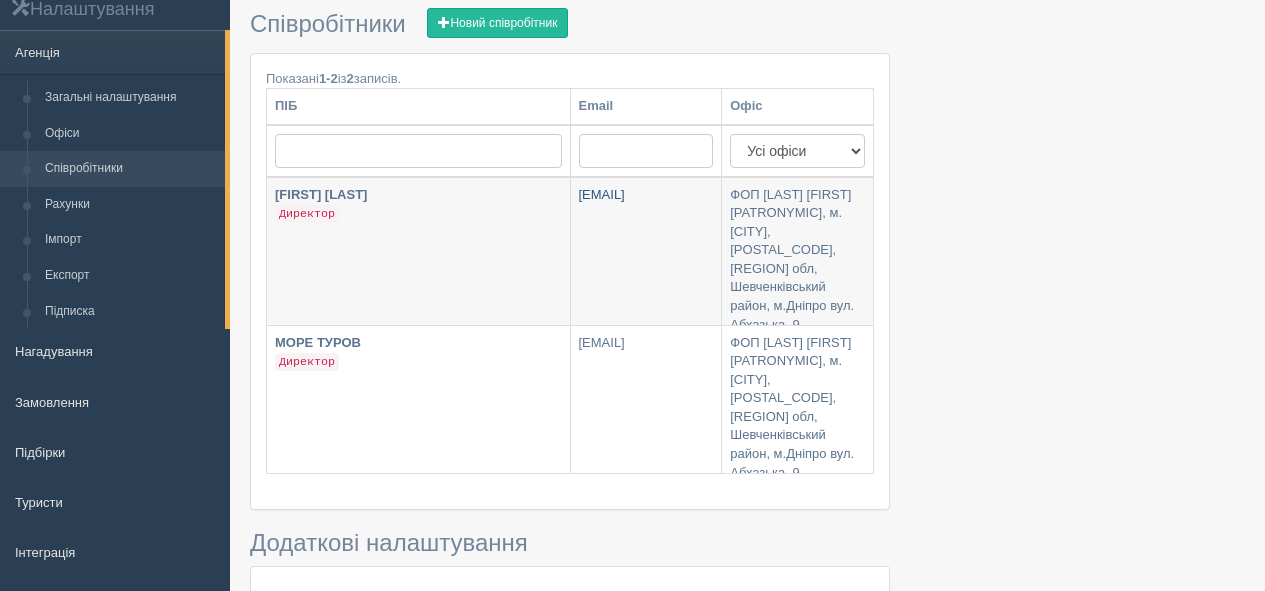 click on "[EMAIL]" at bounding box center [646, 251] 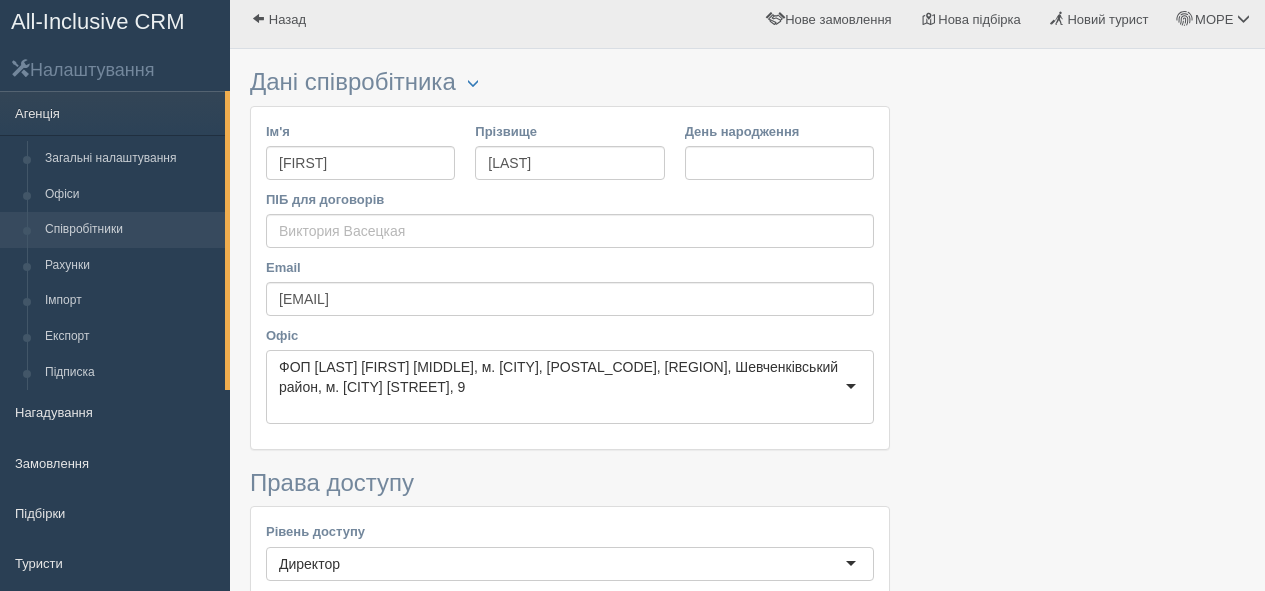 scroll, scrollTop: 0, scrollLeft: 0, axis: both 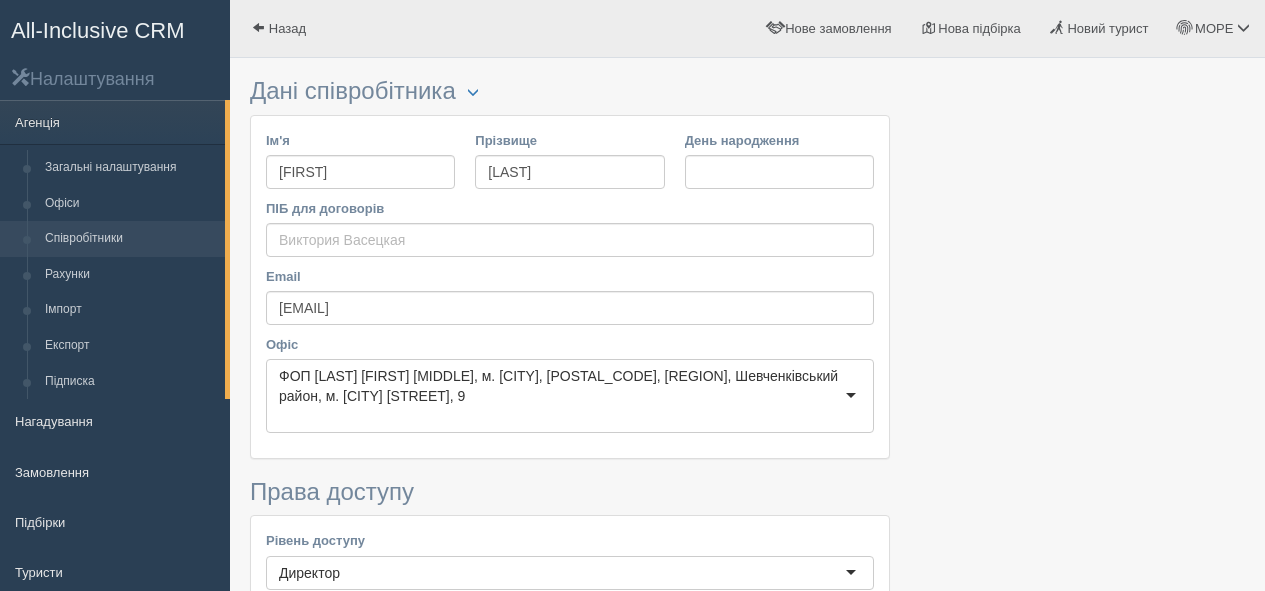 click on "ФОП [LAST] [FIRST] [MIDDLE], м. [CITY], [POSTAL_CODE], [REGION], Шевченківський район, м. [CITY] [STREET], 9" at bounding box center (570, 386) 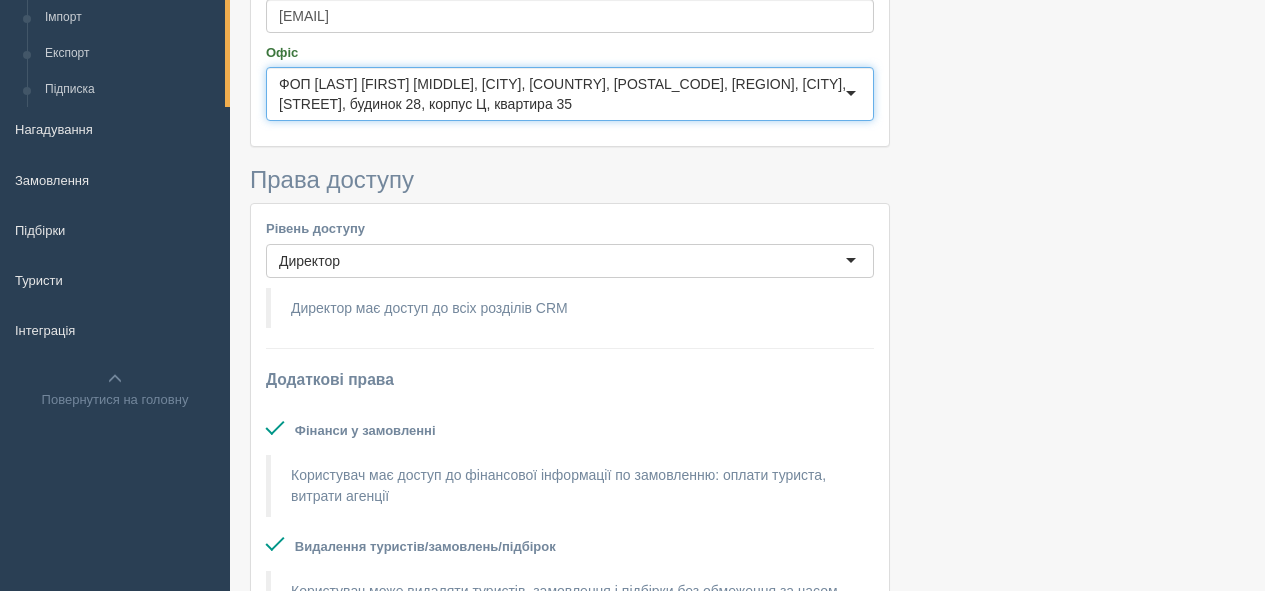scroll, scrollTop: 0, scrollLeft: 0, axis: both 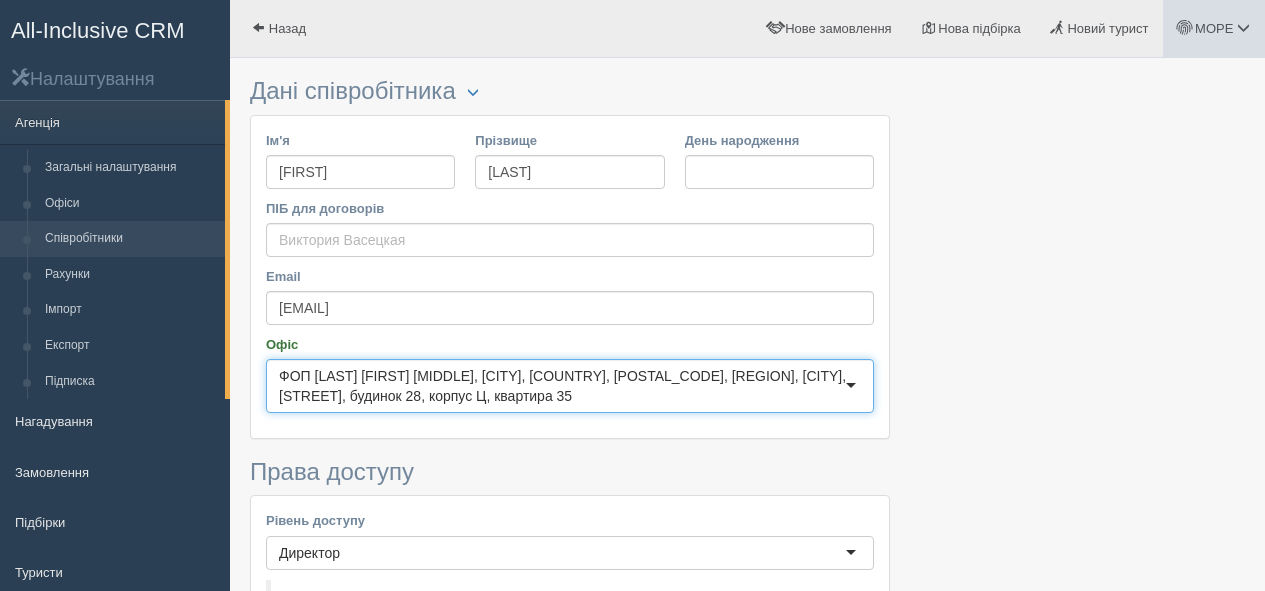click on "МОРЕ" at bounding box center [1214, 28] 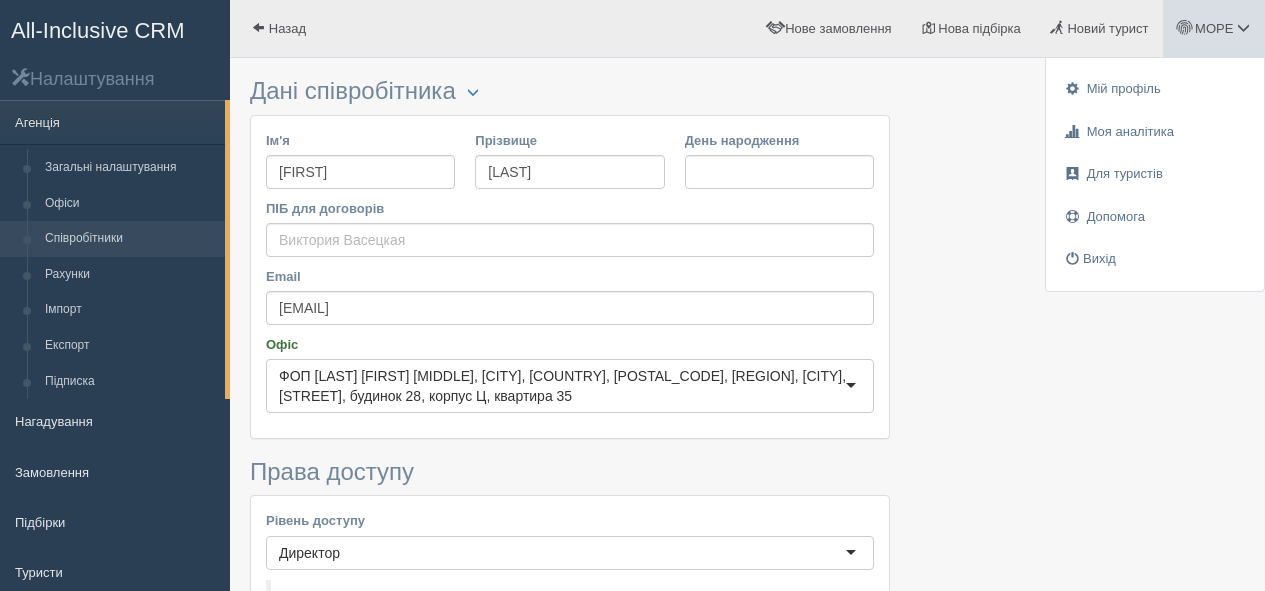 click at bounding box center [747, 861] 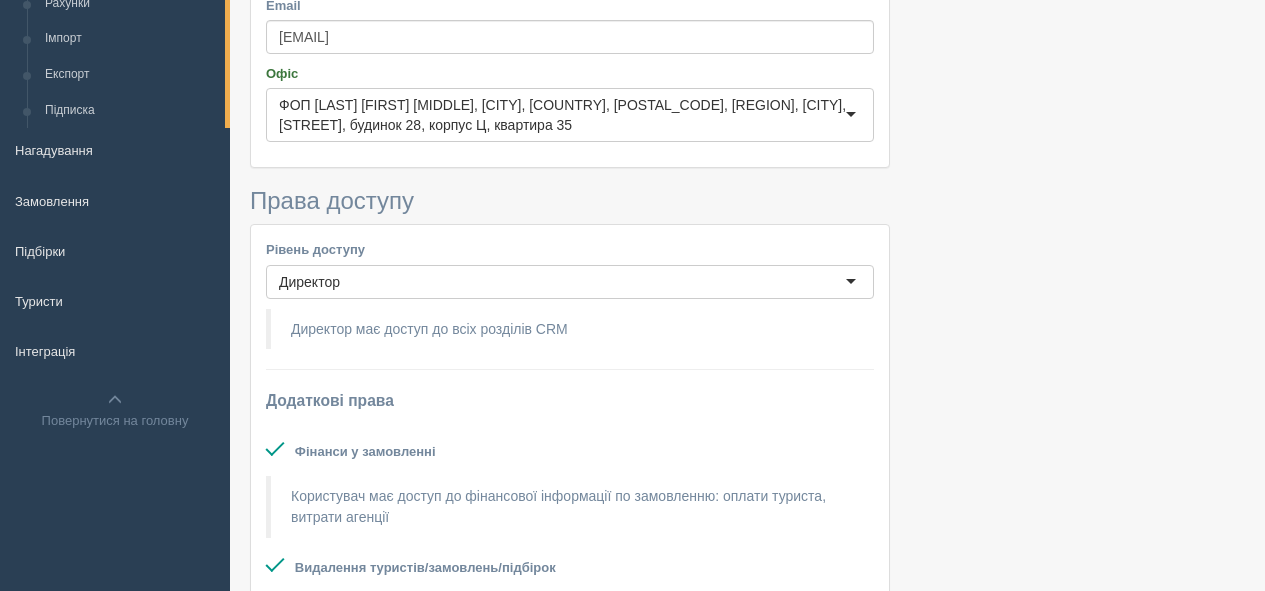 scroll, scrollTop: 0, scrollLeft: 0, axis: both 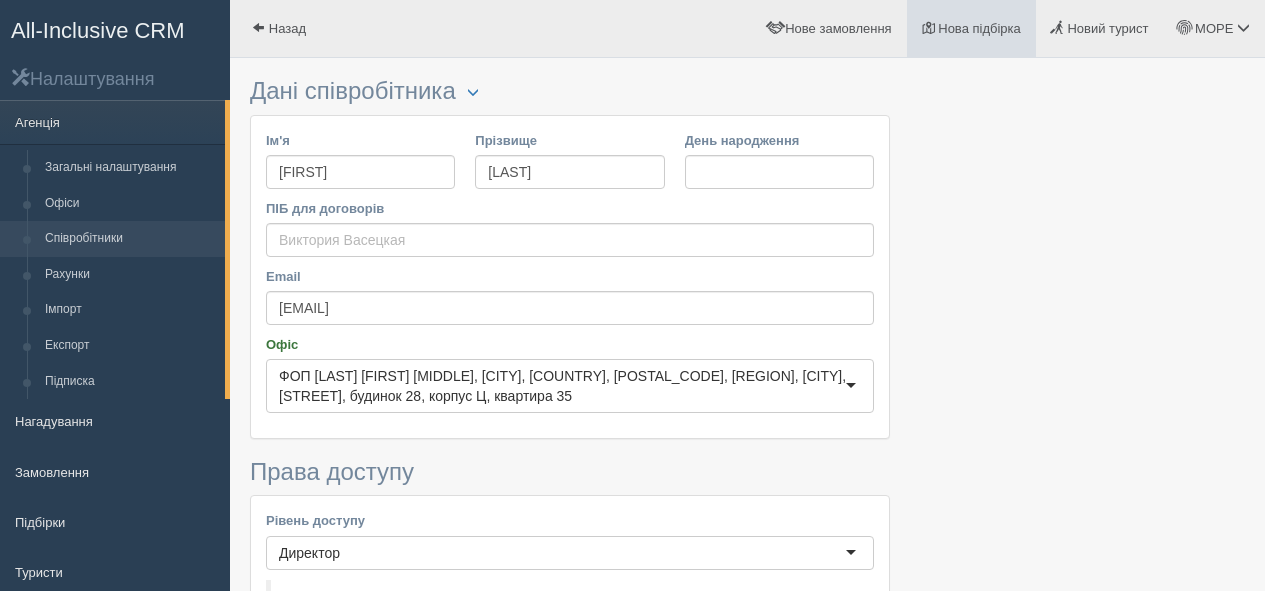 click on "Нова підбірка" at bounding box center (979, 28) 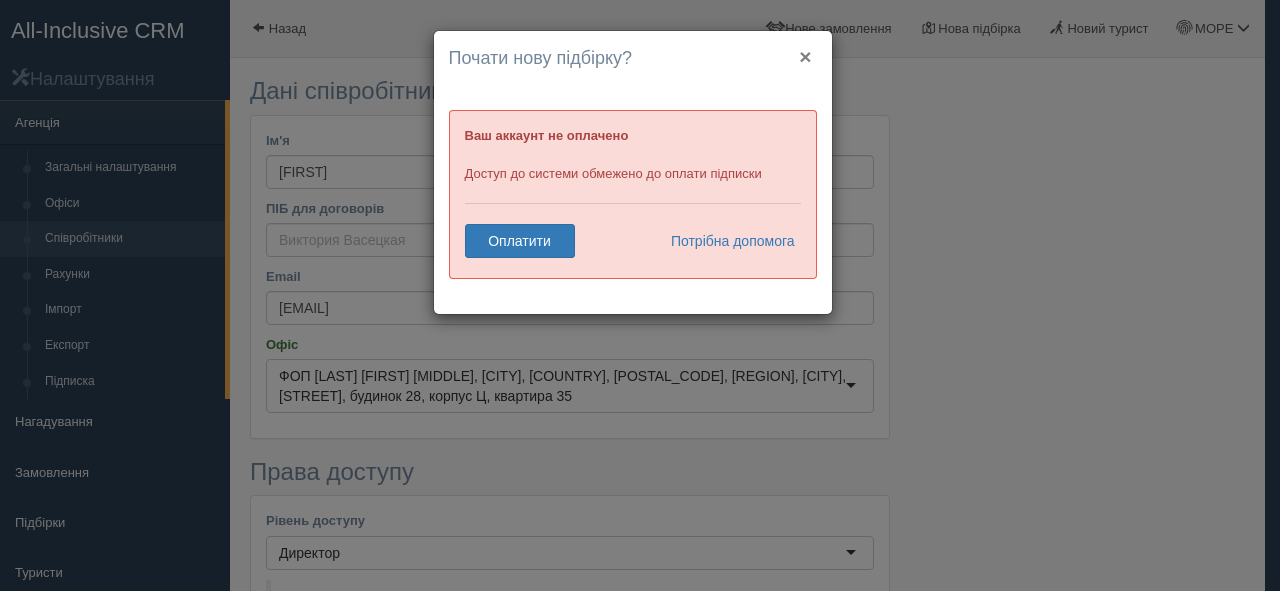 click on "×" at bounding box center (805, 56) 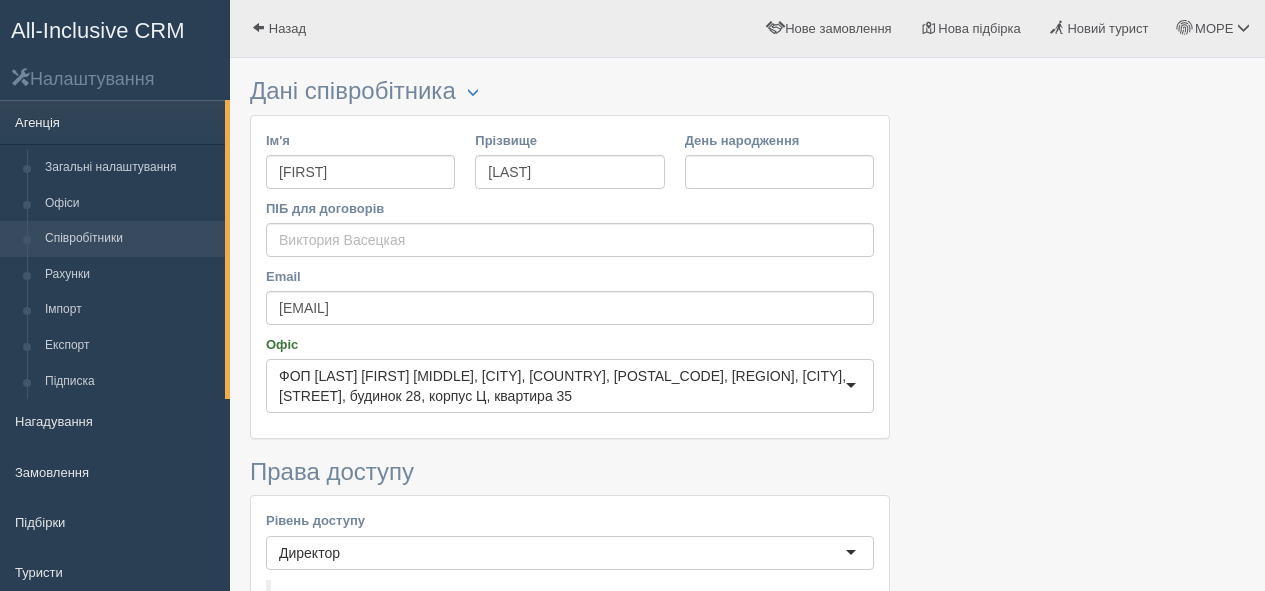 click on "Агенція" at bounding box center [112, 122] 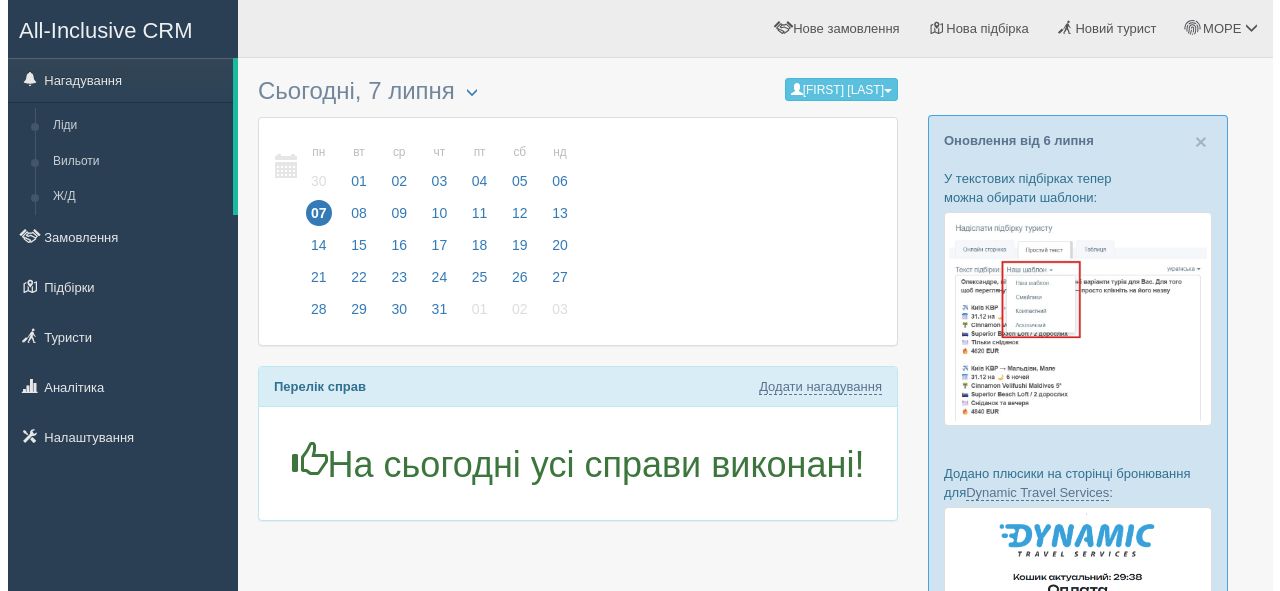 scroll, scrollTop: 0, scrollLeft: 0, axis: both 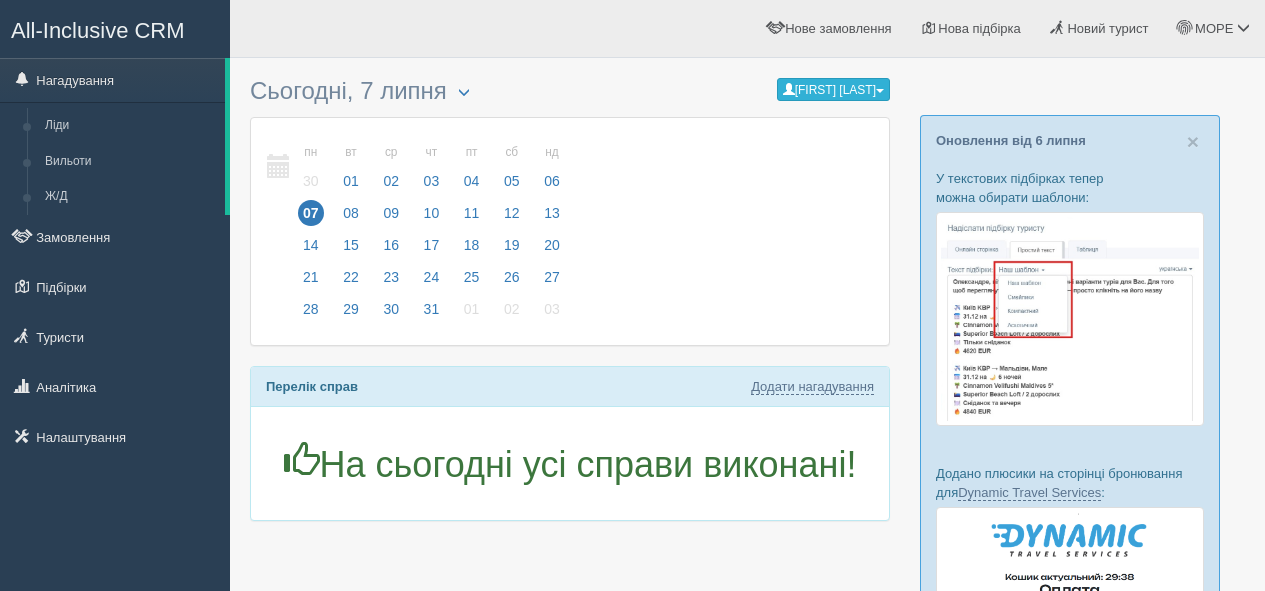 click on "[FIRST] [LAST]" at bounding box center (833, 89) 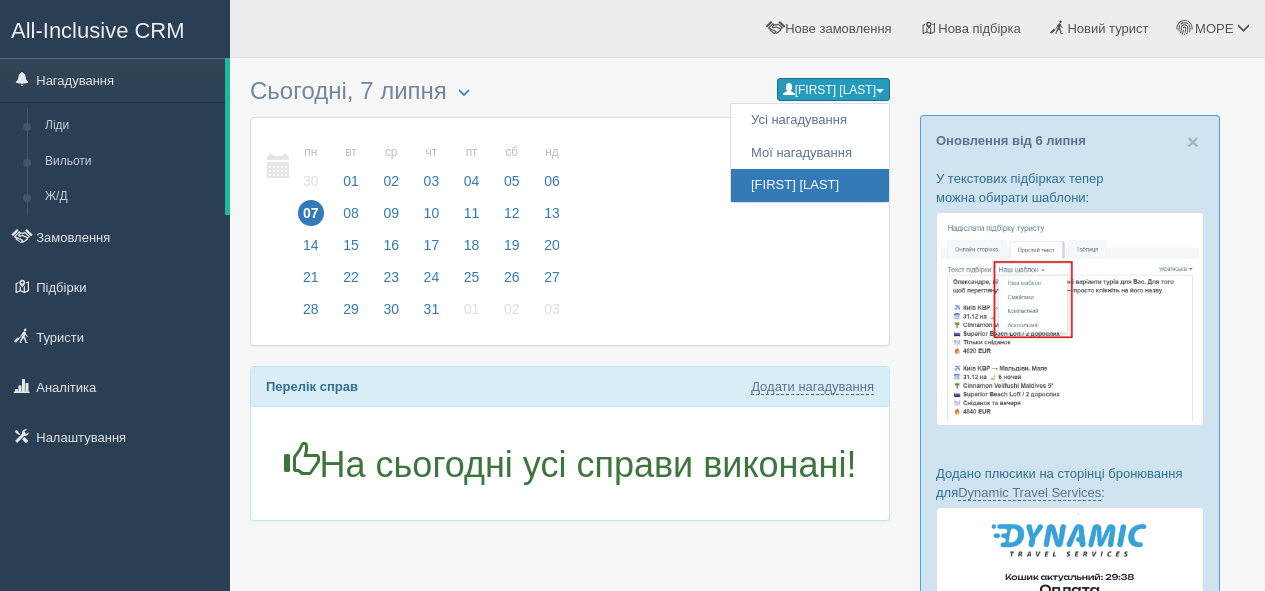 click on "[FIRST] [LAST]" at bounding box center [833, 89] 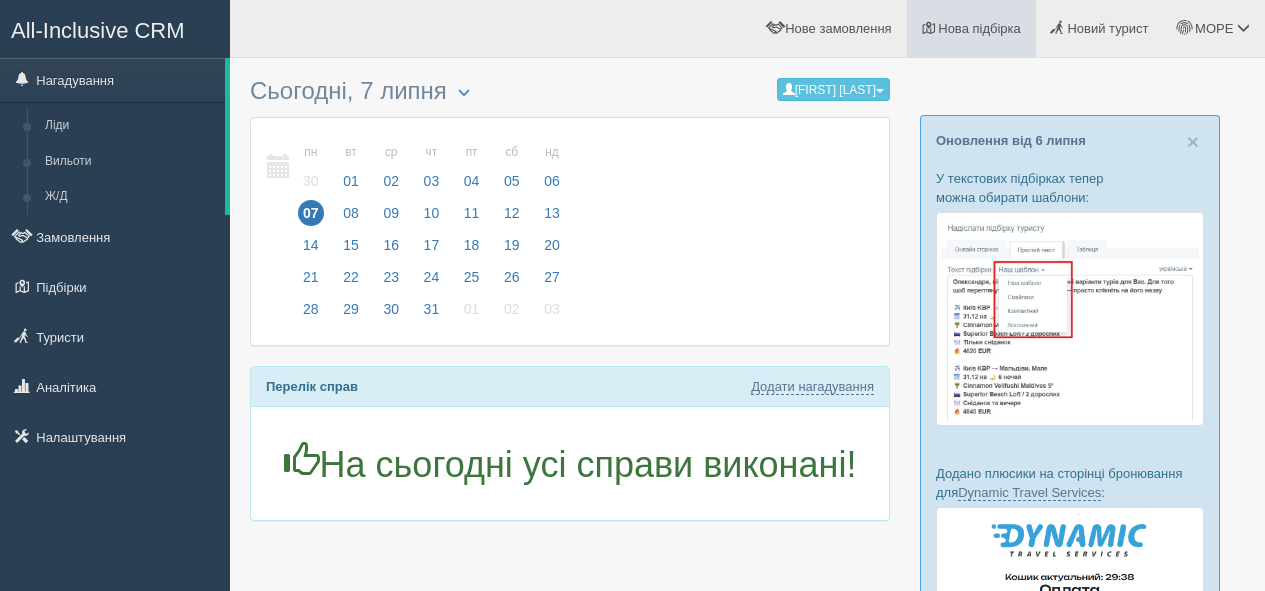 click on "Нова підбірка" at bounding box center [979, 28] 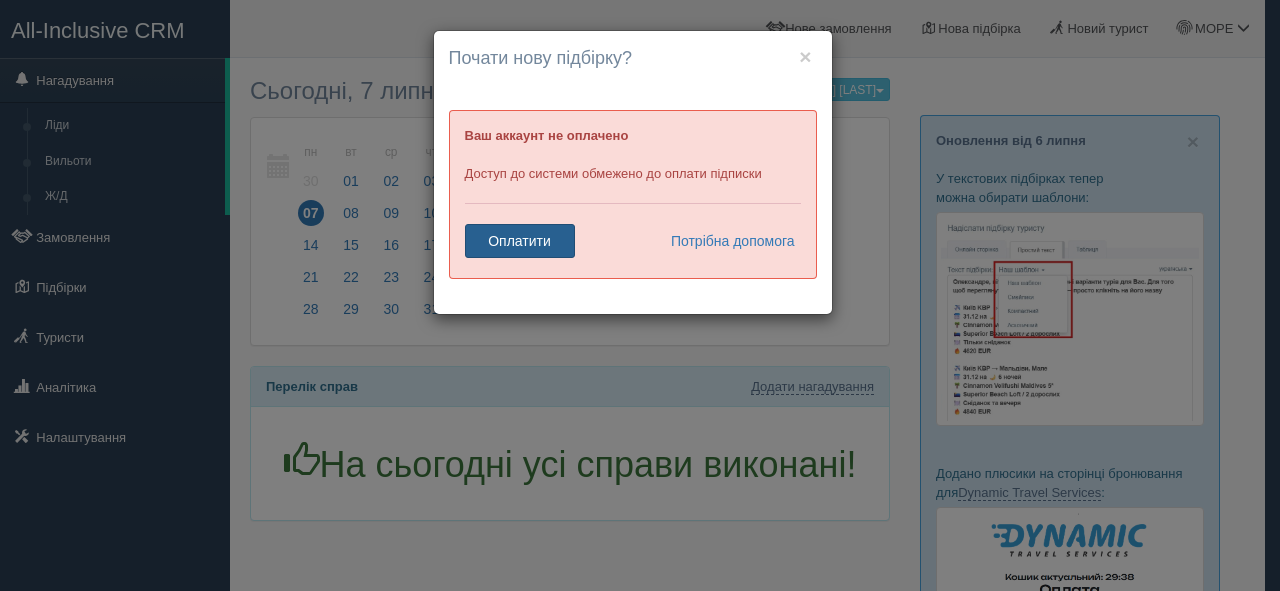 click on "Оплатити" at bounding box center [520, 241] 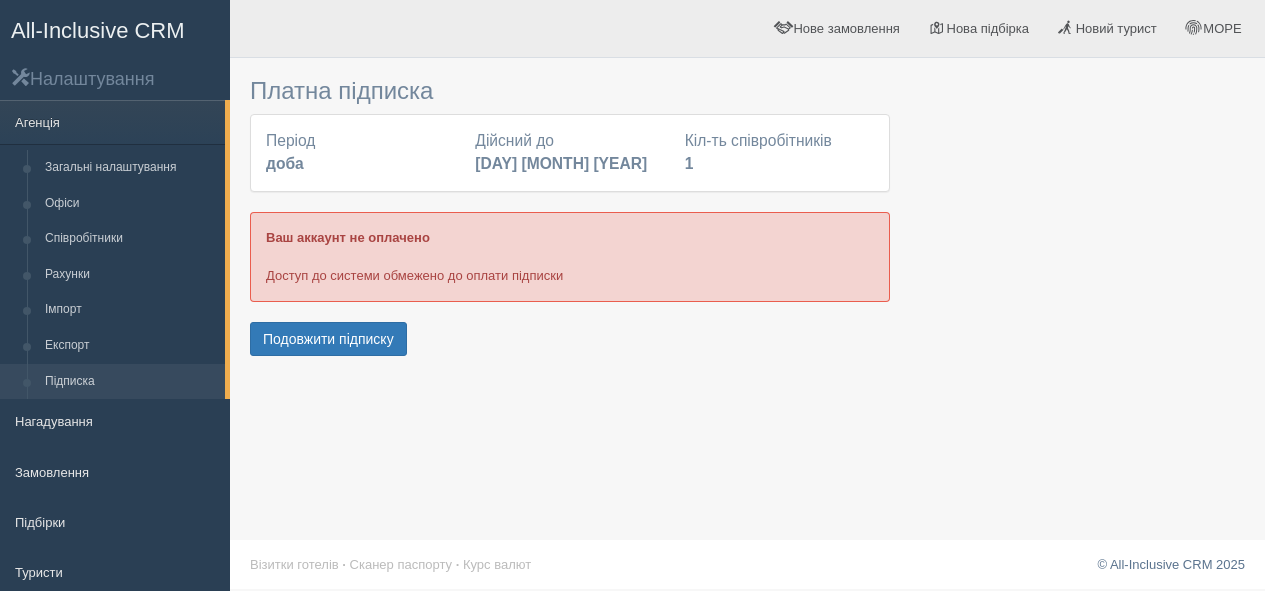 scroll, scrollTop: 0, scrollLeft: 0, axis: both 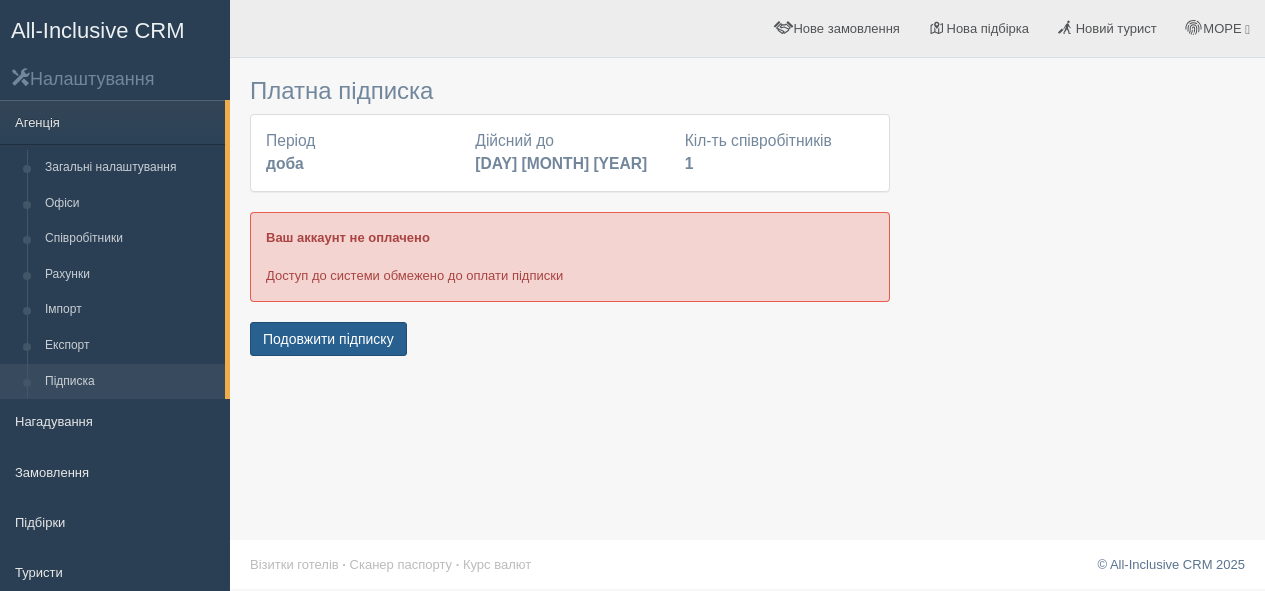 click on "Подовжити підписку" at bounding box center [328, 339] 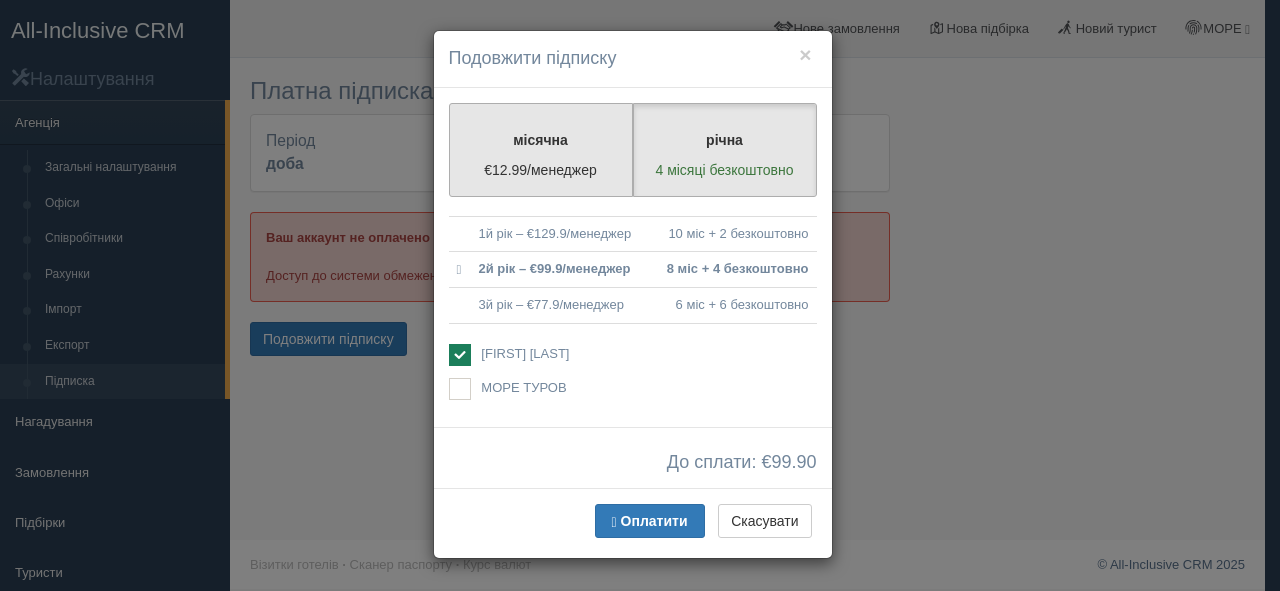 click on "місячна
€12.99/менеджер" at bounding box center (541, 150) 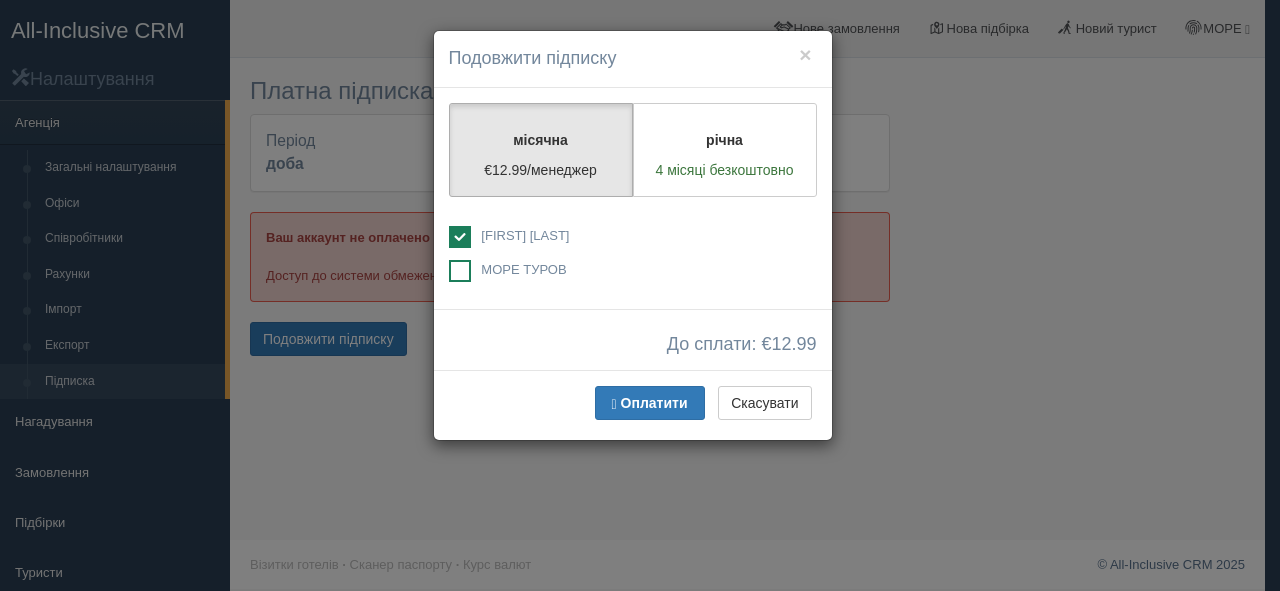 click at bounding box center (460, 271) 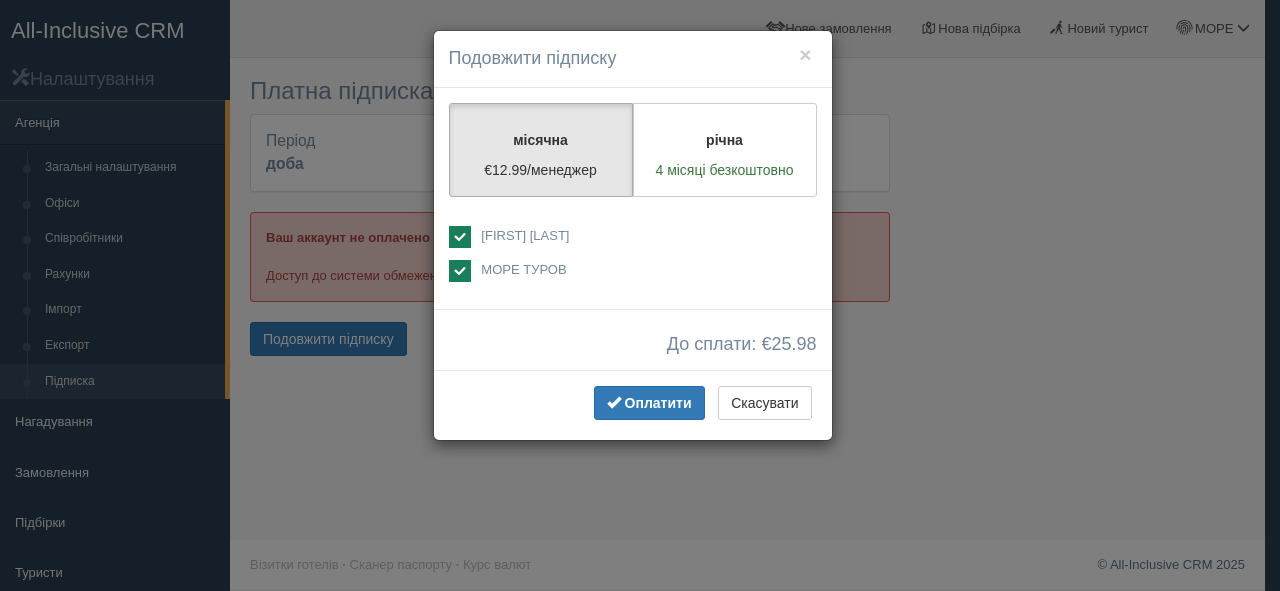 click at bounding box center [460, 237] 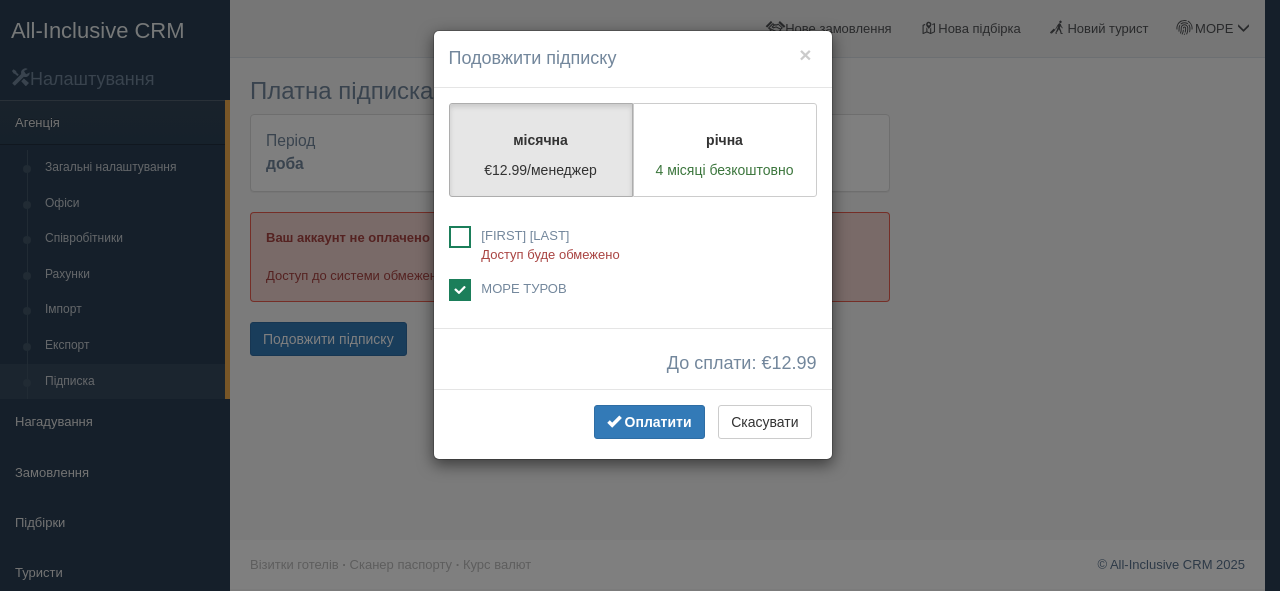 click at bounding box center [460, 237] 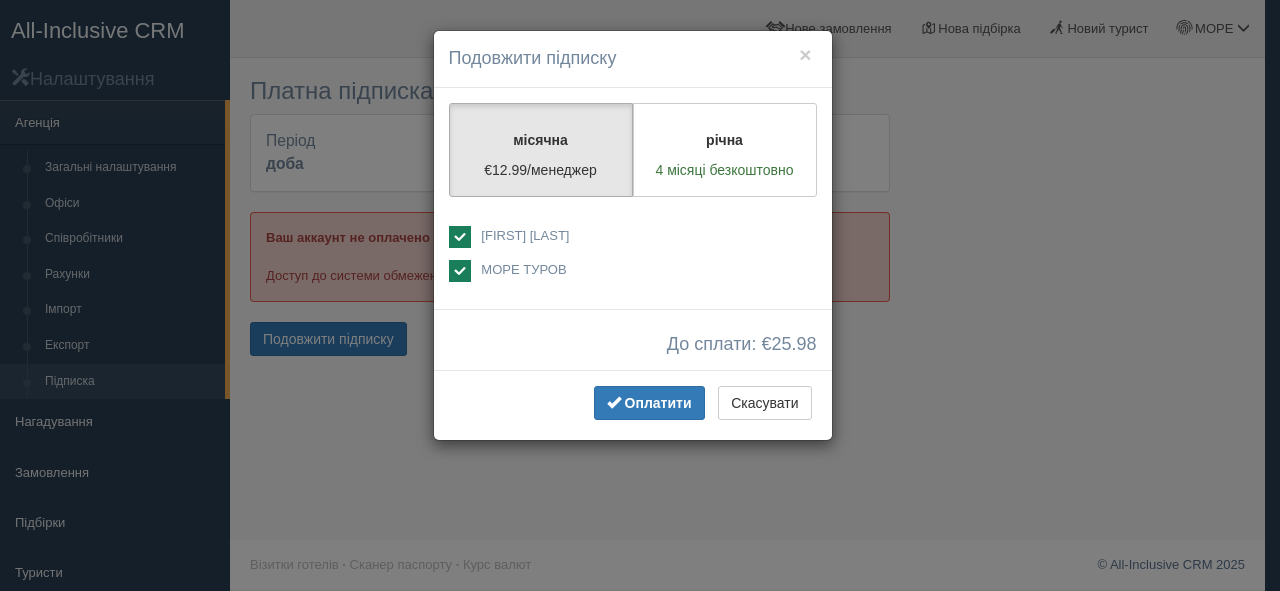 click at bounding box center [460, 271] 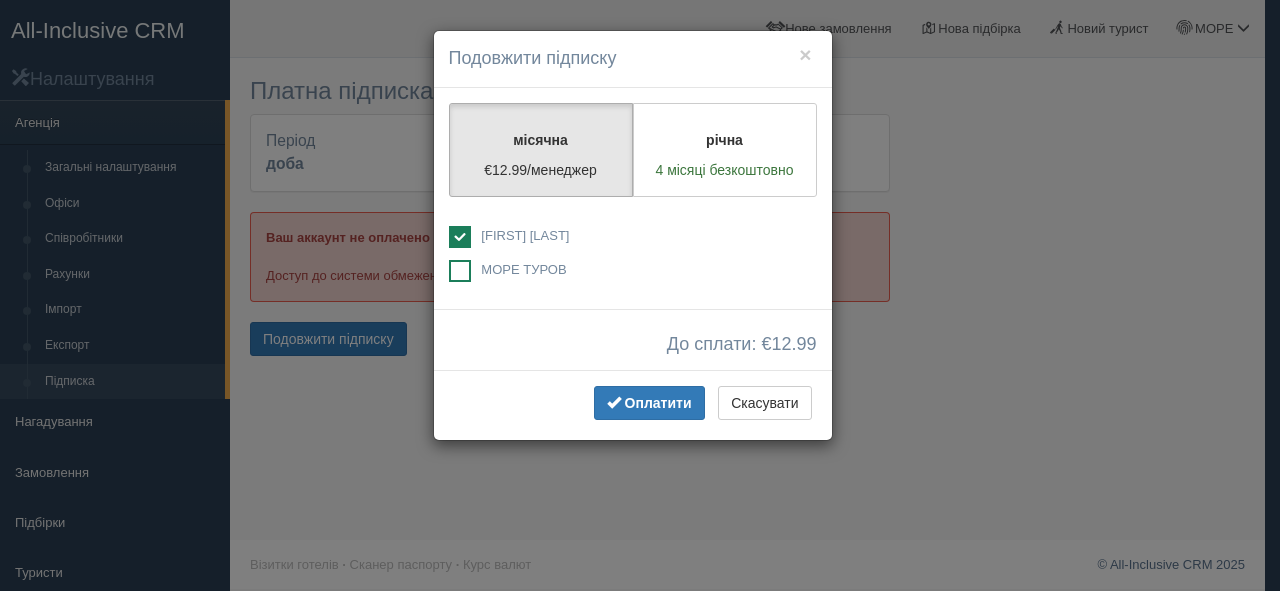 click at bounding box center [460, 271] 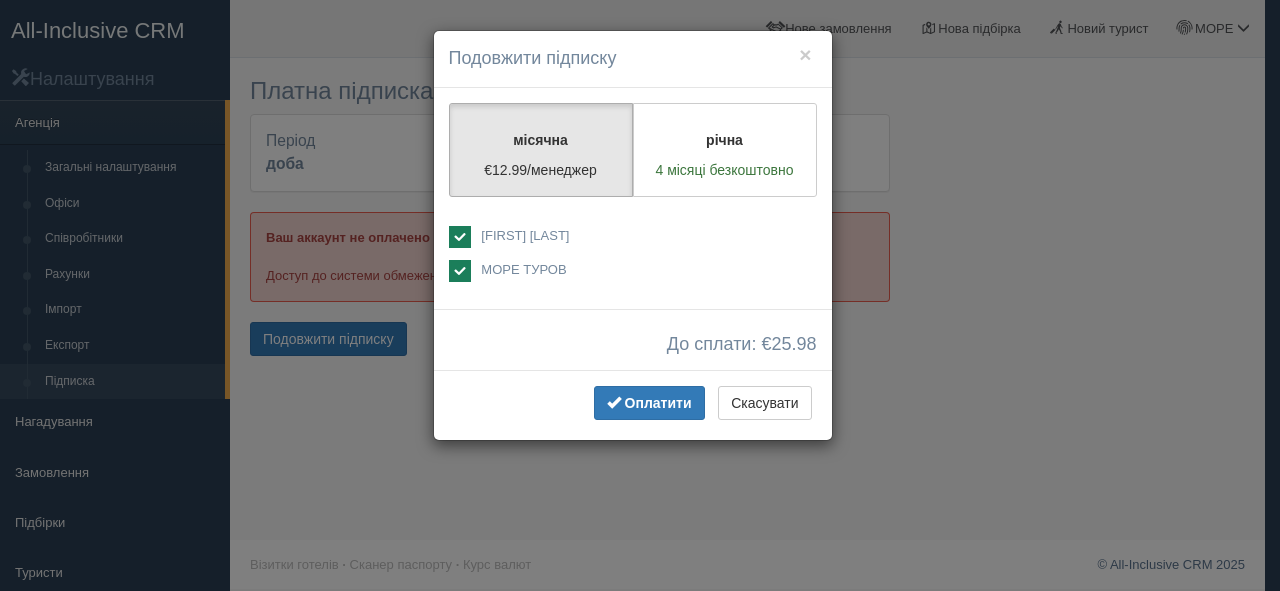 click at bounding box center [460, 237] 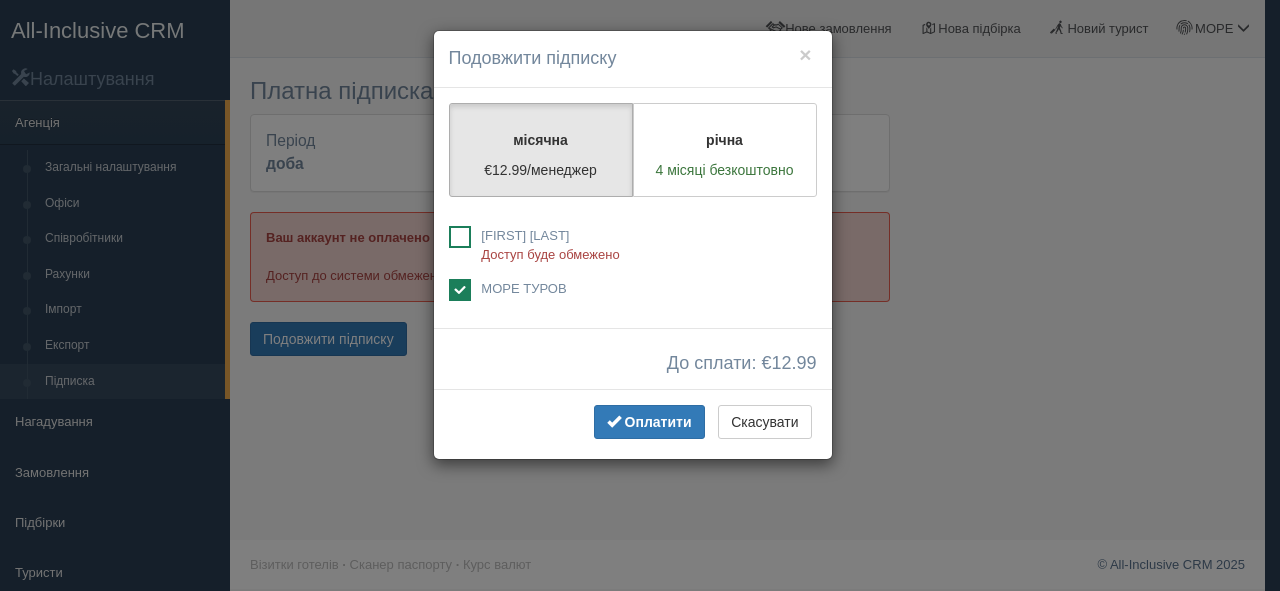 click at bounding box center [460, 237] 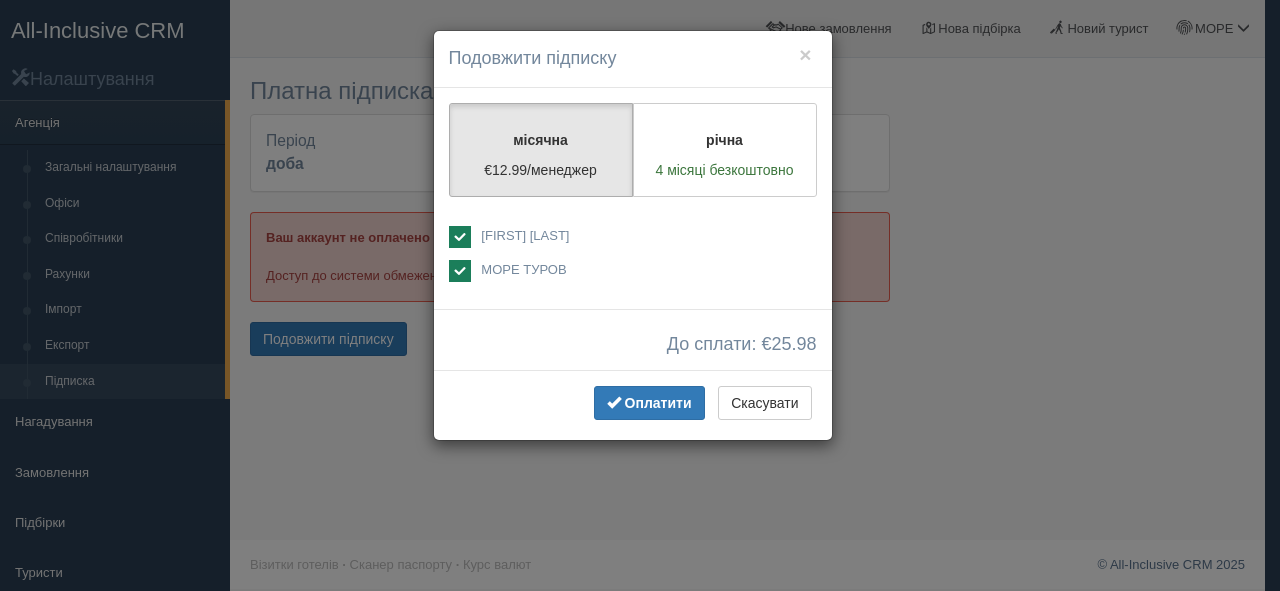 click at bounding box center [460, 237] 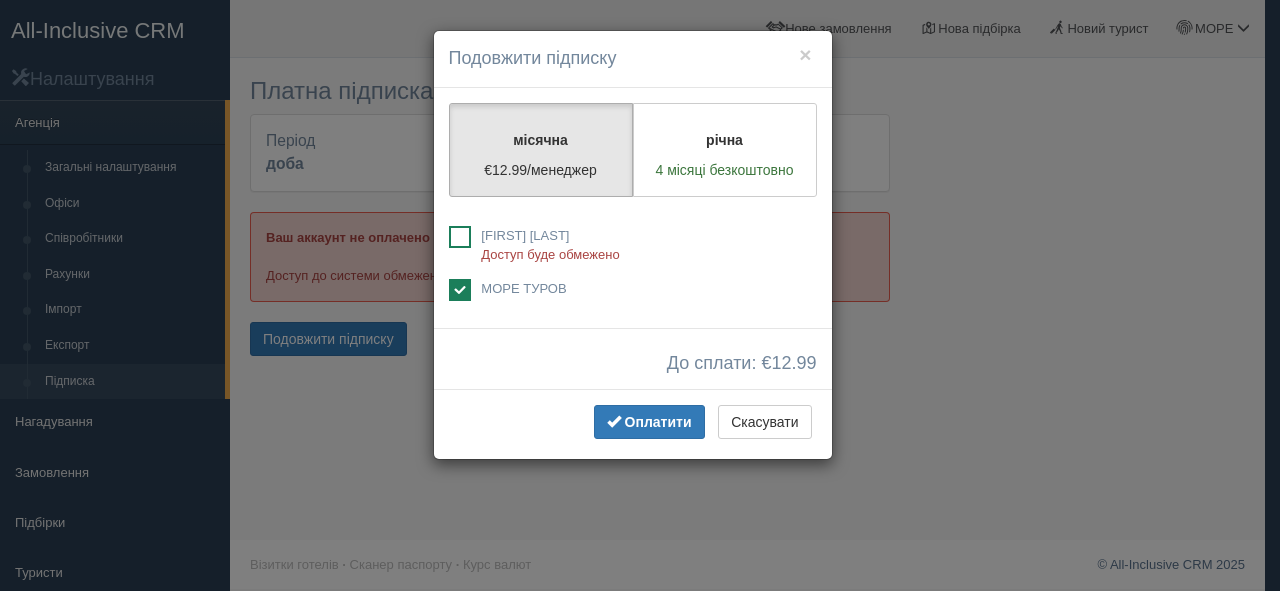 click at bounding box center [460, 237] 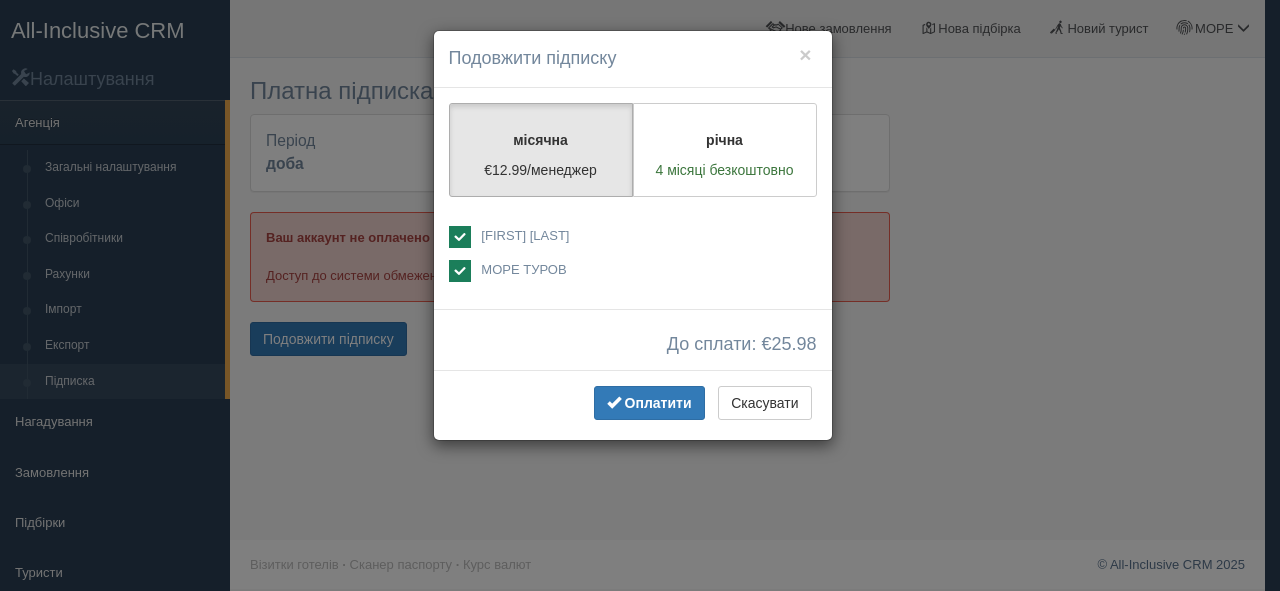 click at bounding box center [460, 271] 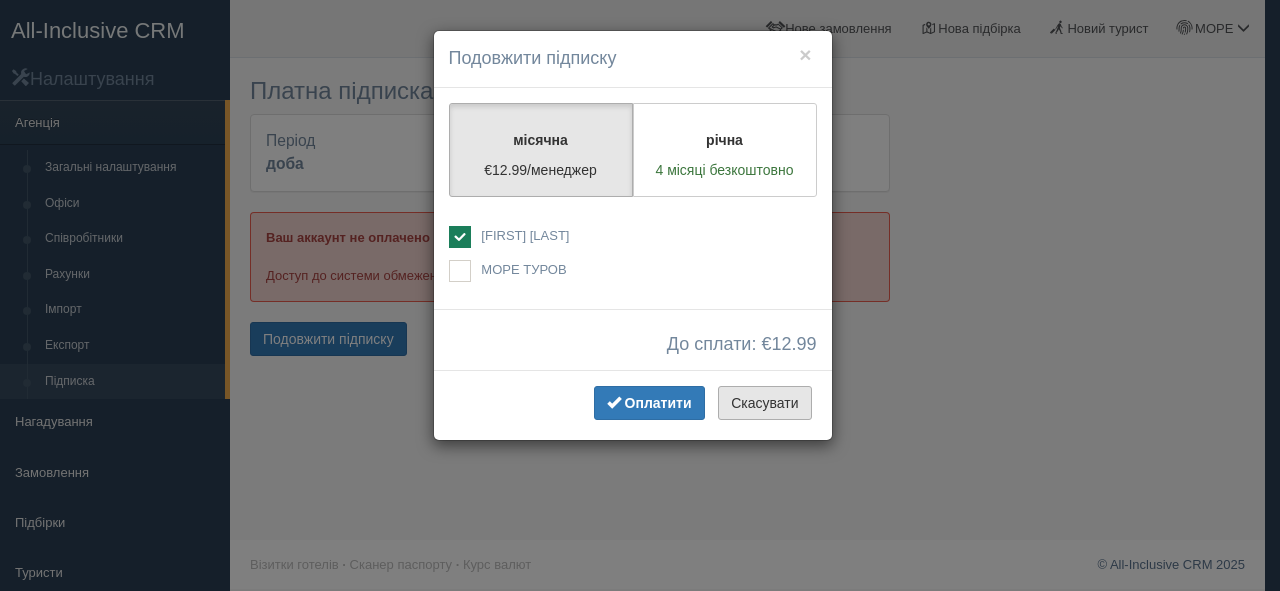 click on "Скасувати" at bounding box center [764, 403] 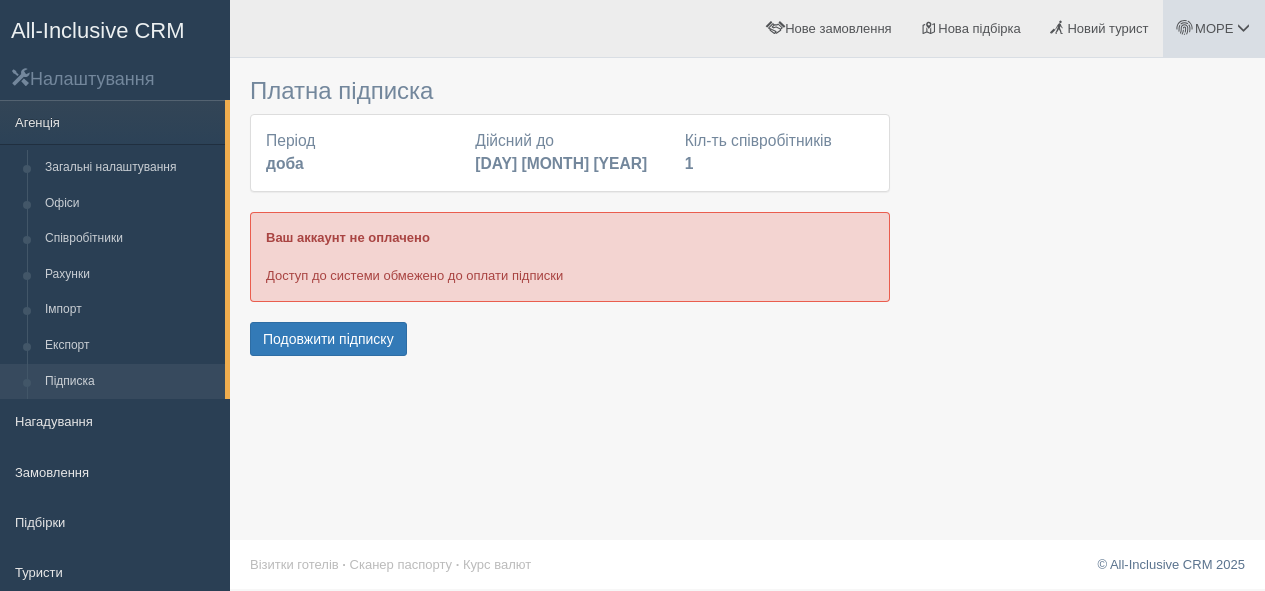click on "МОРЕ" at bounding box center (1214, 28) 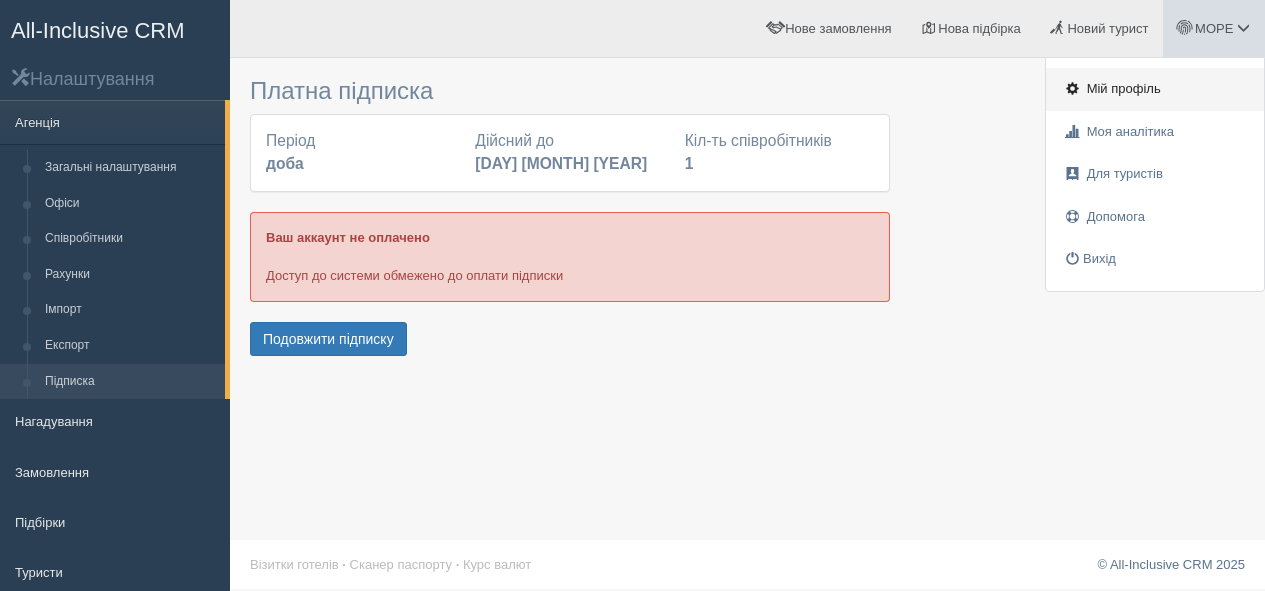 click on "Мій профіль" at bounding box center (1124, 88) 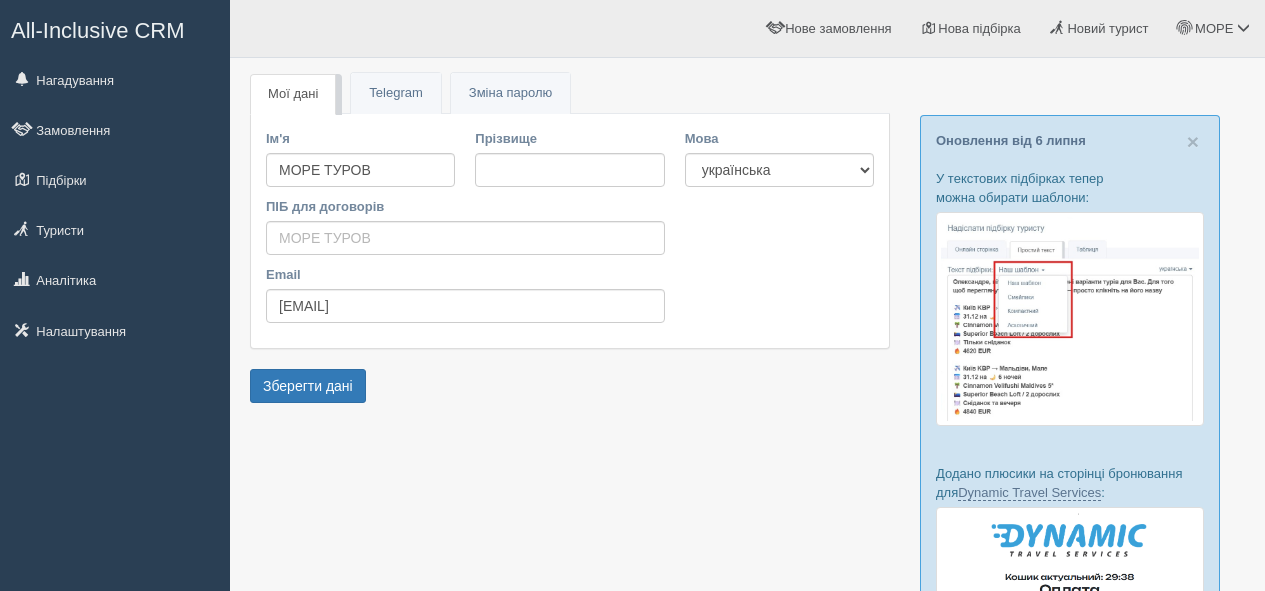 scroll, scrollTop: 0, scrollLeft: 0, axis: both 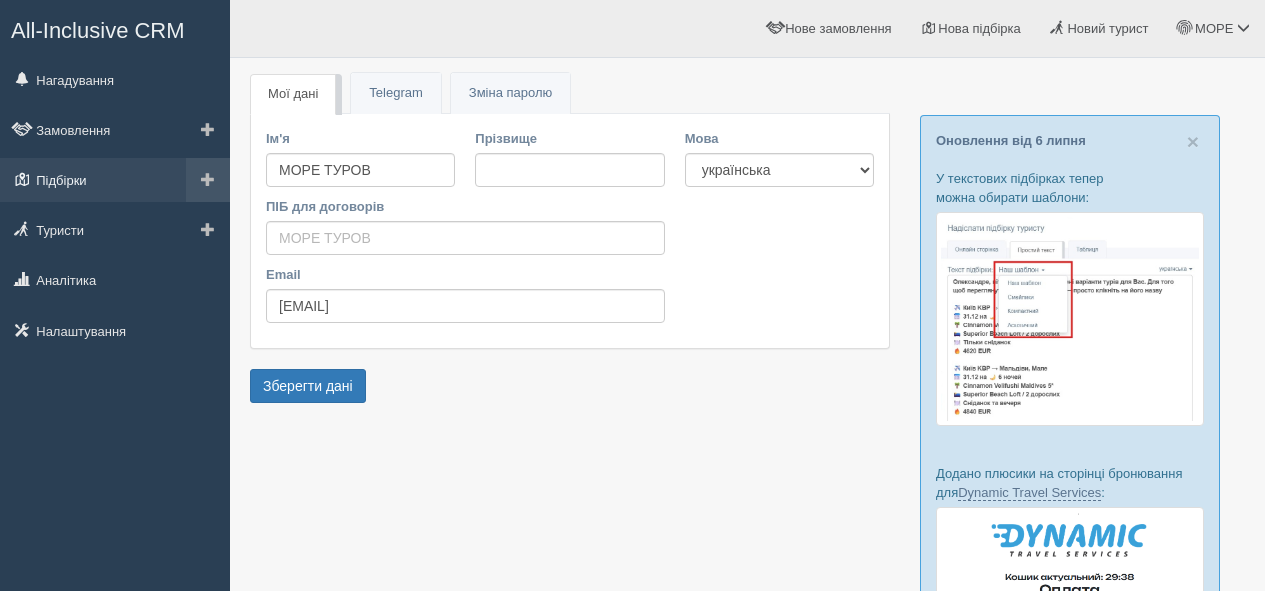 click on "Підбірки" at bounding box center (115, 180) 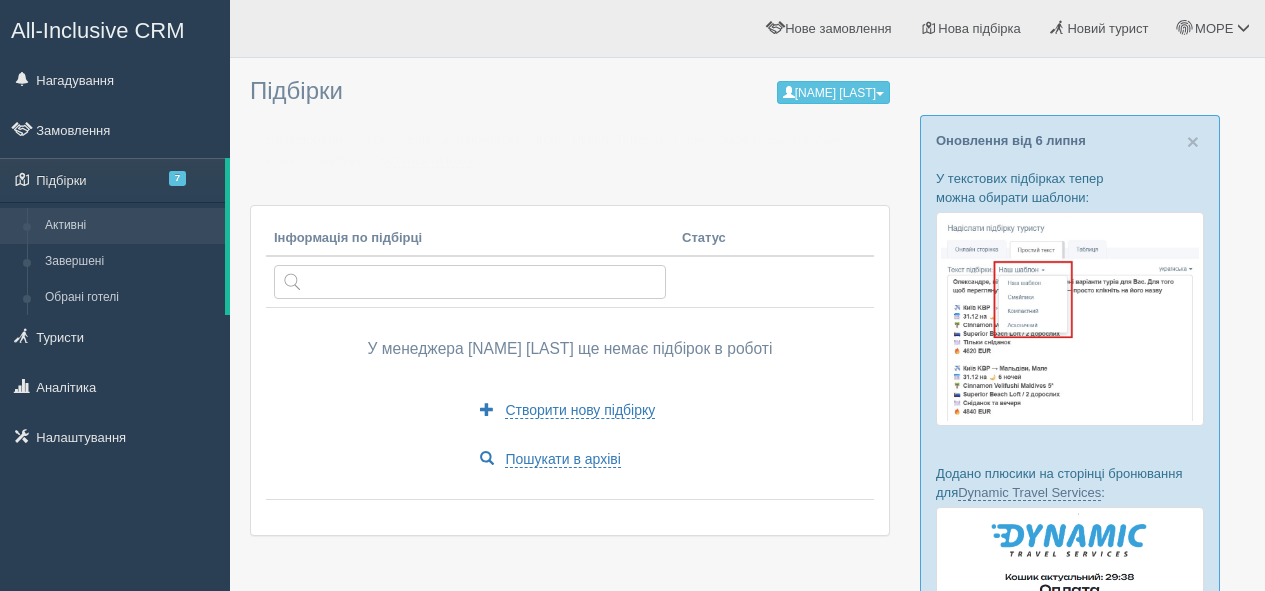 scroll, scrollTop: 0, scrollLeft: 0, axis: both 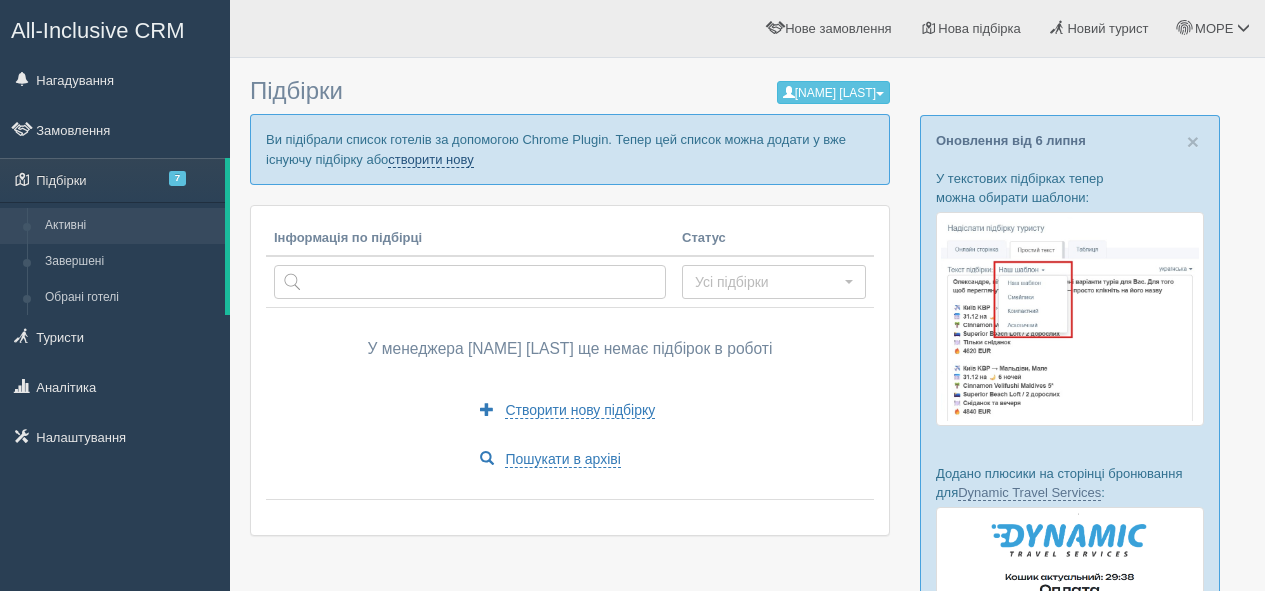 click on "створити нову" at bounding box center (430, 160) 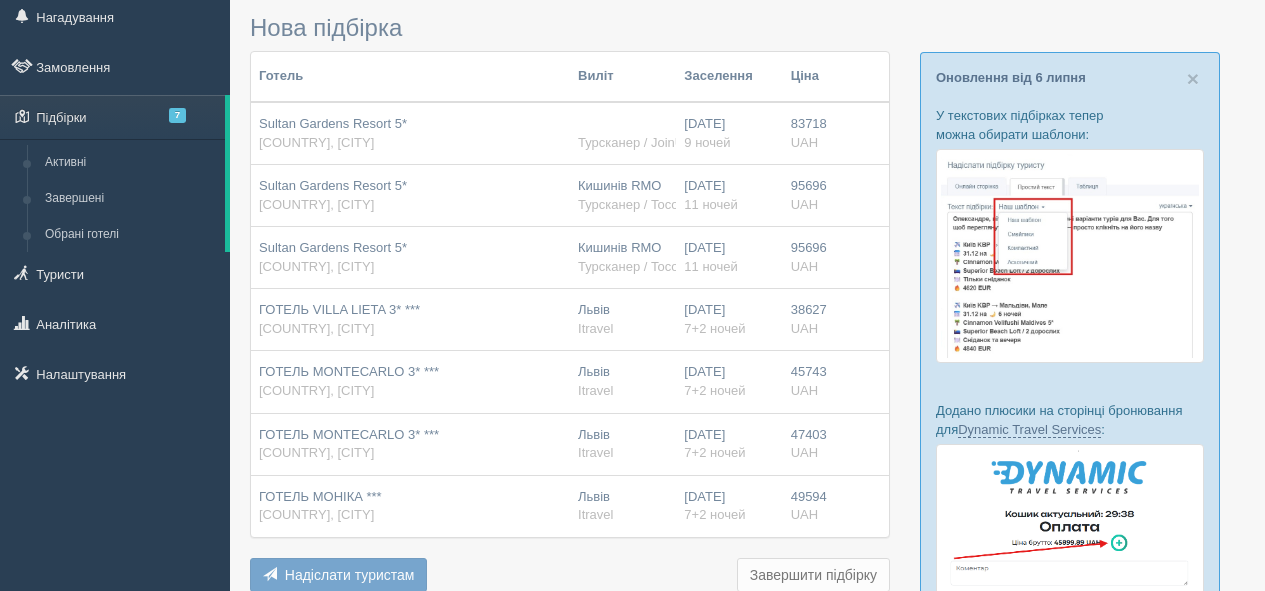 scroll, scrollTop: 0, scrollLeft: 0, axis: both 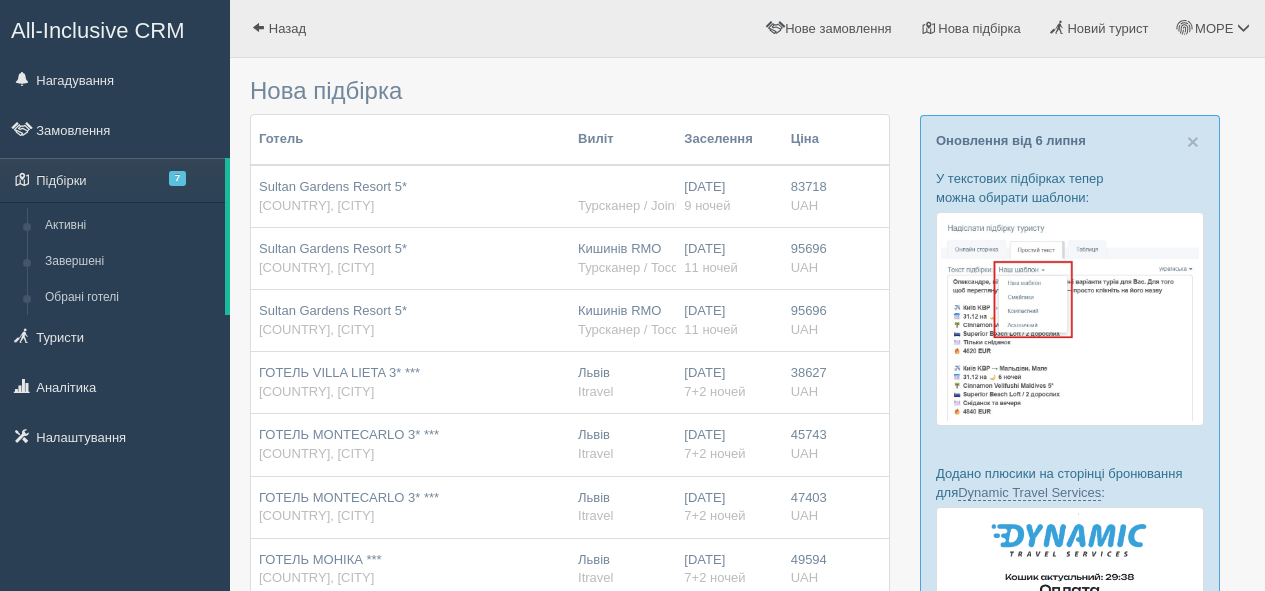 click on "83718
UAH
0" at bounding box center [809, 196] 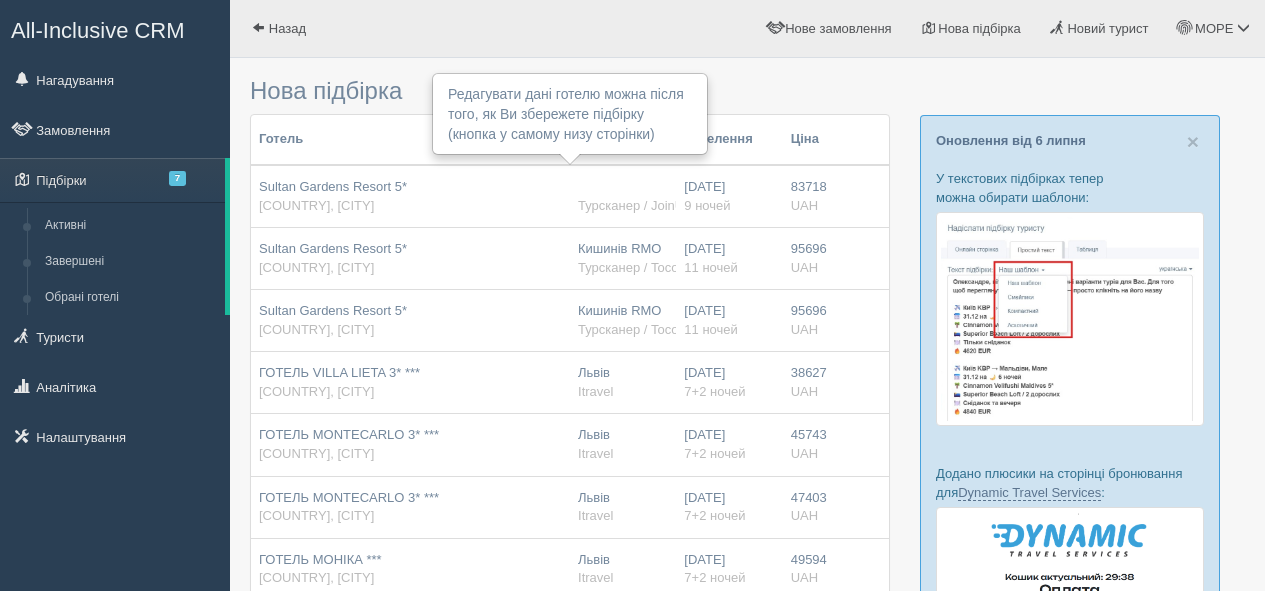 click on "83718
UAH
0" at bounding box center [809, 196] 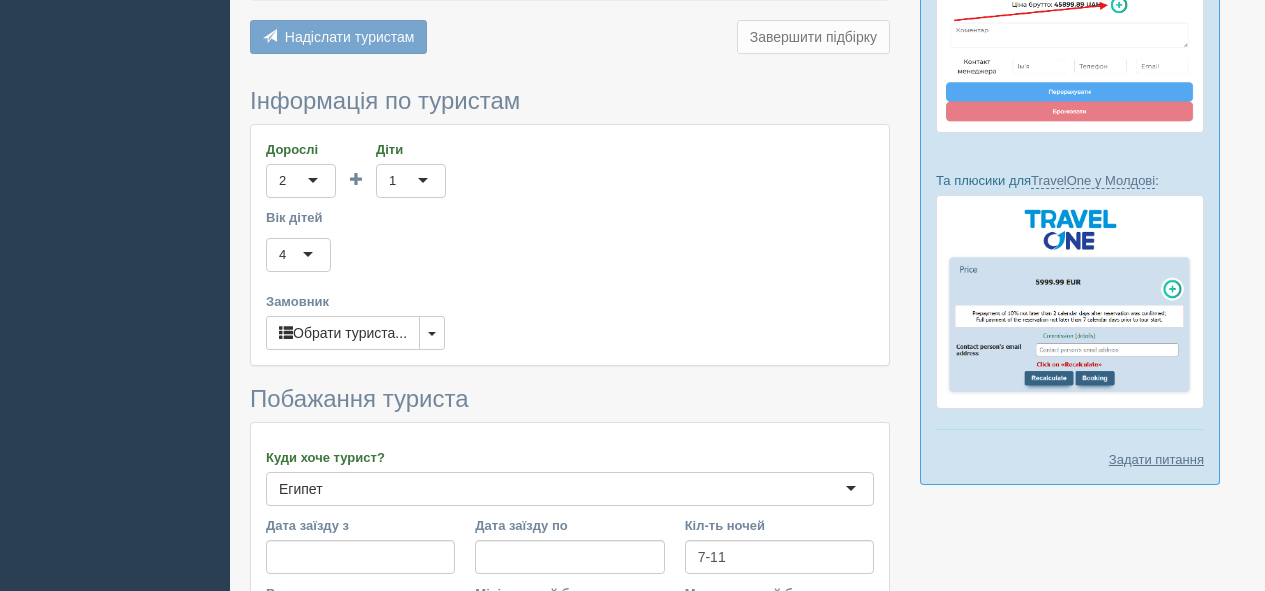 scroll, scrollTop: 600, scrollLeft: 0, axis: vertical 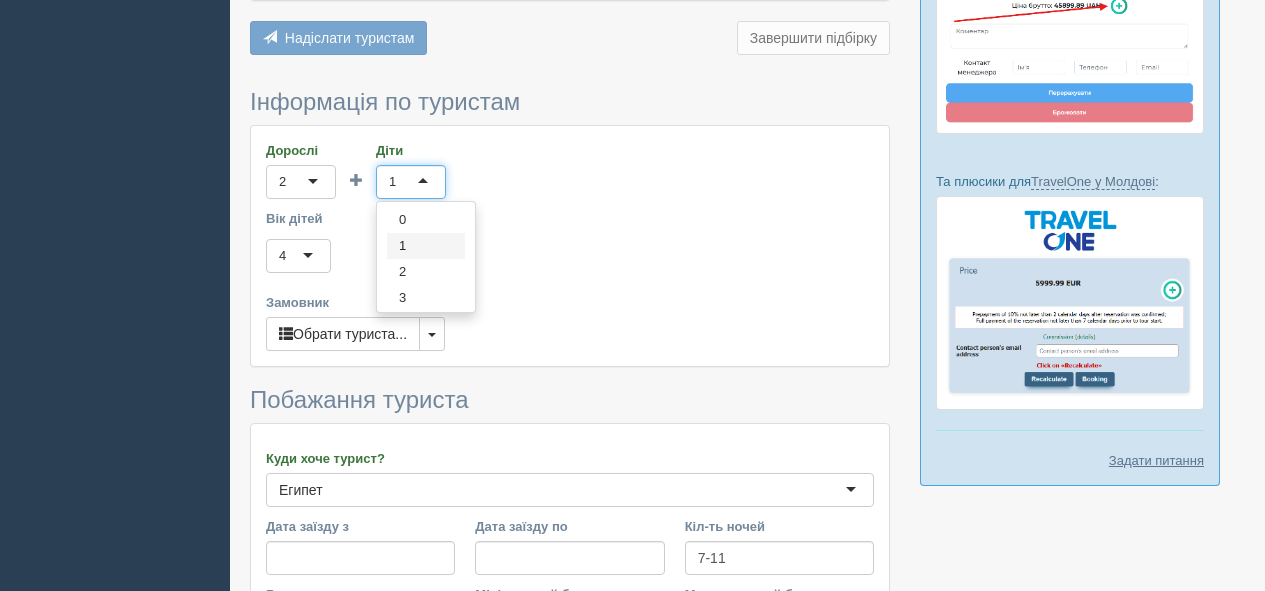 click on "1" at bounding box center (411, 182) 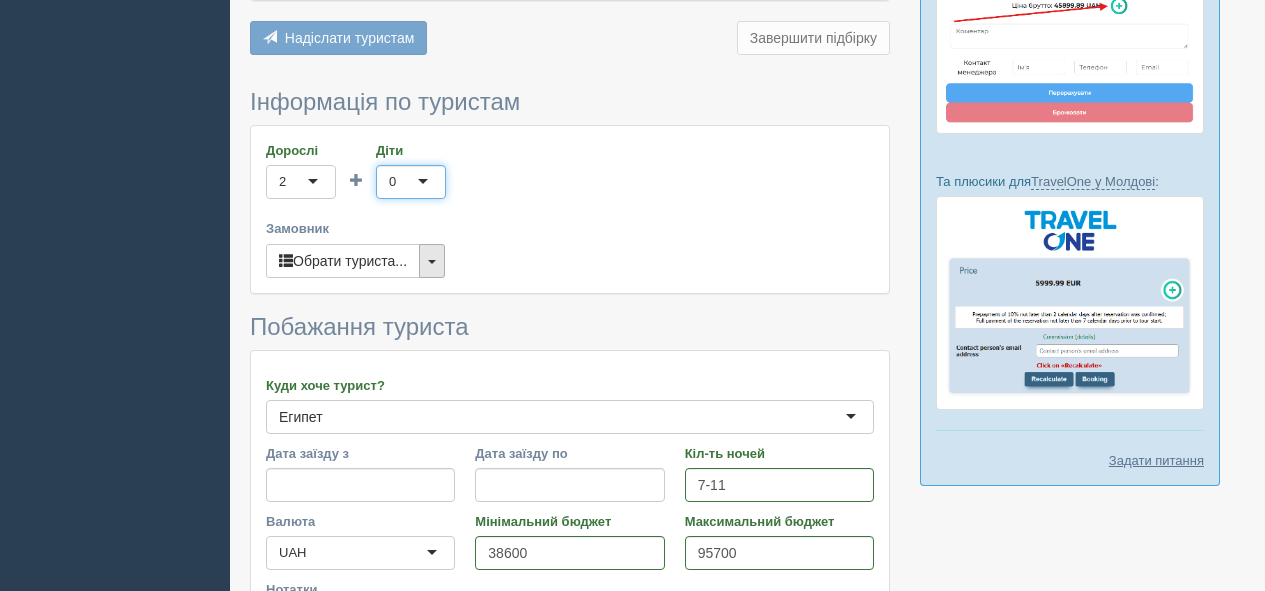 click at bounding box center [432, 262] 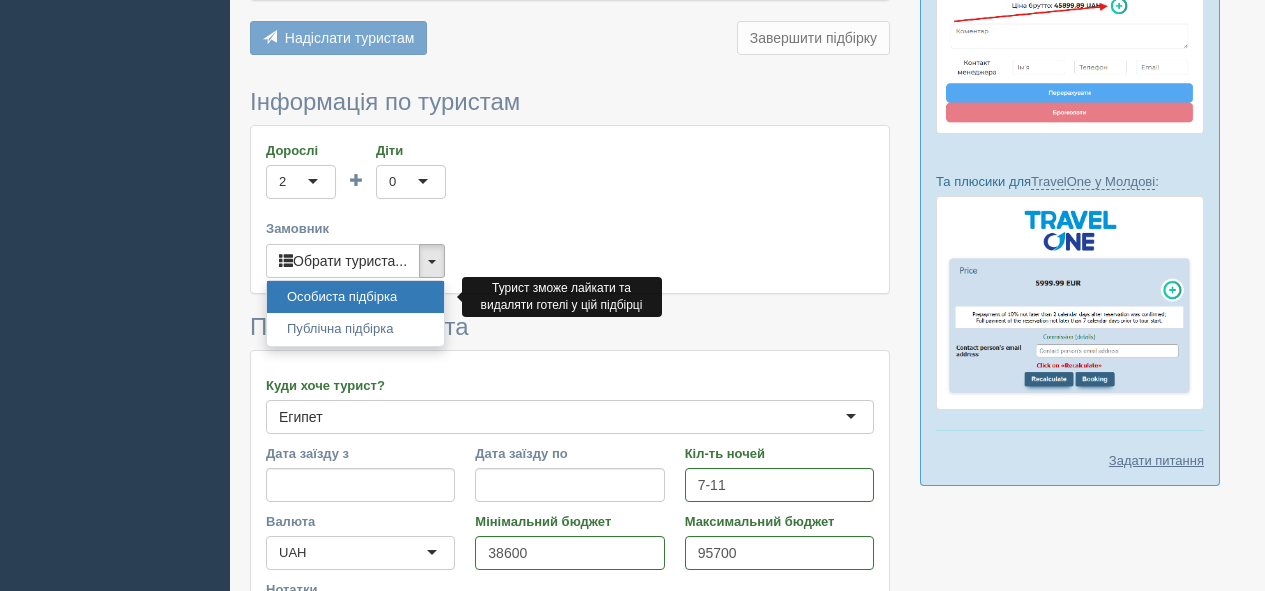 click on "Особиста підбірка" at bounding box center (355, 297) 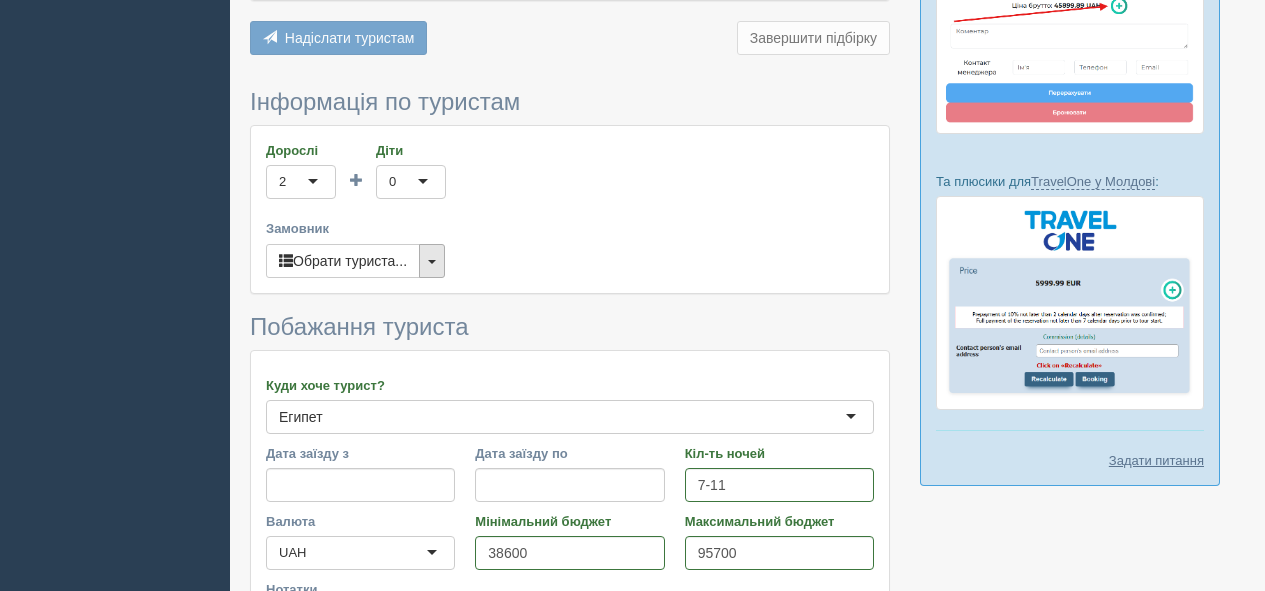 click at bounding box center (432, 261) 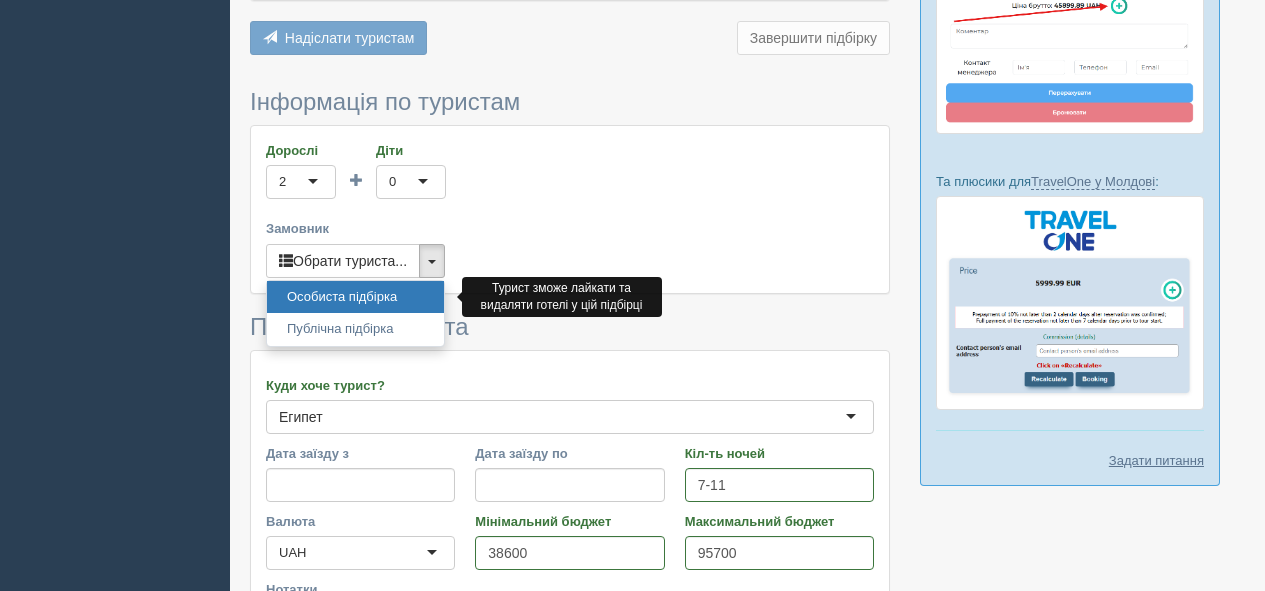 click on "Особиста підбірка" at bounding box center [355, 297] 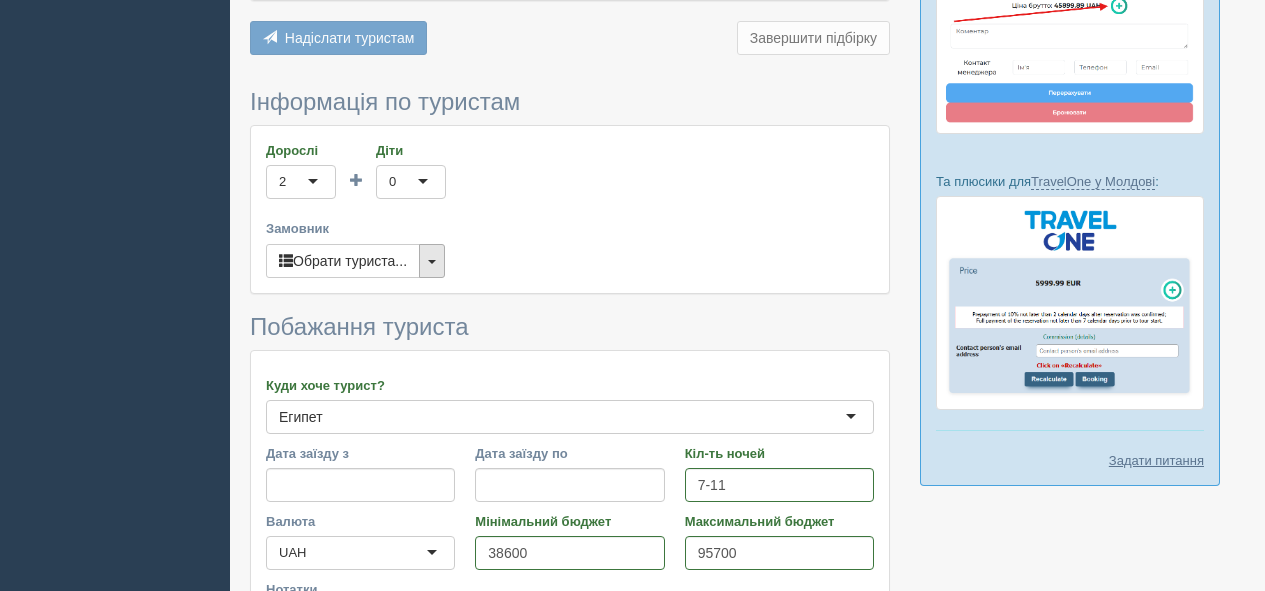 click at bounding box center (432, 261) 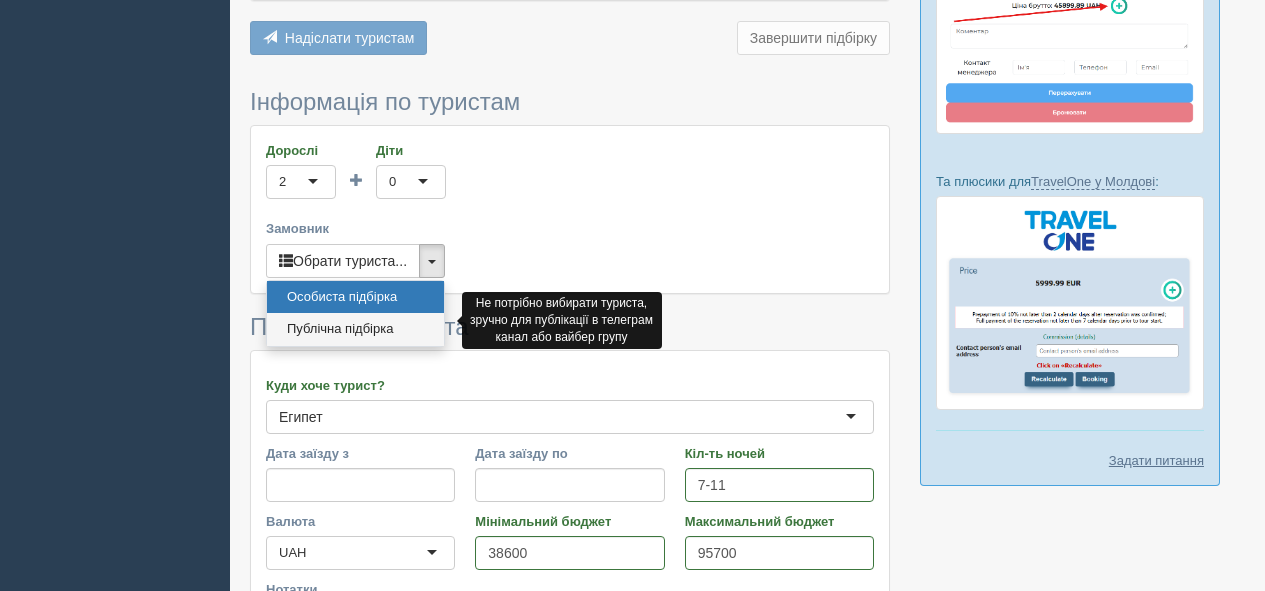 click on "Публічна підбірка" at bounding box center [355, 329] 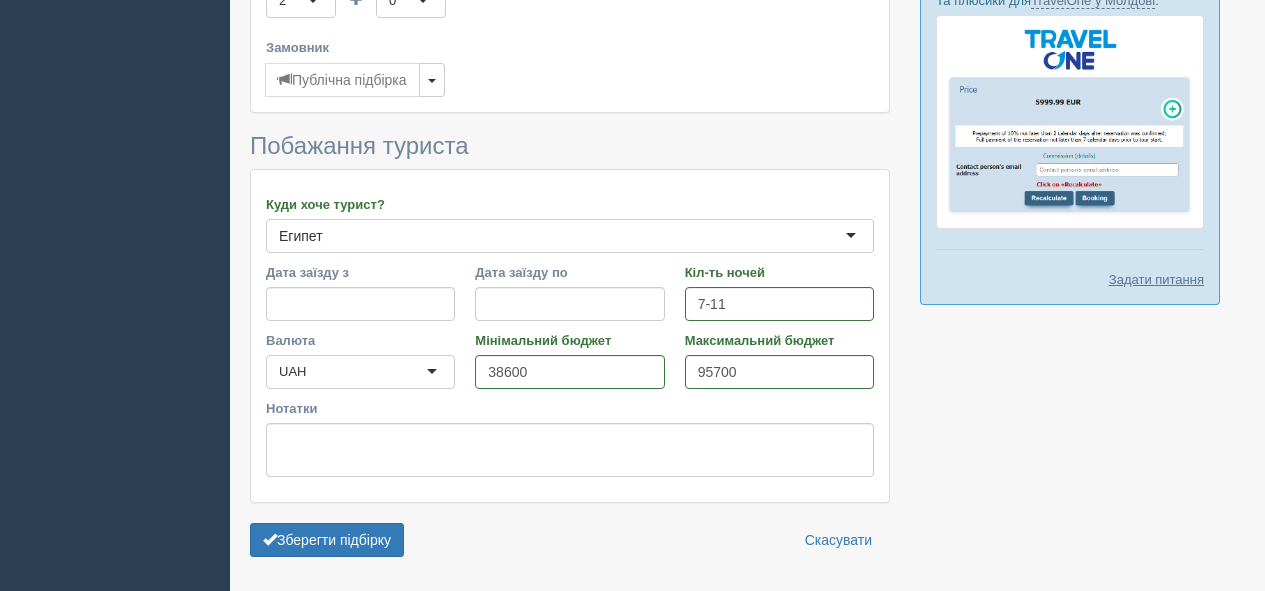 scroll, scrollTop: 848, scrollLeft: 0, axis: vertical 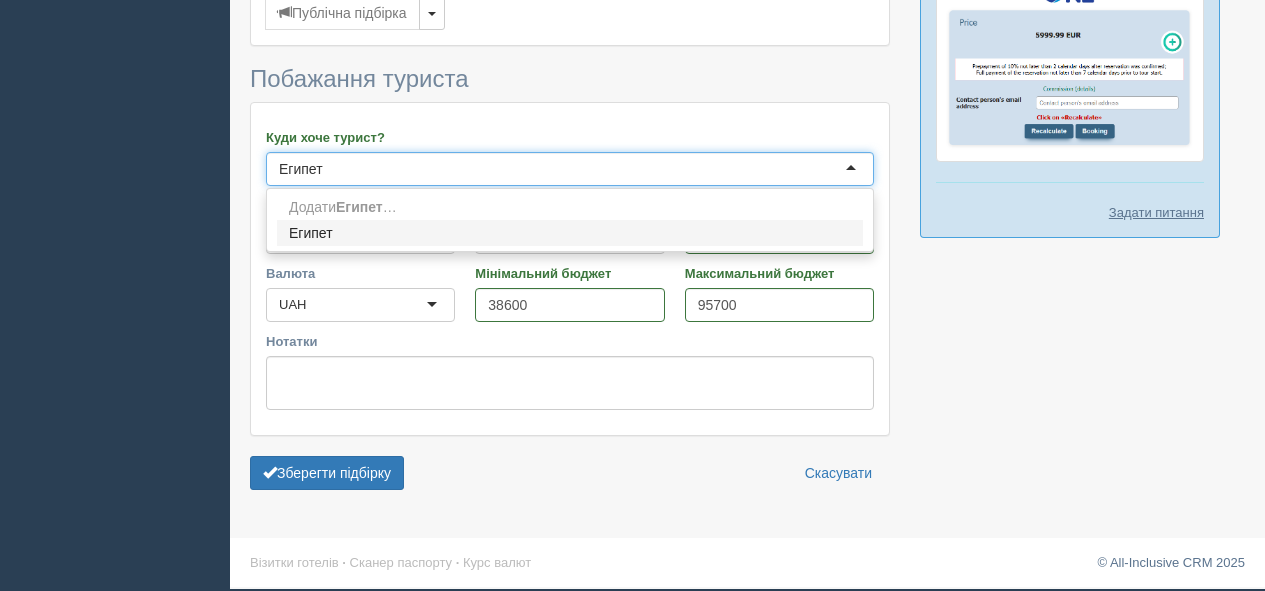 click on "Египет" at bounding box center [570, 169] 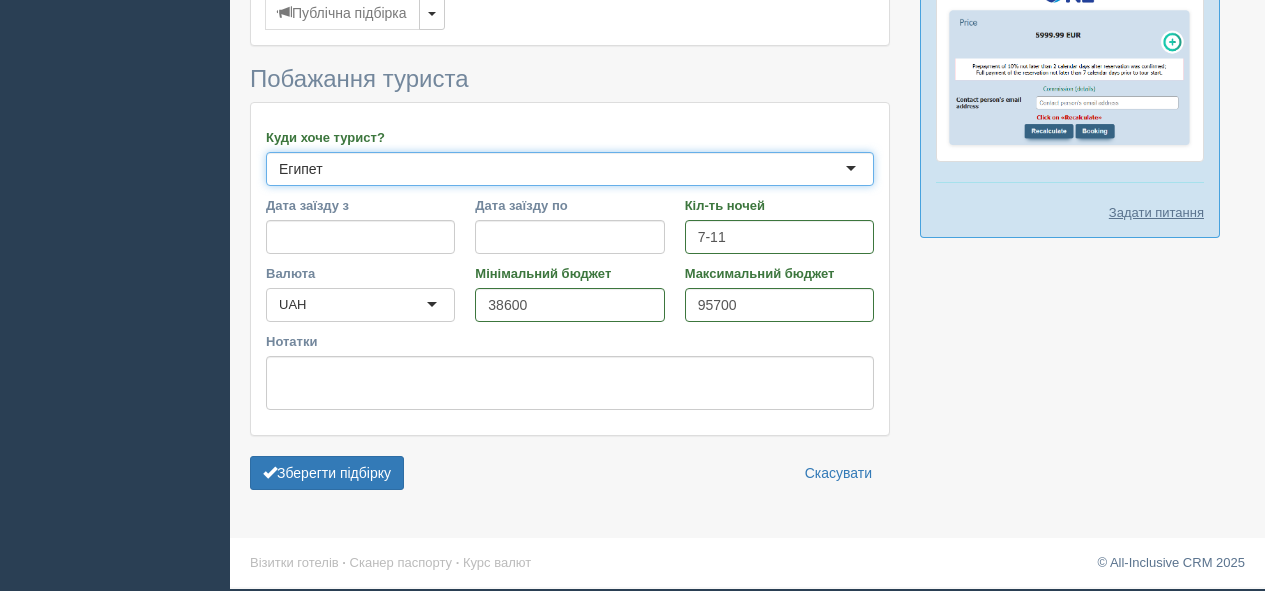 drag, startPoint x: 370, startPoint y: 157, endPoint x: 318, endPoint y: 176, distance: 55.362442 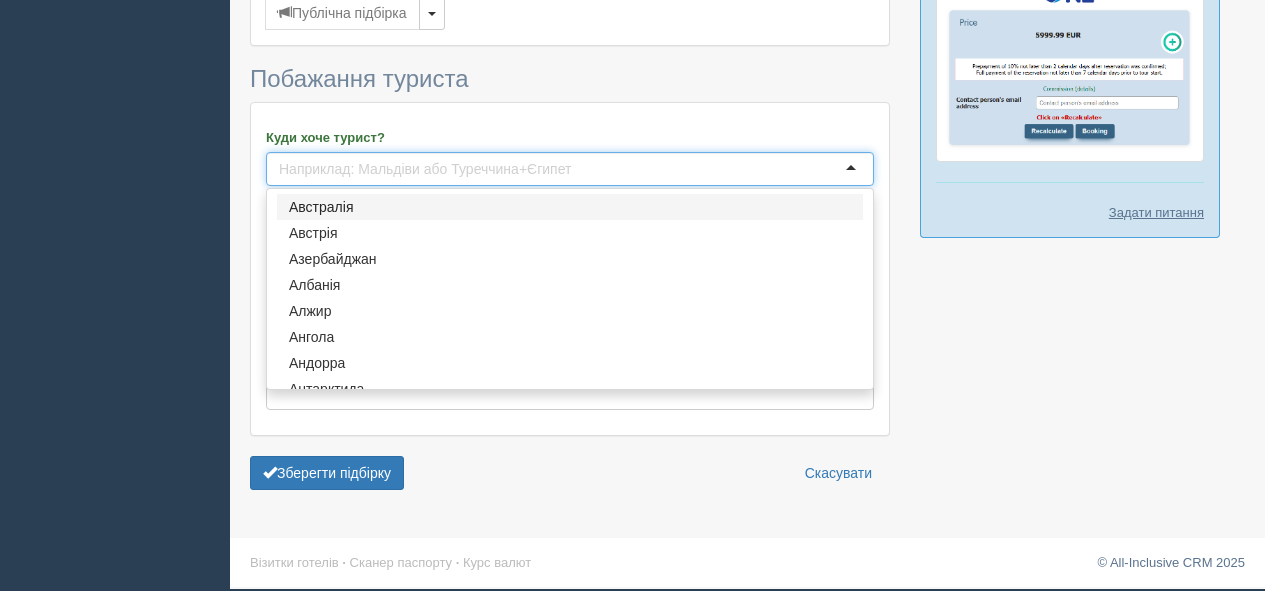 type on "І" 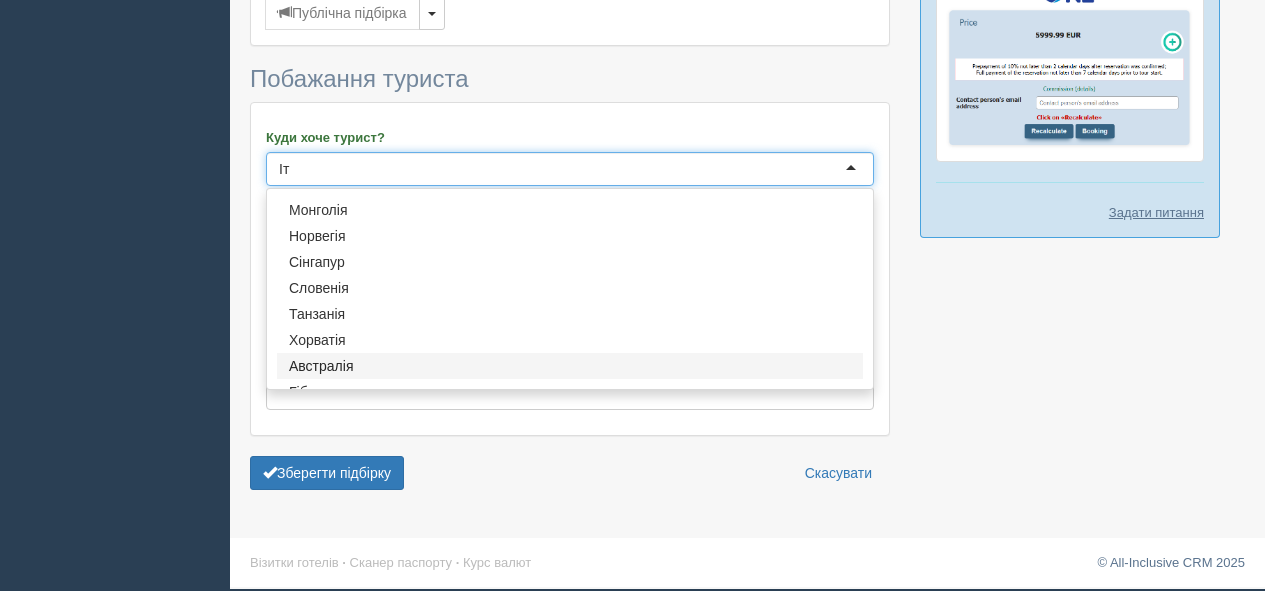 scroll, scrollTop: 0, scrollLeft: 0, axis: both 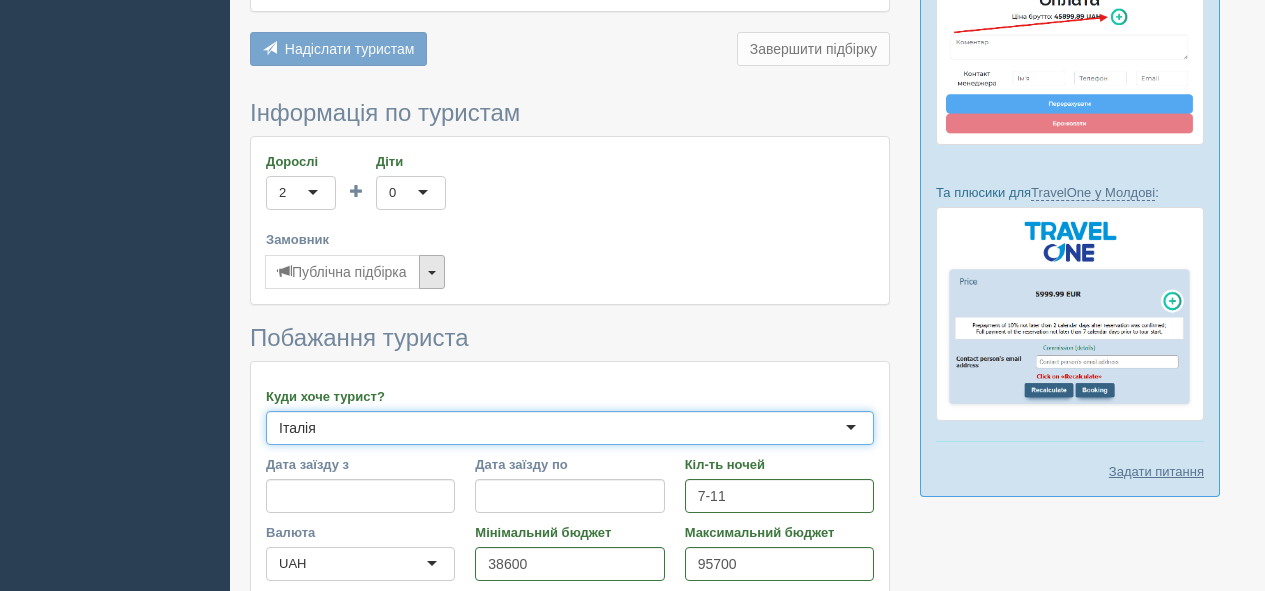 type 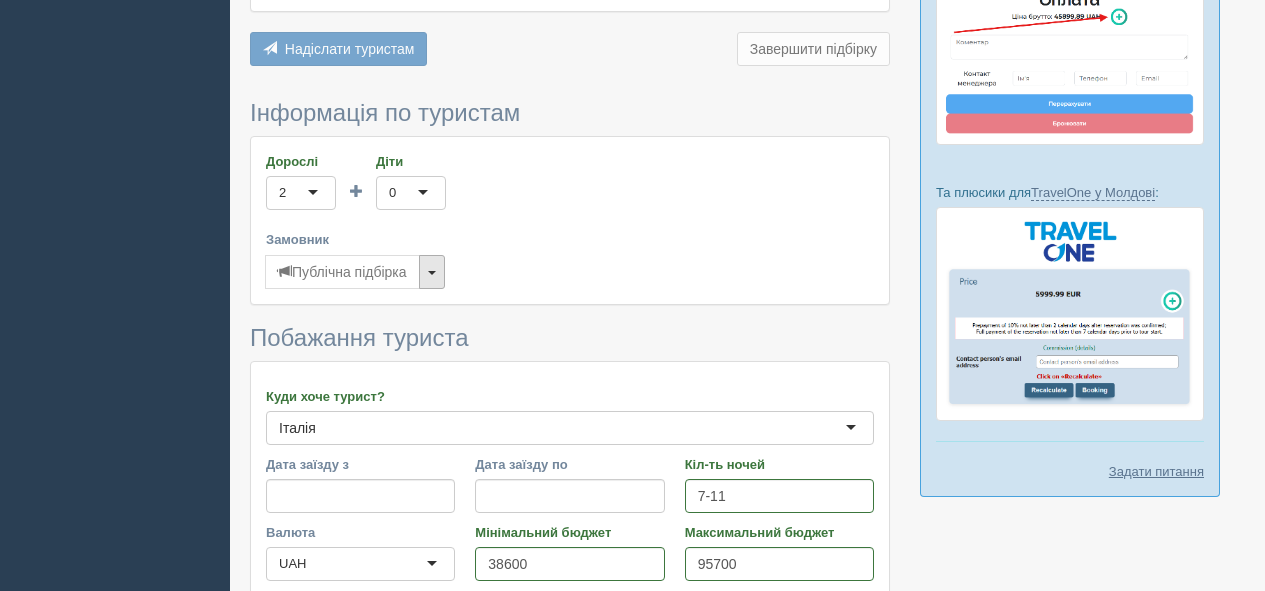 click at bounding box center (432, 272) 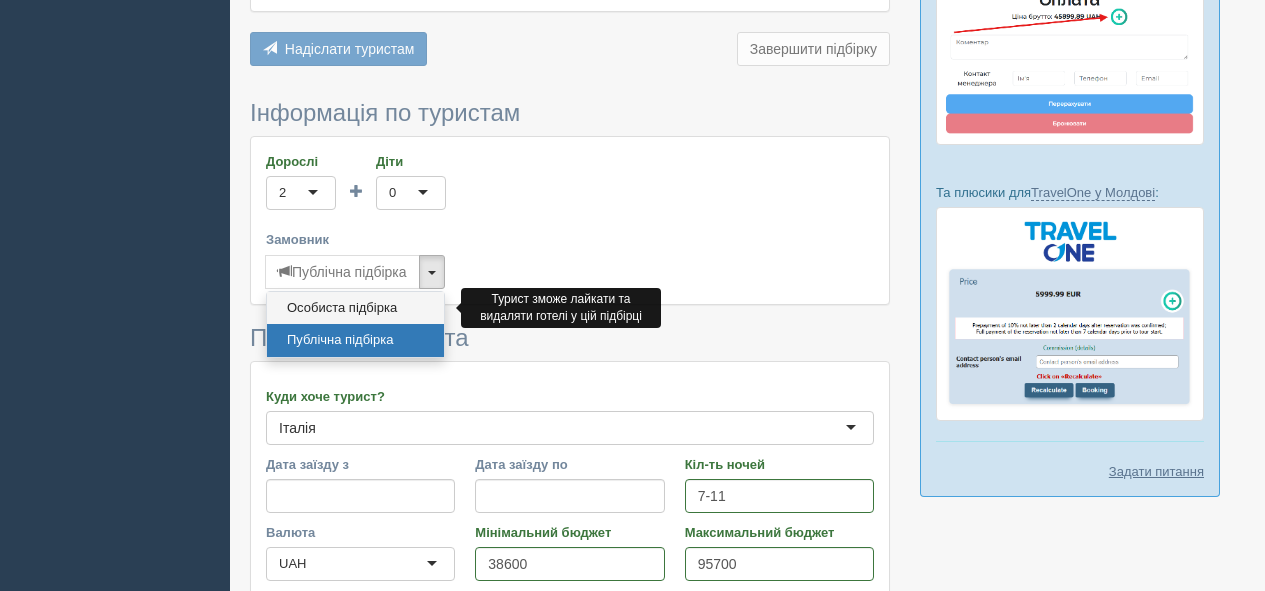 click on "Особиста підбірка" at bounding box center [355, 308] 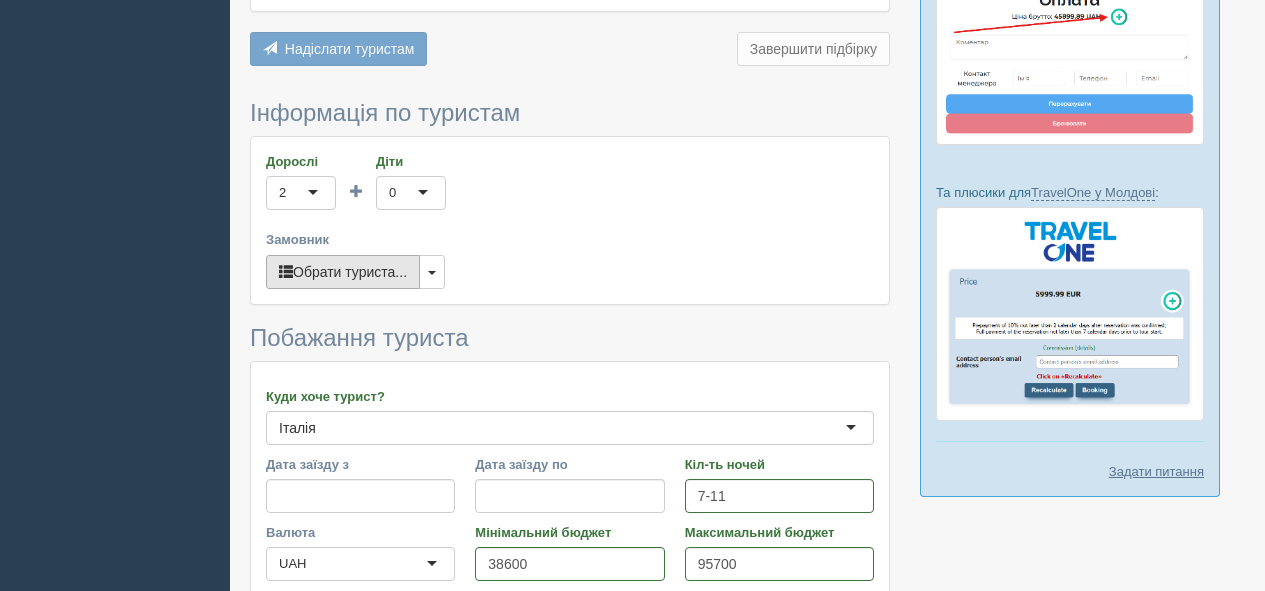 click on "Обрати туриста..." at bounding box center [343, 272] 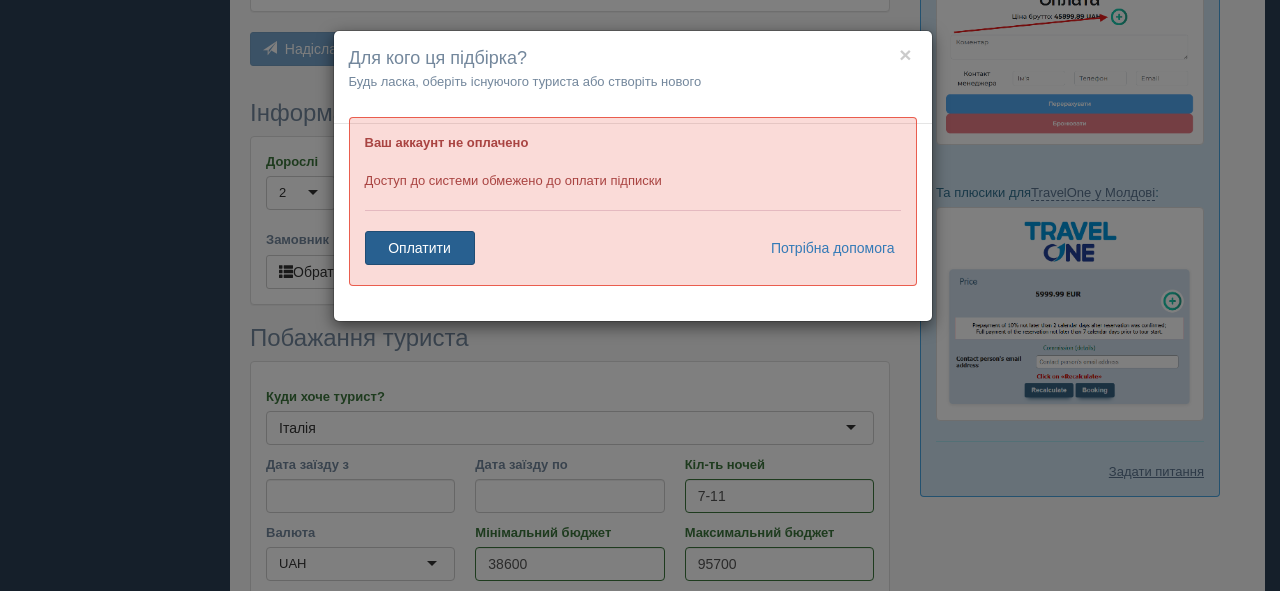 click on "Оплатити" at bounding box center (420, 248) 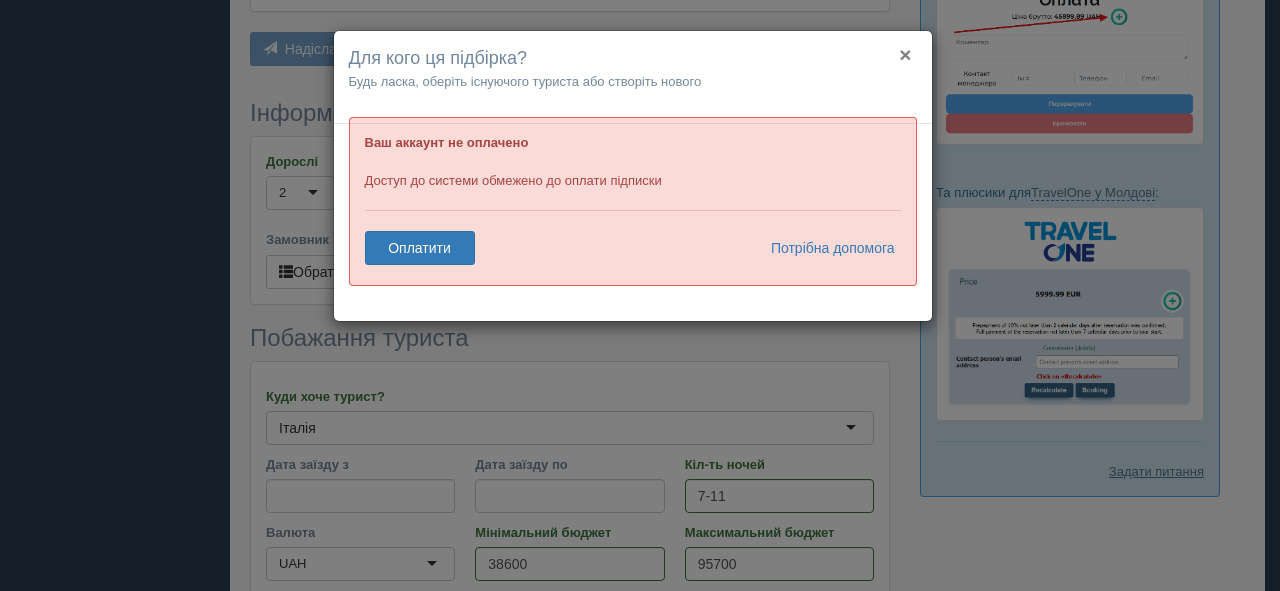 click on "×" at bounding box center [905, 54] 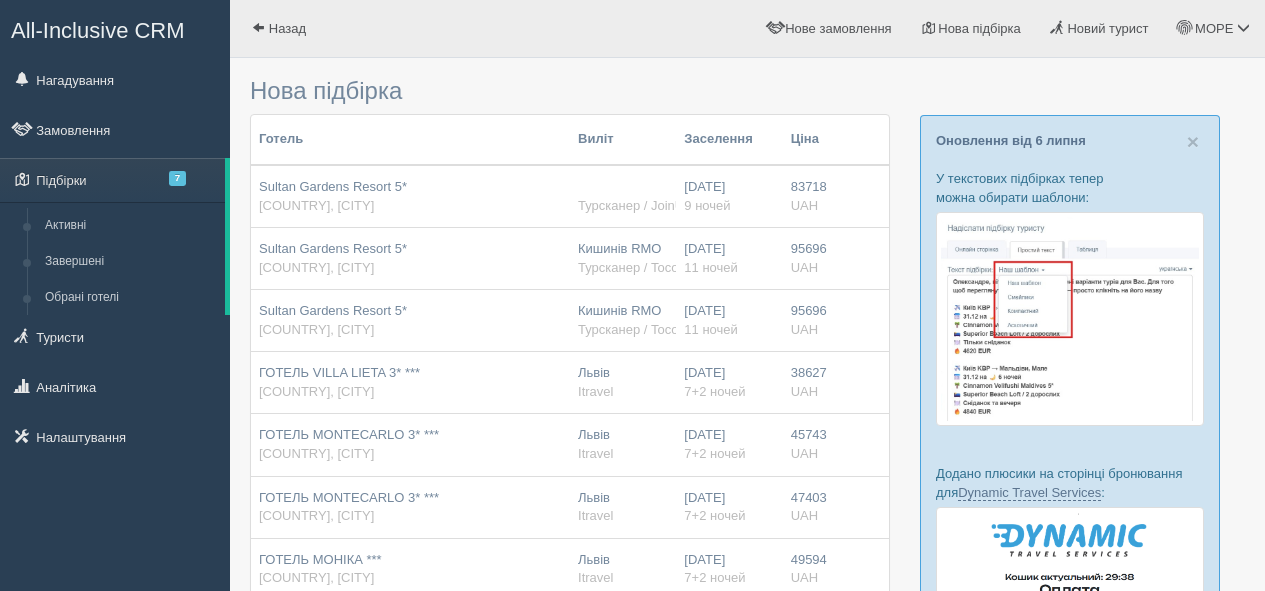 scroll, scrollTop: 0, scrollLeft: 0, axis: both 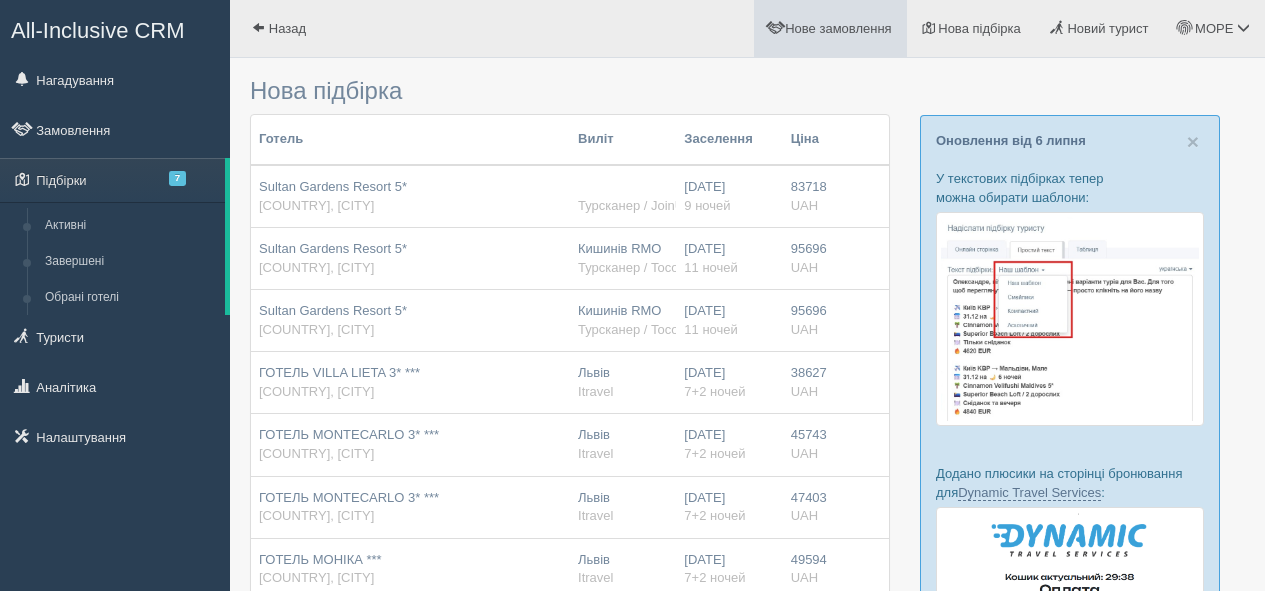 click on "Нове замовлення" at bounding box center [830, 28] 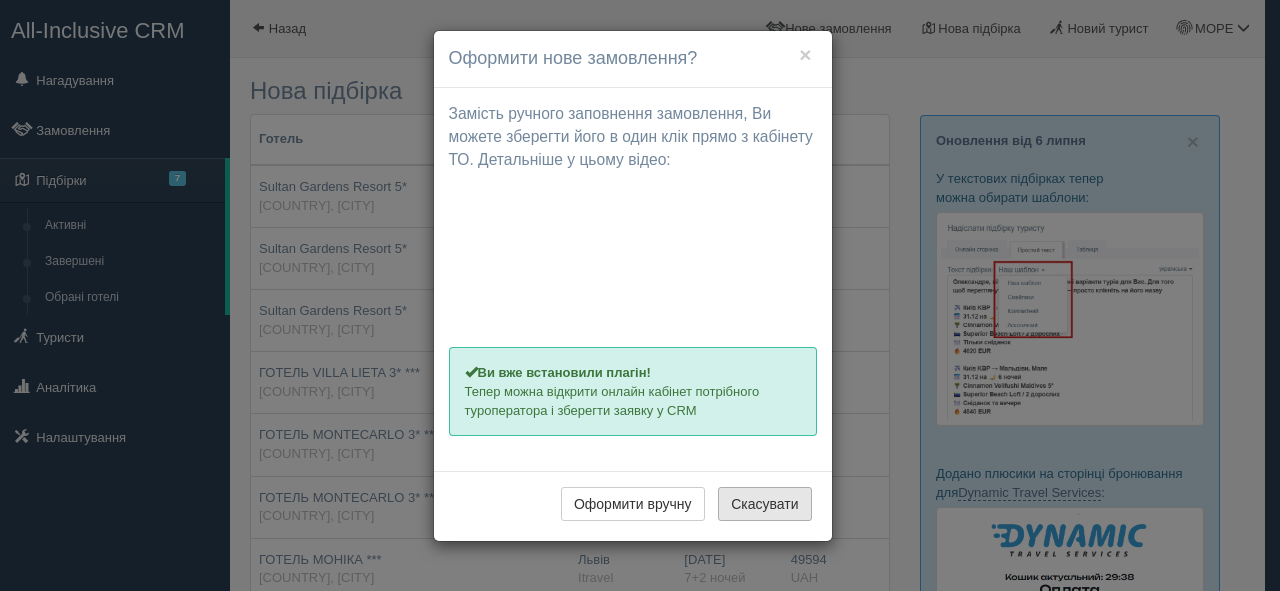 click on "Скасувати" at bounding box center (764, 504) 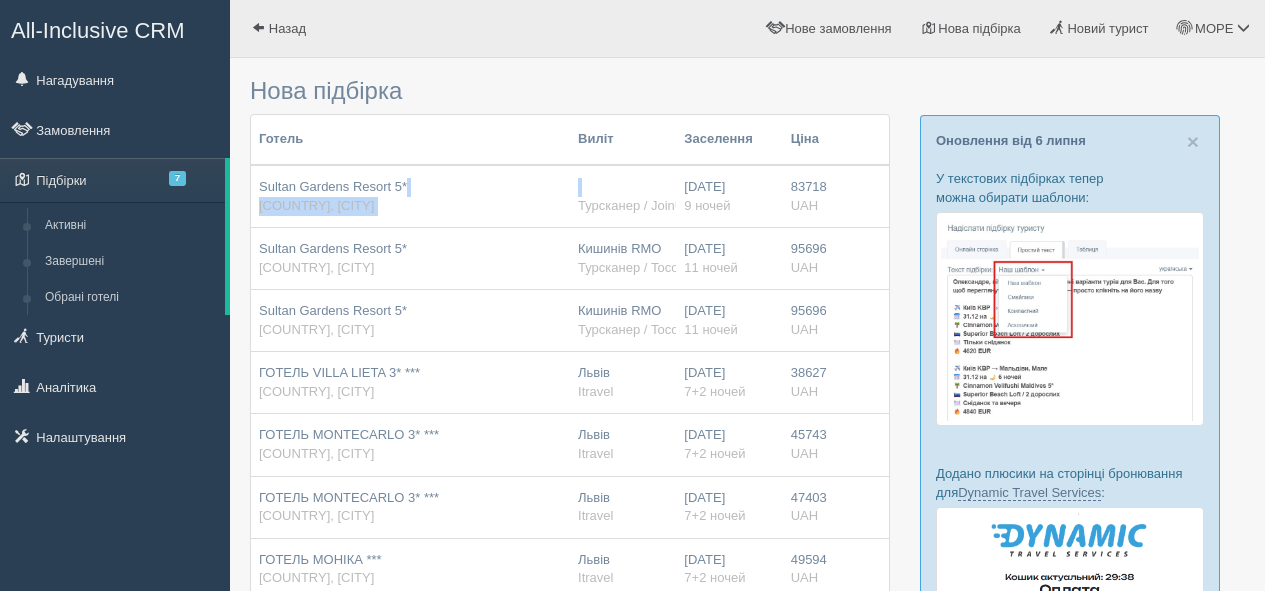 drag, startPoint x: 581, startPoint y: 183, endPoint x: 420, endPoint y: 192, distance: 161.25136 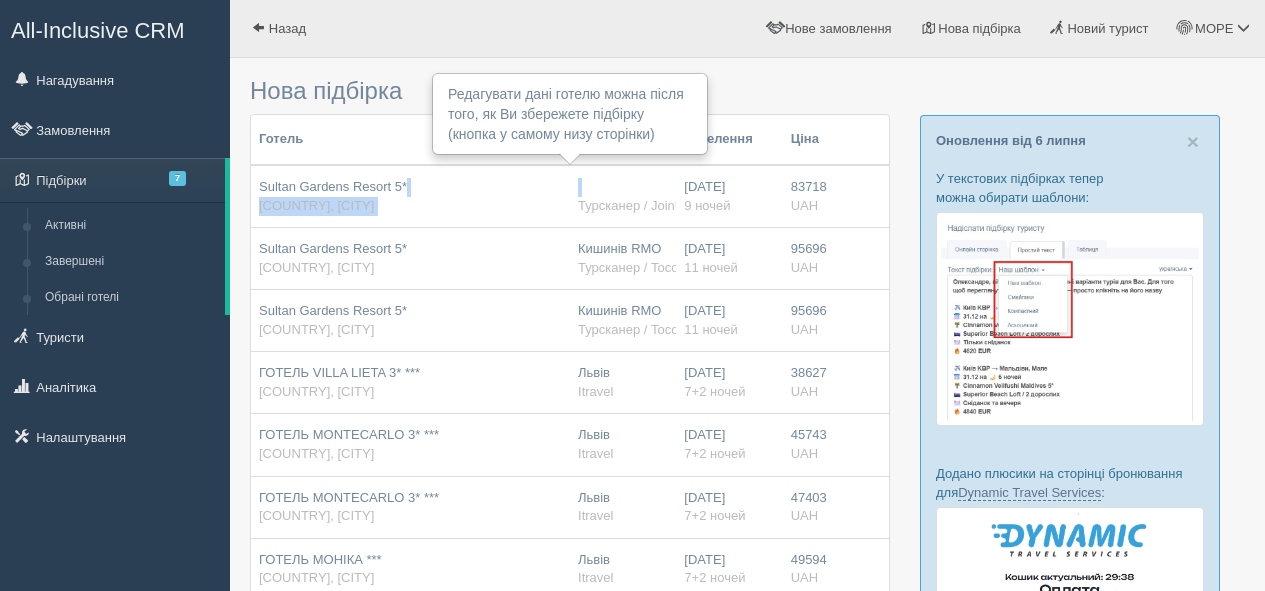 click on "Sultan Gardens Resort 5*
Єгипет, Шарм эль Шейх" at bounding box center (410, 196) 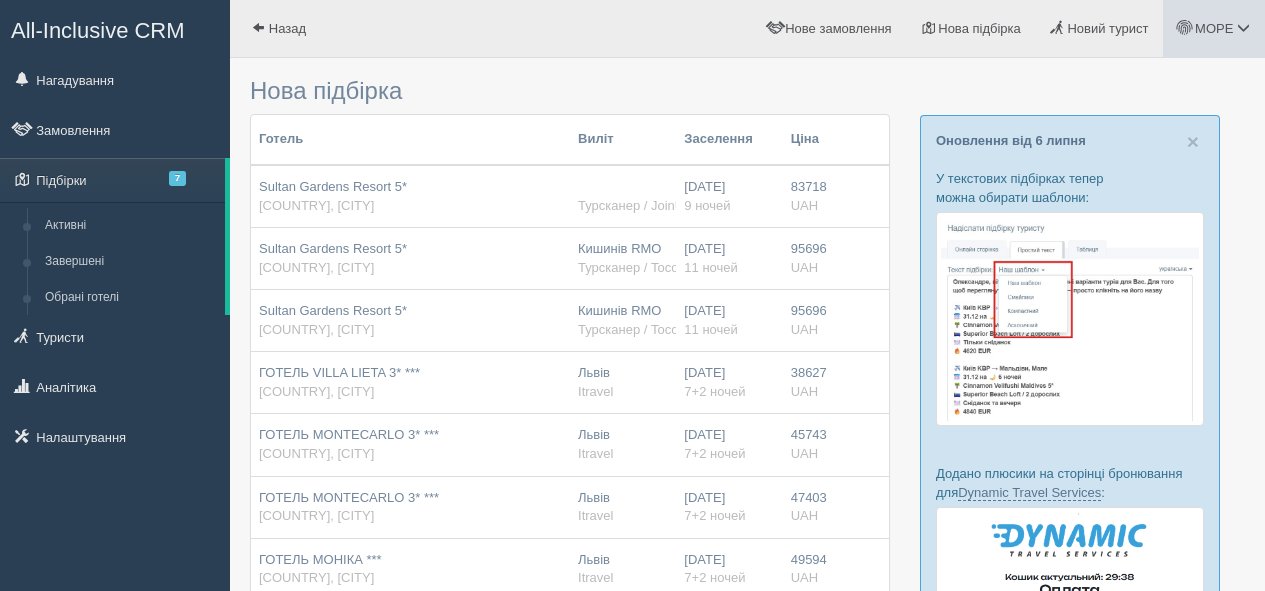 click on "МОРЕ" at bounding box center [1214, 28] 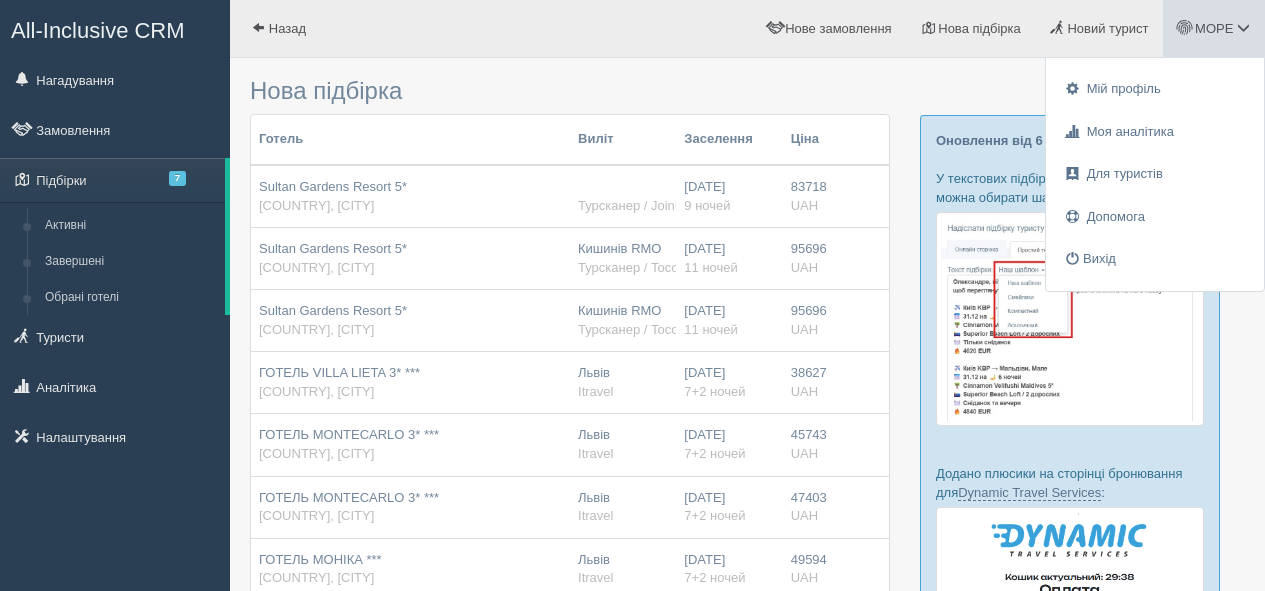 click at bounding box center (747, 708) 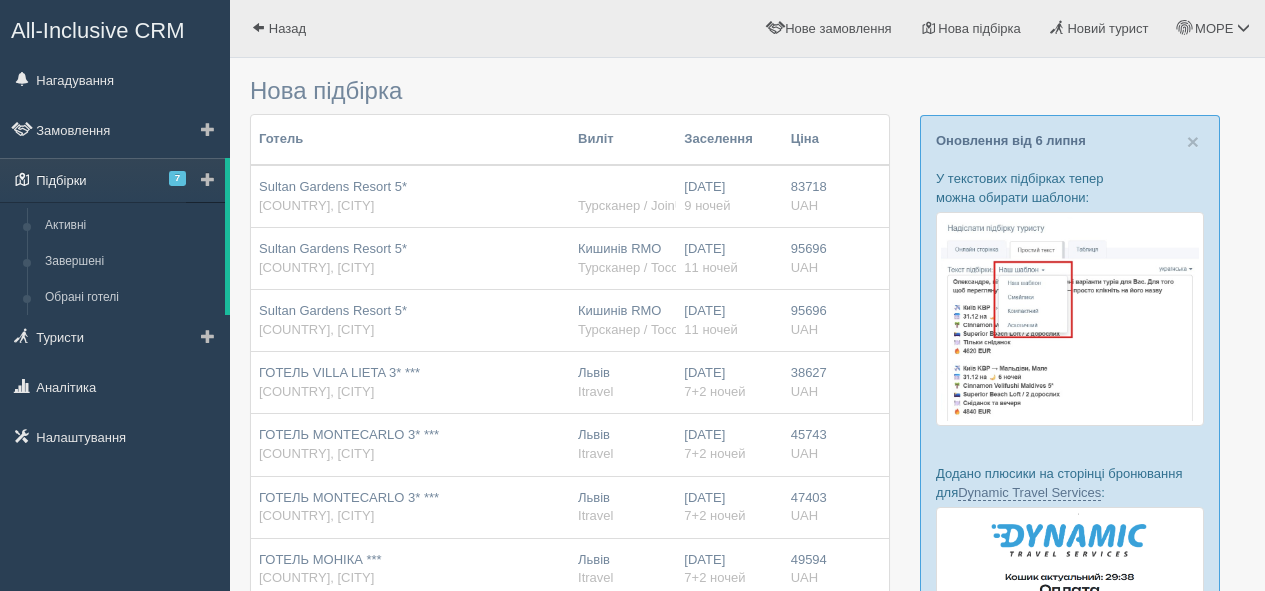 click on "Підбірки 7" at bounding box center [112, 180] 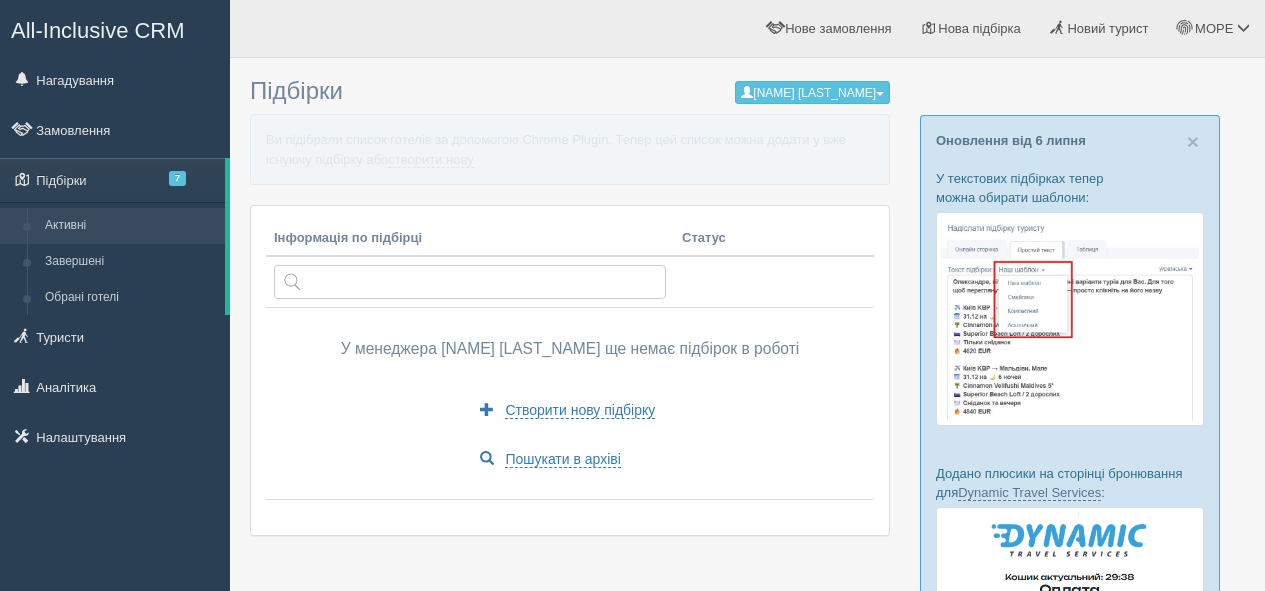 scroll, scrollTop: 0, scrollLeft: 0, axis: both 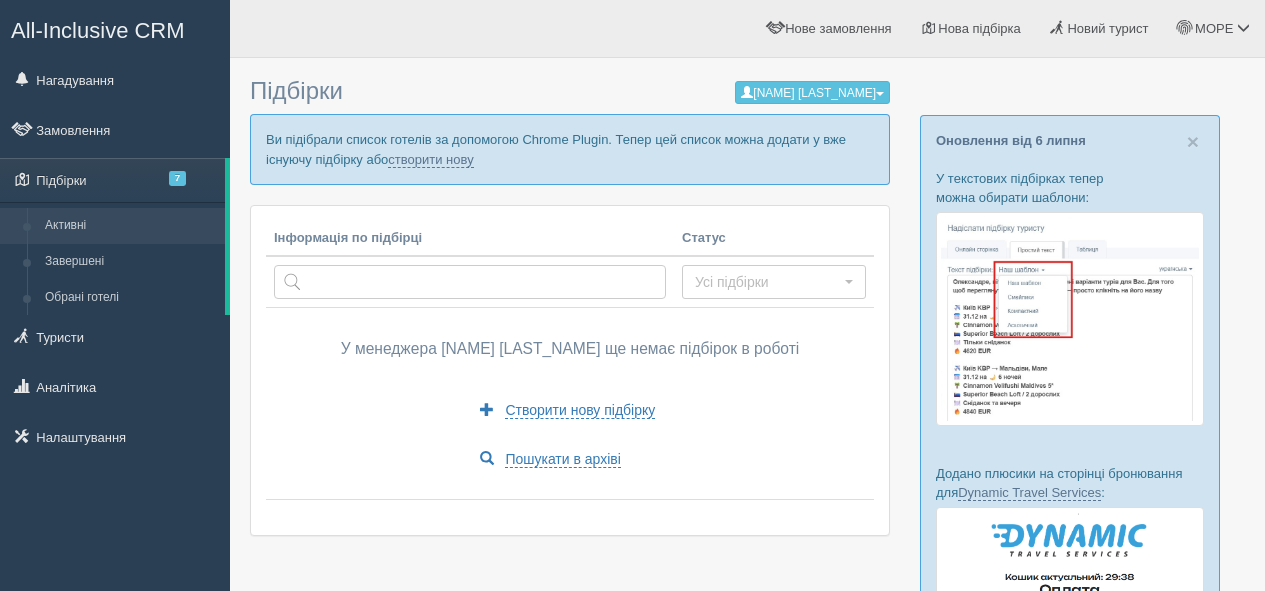 click on "Ви підібрали список готелів за допомогою Chrome Plugin. Тепер цей список можна додати у вже існуючу підбірку або  створити нову" at bounding box center [570, 149] 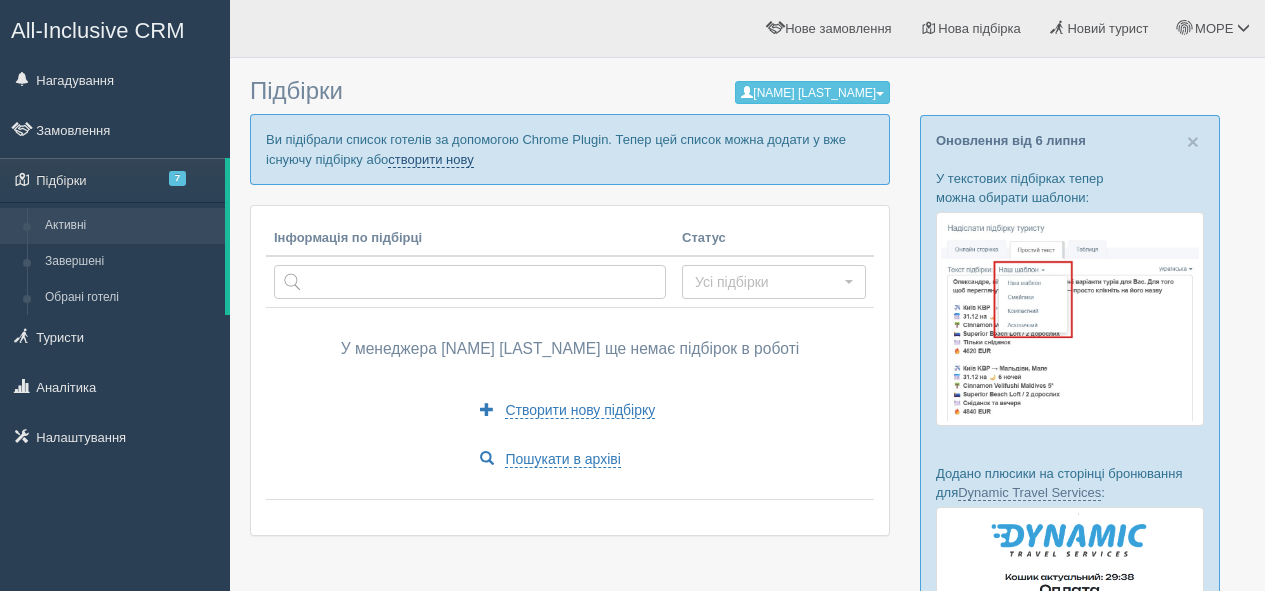 click on "створити нову" at bounding box center [430, 160] 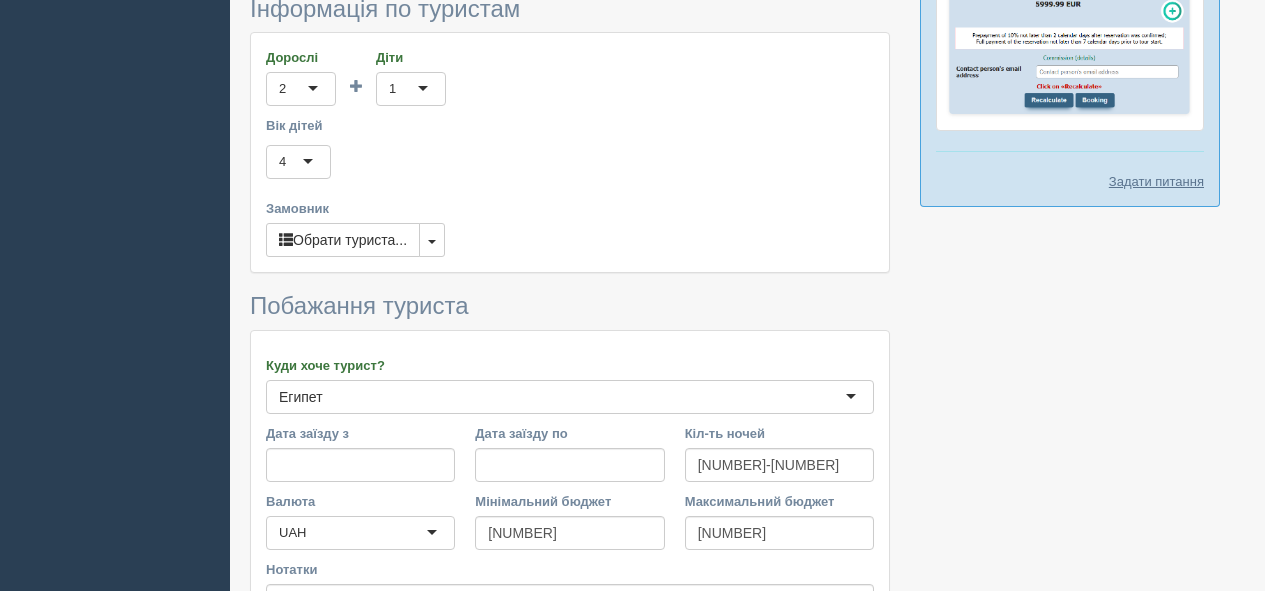 scroll, scrollTop: 921, scrollLeft: 0, axis: vertical 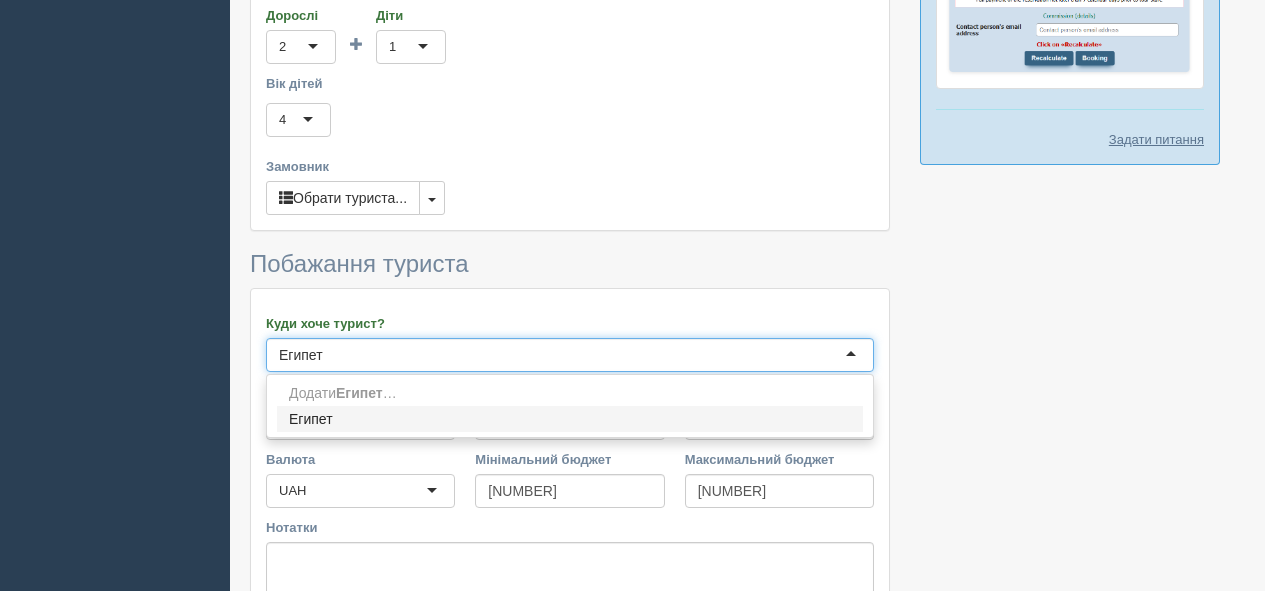 drag, startPoint x: 370, startPoint y: 160, endPoint x: 252, endPoint y: 166, distance: 118.15244 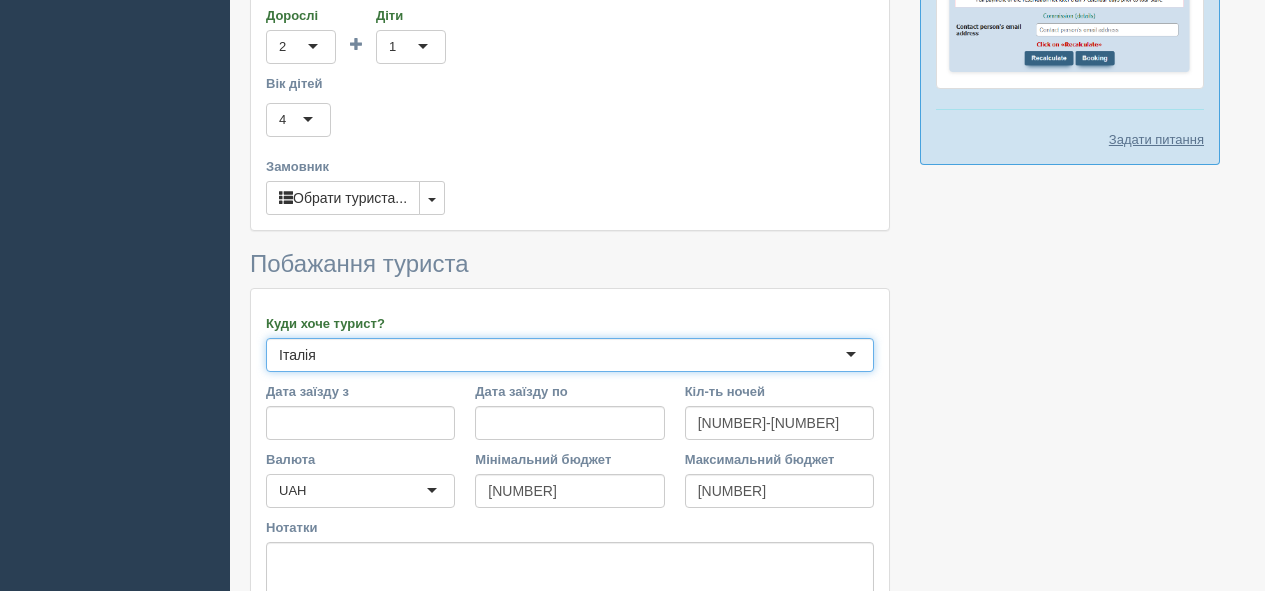 scroll, scrollTop: 0, scrollLeft: 0, axis: both 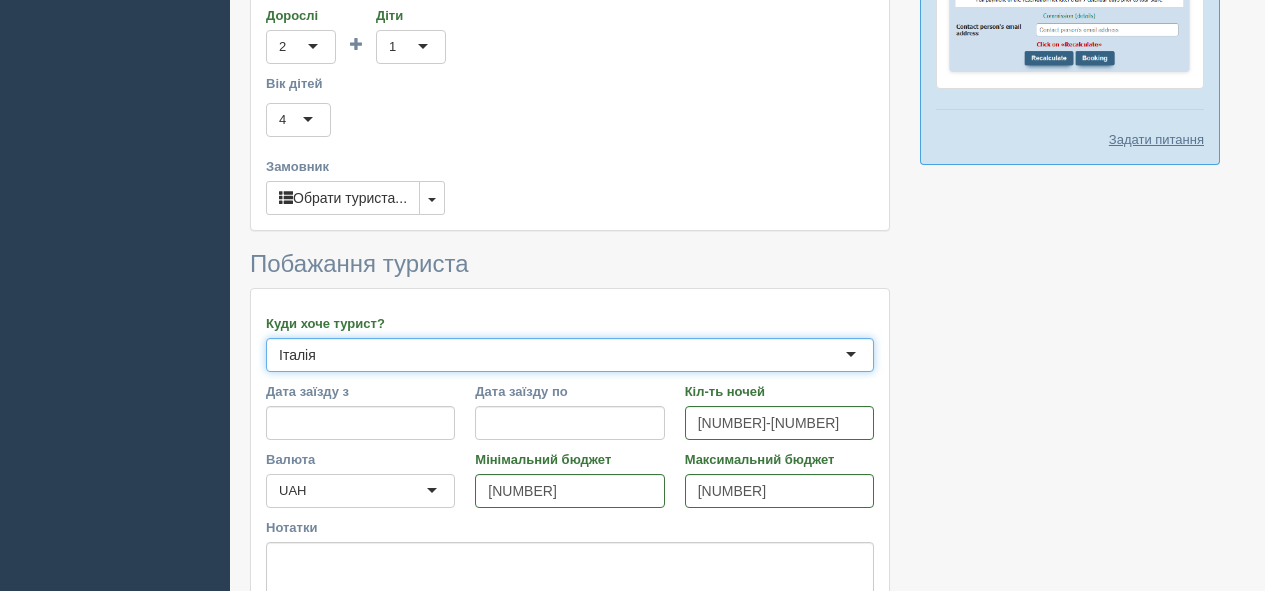 type 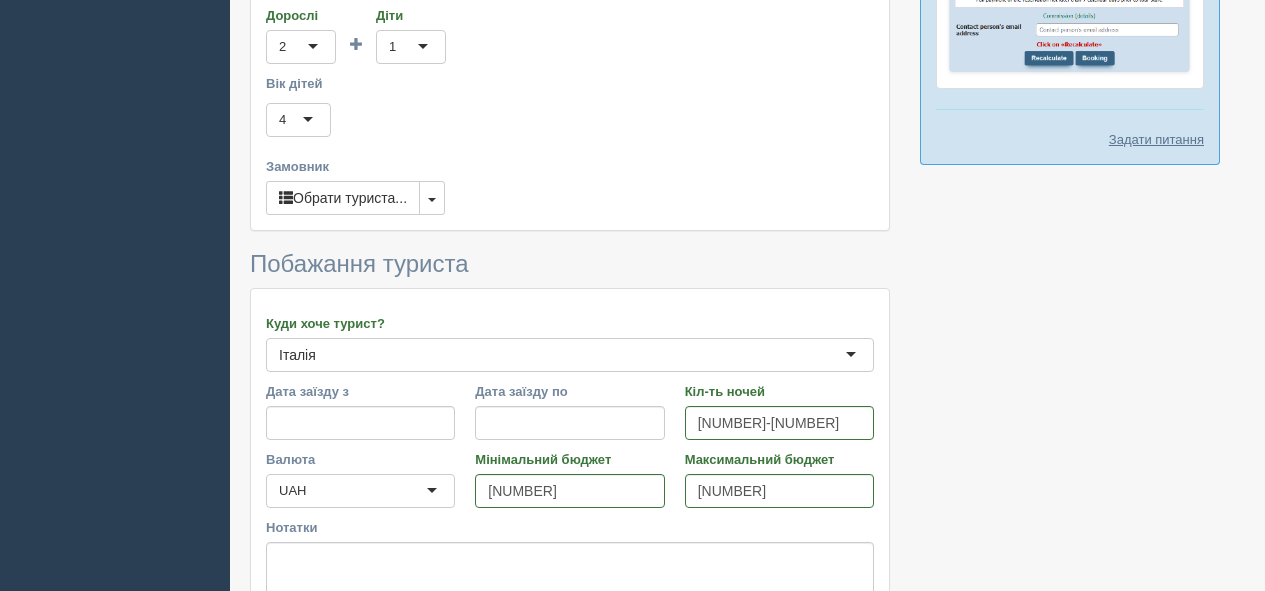 click on "Зберегти підбірку" at bounding box center [327, 659] 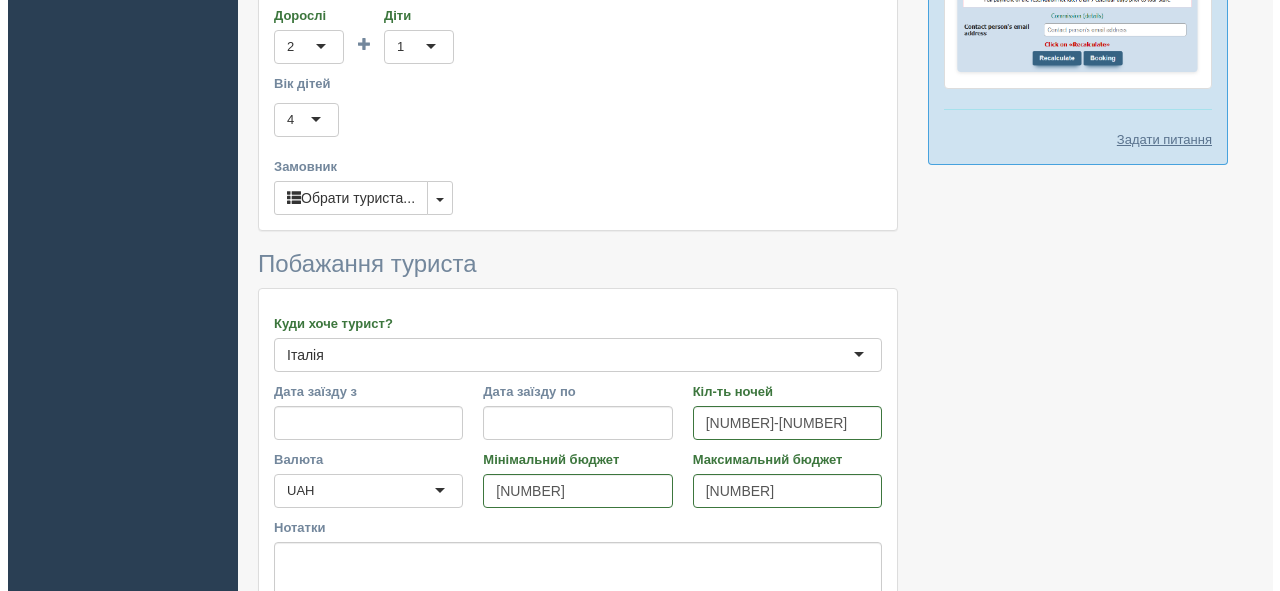 scroll, scrollTop: 882, scrollLeft: 0, axis: vertical 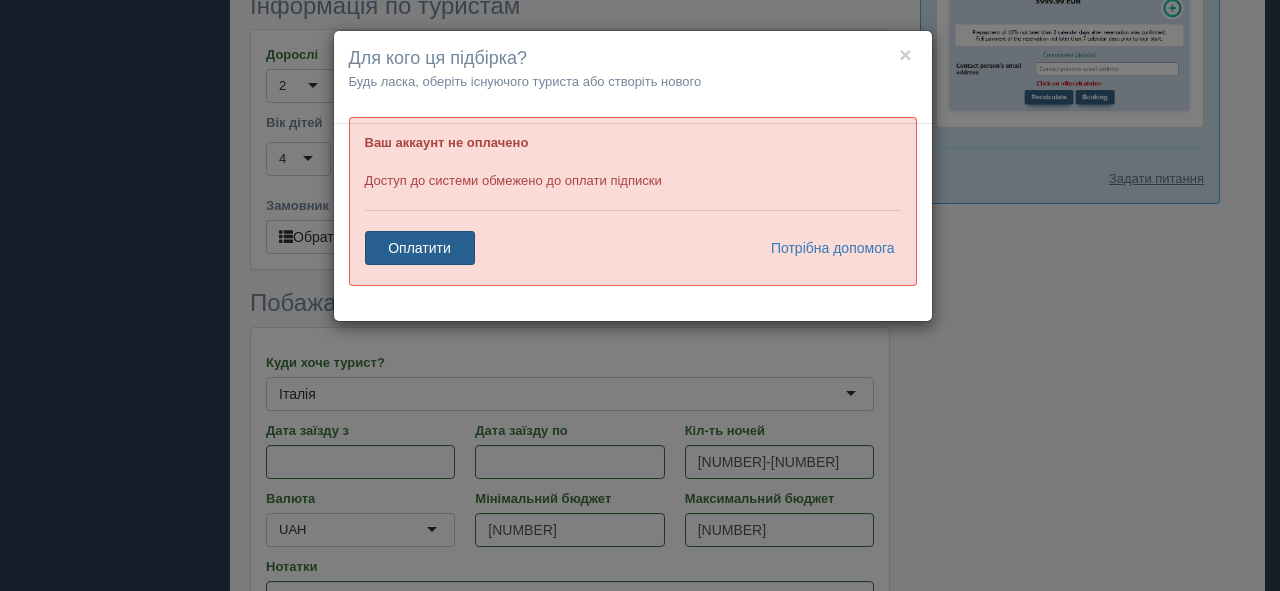 click on "Оплатити" at bounding box center (420, 248) 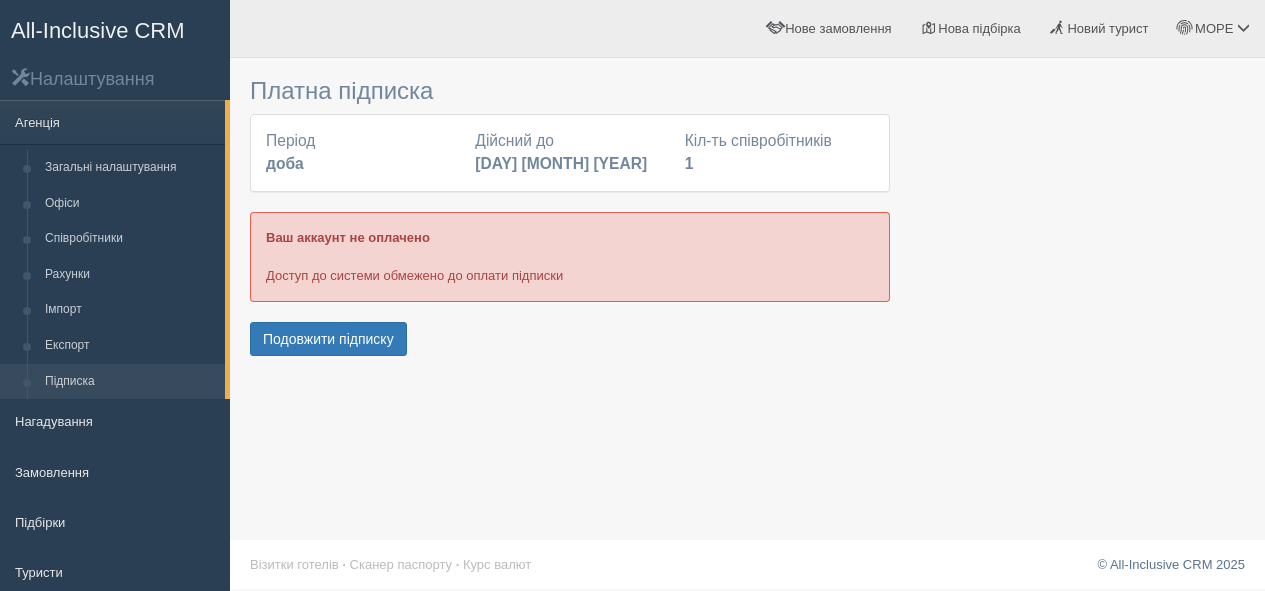 scroll, scrollTop: 0, scrollLeft: 0, axis: both 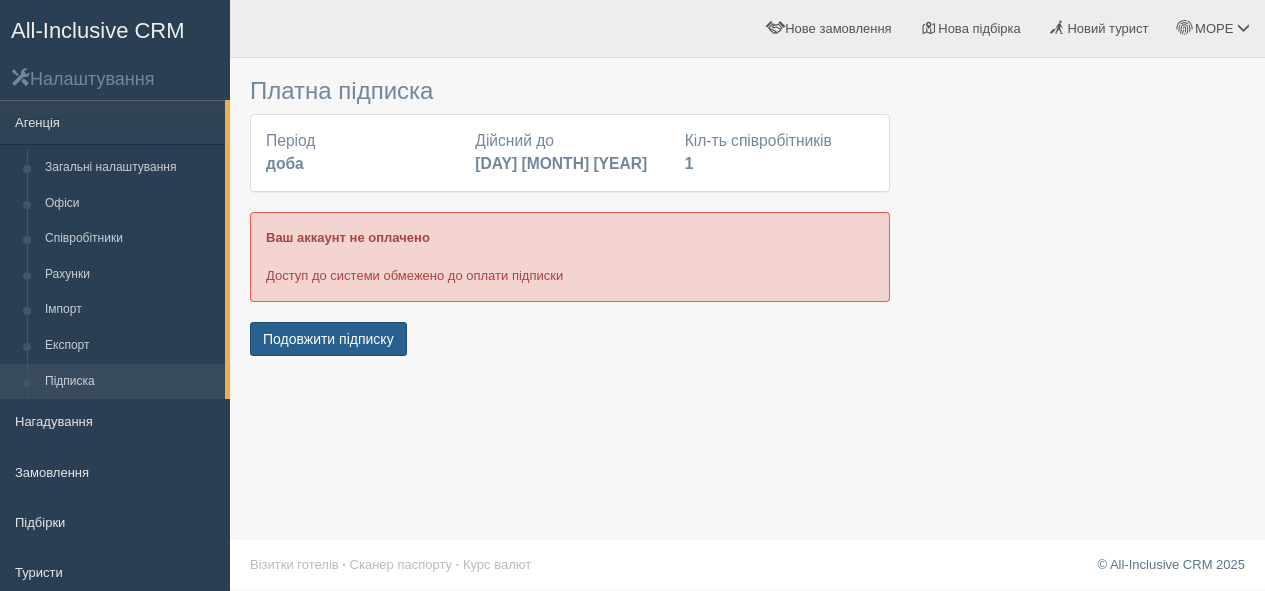 click on "Подовжити підписку" at bounding box center [328, 339] 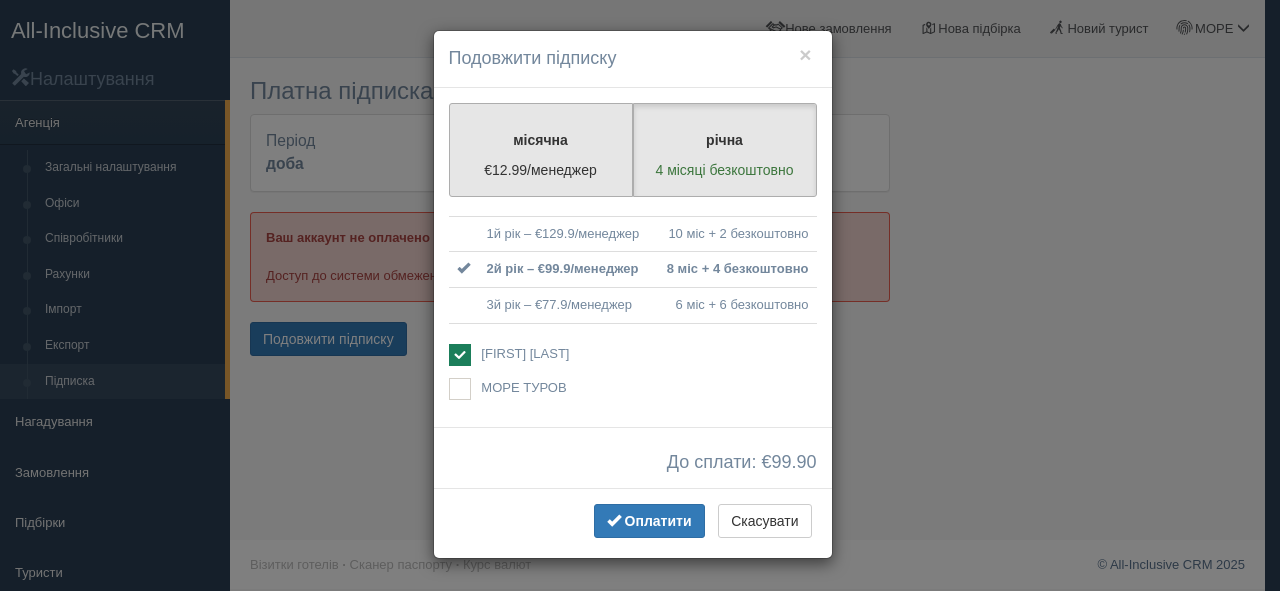 click on "місячна" at bounding box center [541, 140] 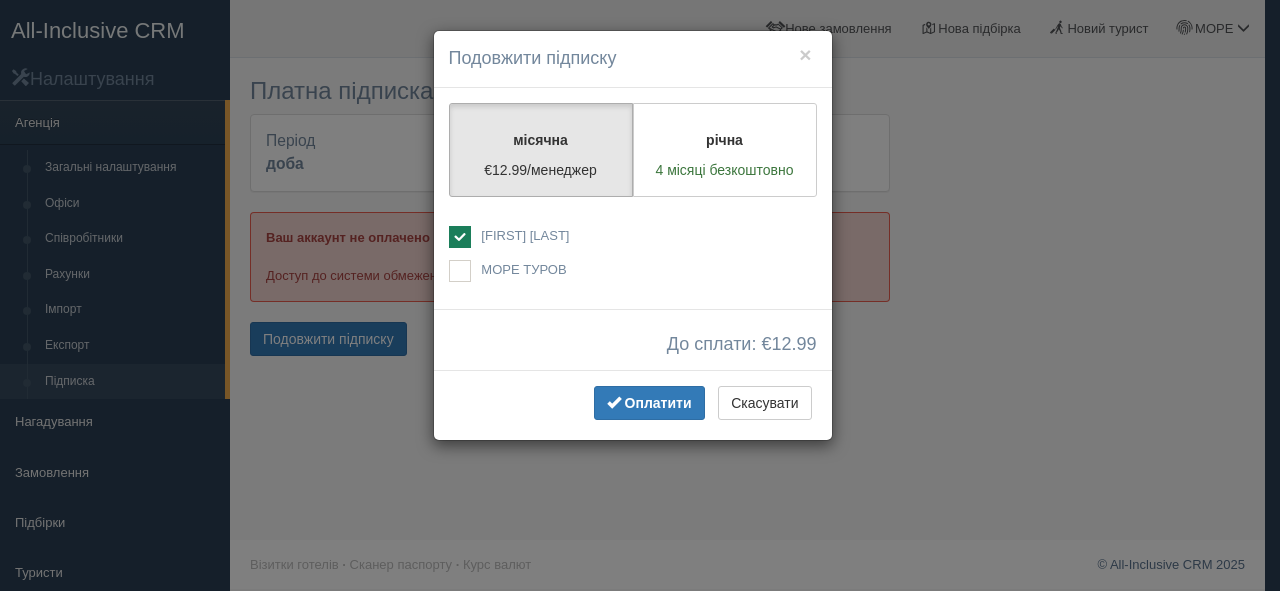 click at bounding box center [460, 237] 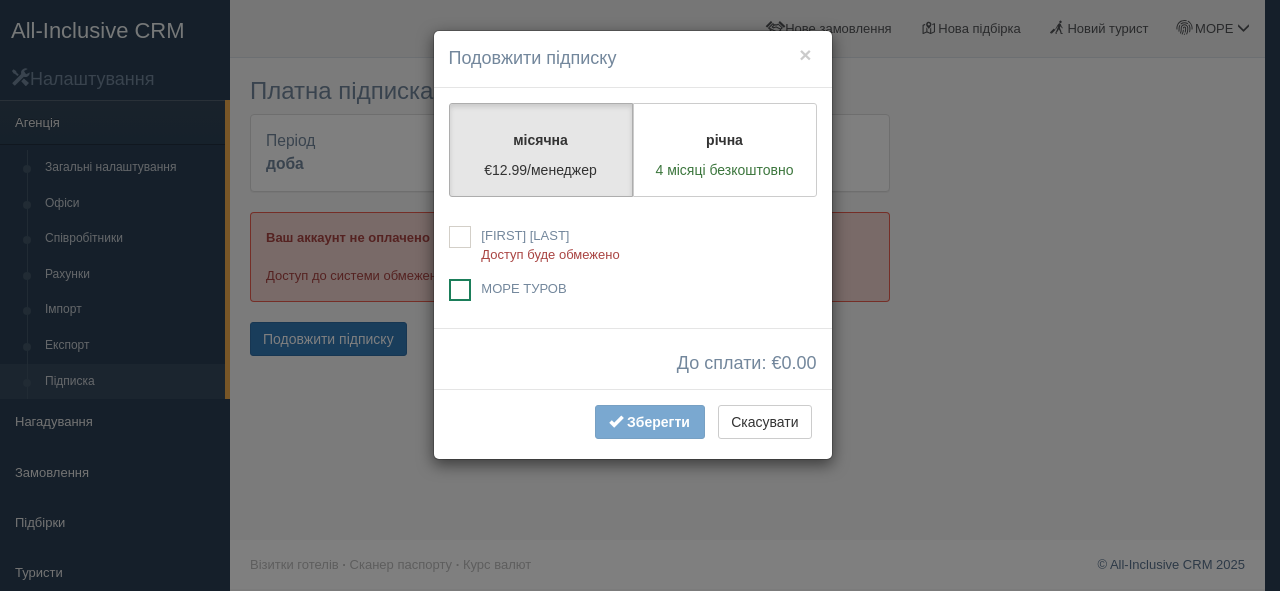 click at bounding box center (460, 290) 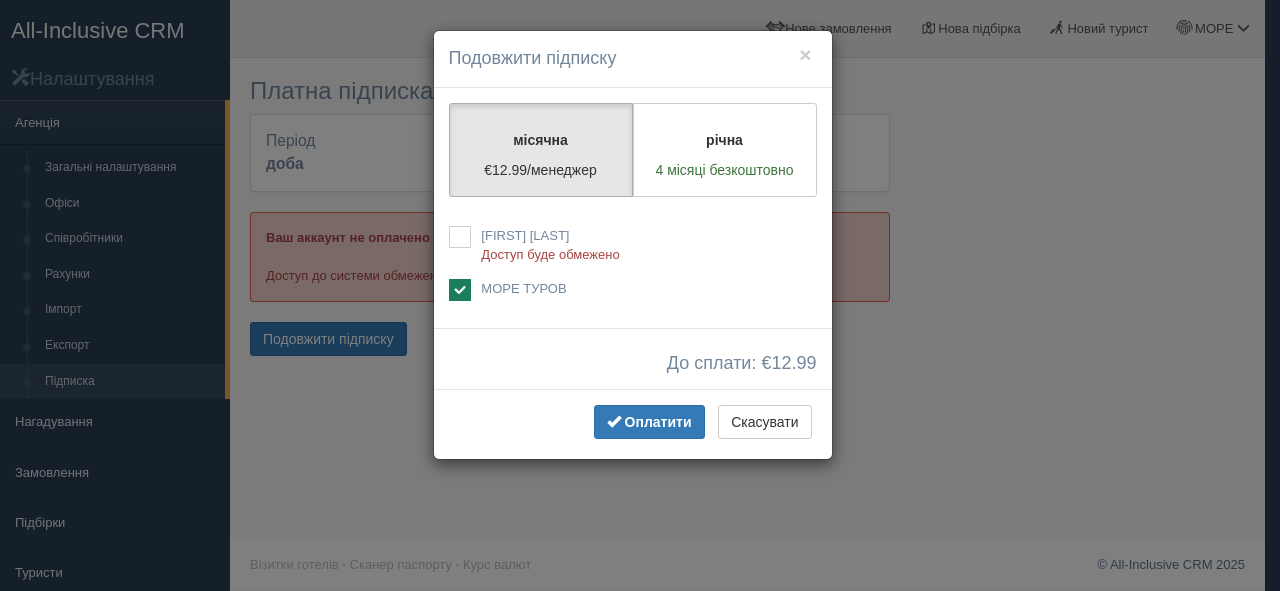 click on "×
Подовжити підписку
місячна
€12.99/менеджер
річна
4 місяці безкоштовно
10 міс + 2 безкоштовно" at bounding box center [640, 295] 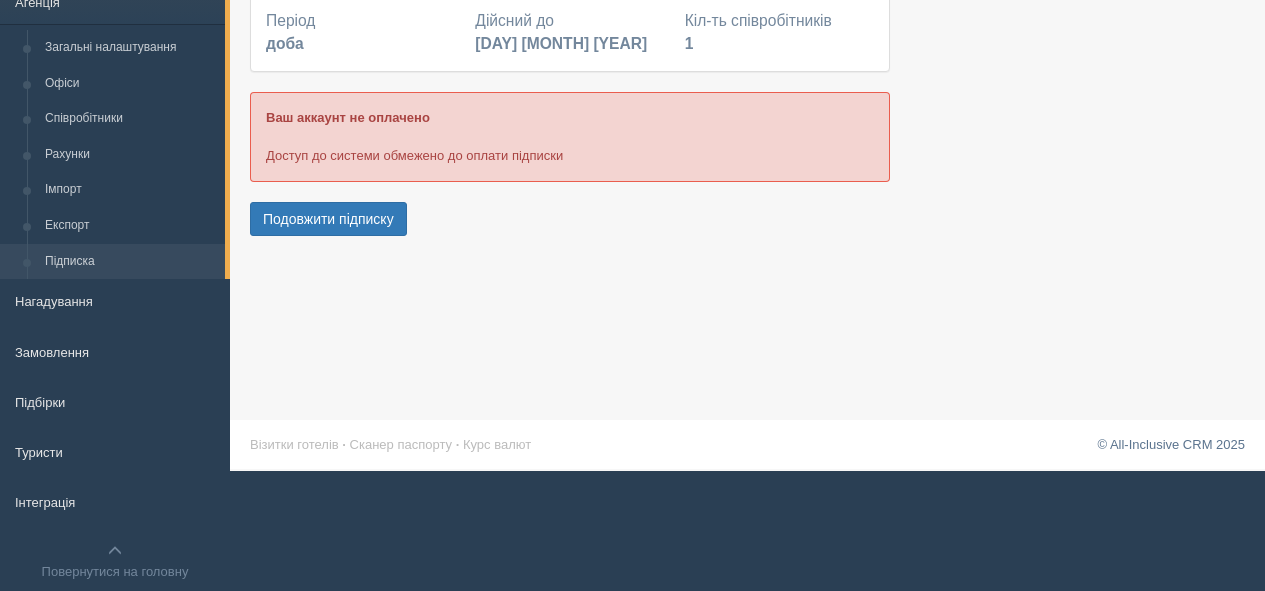 scroll, scrollTop: 0, scrollLeft: 0, axis: both 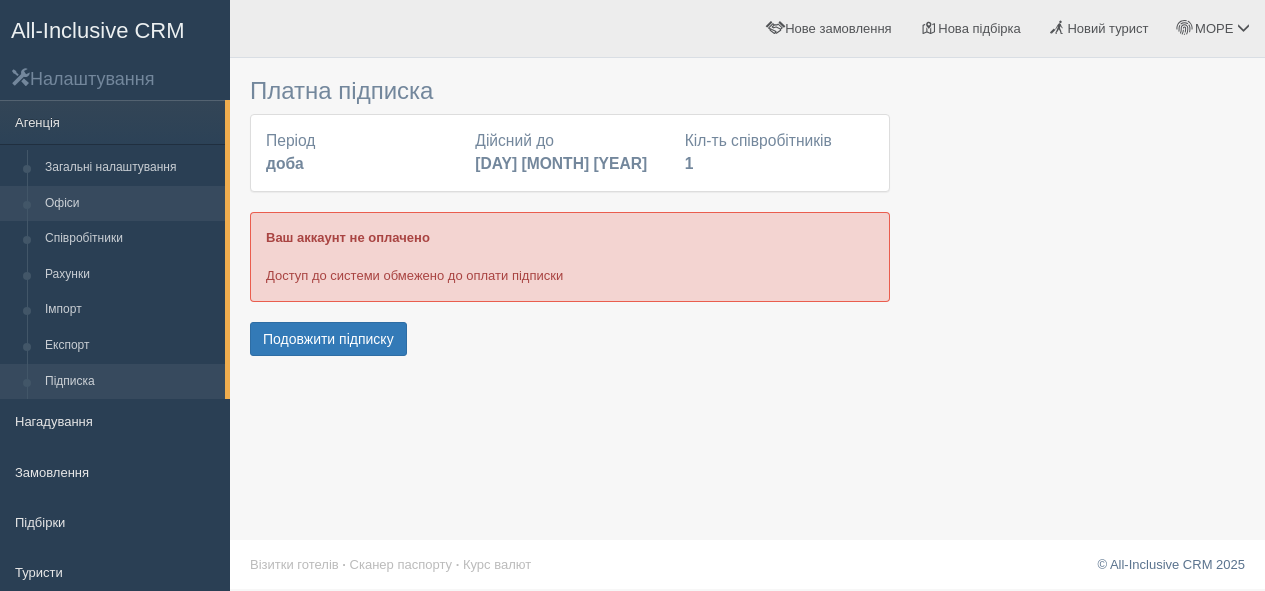 click on "Офіси" at bounding box center [130, 204] 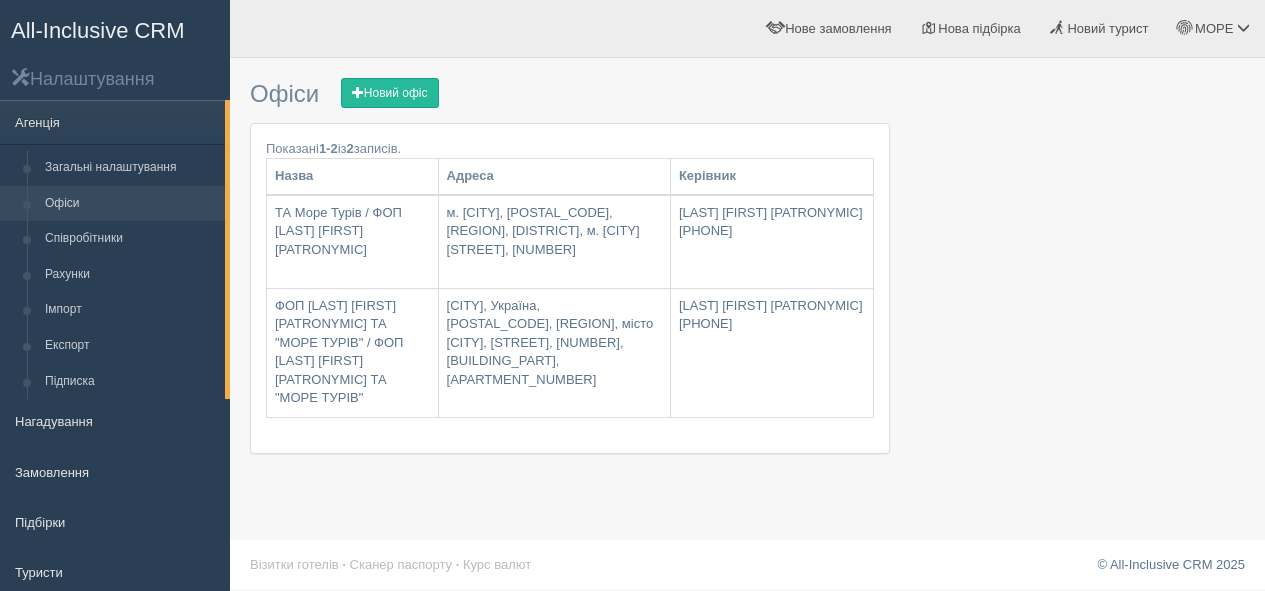 scroll, scrollTop: 0, scrollLeft: 0, axis: both 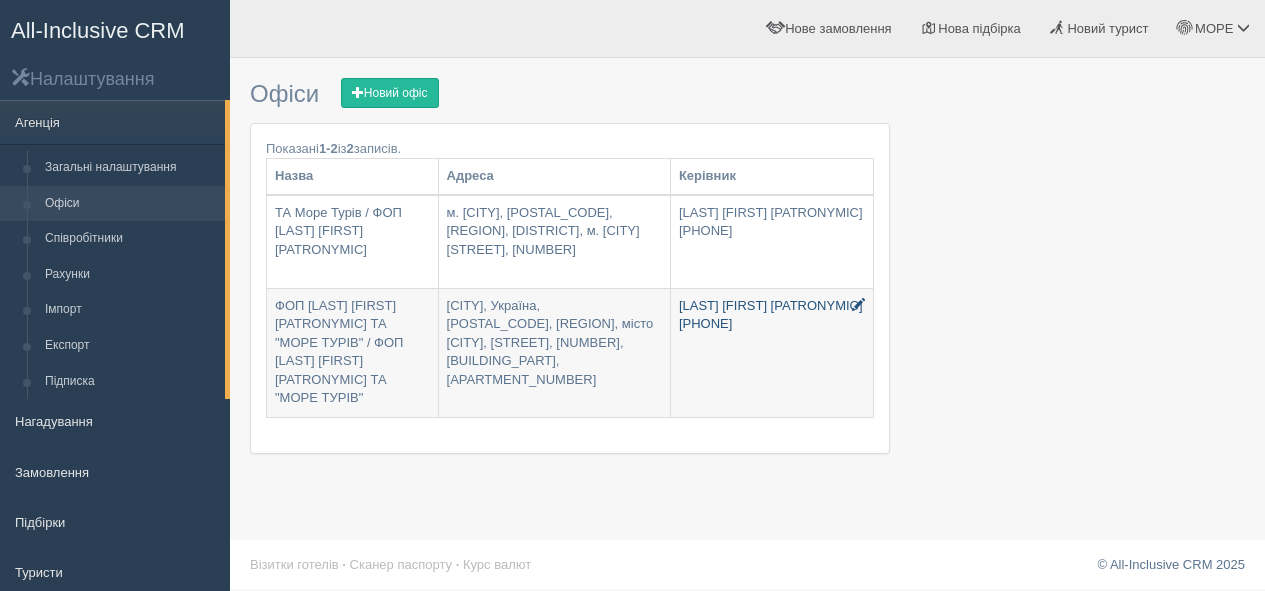 click on "[LAST] [FIRST] [PATRONYMIC] [PHONE]" at bounding box center [352, 353] 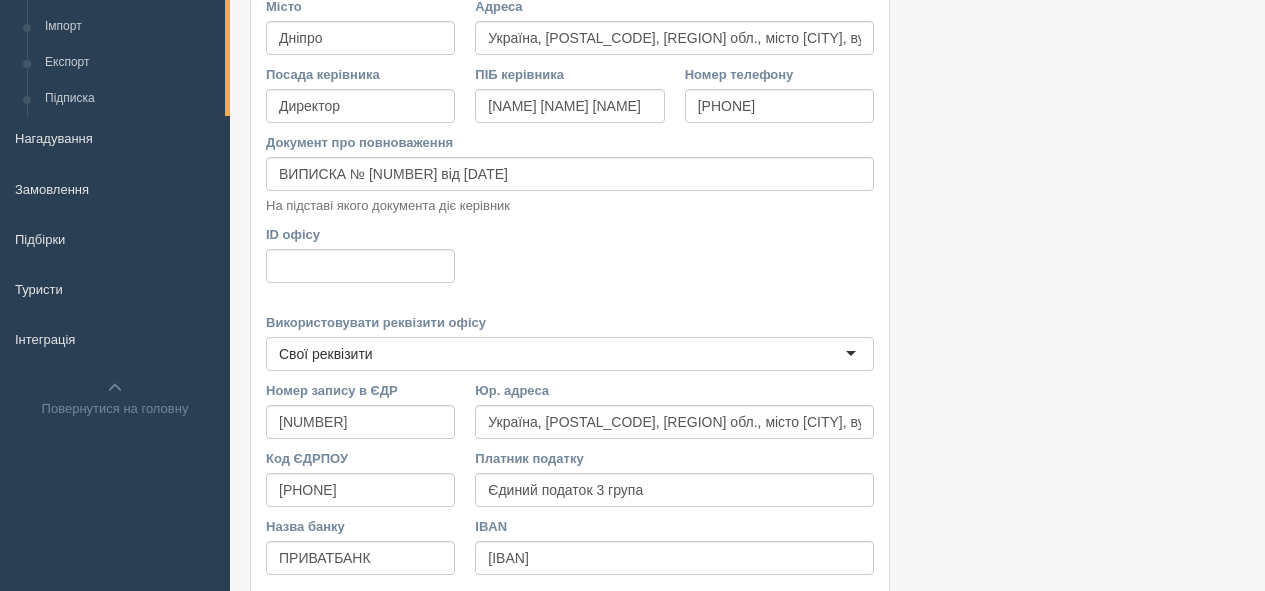 scroll, scrollTop: 450, scrollLeft: 0, axis: vertical 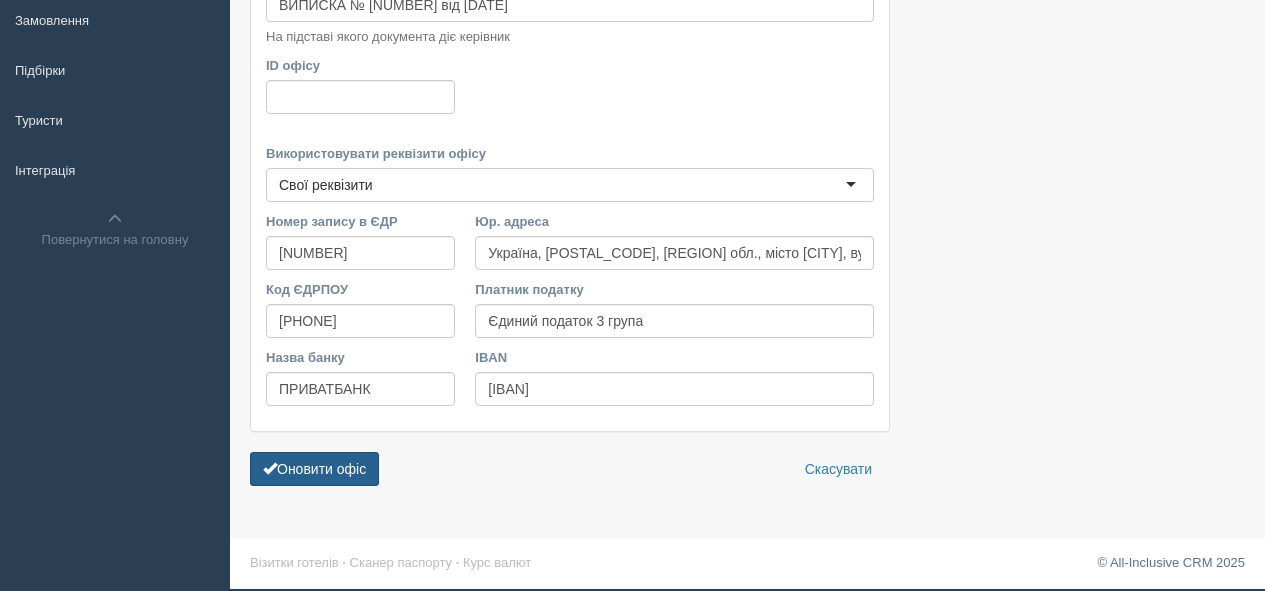 click on "Оновити офіс" at bounding box center [314, 469] 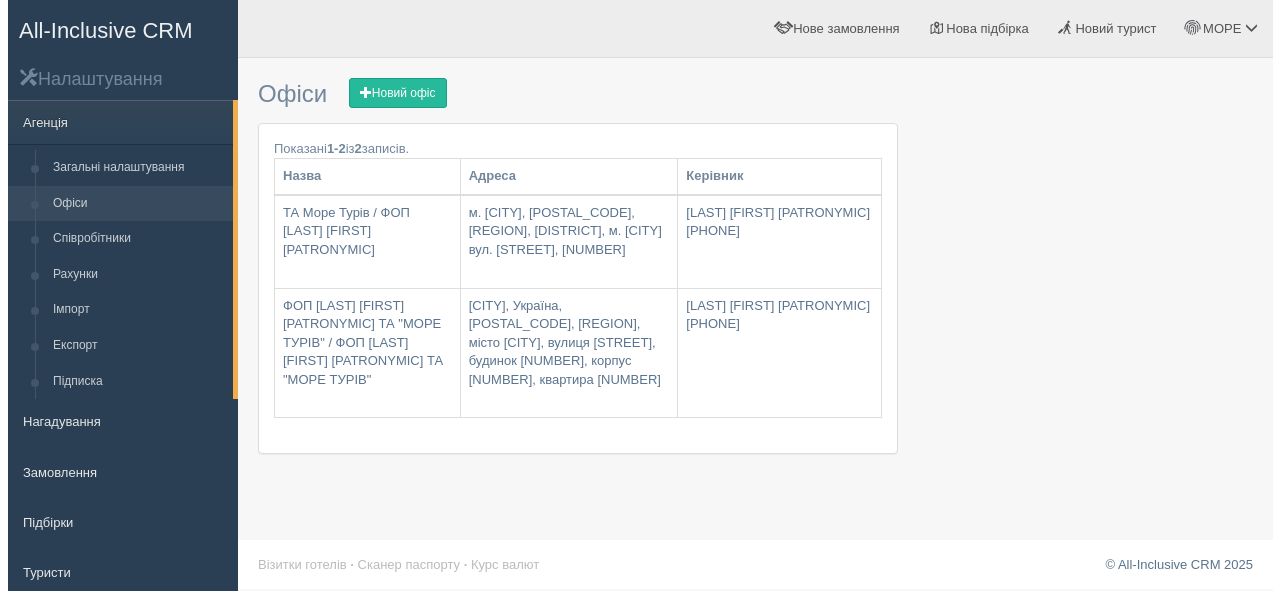 scroll, scrollTop: 0, scrollLeft: 0, axis: both 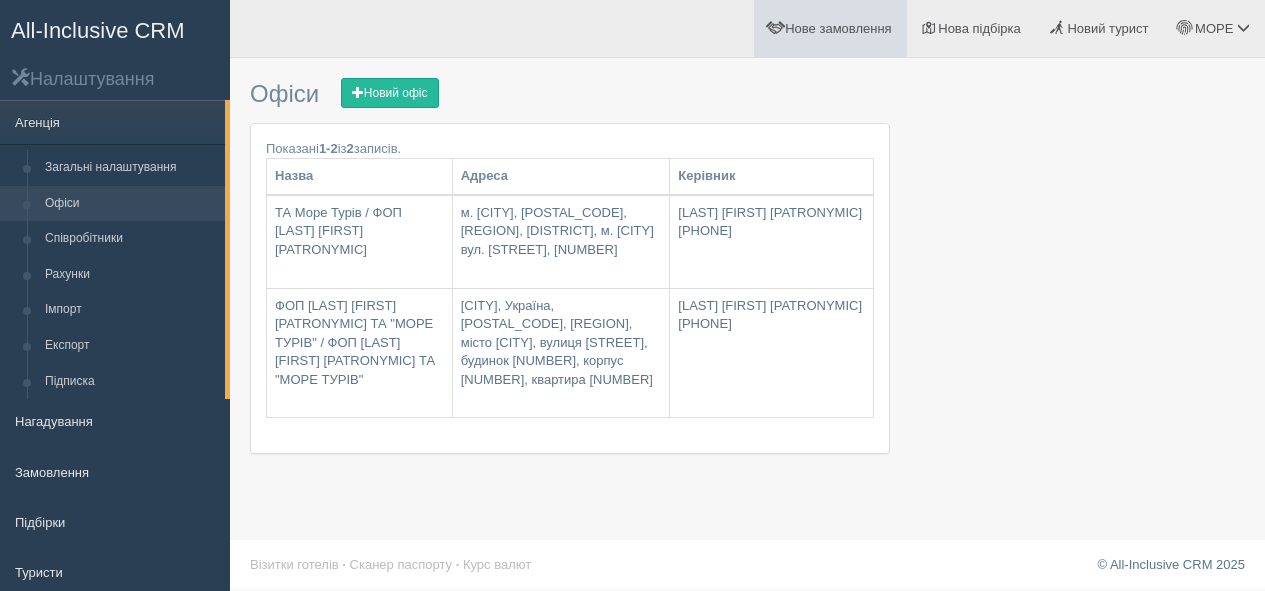 click on "Нове замовлення" at bounding box center (838, 28) 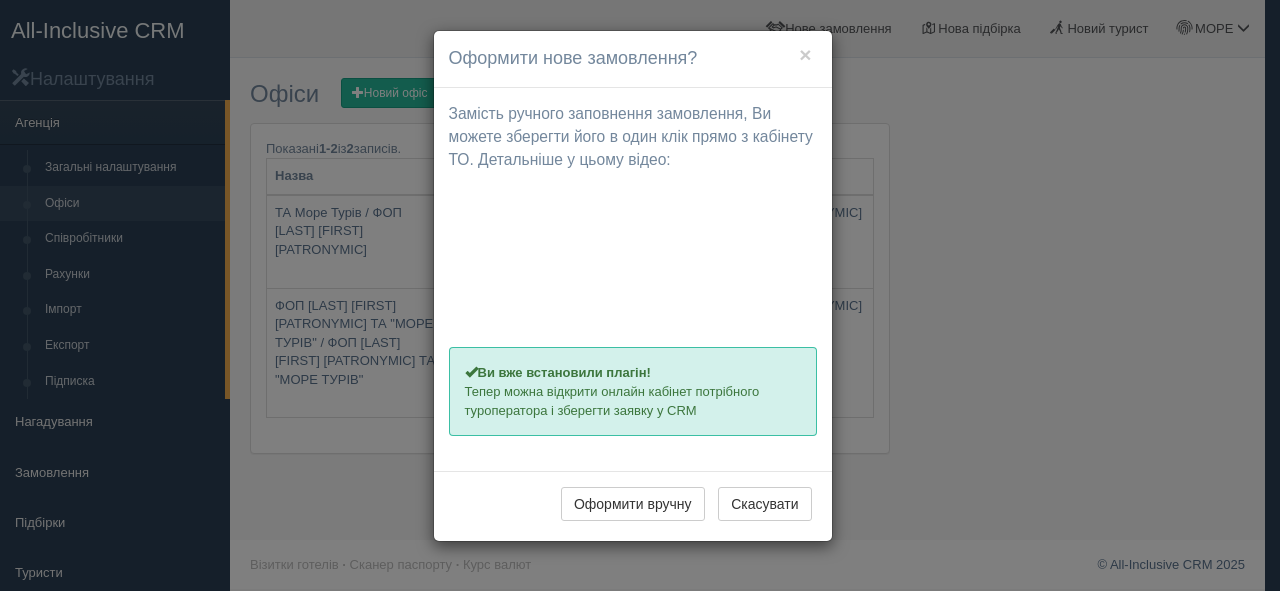 click on "×
Оформити нове замовлення?
Замість ручного заповнення замовлення, Ви можете зберегти його в один клік прямо з кабінету ТО. Детальніше у цьому відео:
Для інтеграції з онлайн кабінетом туроператорів, будь ласка, встановіть Chrome Plugin
Встановити Chrome Plugin
×" at bounding box center (640, 295) 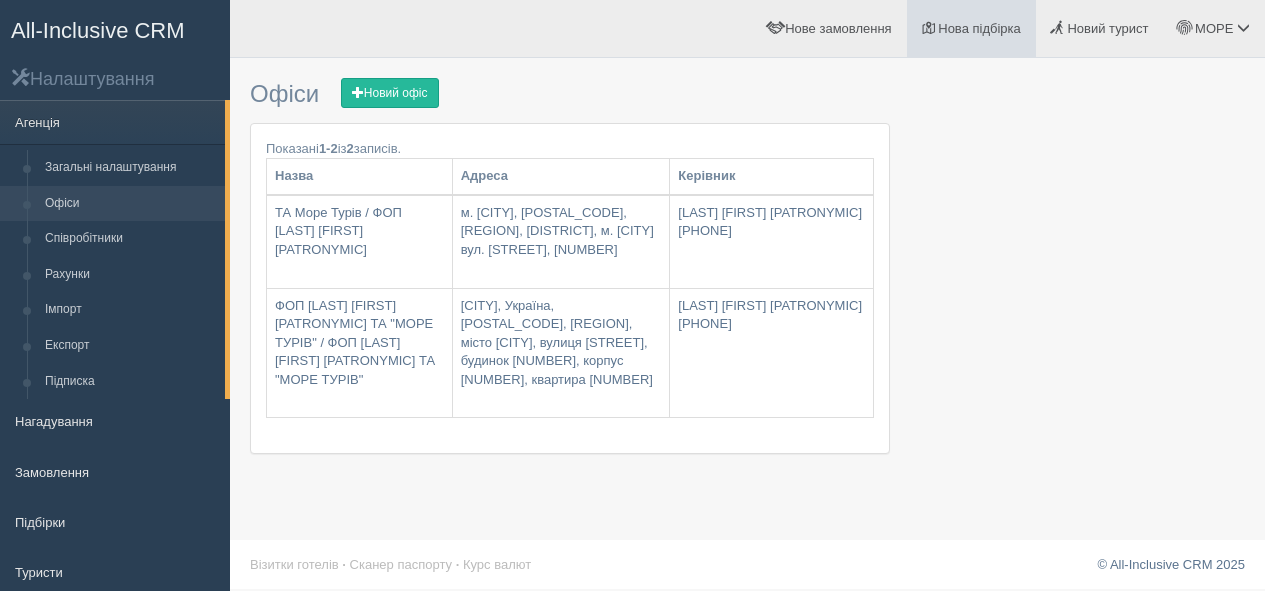 click on "Нова підбірка" at bounding box center [971, 28] 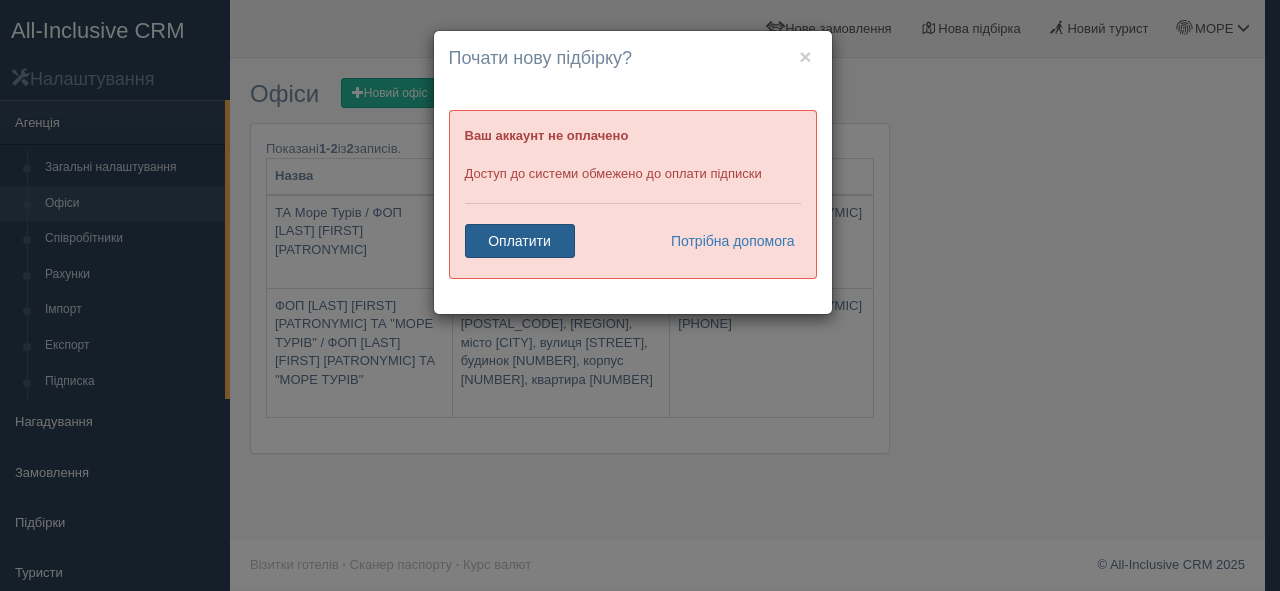 click on "Оплатити" at bounding box center [520, 241] 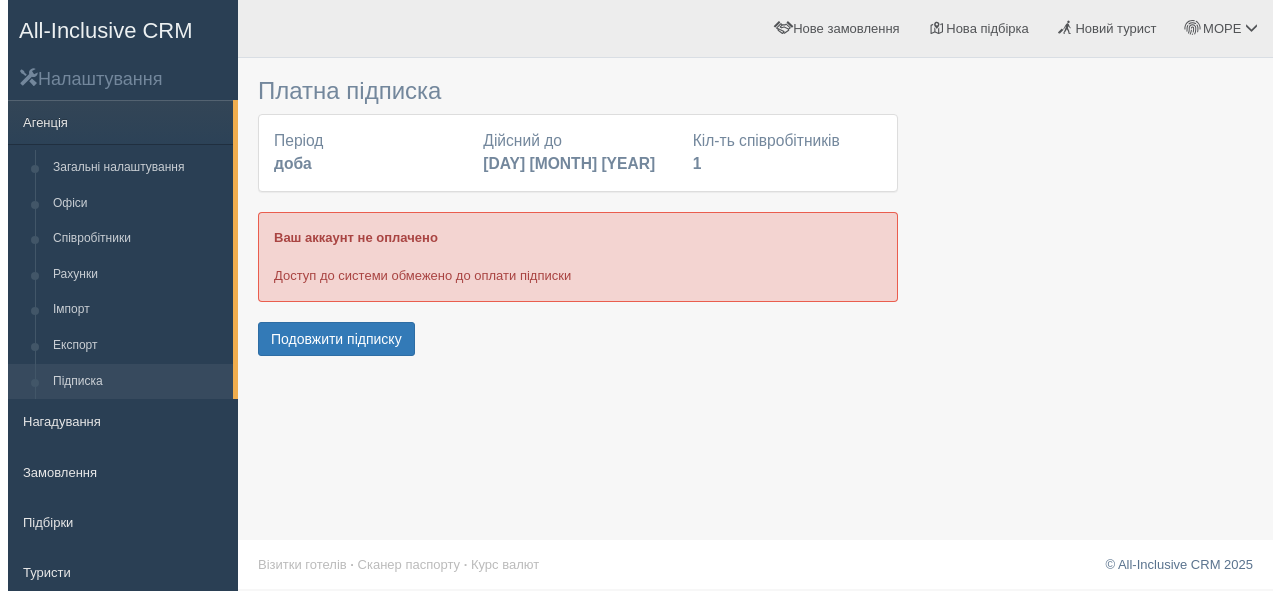 scroll, scrollTop: 0, scrollLeft: 0, axis: both 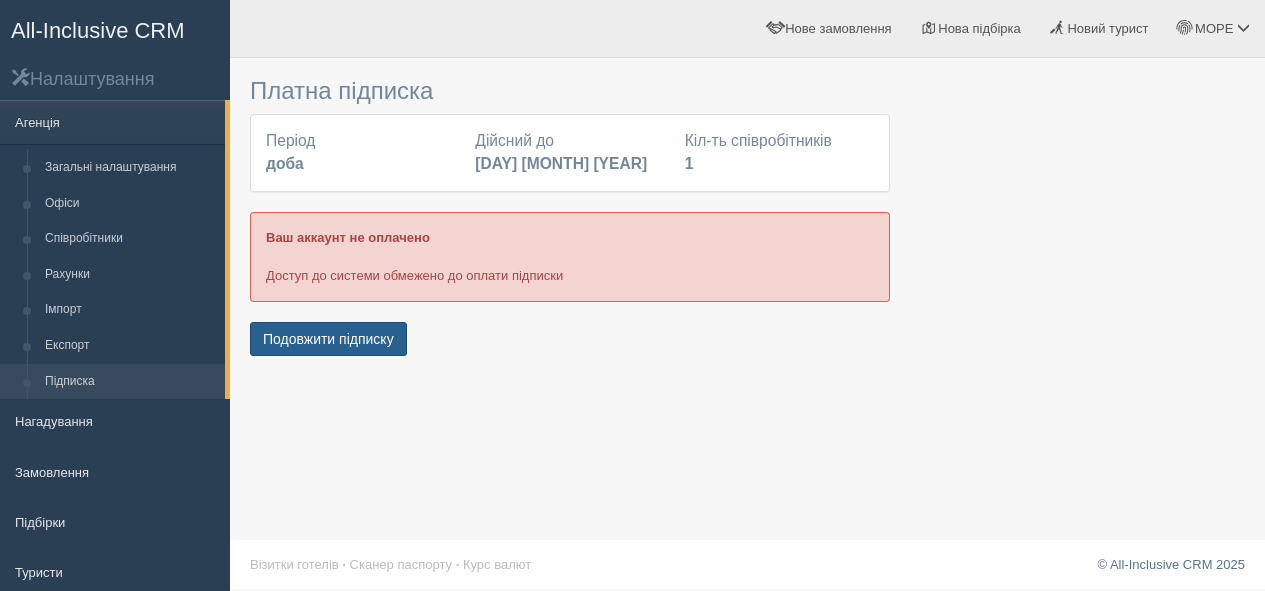 click on "Подовжити підписку" at bounding box center [328, 339] 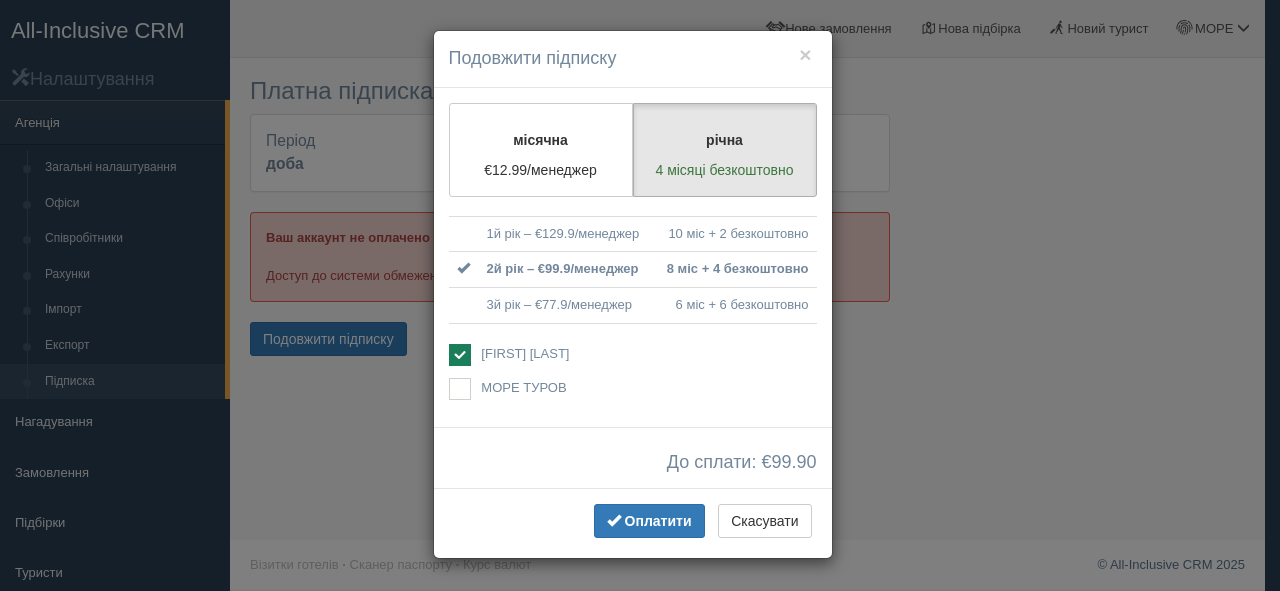 click on "1й рік        –
€129.9/менеджер" at bounding box center [566, 234] 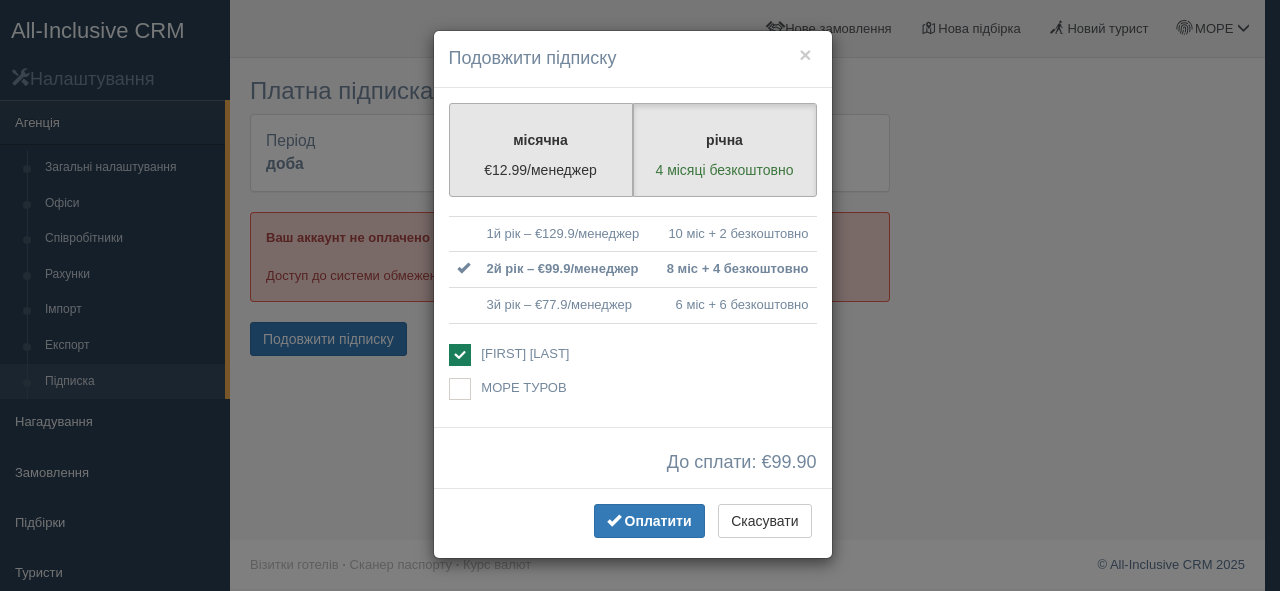 click on "місячна
€12.99/менеджер" at bounding box center (541, 150) 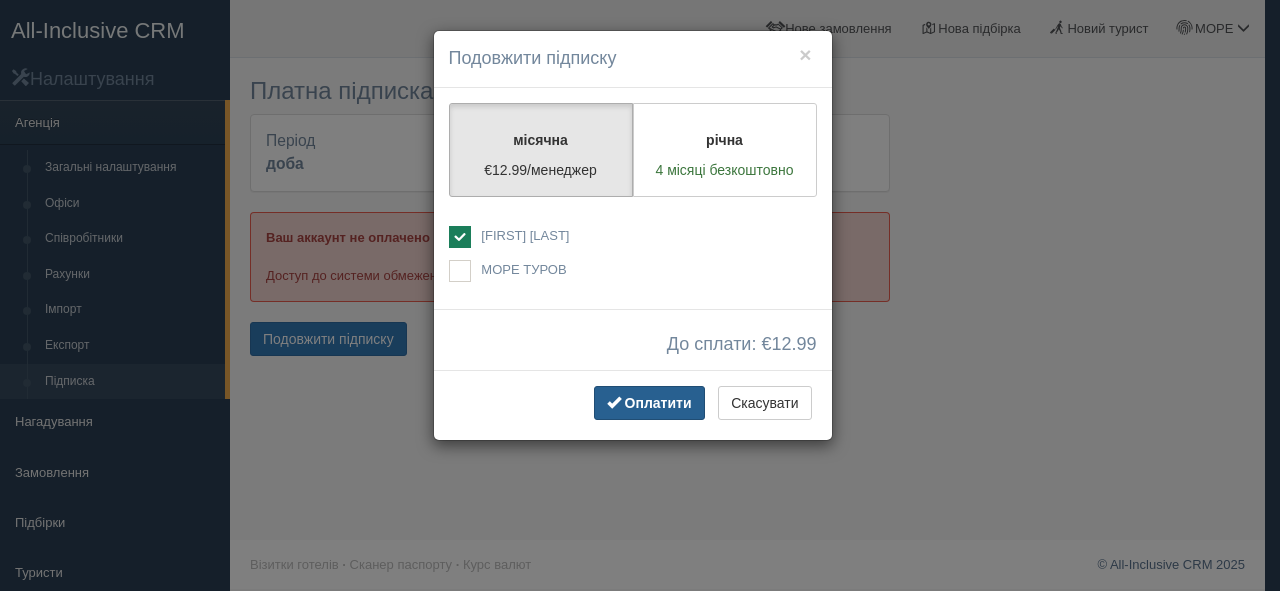 click on "Оплатити" at bounding box center [658, 403] 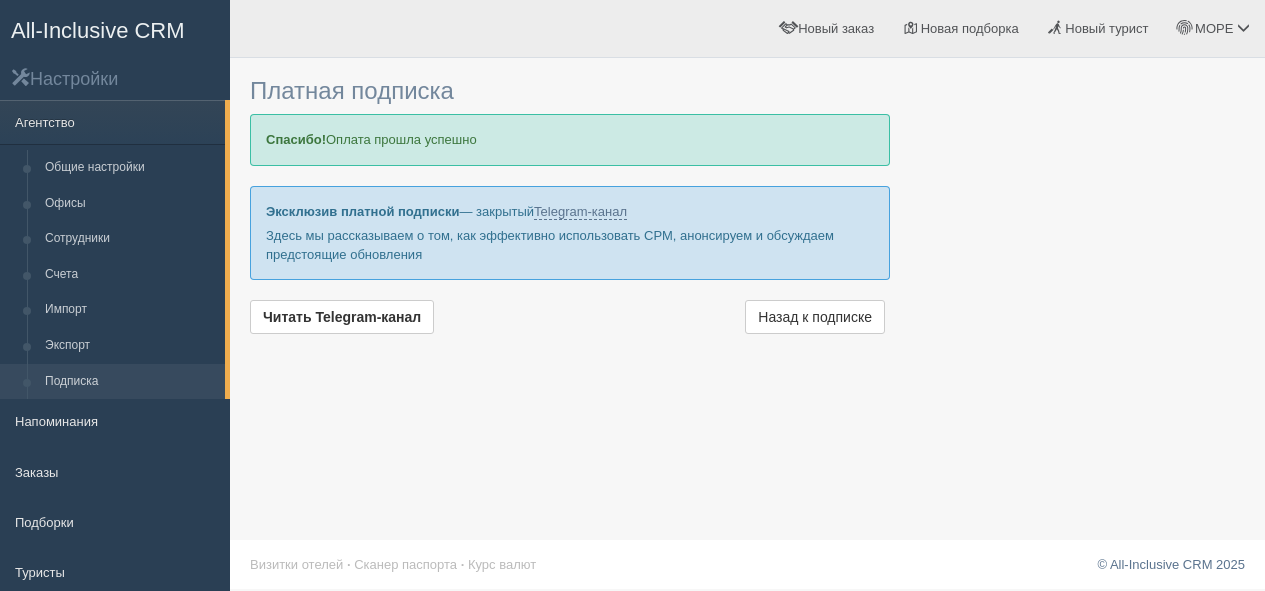 scroll, scrollTop: 0, scrollLeft: 0, axis: both 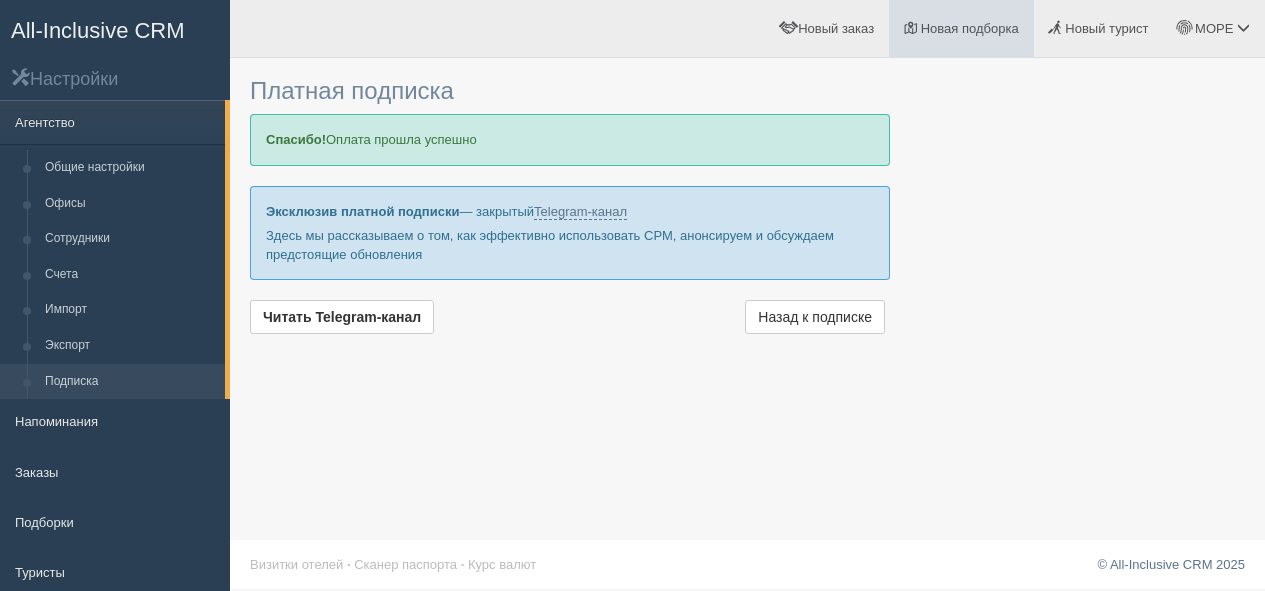 click on "Новая подборка" at bounding box center [970, 28] 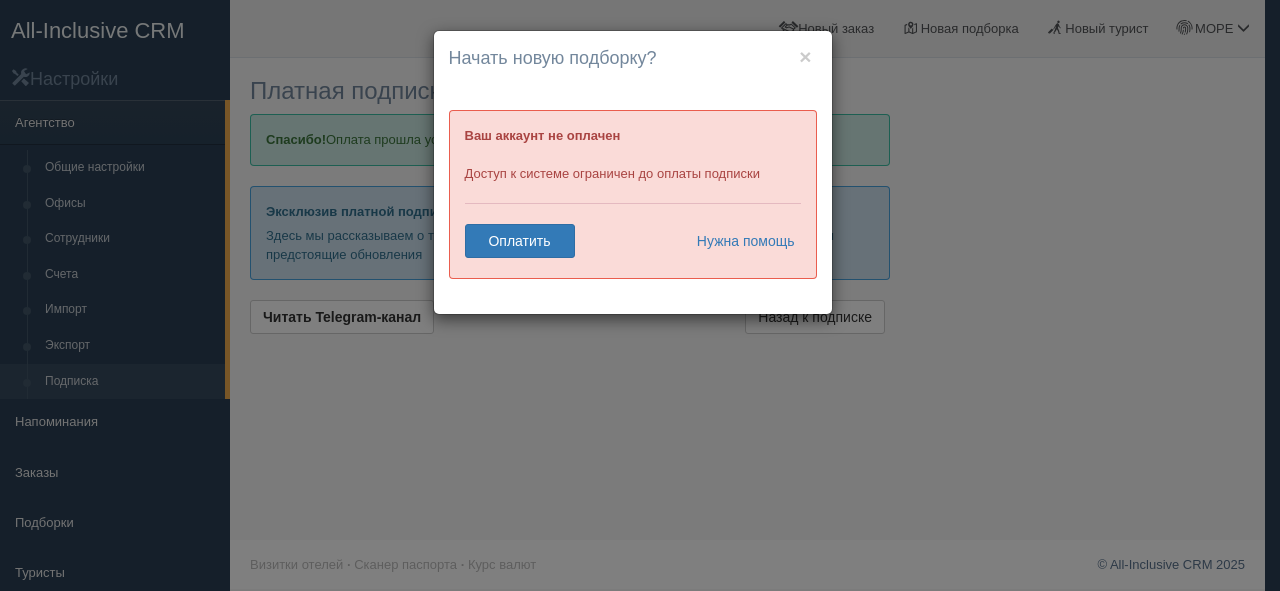 click on "×
Начать новую подборку?
Добавить отели в новую подборку?
Ваш аккаунт не оплачен
Доступ к системе ограничен до оплаты подписки
Оплатить
Нужна помощь" at bounding box center [640, 295] 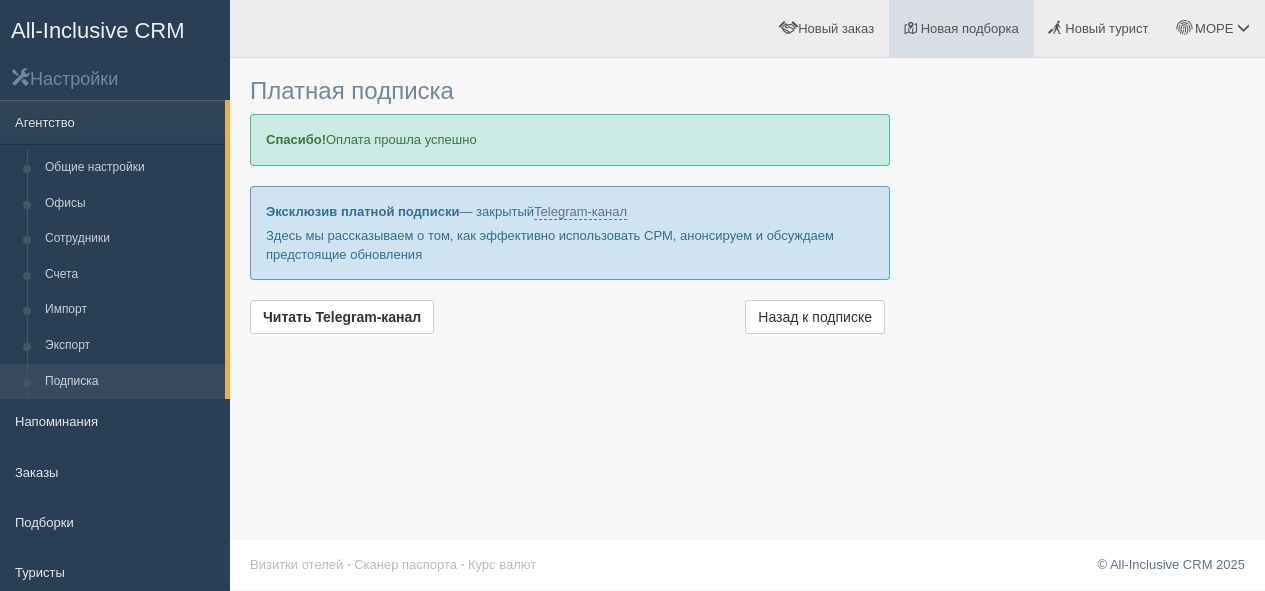 click on "Новая подборка" at bounding box center (970, 28) 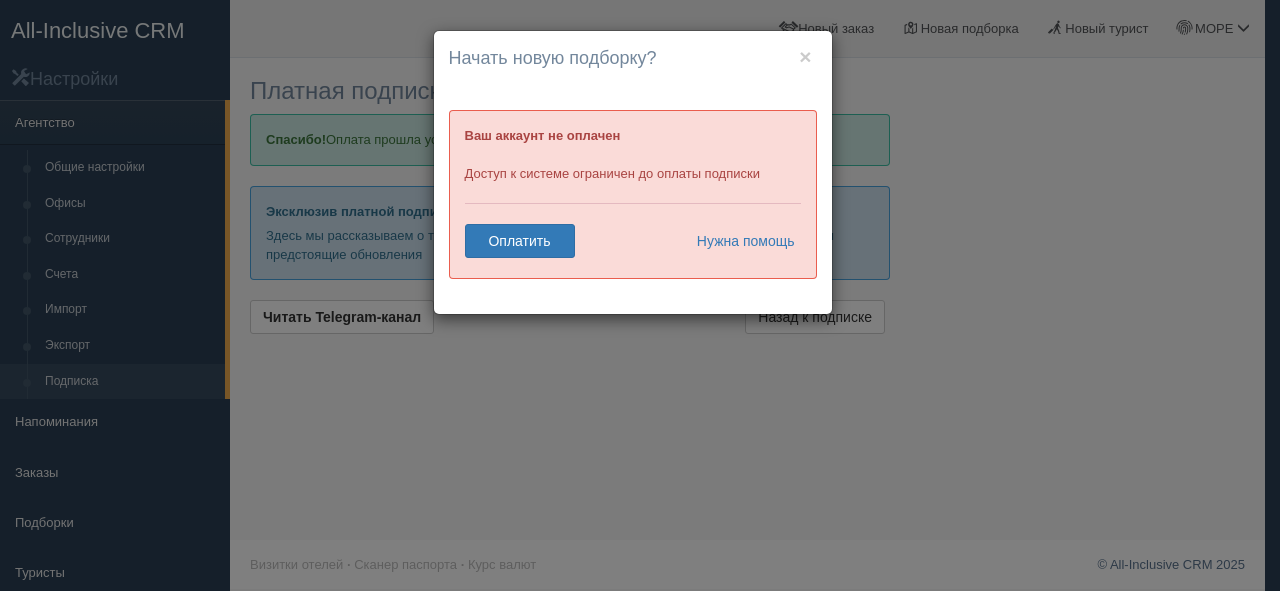 click on "×
Начать новую подборку?
Добавить отели в новую подборку?
Ваш аккаунт не оплачен
Доступ к системе ограничен до оплаты подписки
Оплатить
Нужна помощь" at bounding box center (640, 295) 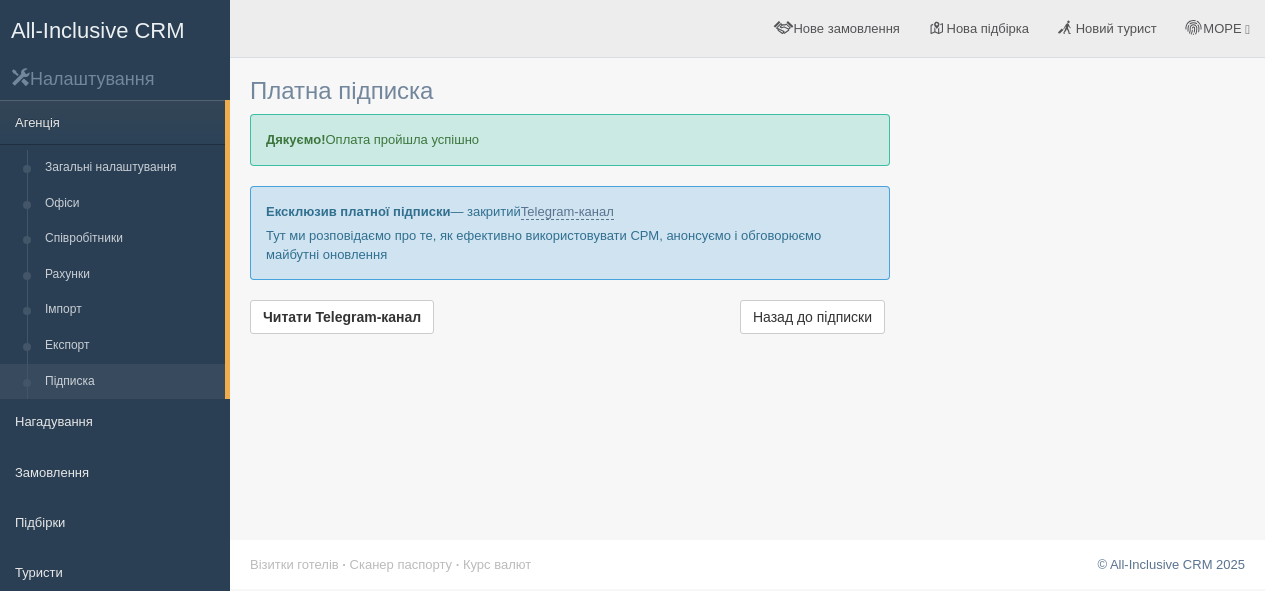 scroll, scrollTop: 0, scrollLeft: 0, axis: both 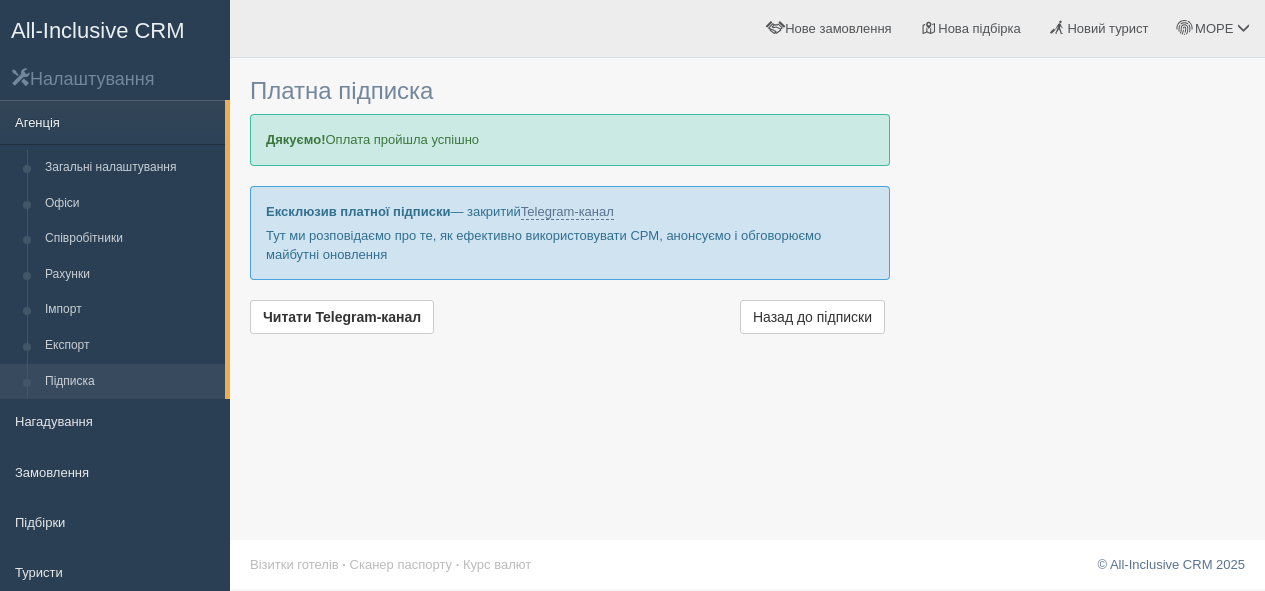 click on "Агенція" at bounding box center [112, 122] 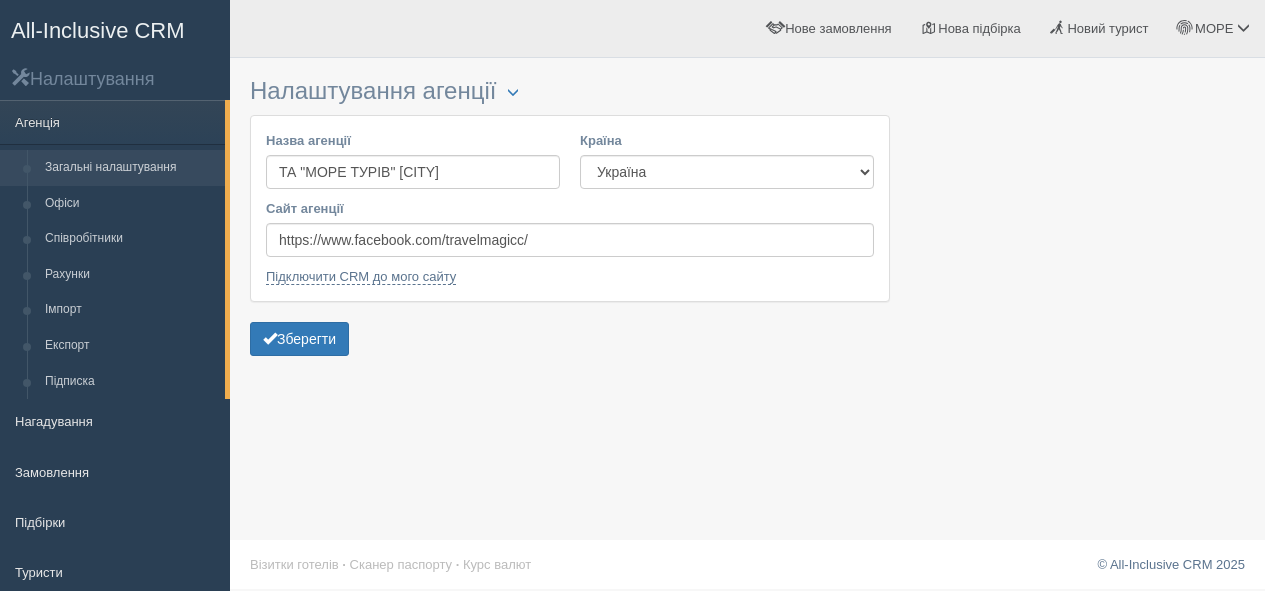 scroll, scrollTop: 0, scrollLeft: 0, axis: both 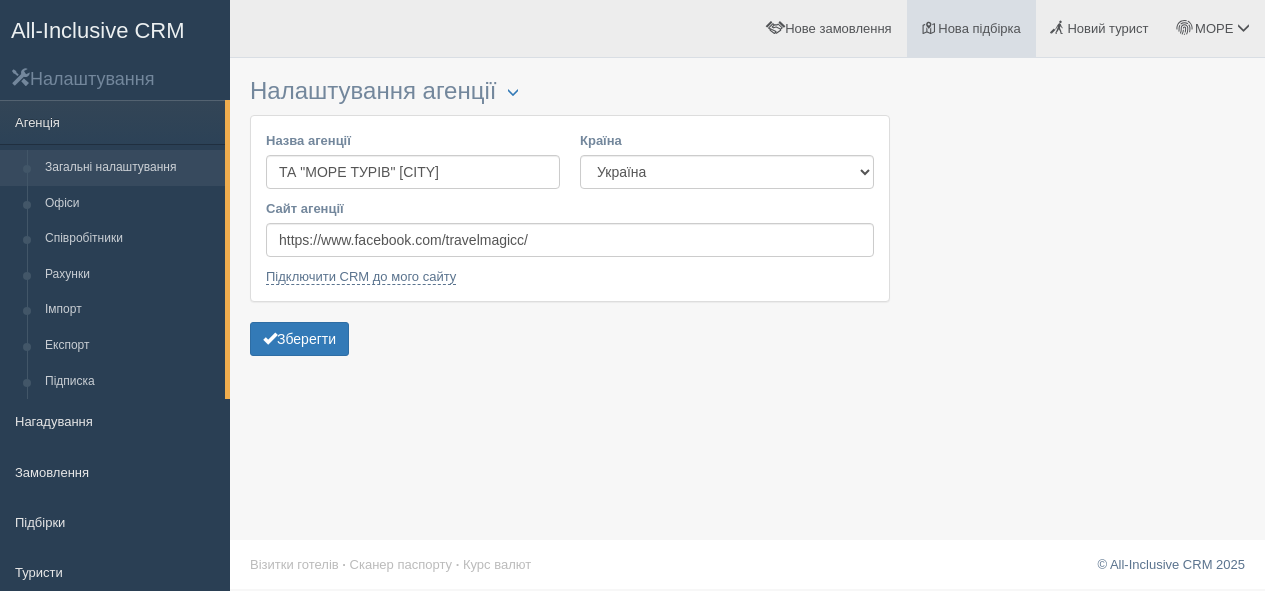 click on "Нова підбірка" at bounding box center [979, 28] 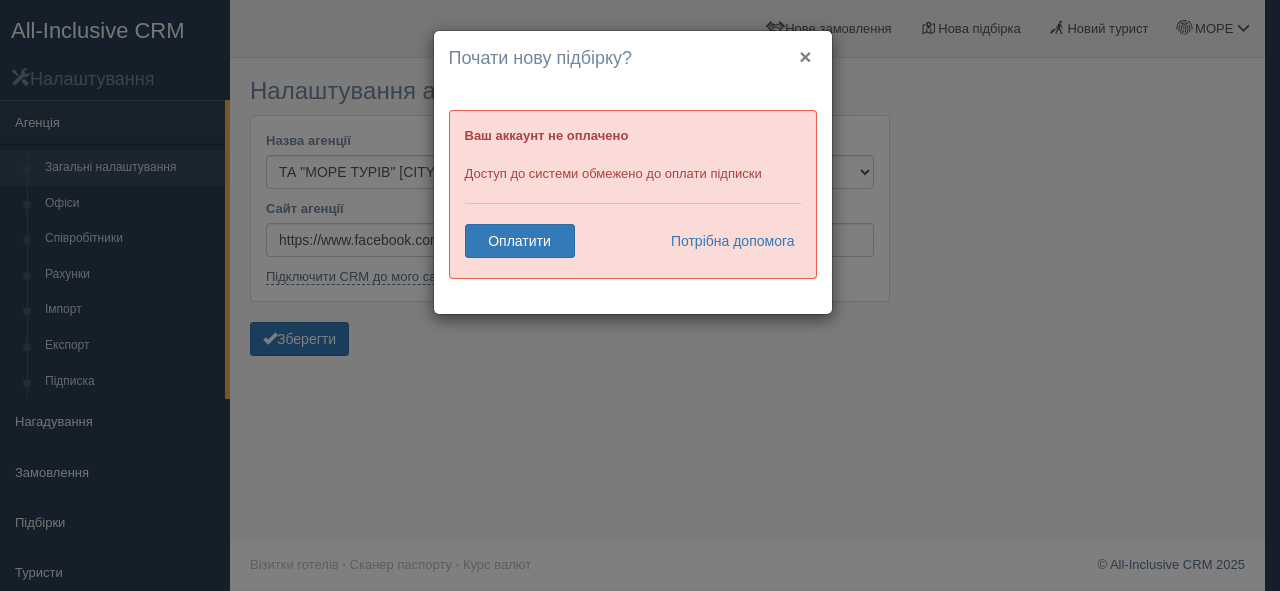click on "×" at bounding box center (805, 56) 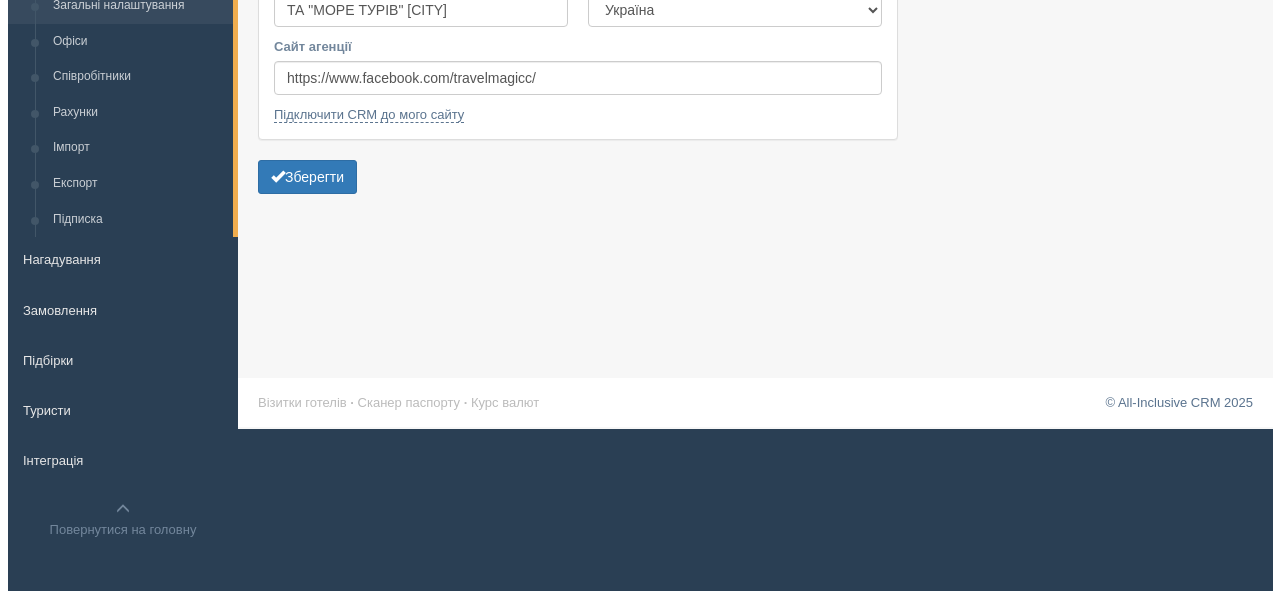 scroll, scrollTop: 0, scrollLeft: 0, axis: both 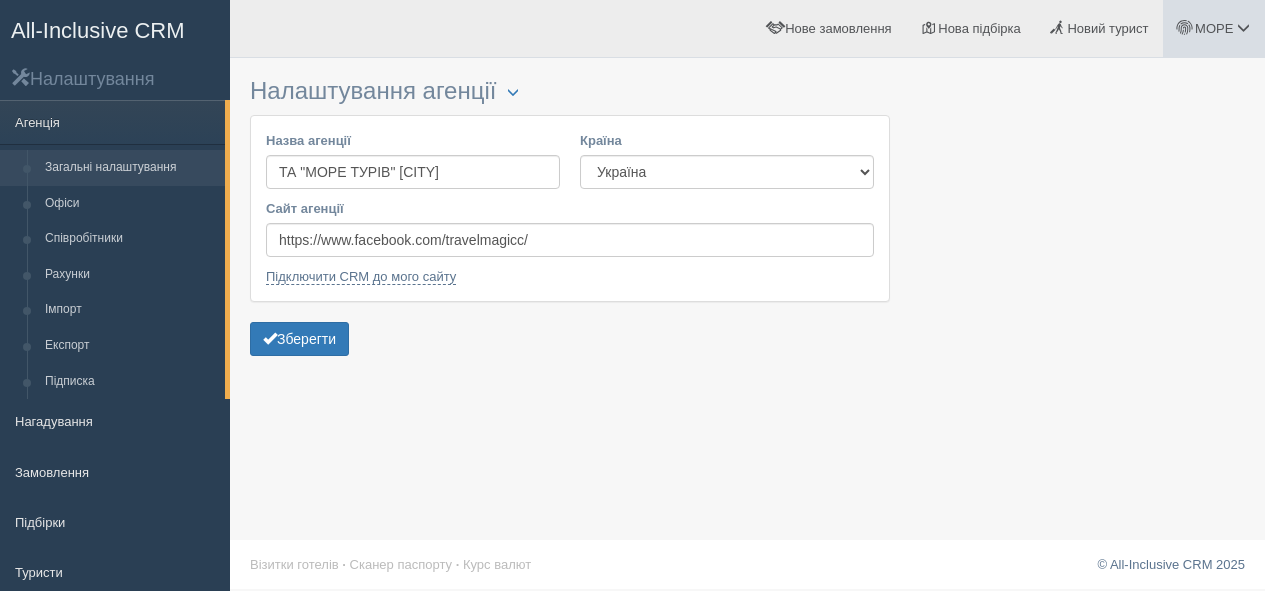 click on "МОРЕ" at bounding box center (1214, 28) 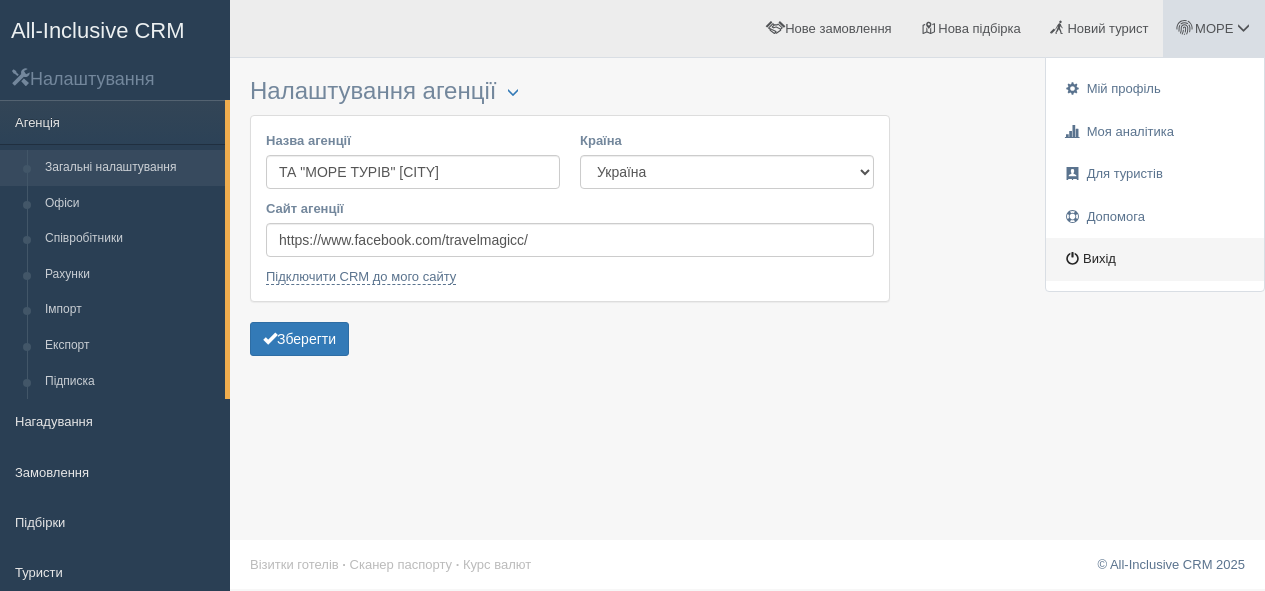 click on "Вихід" at bounding box center [1155, 259] 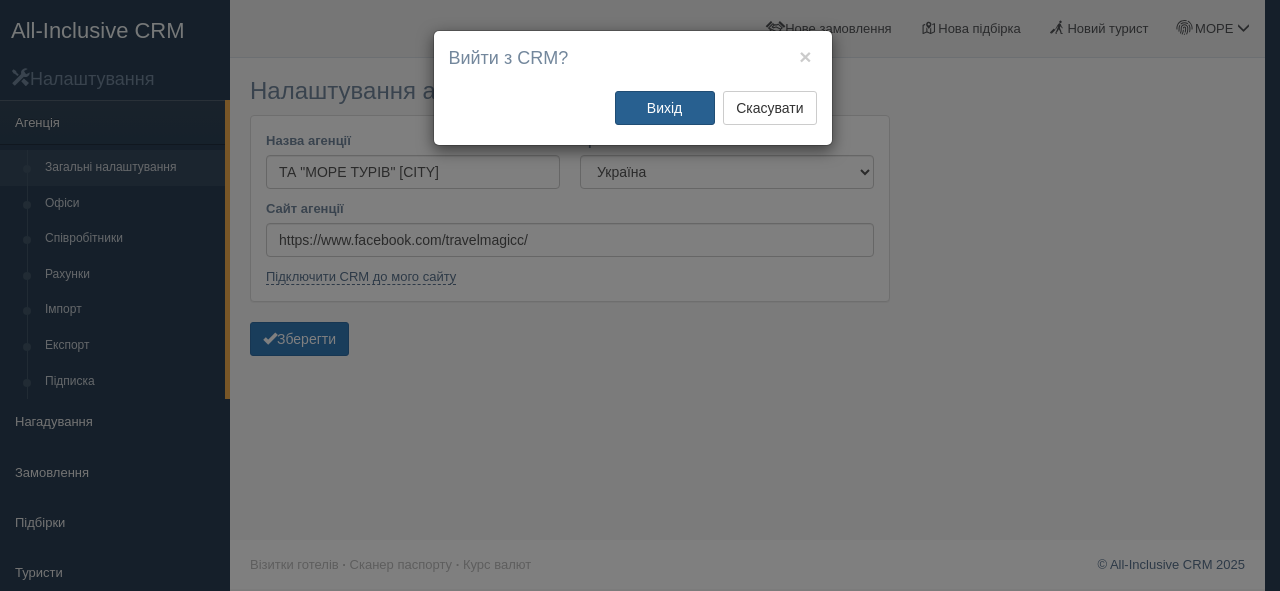 click on "Вихід" at bounding box center (665, 108) 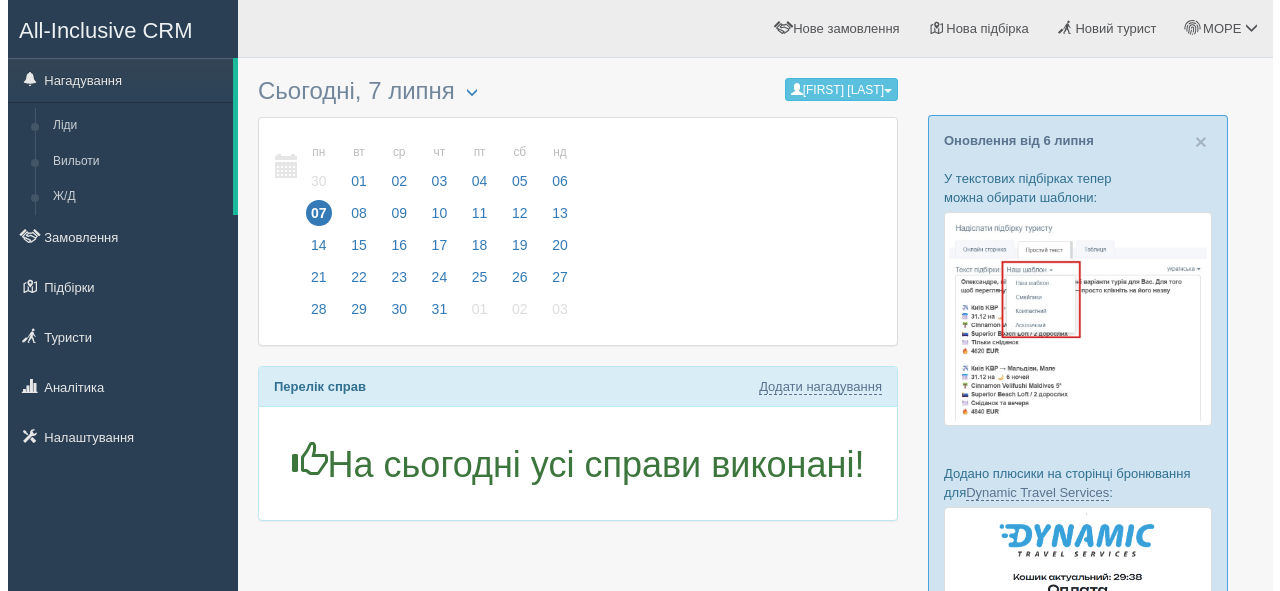 scroll, scrollTop: 0, scrollLeft: 0, axis: both 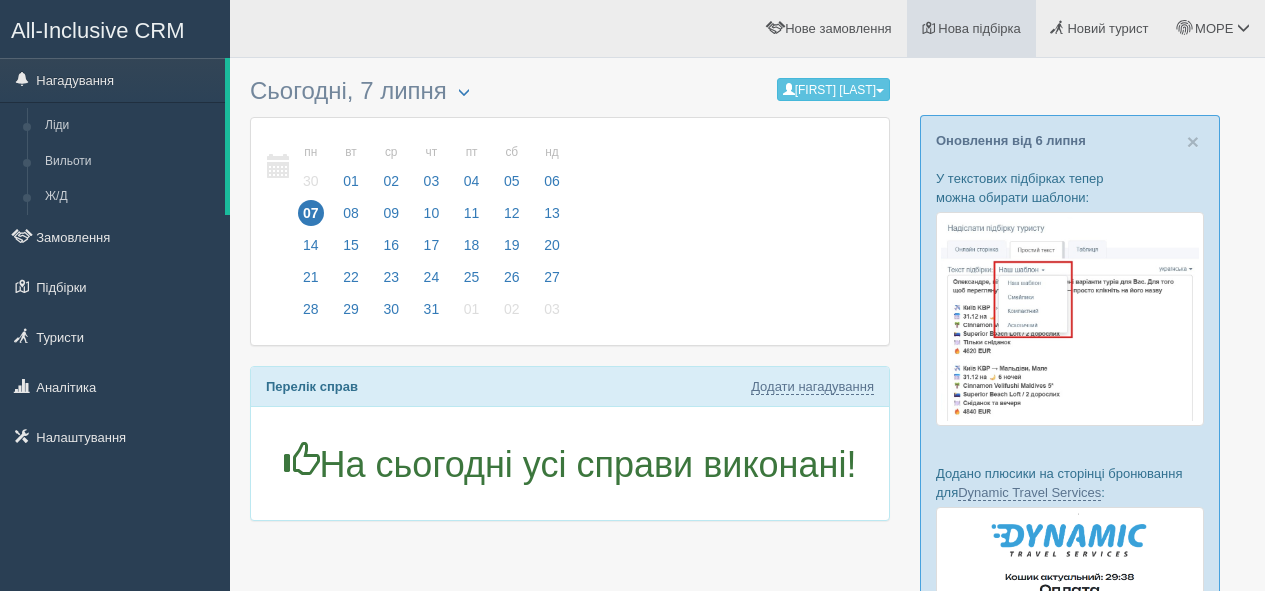 click on "Нова підбірка" at bounding box center [979, 28] 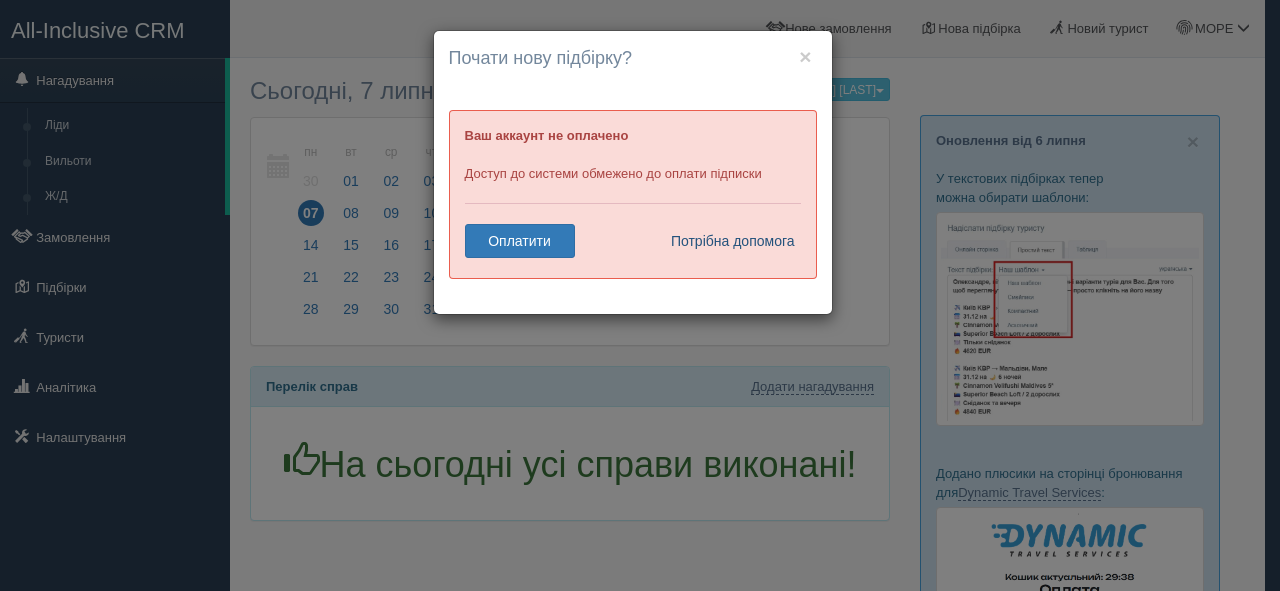 click on "Потрібна допомога" at bounding box center (727, 241) 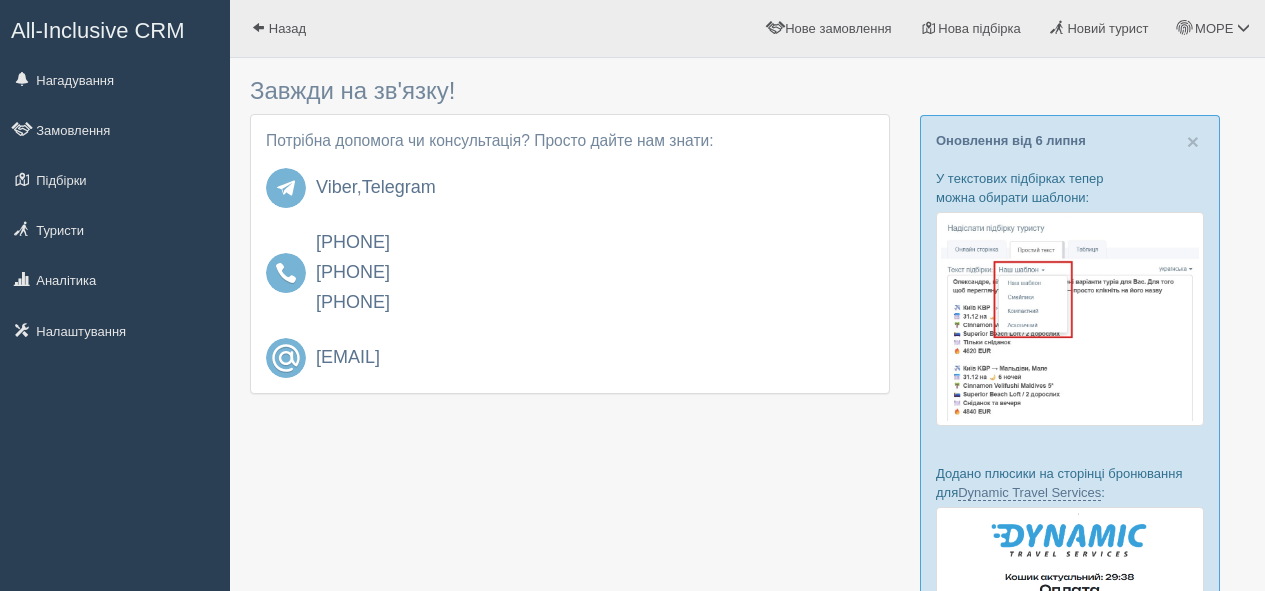 scroll, scrollTop: 0, scrollLeft: 0, axis: both 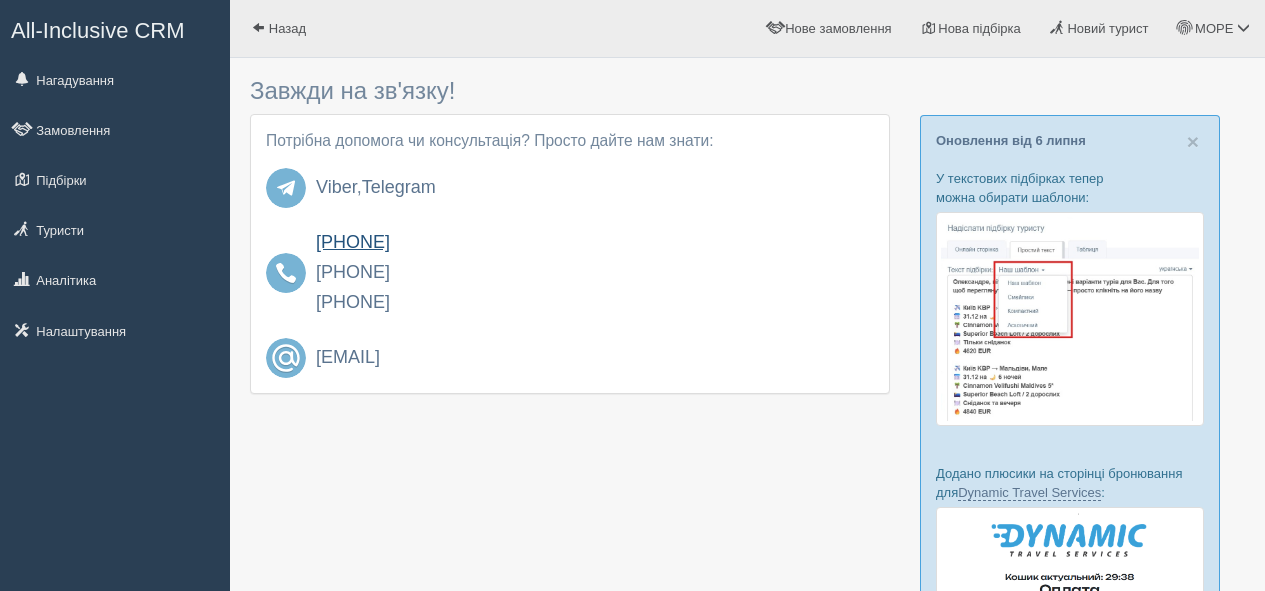 click on "[PHONE]" at bounding box center [353, 242] 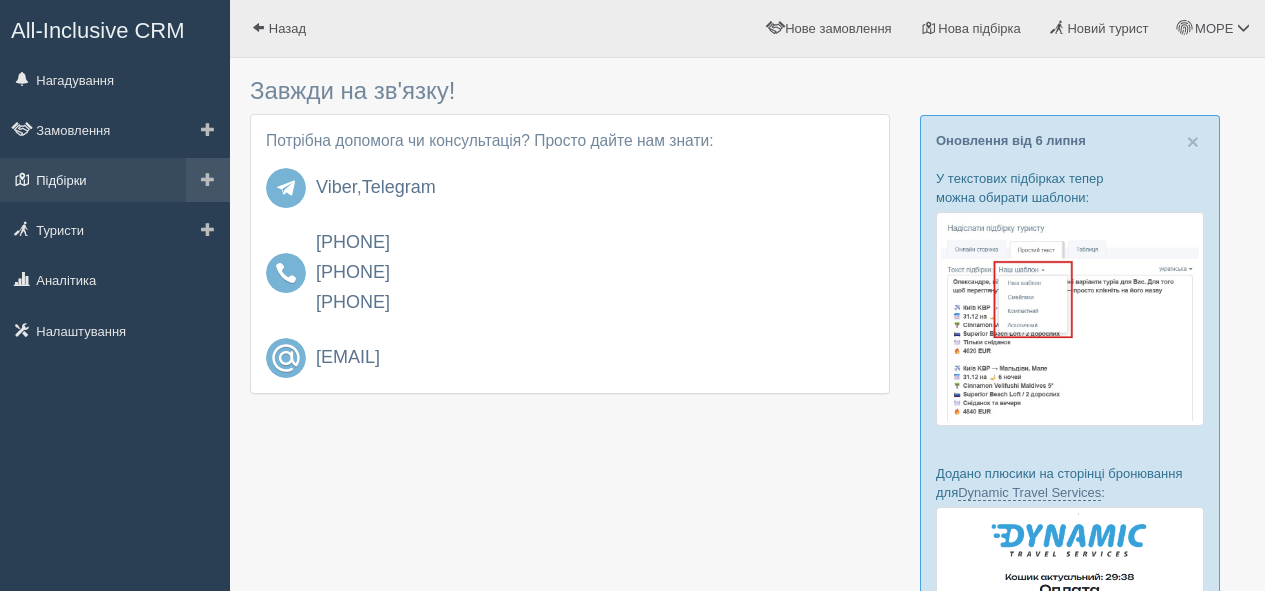 click on "Підбірки" at bounding box center (115, 180) 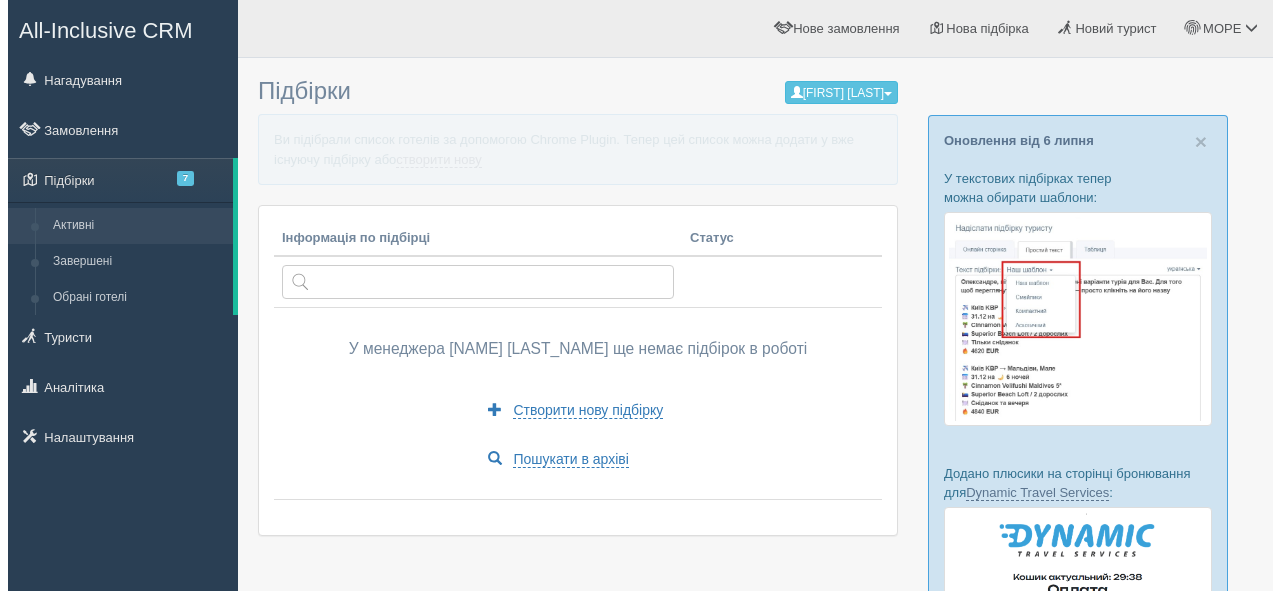 scroll, scrollTop: 0, scrollLeft: 0, axis: both 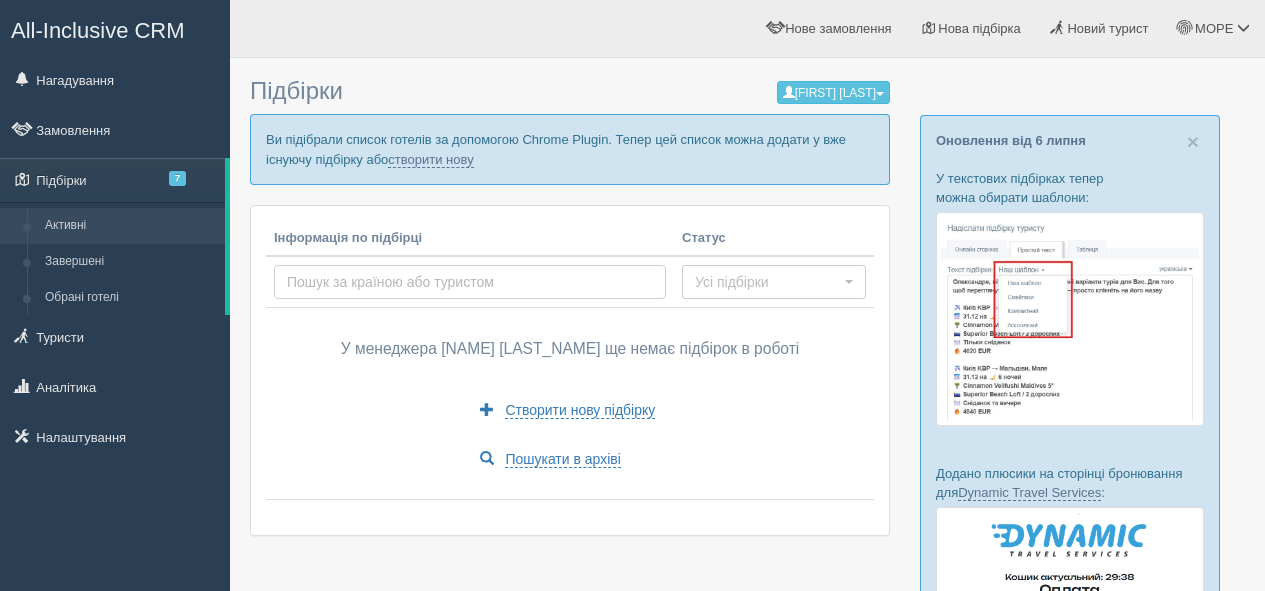 click at bounding box center (470, 282) 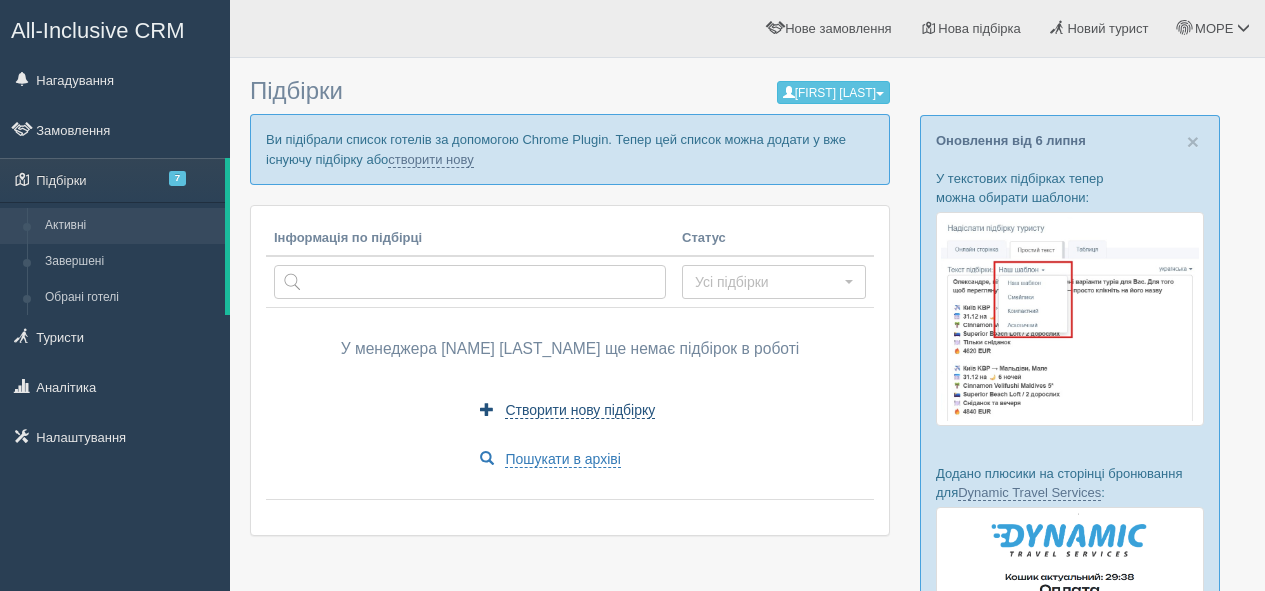 click on "Створити нову підбірку" at bounding box center [580, 410] 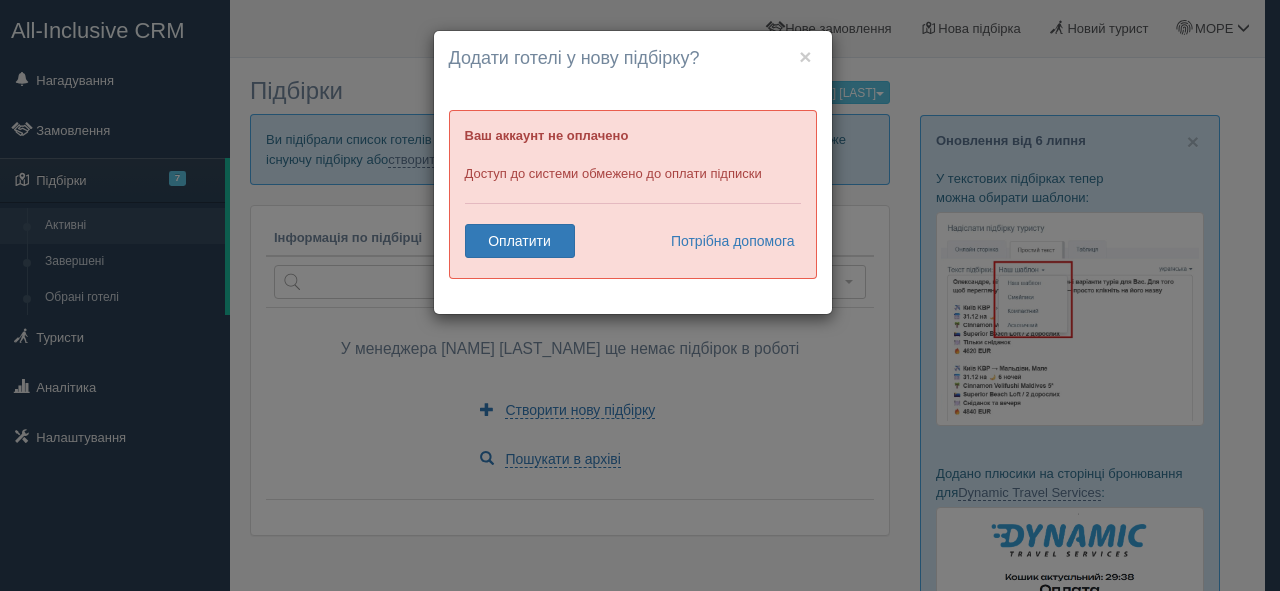 click on "Ваш аккаунт не оплачено
Доступ до системи обмежено до оплати підписки
Оплатити
Потрібна допомога" at bounding box center [633, 194] 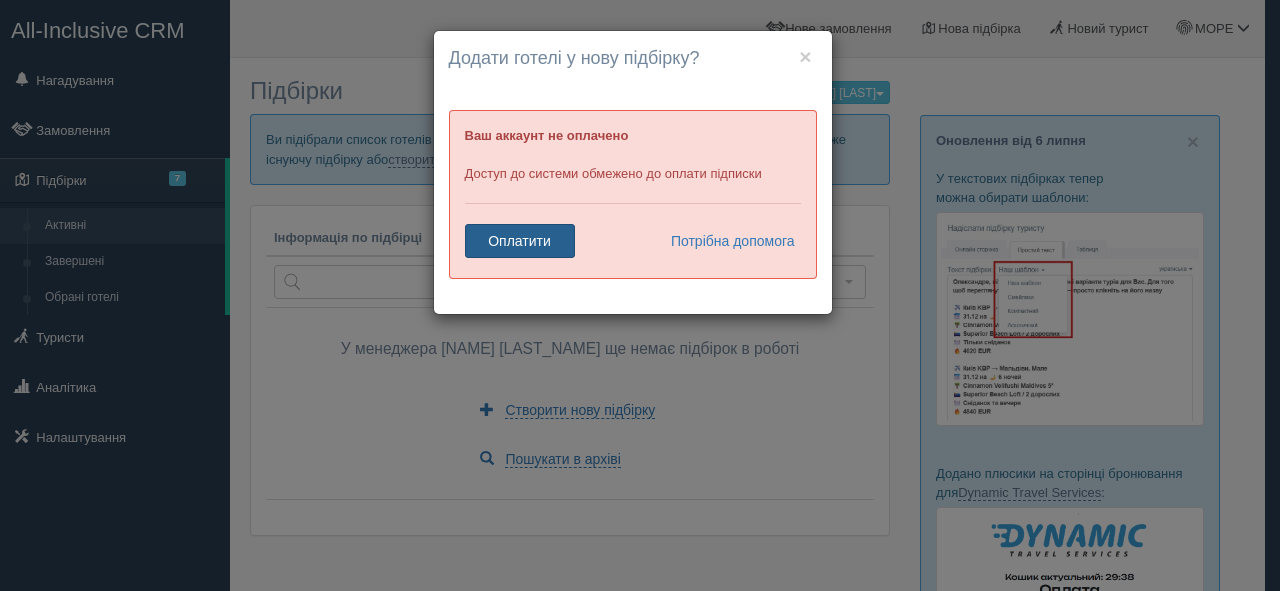 click on "Оплатити" at bounding box center [520, 241] 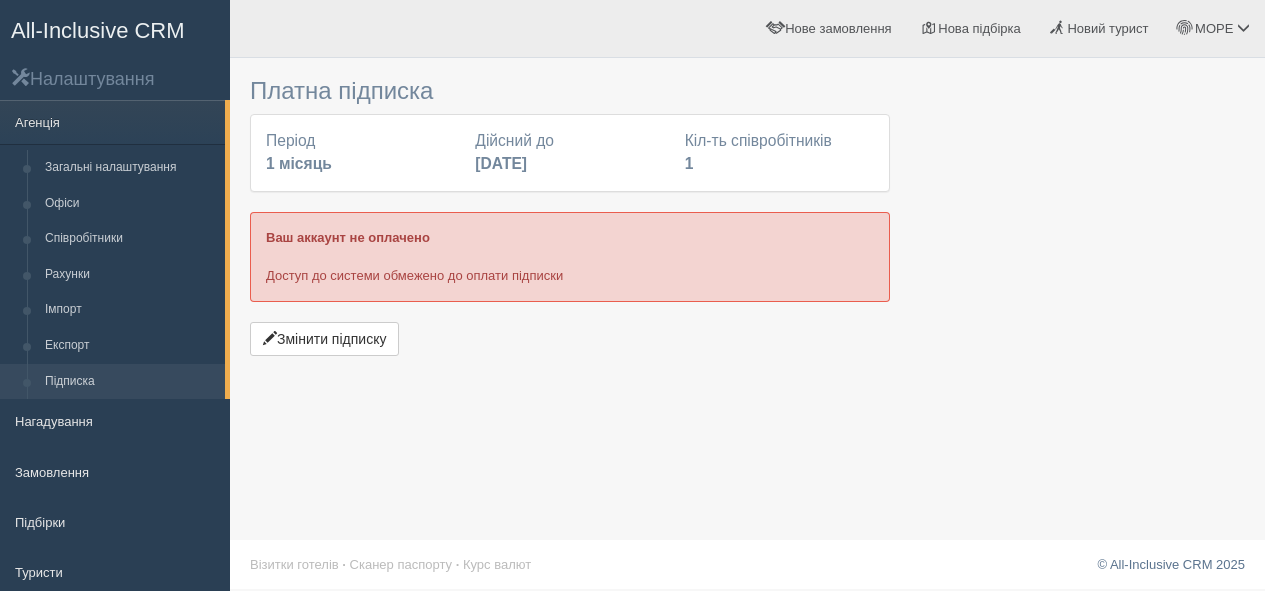 scroll, scrollTop: 0, scrollLeft: 0, axis: both 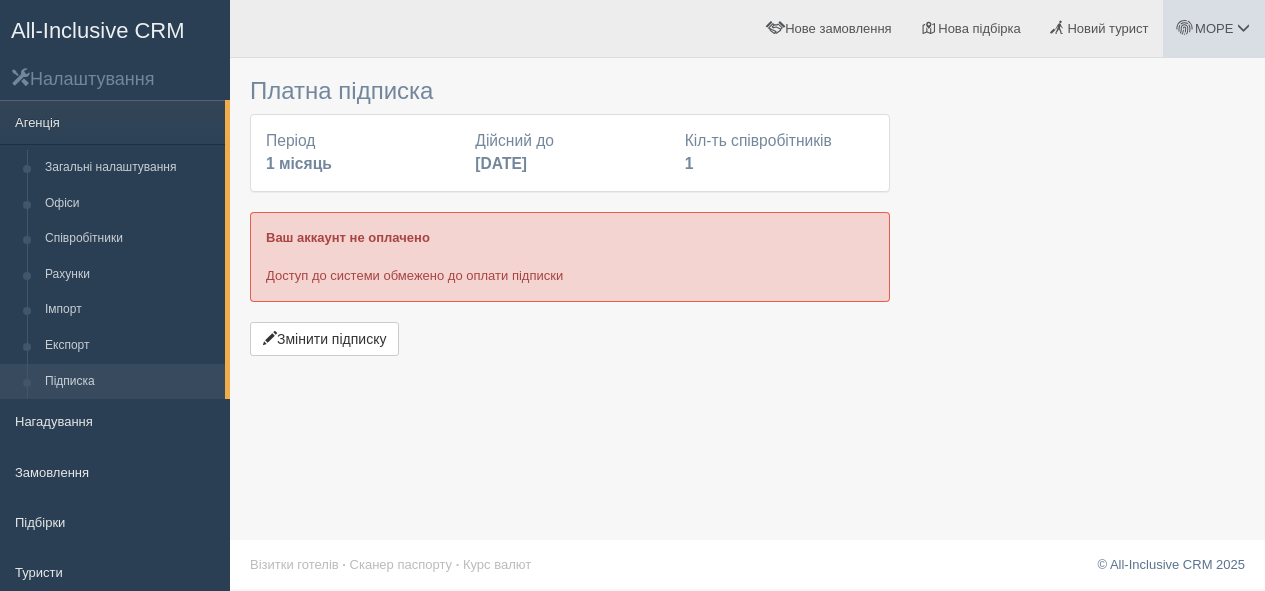 click at bounding box center [1243, 27] 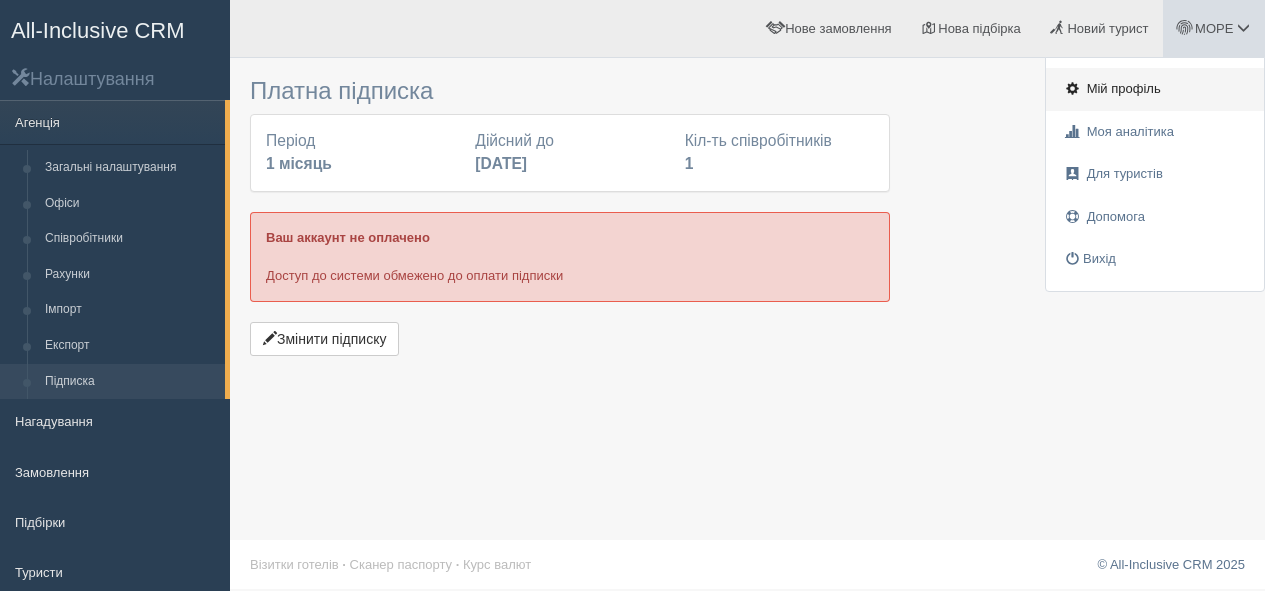 click on "Мій профіль" at bounding box center [1155, 89] 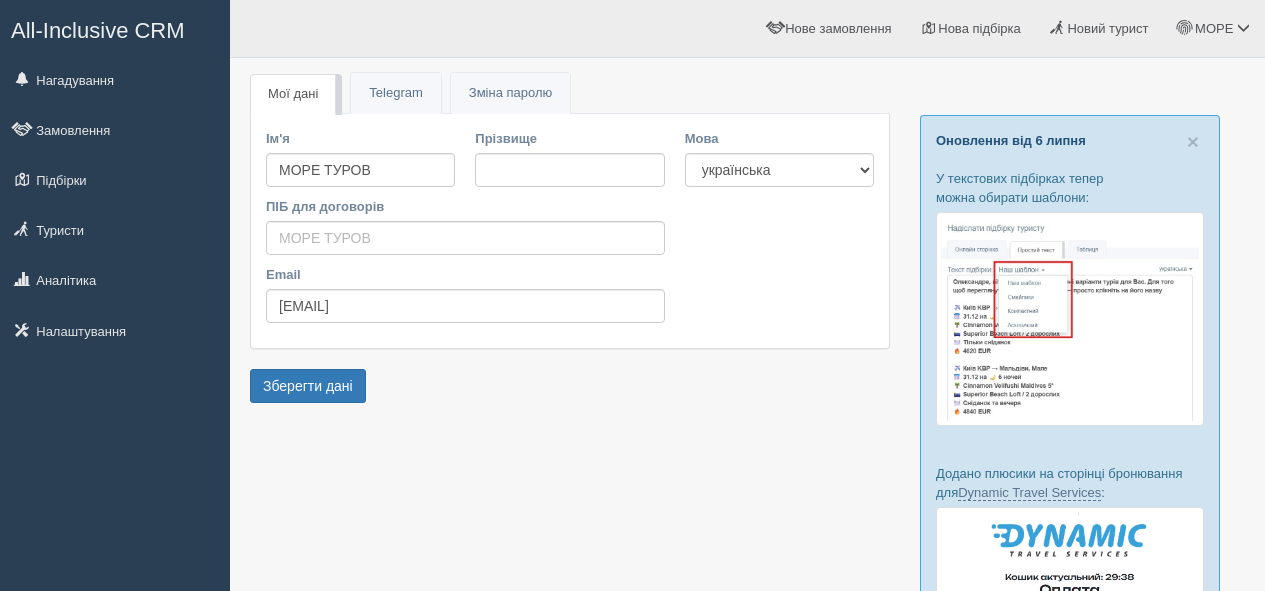 scroll, scrollTop: 0, scrollLeft: 0, axis: both 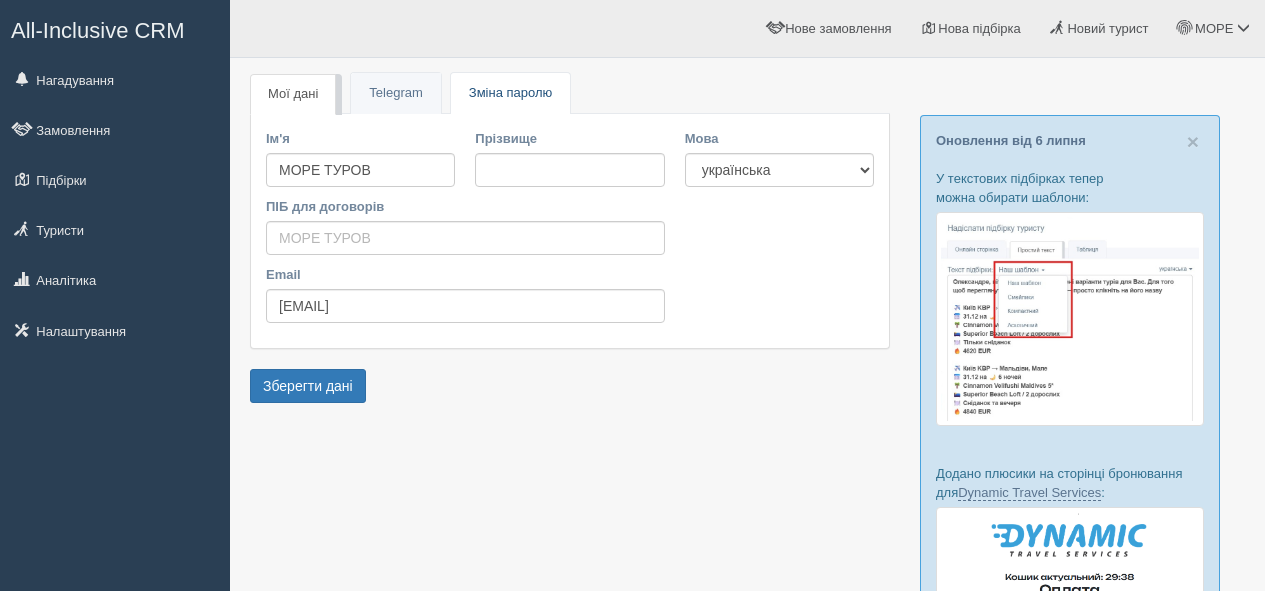 click on "Зміна паролю" at bounding box center (510, 92) 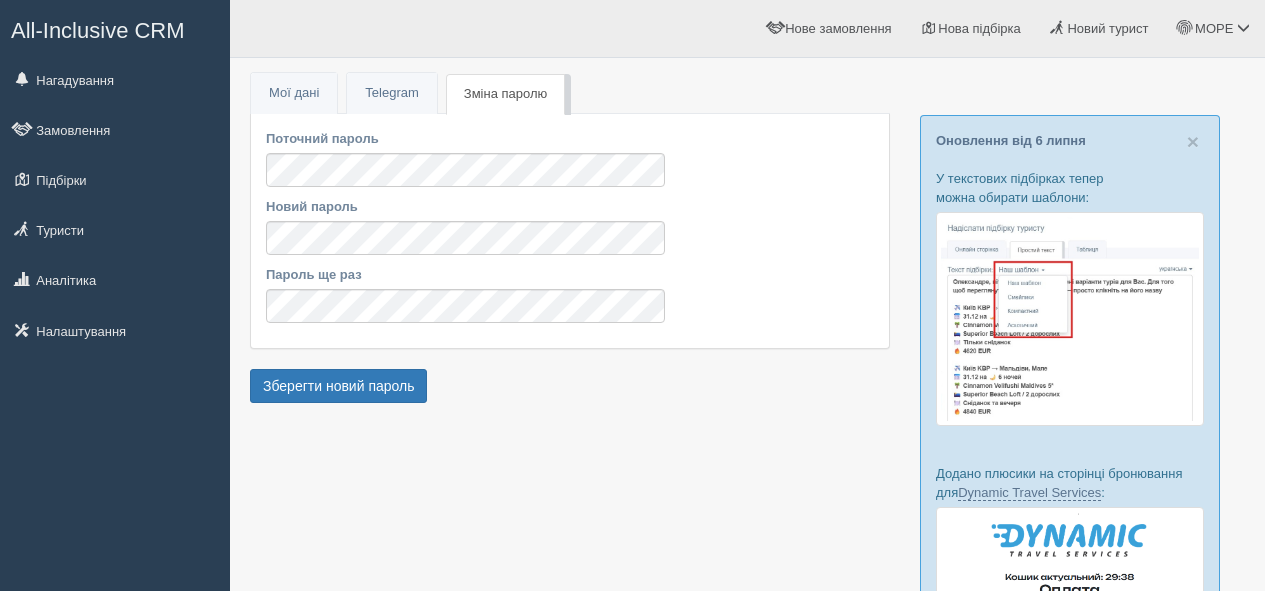 scroll, scrollTop: 0, scrollLeft: 0, axis: both 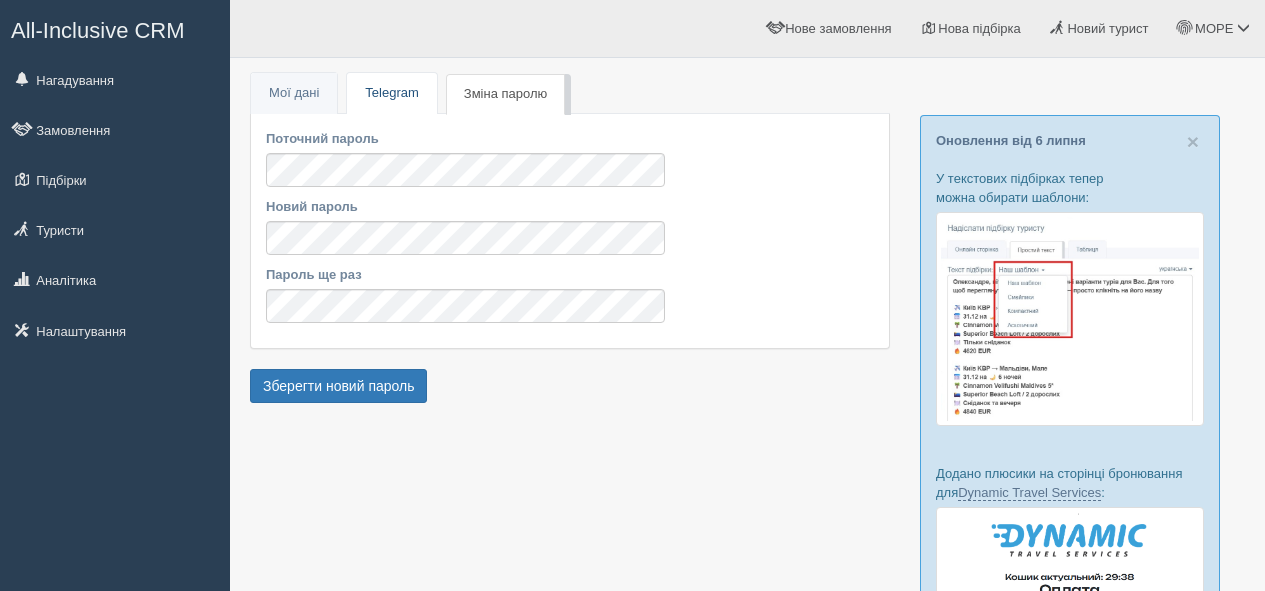 click on "Telegram" at bounding box center (391, 93) 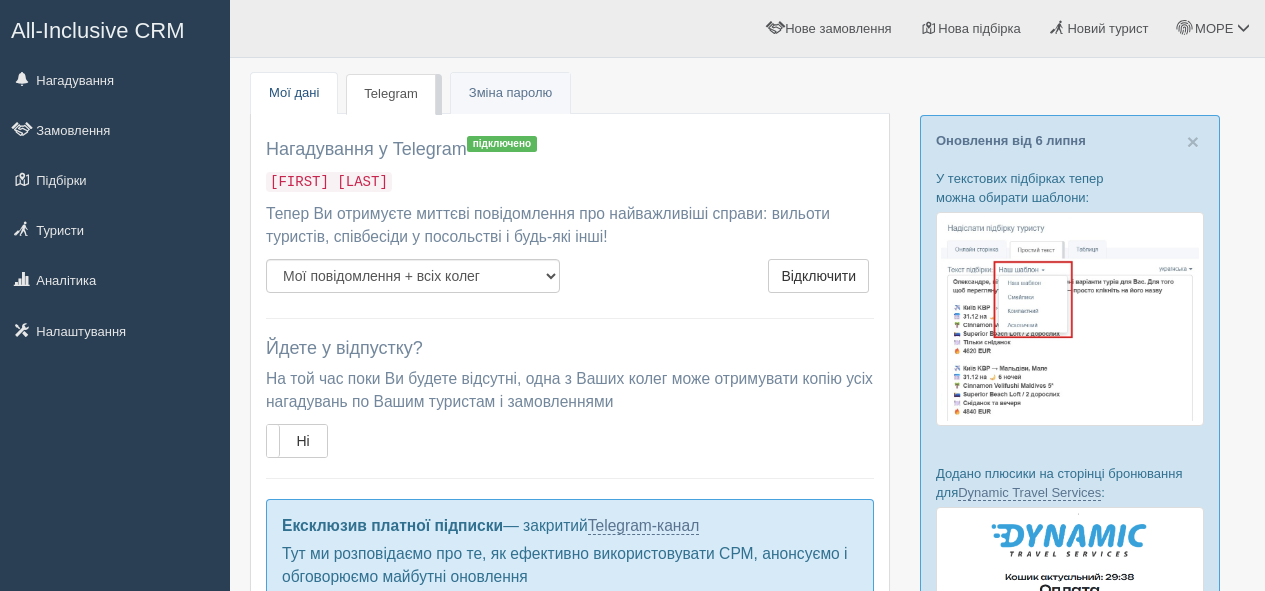 scroll, scrollTop: 0, scrollLeft: 0, axis: both 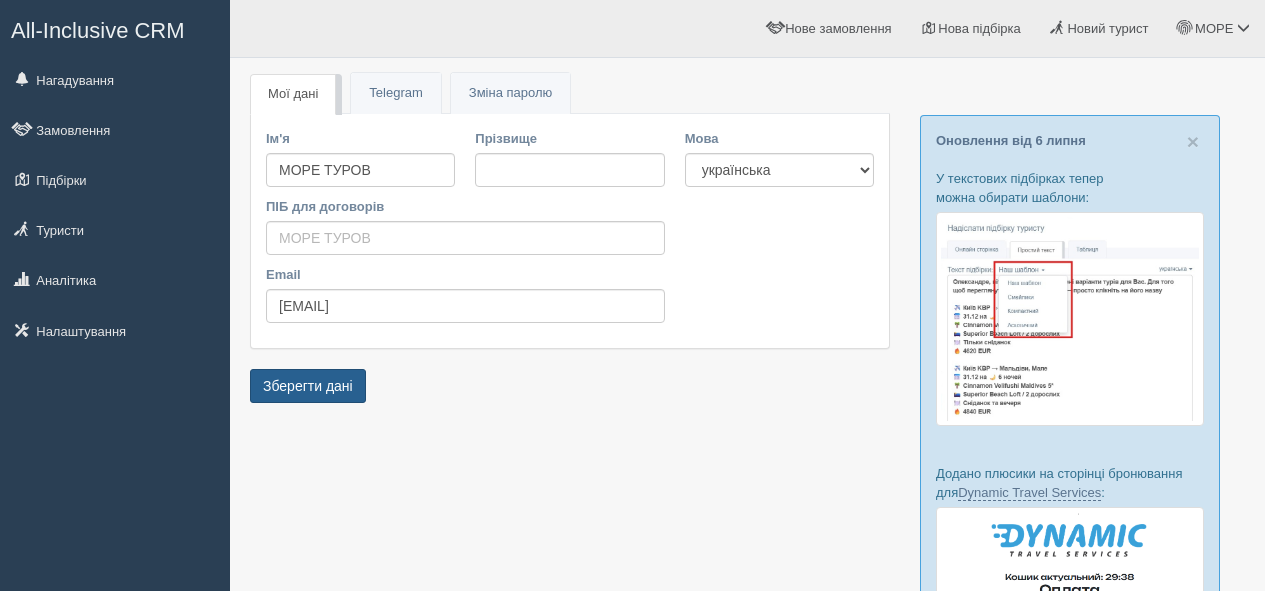 click on "Зберегти дані" at bounding box center (308, 386) 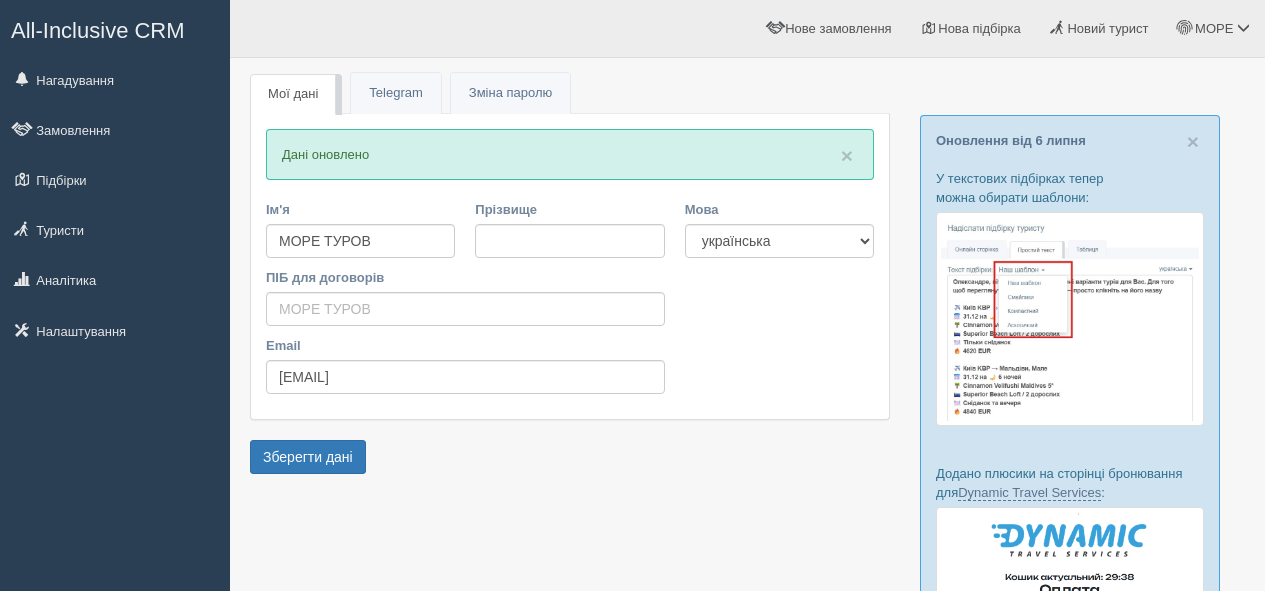 scroll, scrollTop: 0, scrollLeft: 0, axis: both 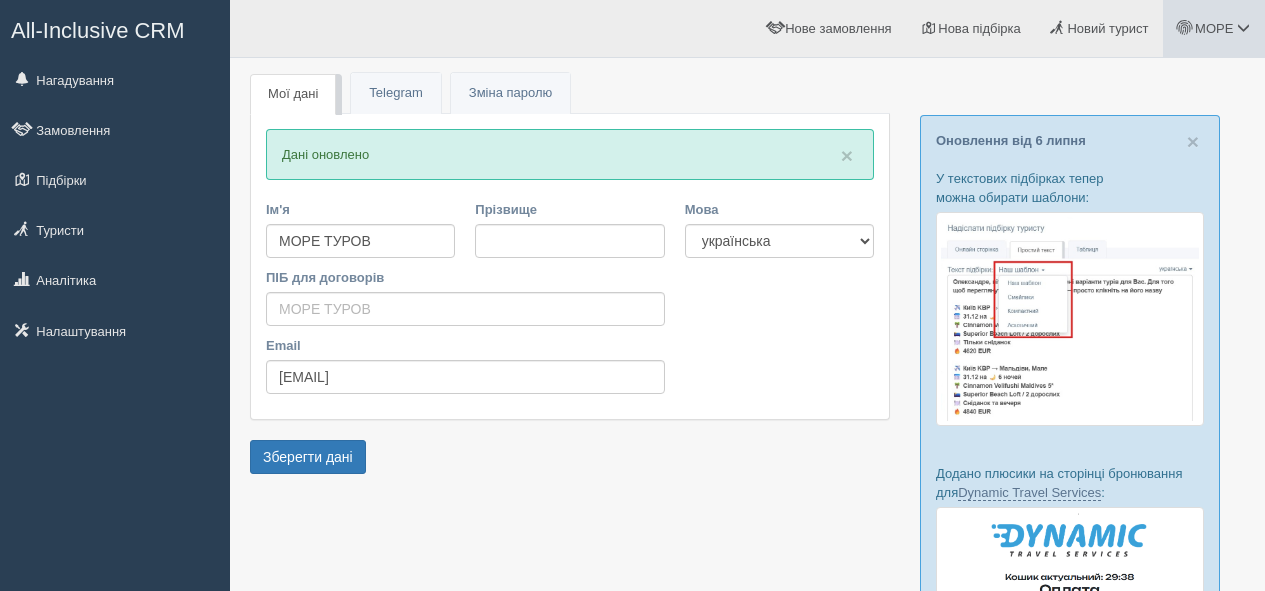 click on "МОРЕ" at bounding box center (1214, 28) 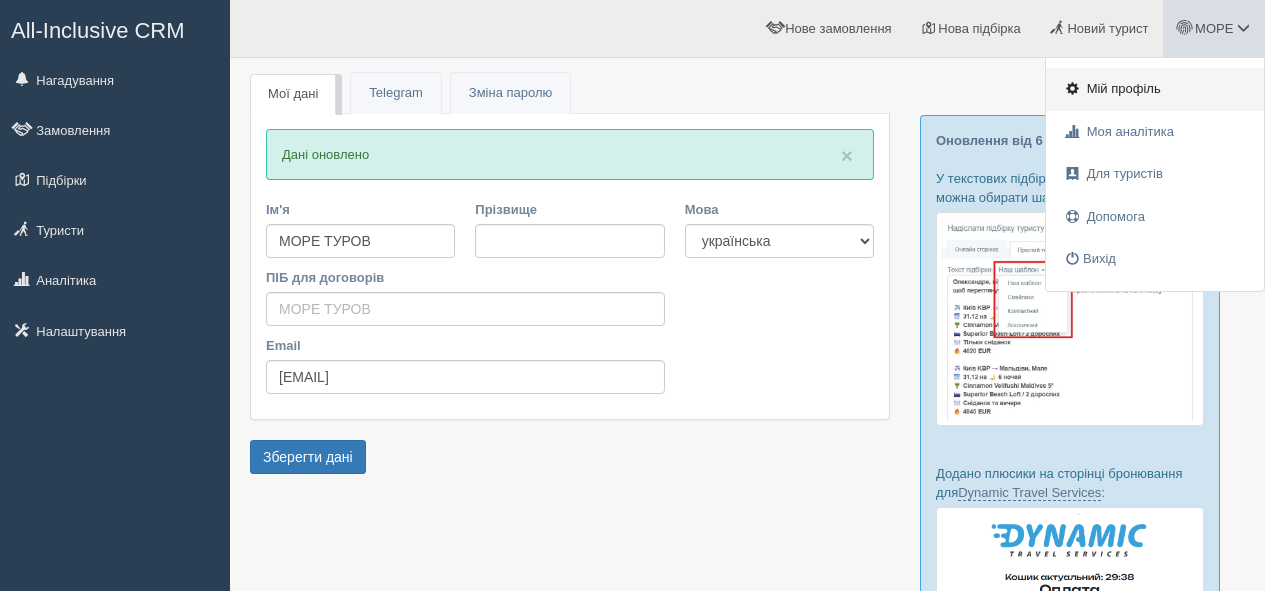 click on "Мій профіль" at bounding box center [1124, 88] 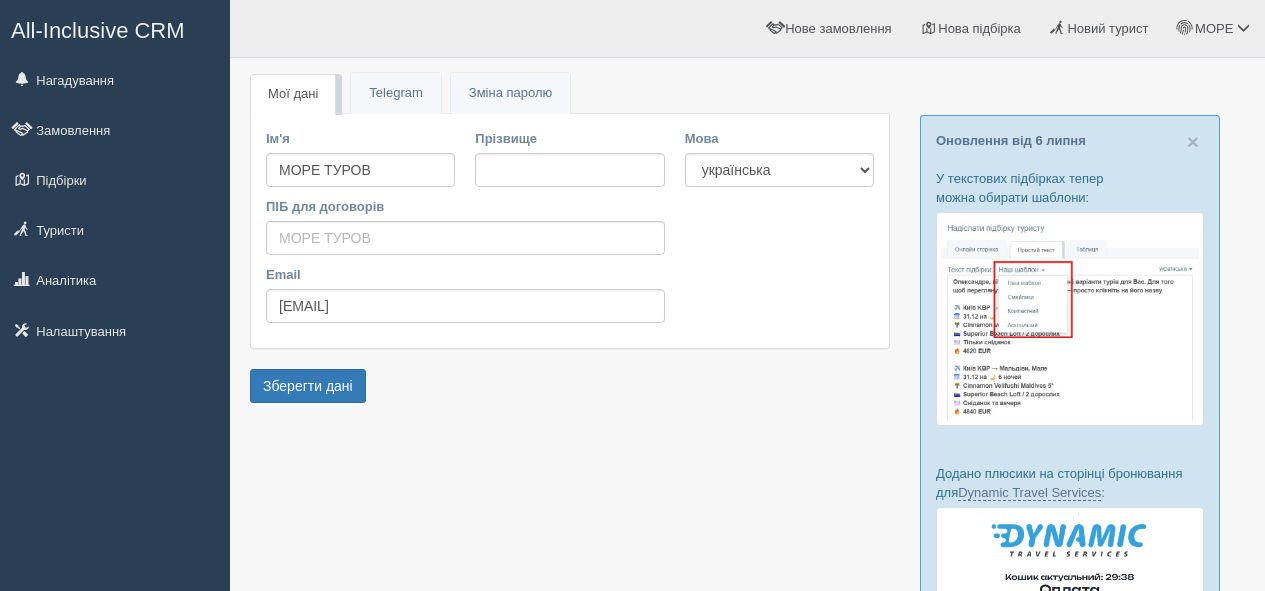 scroll, scrollTop: 0, scrollLeft: 0, axis: both 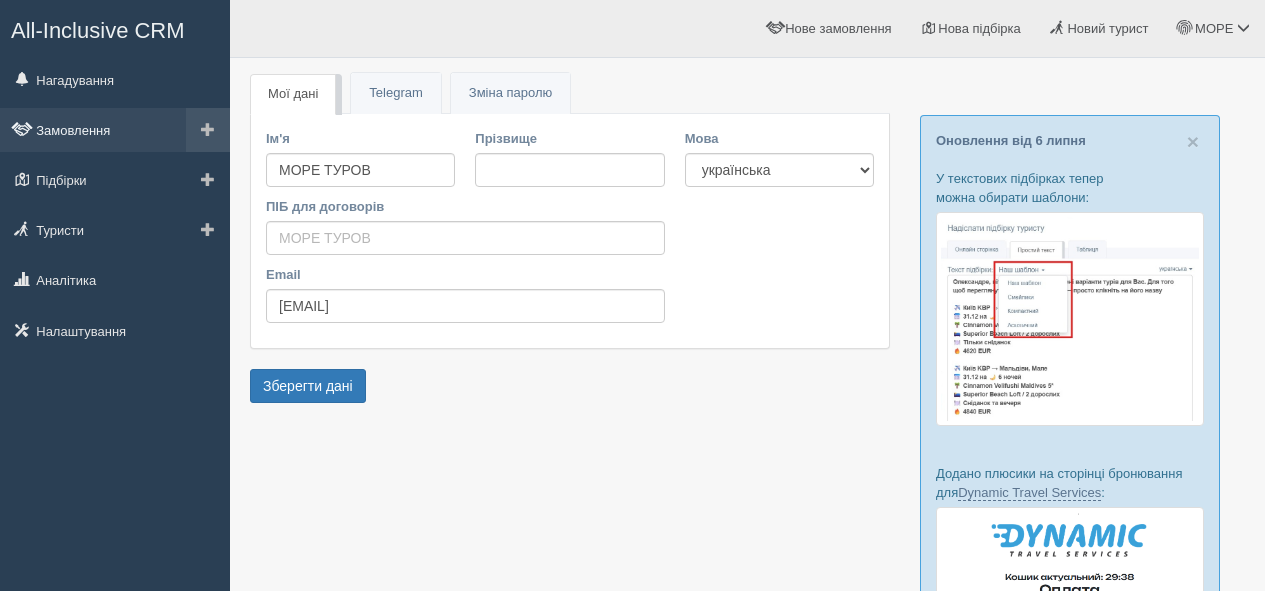 click on "Замовлення" at bounding box center (115, 130) 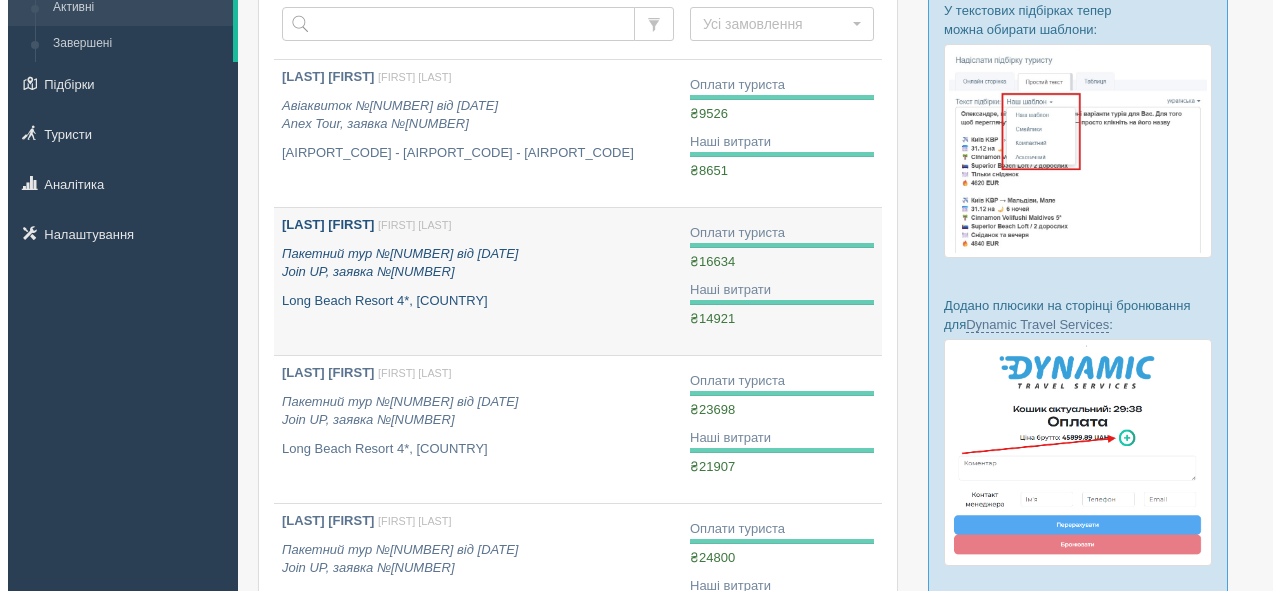 scroll, scrollTop: 0, scrollLeft: 0, axis: both 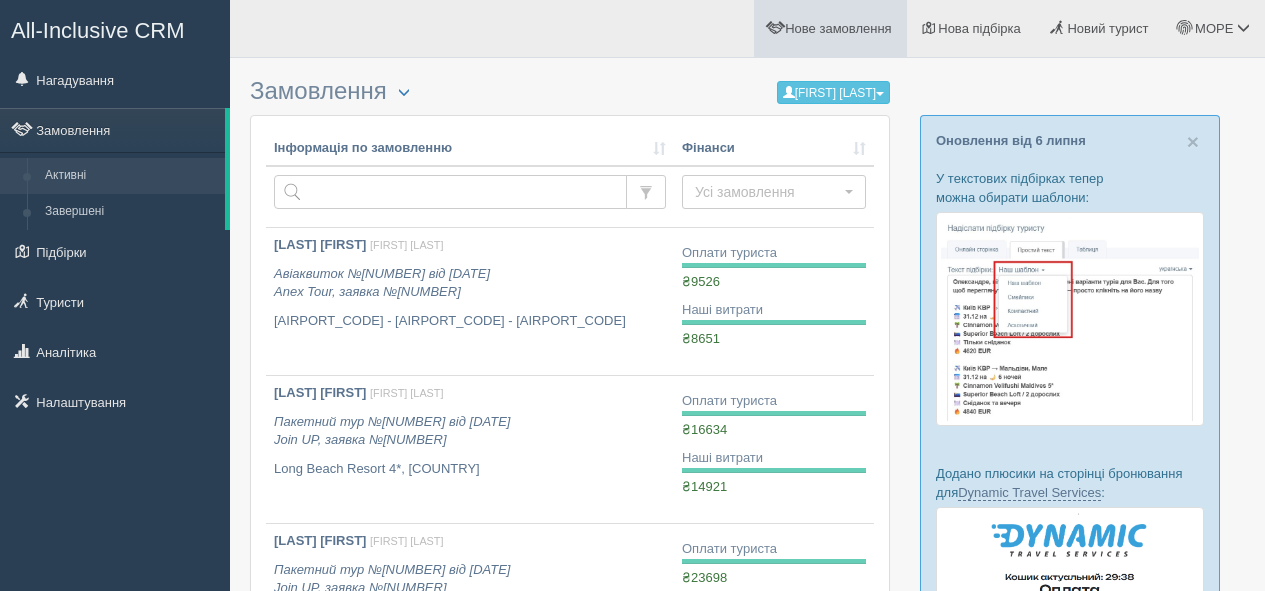 click on "Нове замовлення" at bounding box center (838, 28) 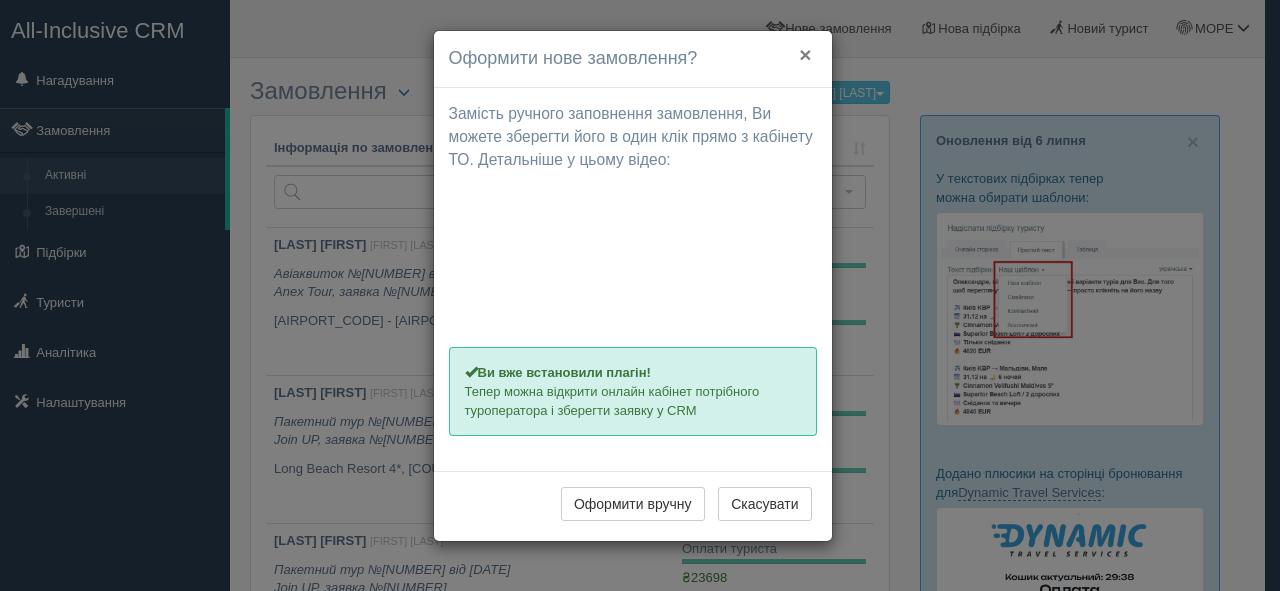 click on "×" at bounding box center (805, 54) 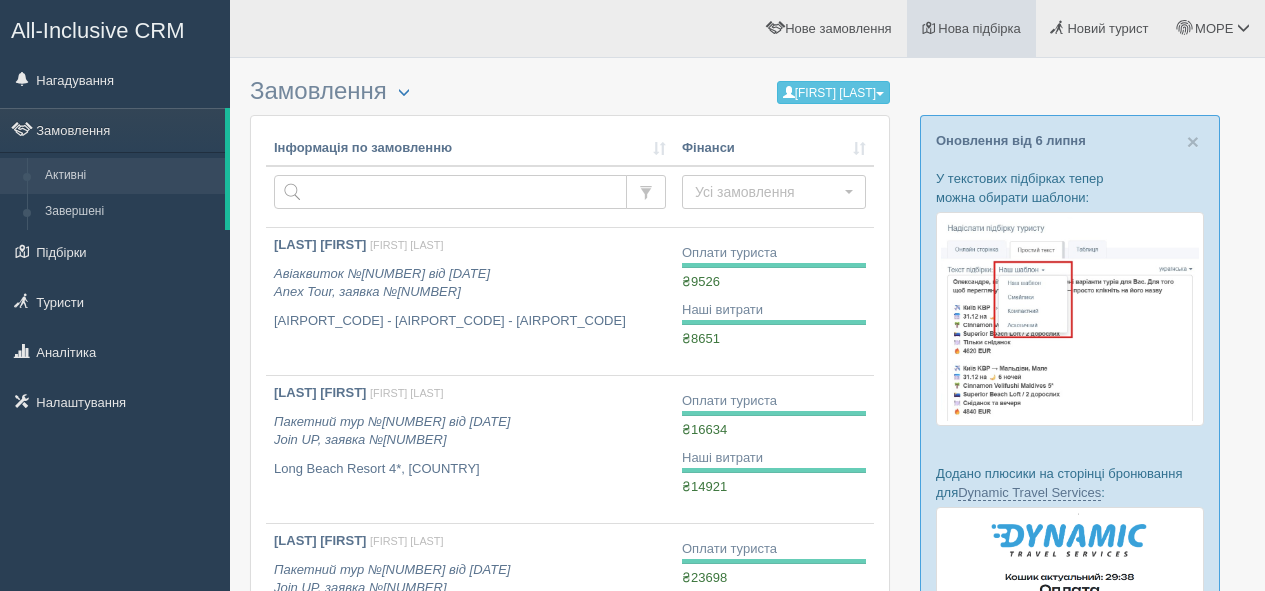click on "Нова підбірка" at bounding box center (979, 28) 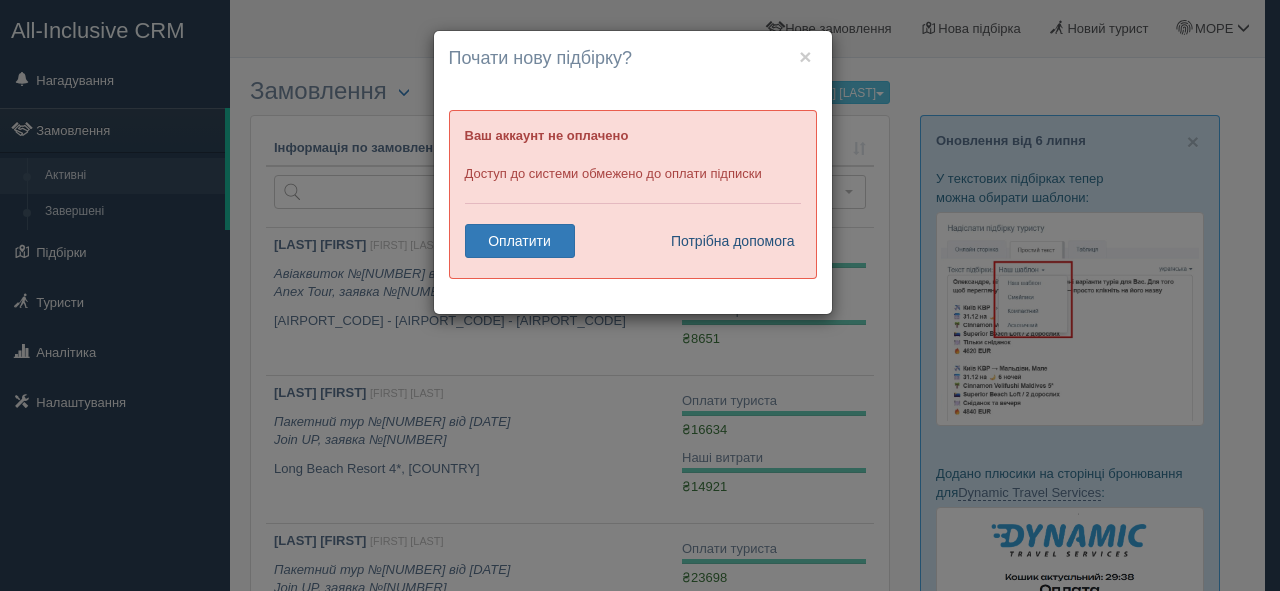 click on "Потрібна допомога" at bounding box center (727, 241) 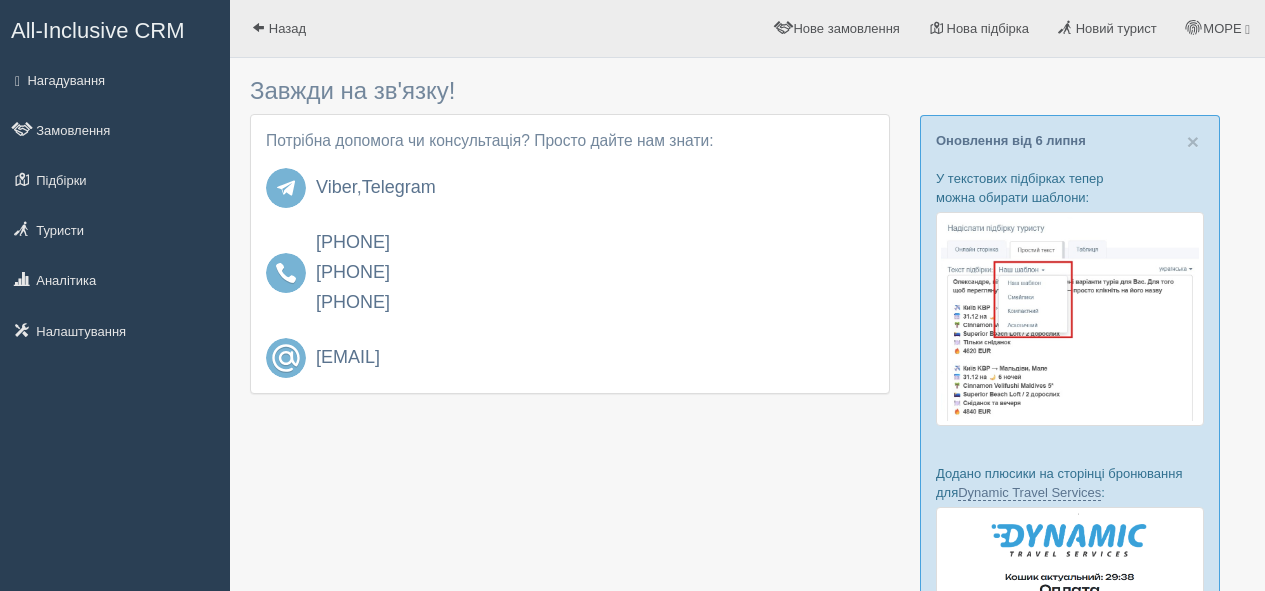 scroll, scrollTop: 0, scrollLeft: 0, axis: both 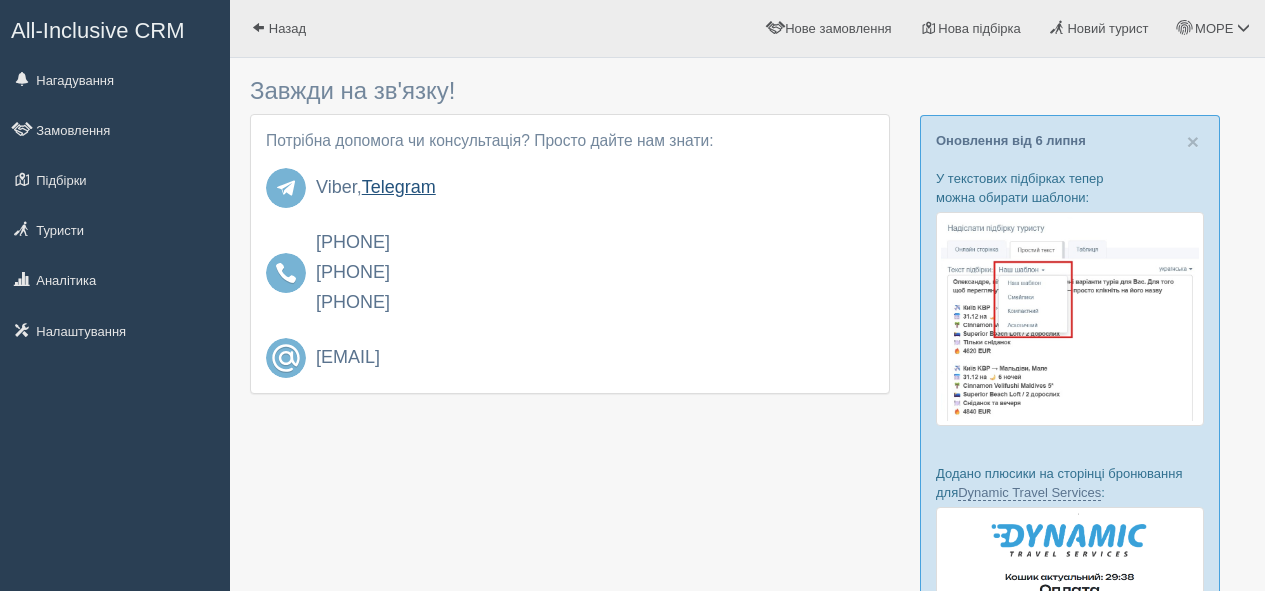 click on "Telegram" at bounding box center [399, 187] 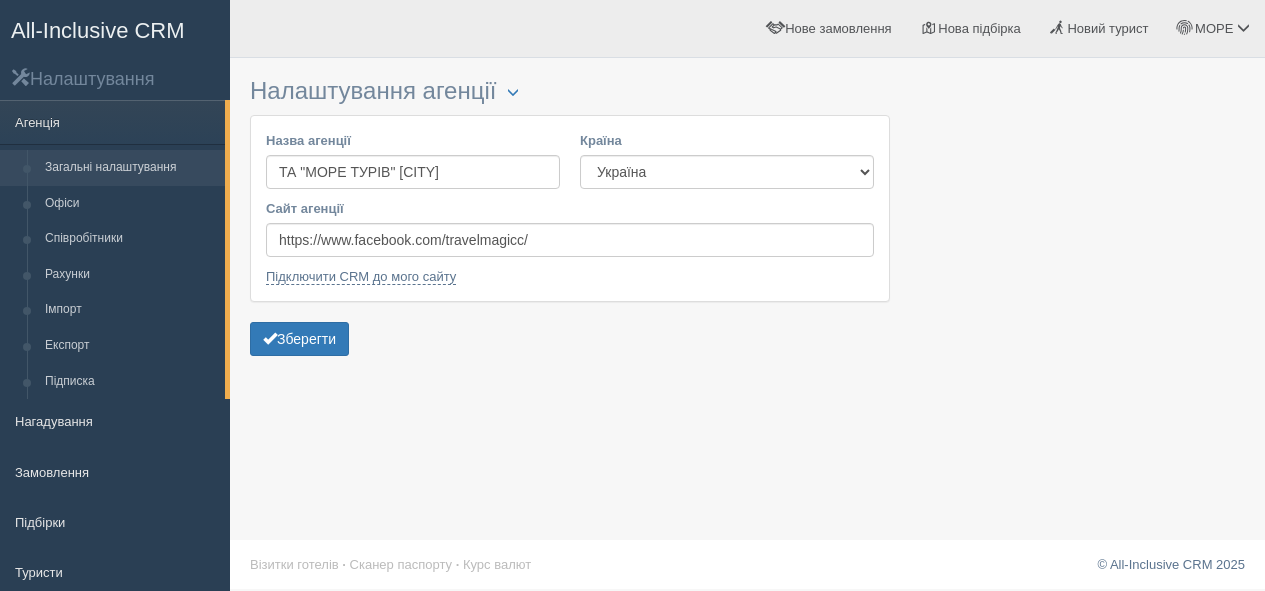 scroll, scrollTop: 0, scrollLeft: 0, axis: both 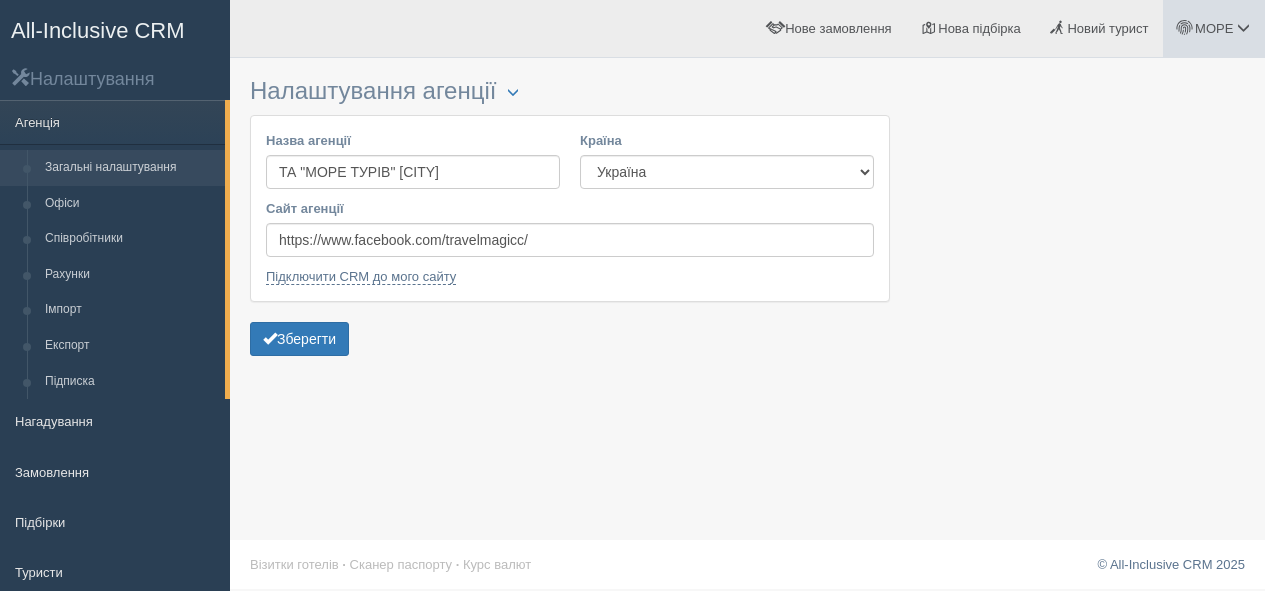 click on "МОРЕ" at bounding box center (1214, 28) 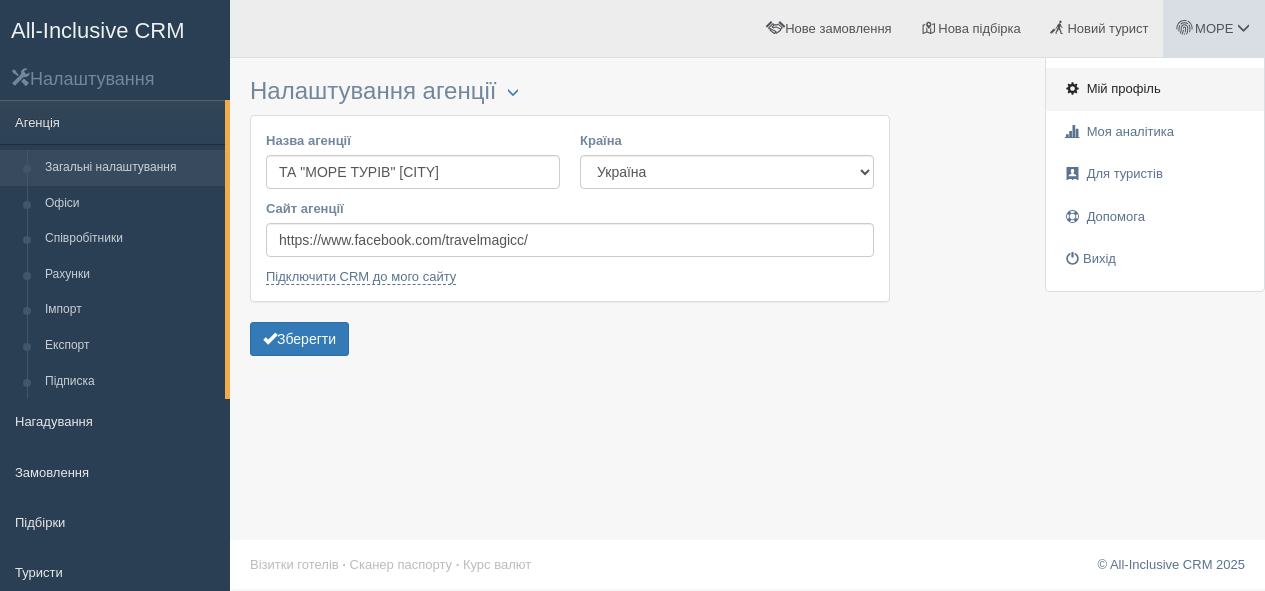 click on "Мій профіль" at bounding box center (1124, 88) 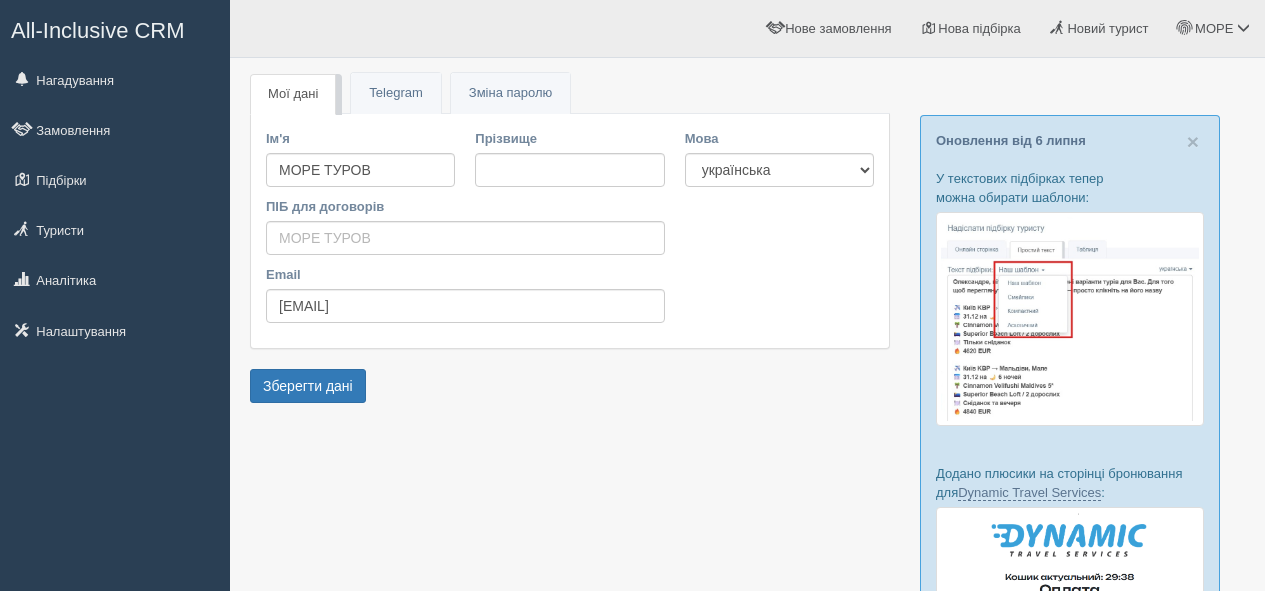 scroll, scrollTop: 0, scrollLeft: 0, axis: both 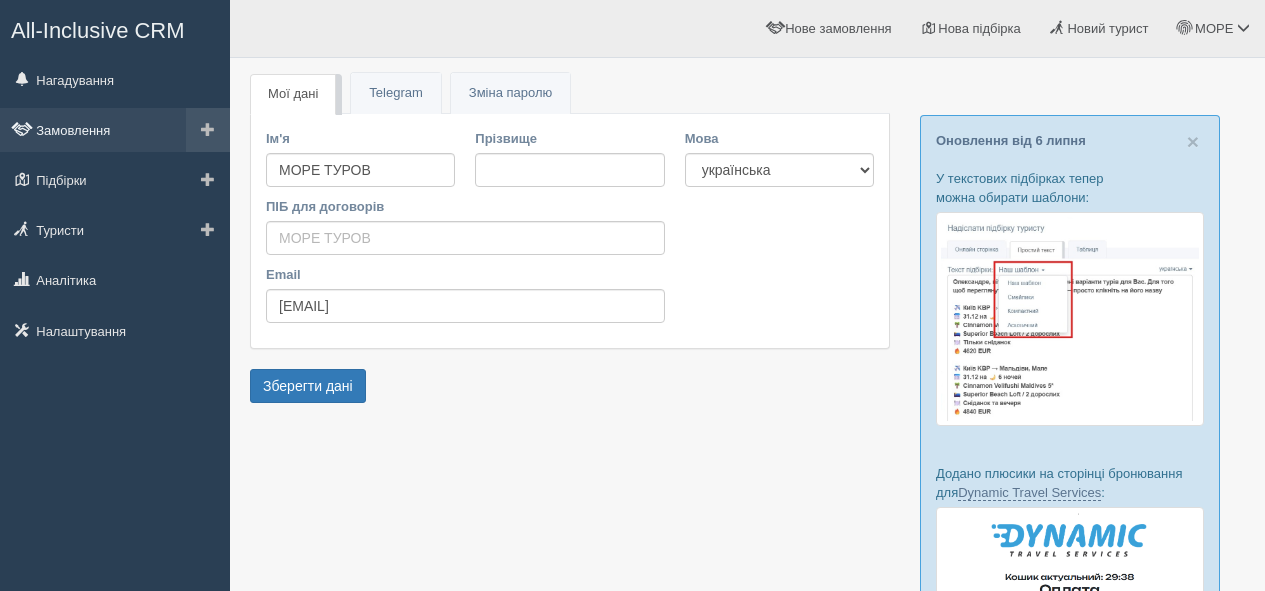click on "Замовлення" at bounding box center [115, 130] 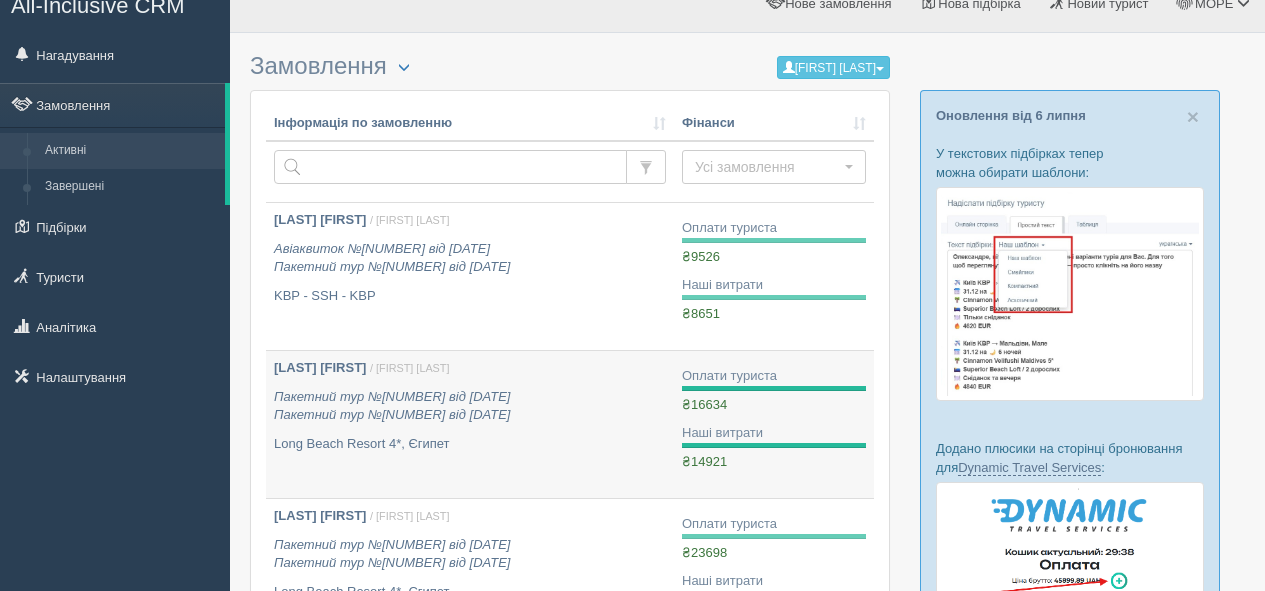 scroll, scrollTop: 0, scrollLeft: 0, axis: both 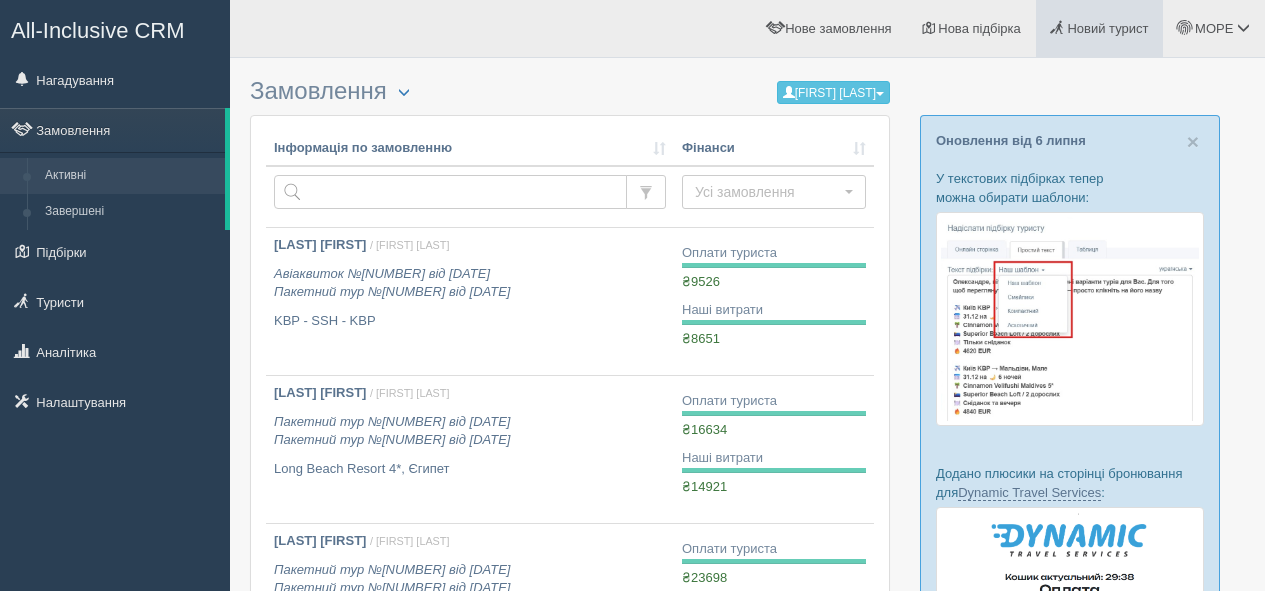 click on "Новий турист" at bounding box center [1107, 28] 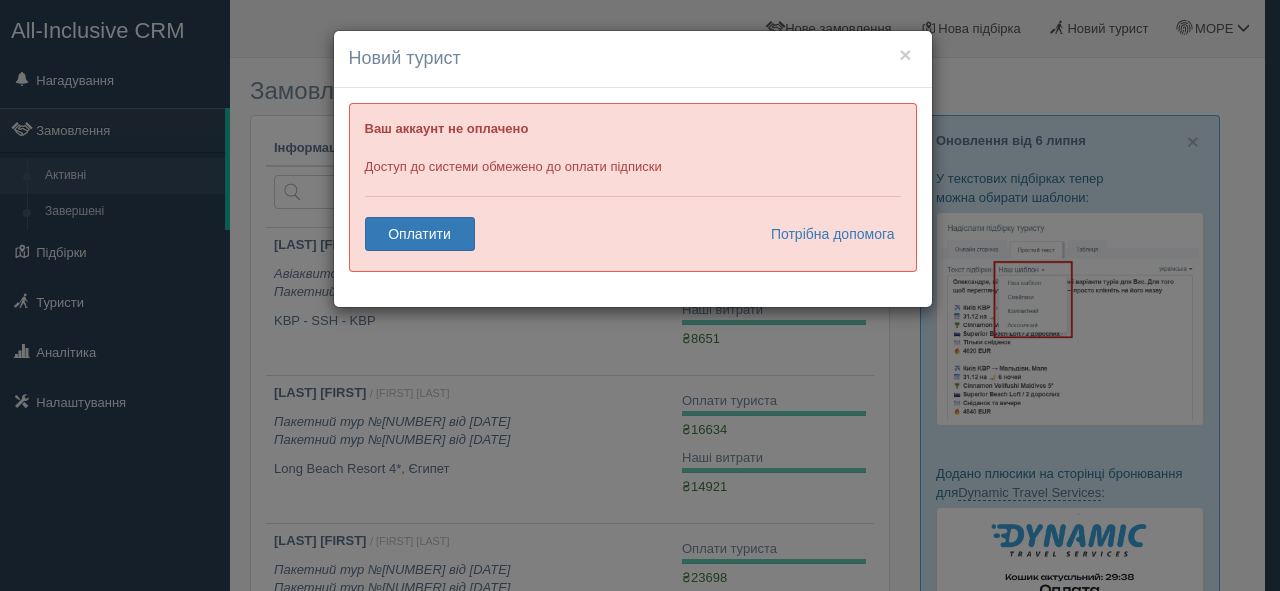 click on "×
Новий турист
Ваш аккаунт не оплачено
Доступ до системи обмежено до оплати підписки
Оплатити
Потрібна допомога" at bounding box center [640, 295] 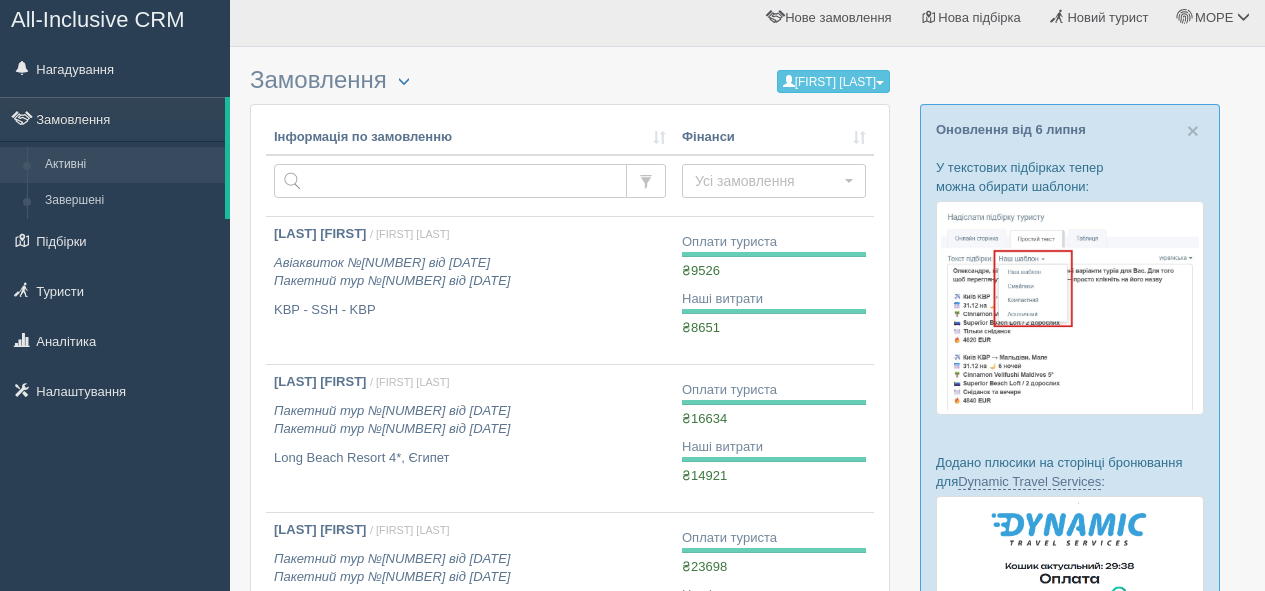 scroll, scrollTop: 0, scrollLeft: 0, axis: both 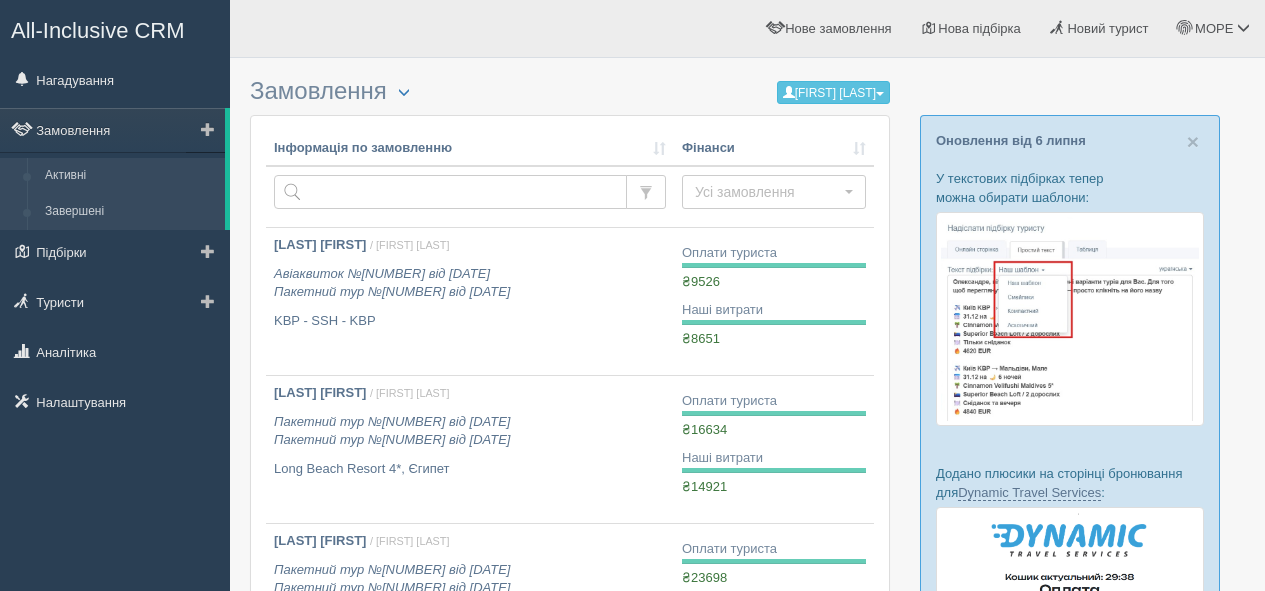 click on "Завершені" at bounding box center [130, 212] 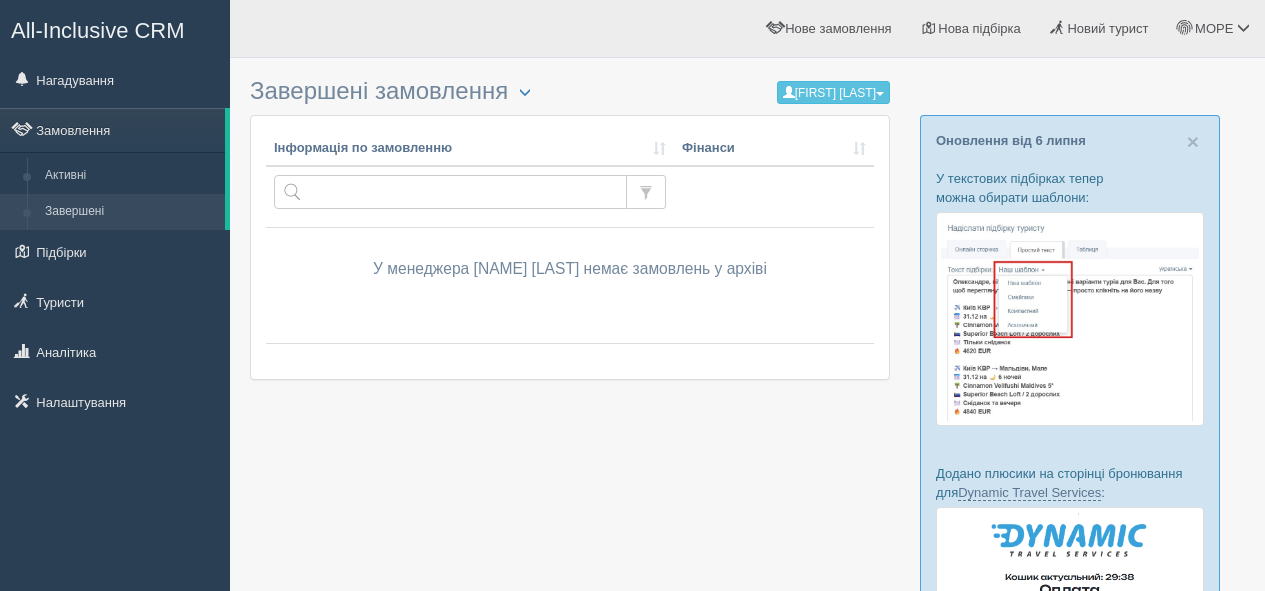 scroll, scrollTop: 0, scrollLeft: 0, axis: both 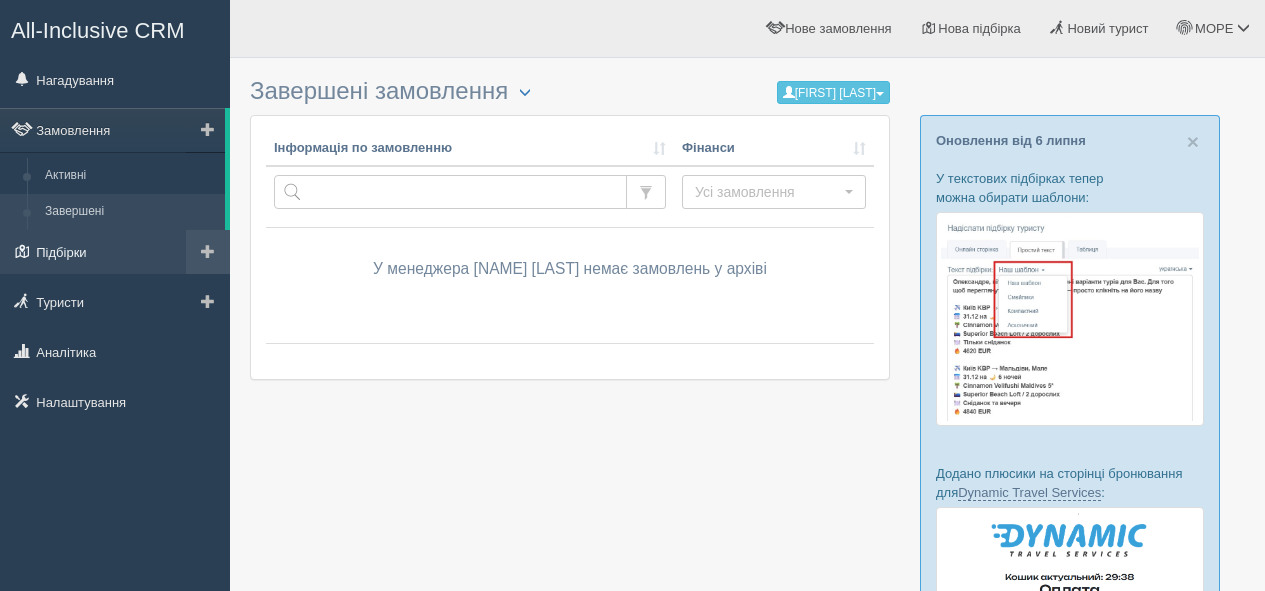 click on "Підбірки" at bounding box center (115, 252) 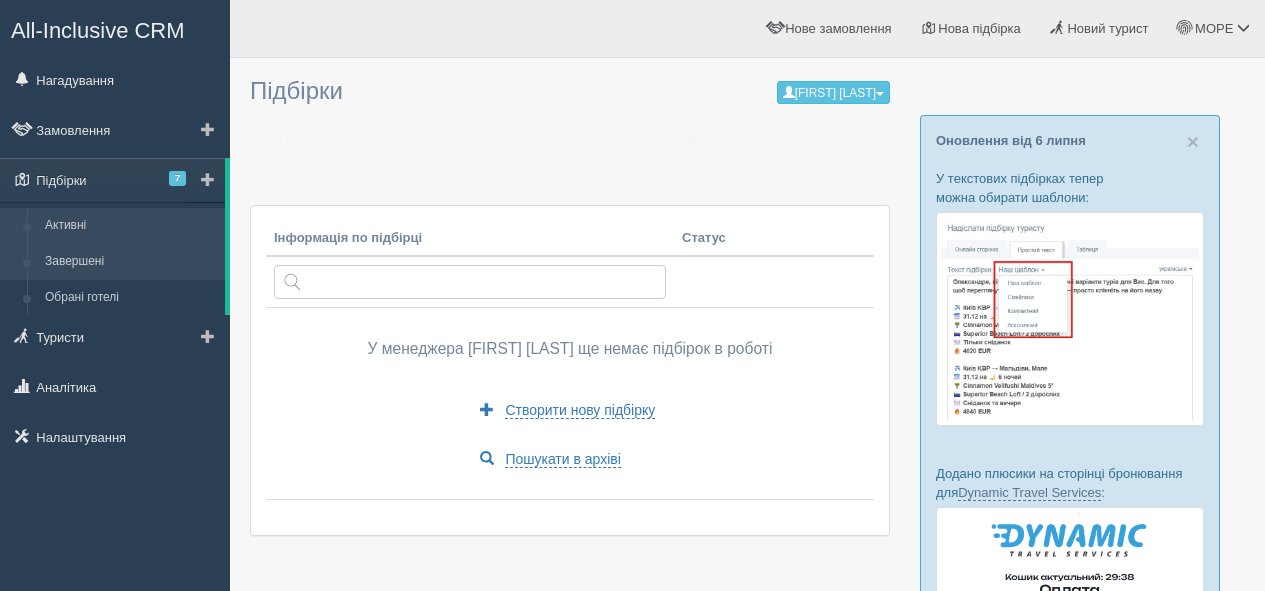 scroll, scrollTop: 0, scrollLeft: 0, axis: both 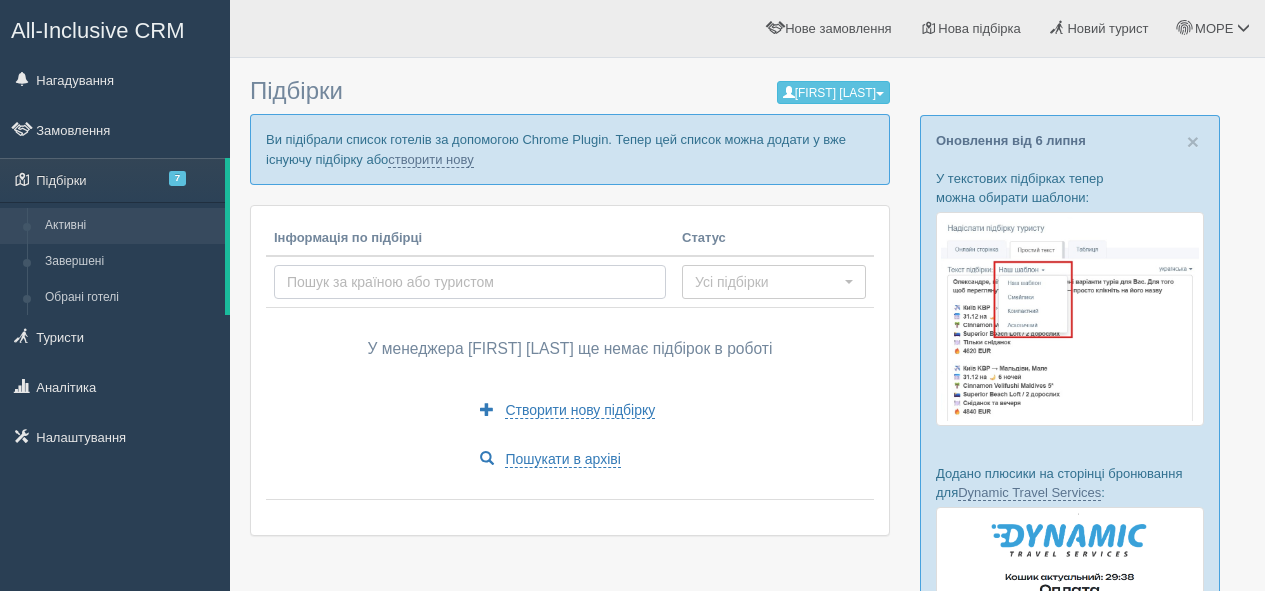 click at bounding box center [470, 282] 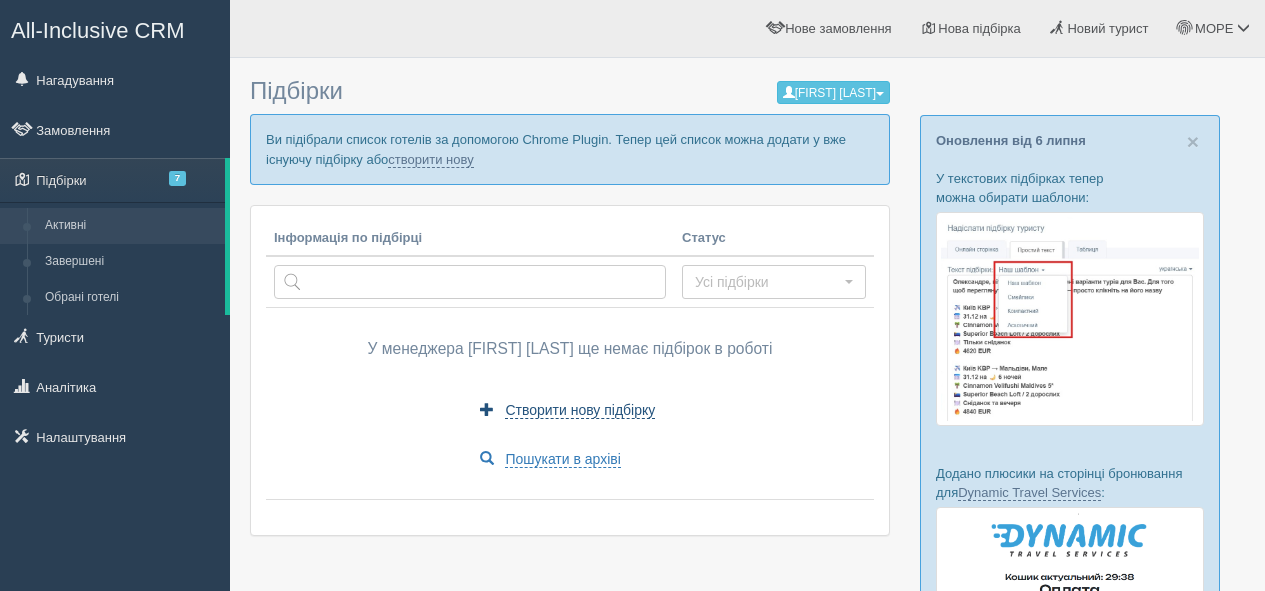click on "Створити нову підбірку" at bounding box center (580, 410) 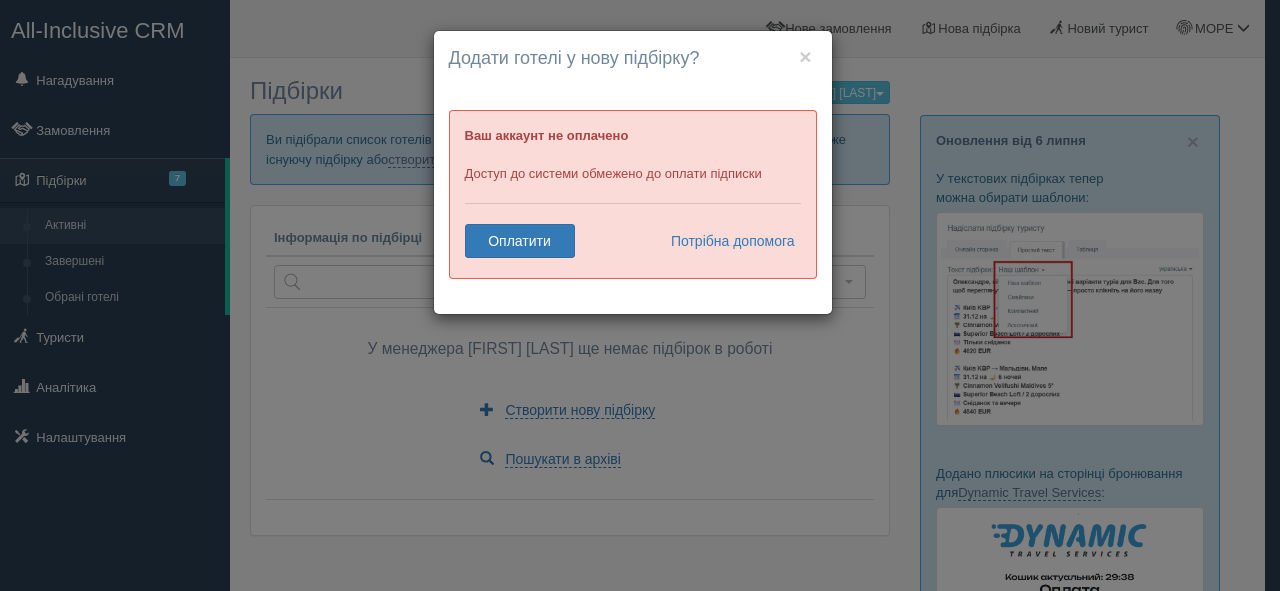 click on "×
Почати нову підбірку?
Додати готелі у нову підбірку?
Ваш аккаунт не оплачено
Доступ до системи обмежено до оплати підписки
Оплатити
Потрібна допомога" at bounding box center (640, 295) 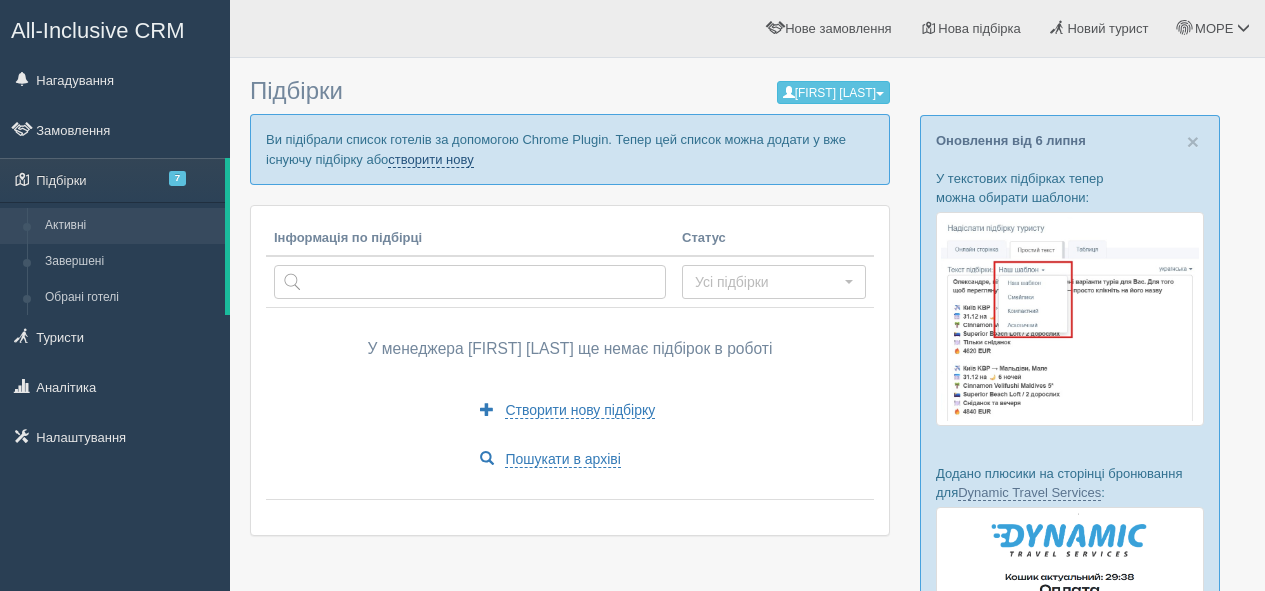 click on "створити нову" at bounding box center [430, 160] 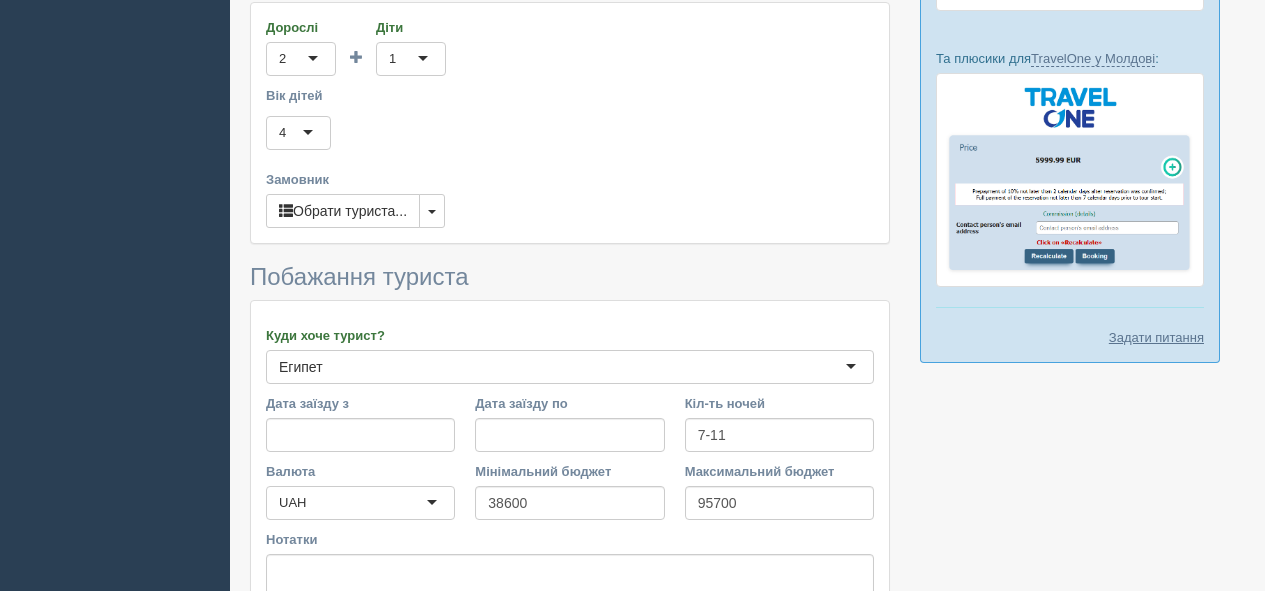 scroll, scrollTop: 921, scrollLeft: 0, axis: vertical 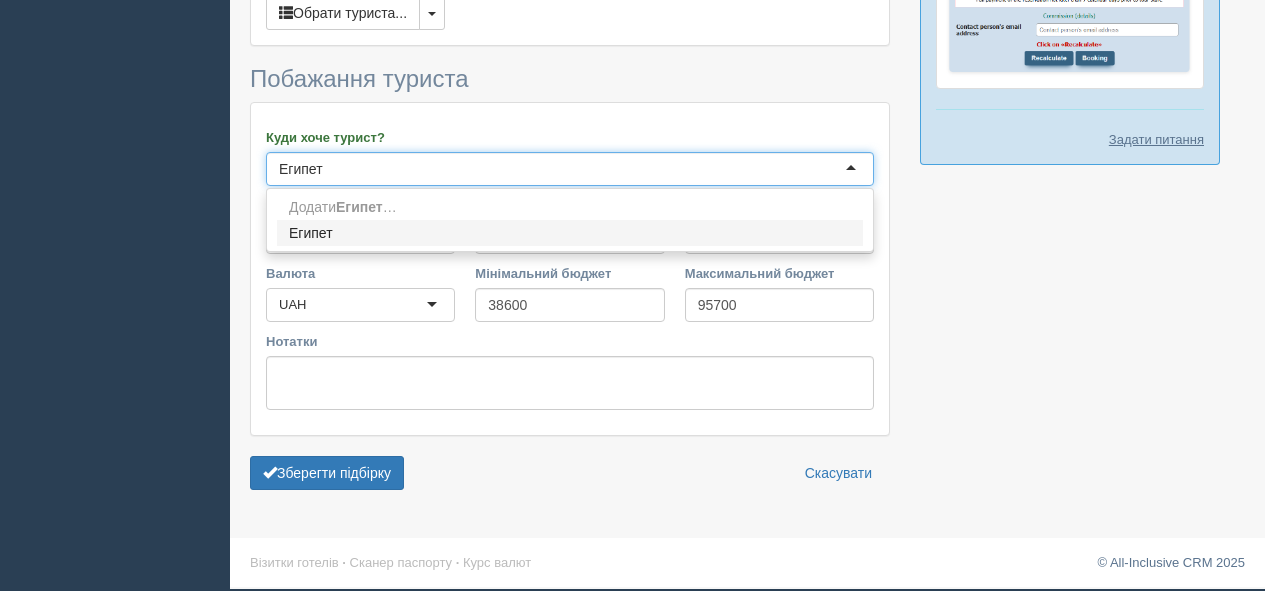 click on "Египет" at bounding box center [570, 169] 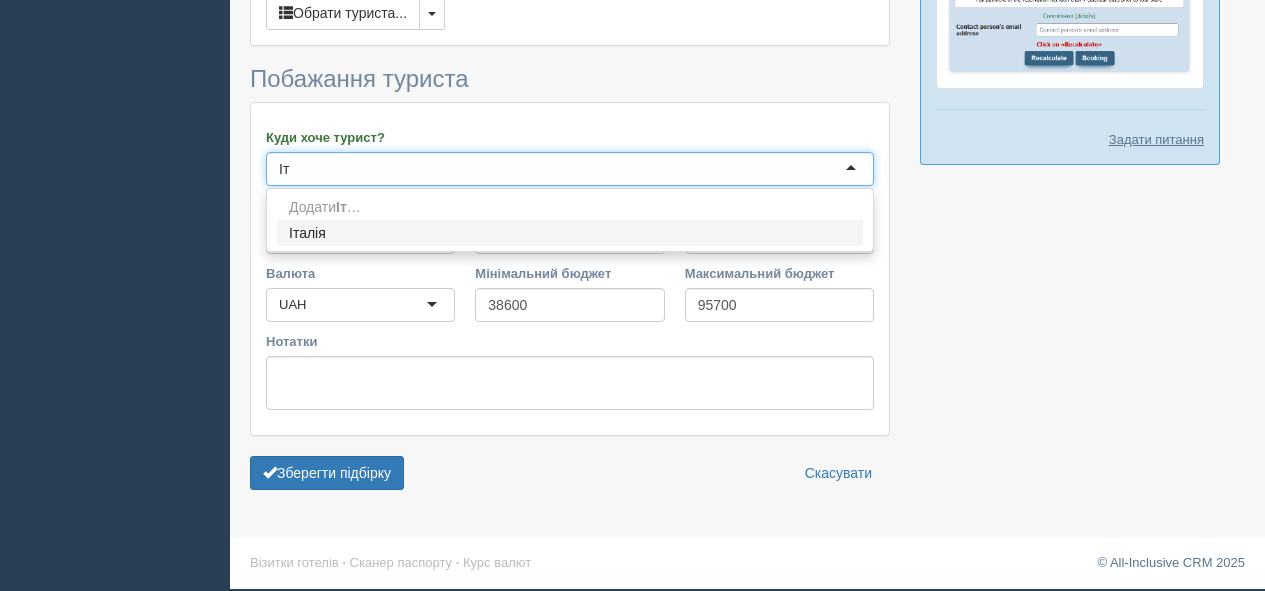 scroll, scrollTop: 0, scrollLeft: 0, axis: both 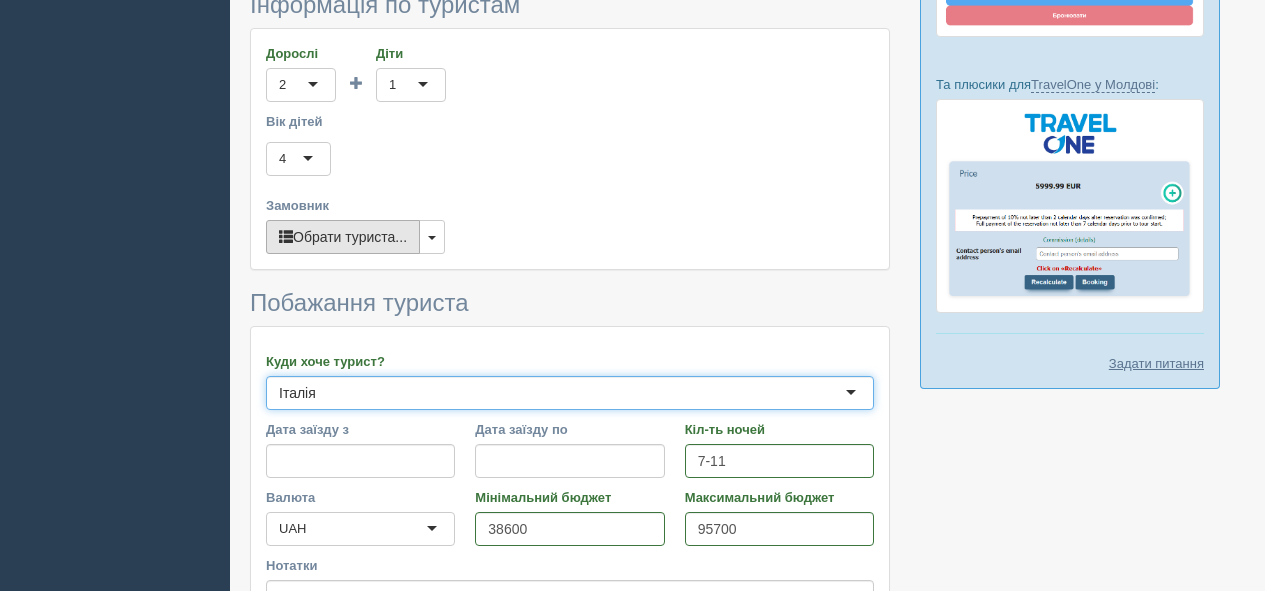 type 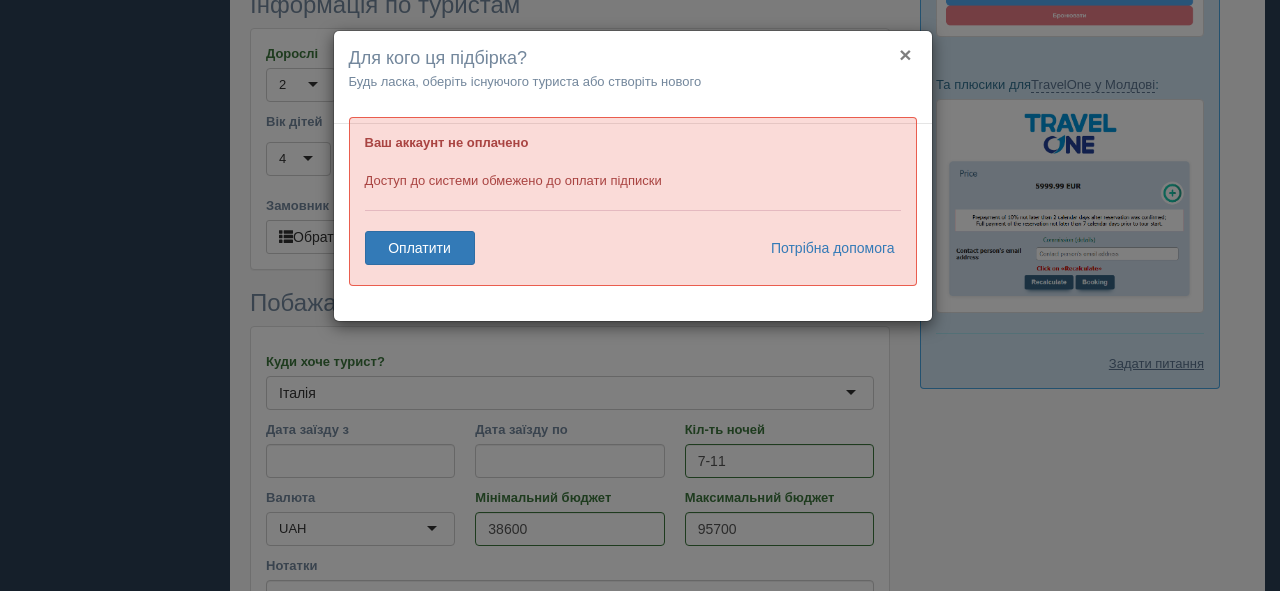click on "×" at bounding box center [905, 54] 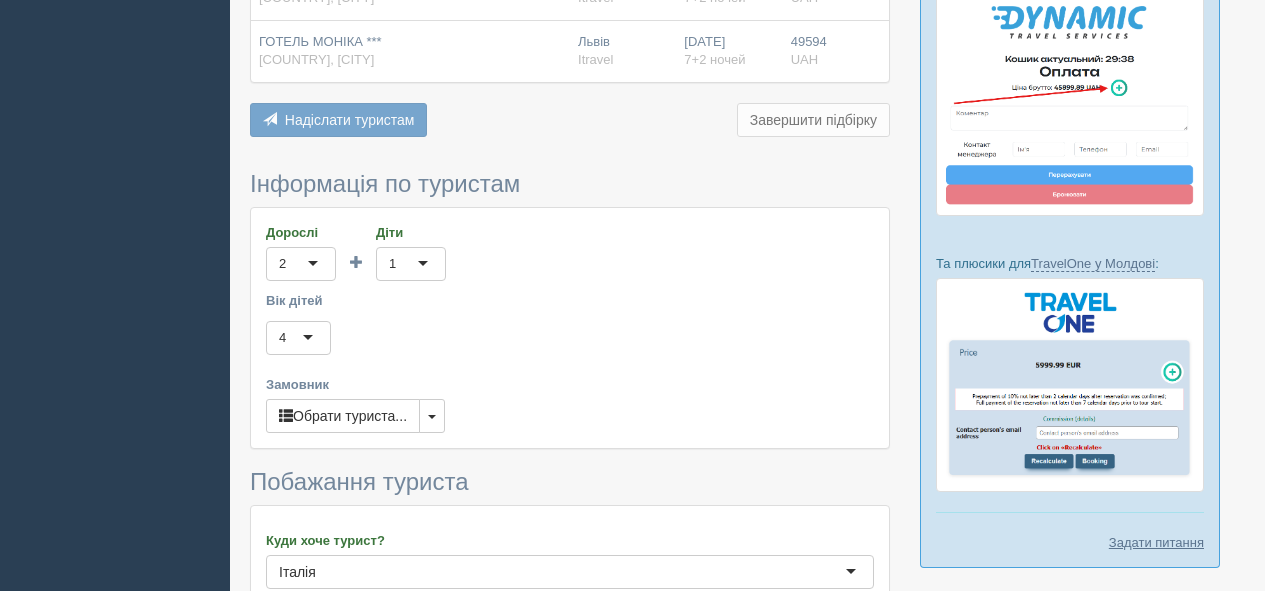scroll, scrollTop: 0, scrollLeft: 0, axis: both 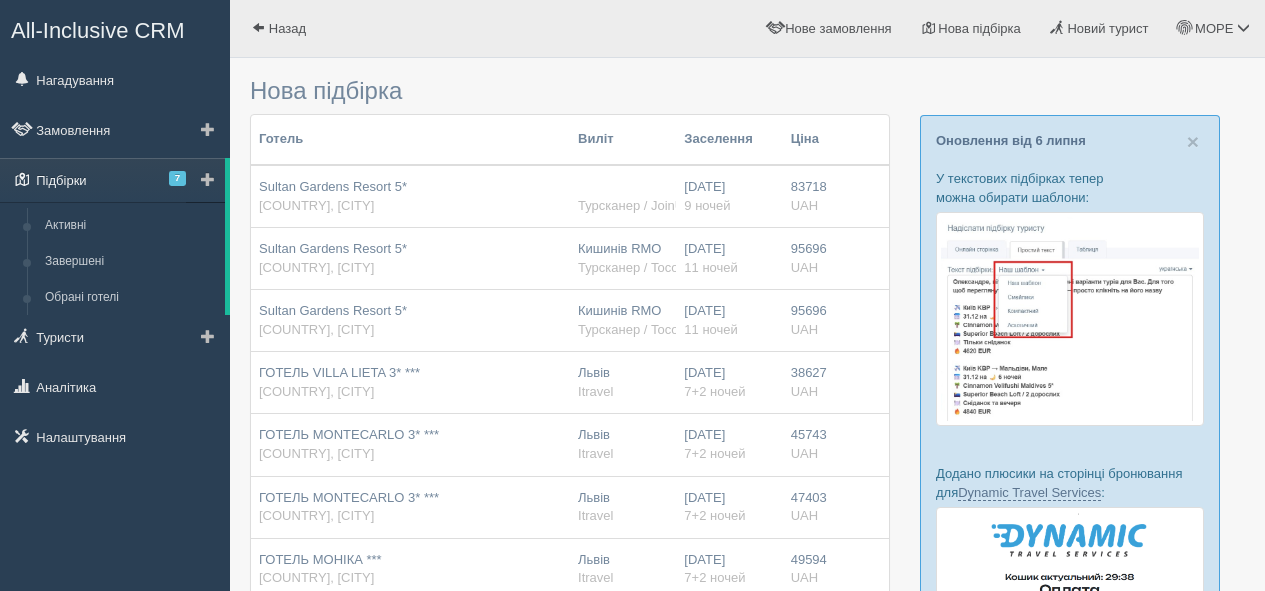 click on "7" at bounding box center [177, 178] 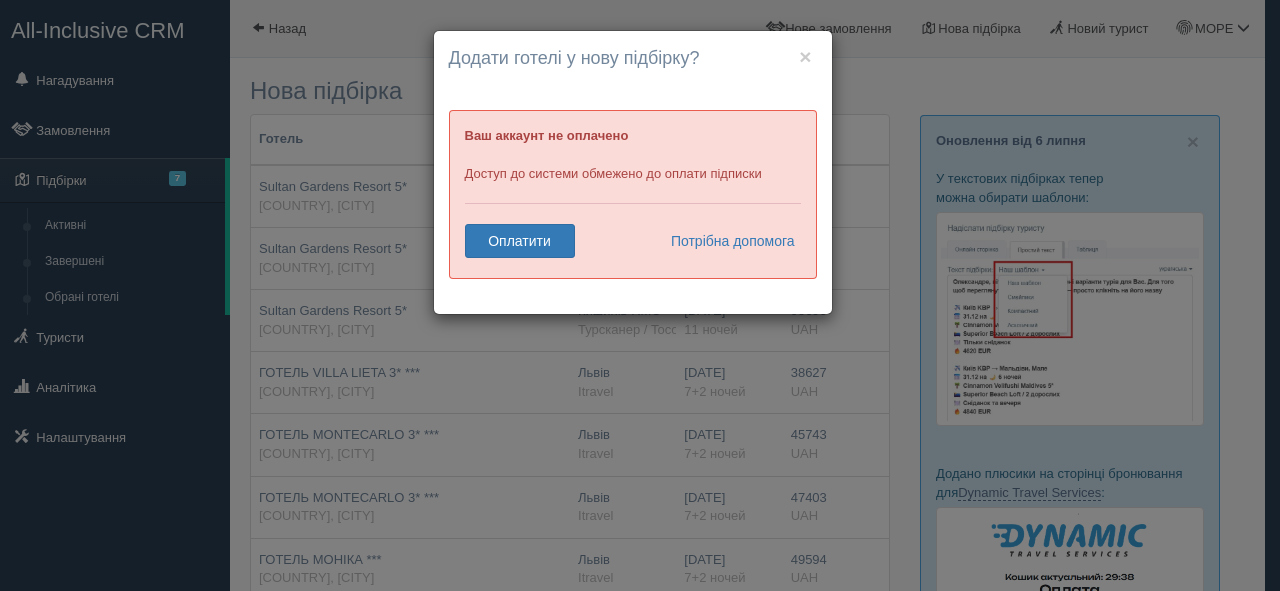 click on "×
Почати нову підбірку?
Додати готелі у нову підбірку?
Ваш аккаунт не оплачено
Доступ до системи обмежено до оплати підписки
Оплатити
Потрібна допомога" at bounding box center [640, 295] 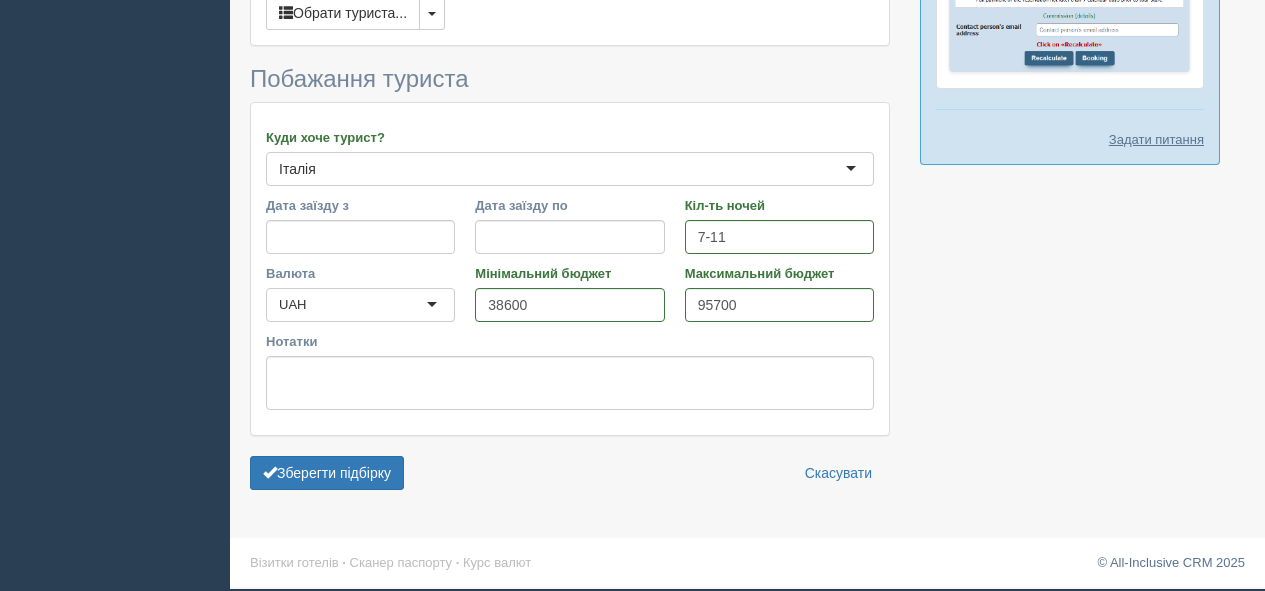 scroll, scrollTop: 0, scrollLeft: 0, axis: both 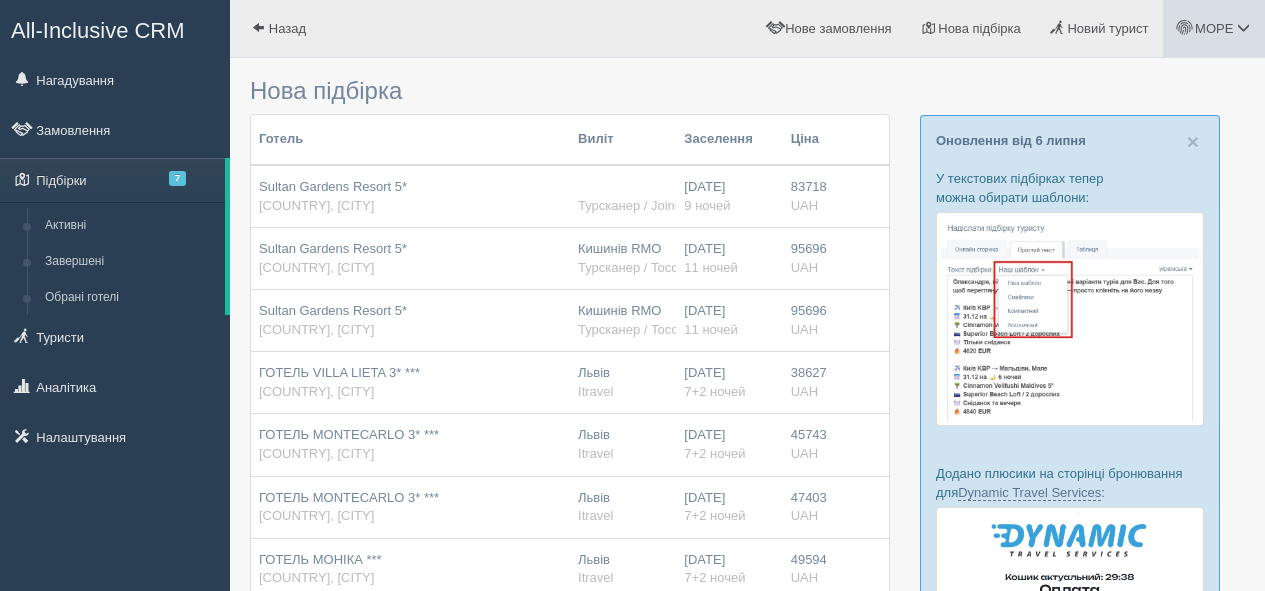 click on "МОРЕ" at bounding box center (1214, 28) 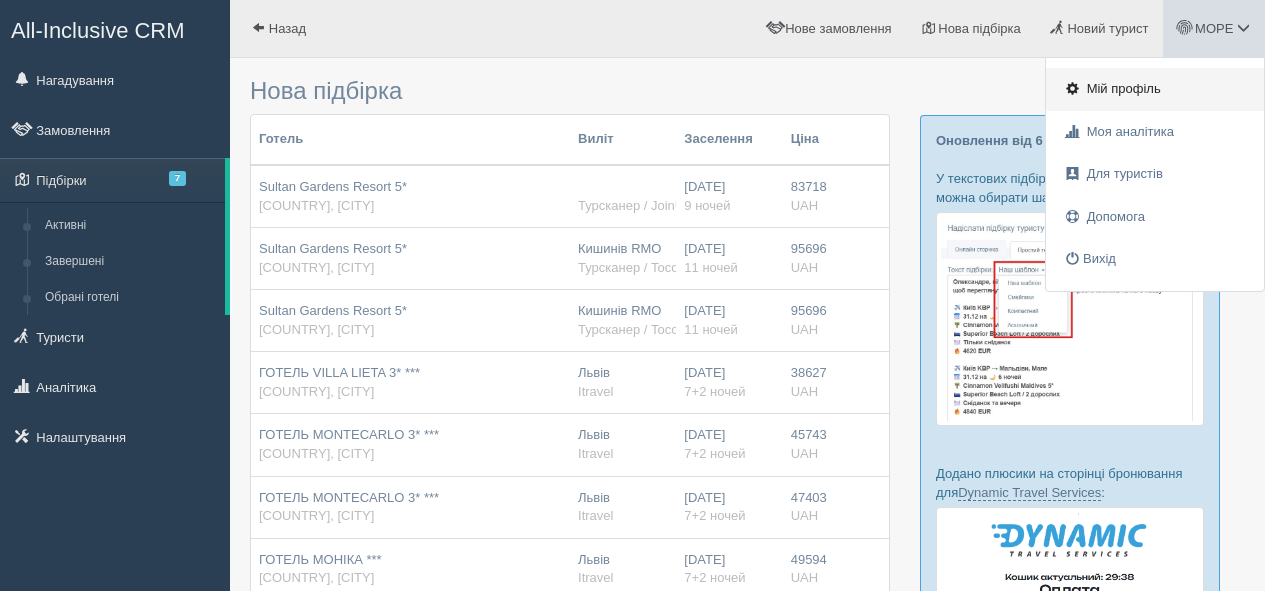 click on "Мій профіль" at bounding box center [1124, 88] 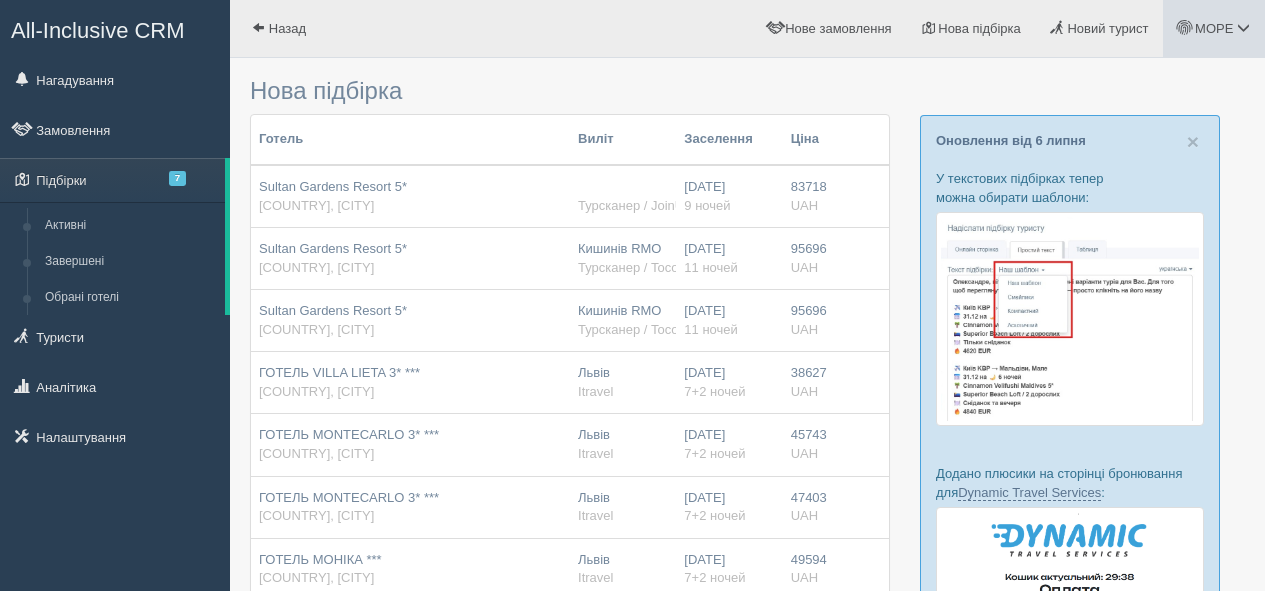 click at bounding box center (1243, 27) 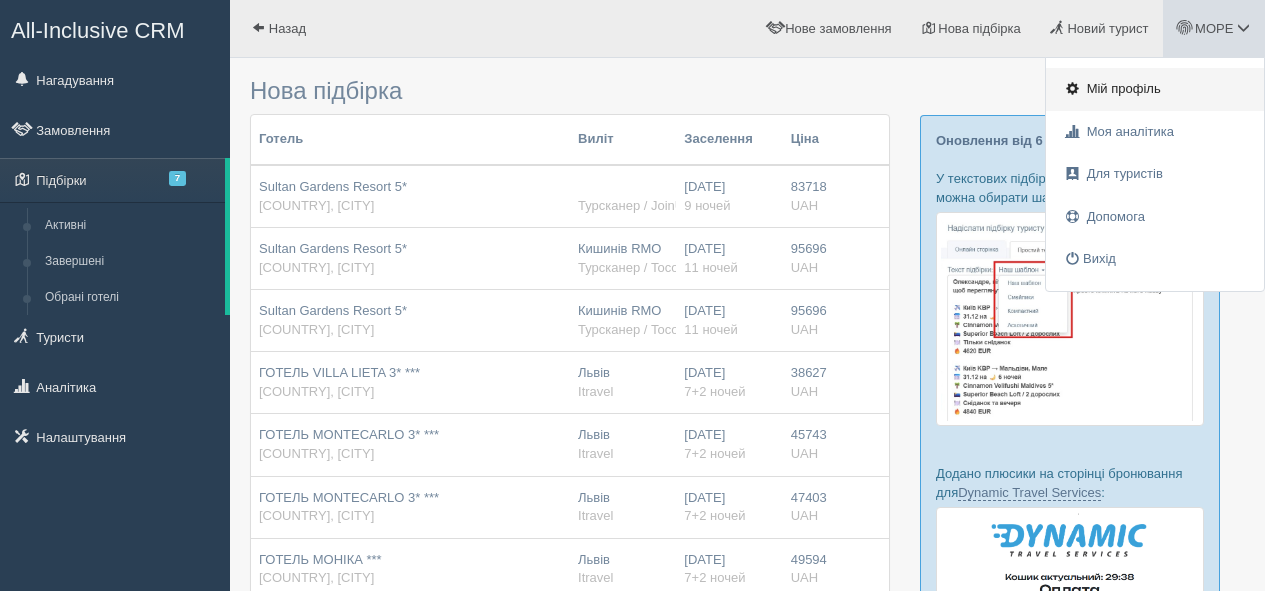 click on "Мій профіль" at bounding box center [1124, 88] 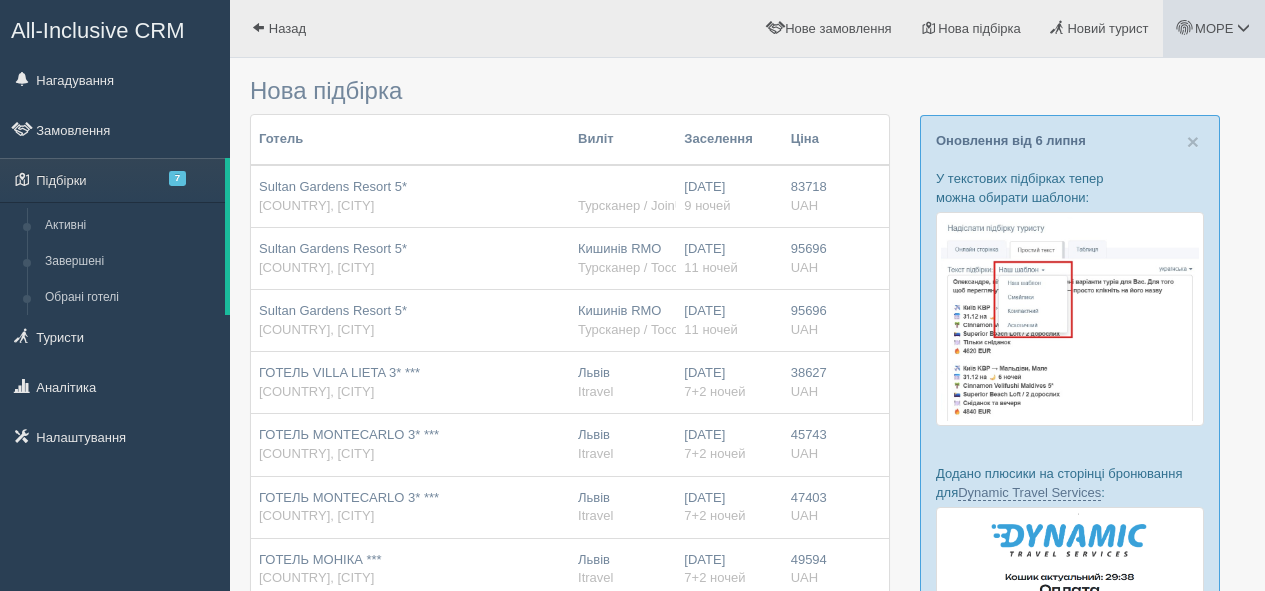 click on "МОРЕ" at bounding box center [1214, 28] 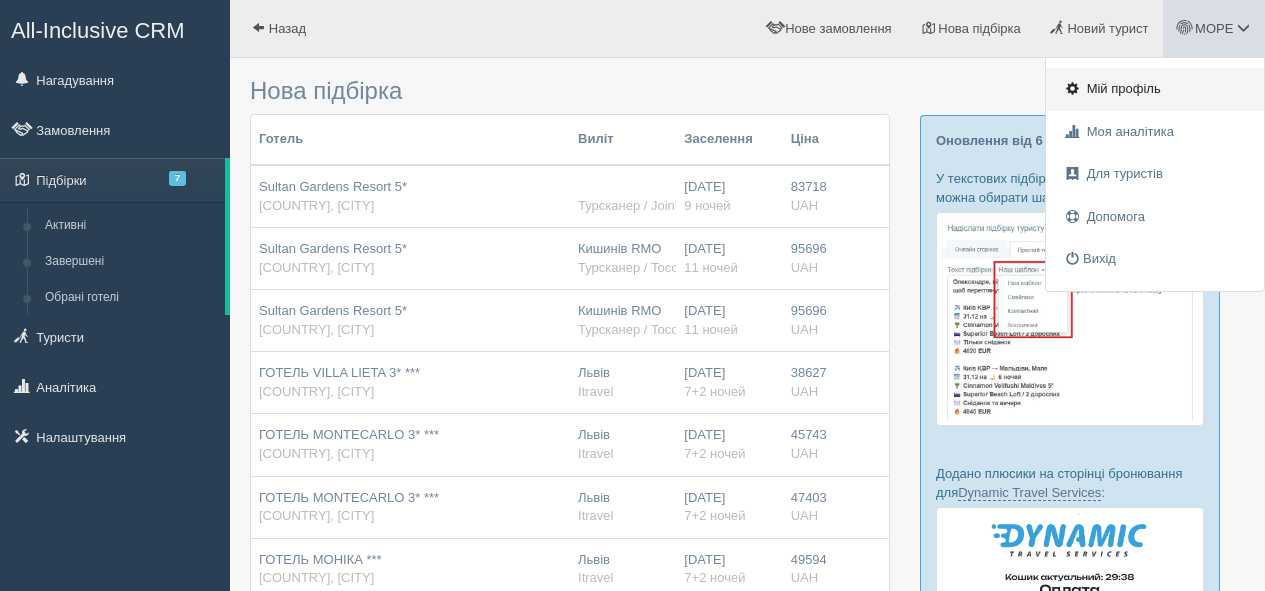 click on "Мій профіль" at bounding box center (1124, 88) 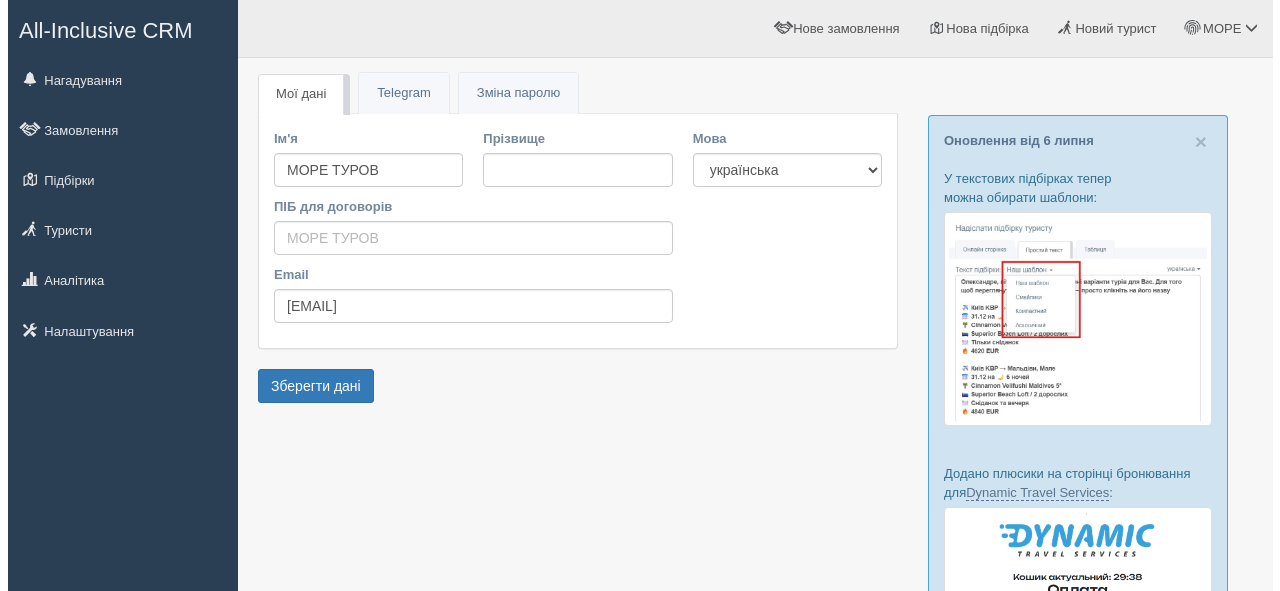 scroll, scrollTop: 0, scrollLeft: 0, axis: both 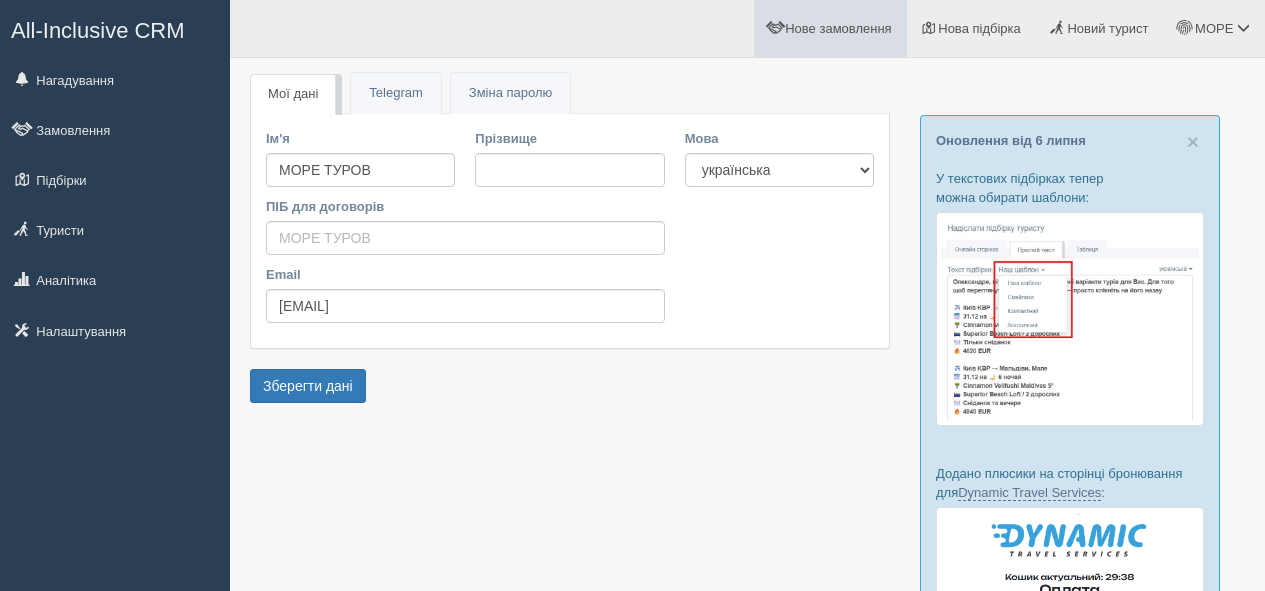 click on "Нове замовлення" at bounding box center [838, 28] 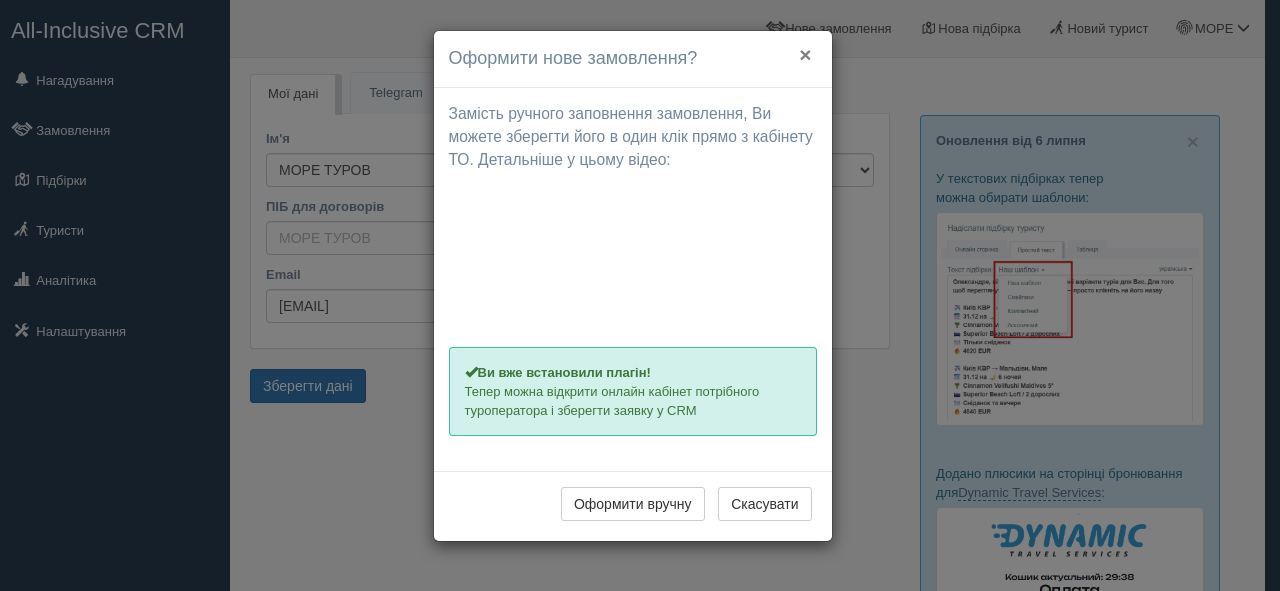 click on "×" at bounding box center [805, 54] 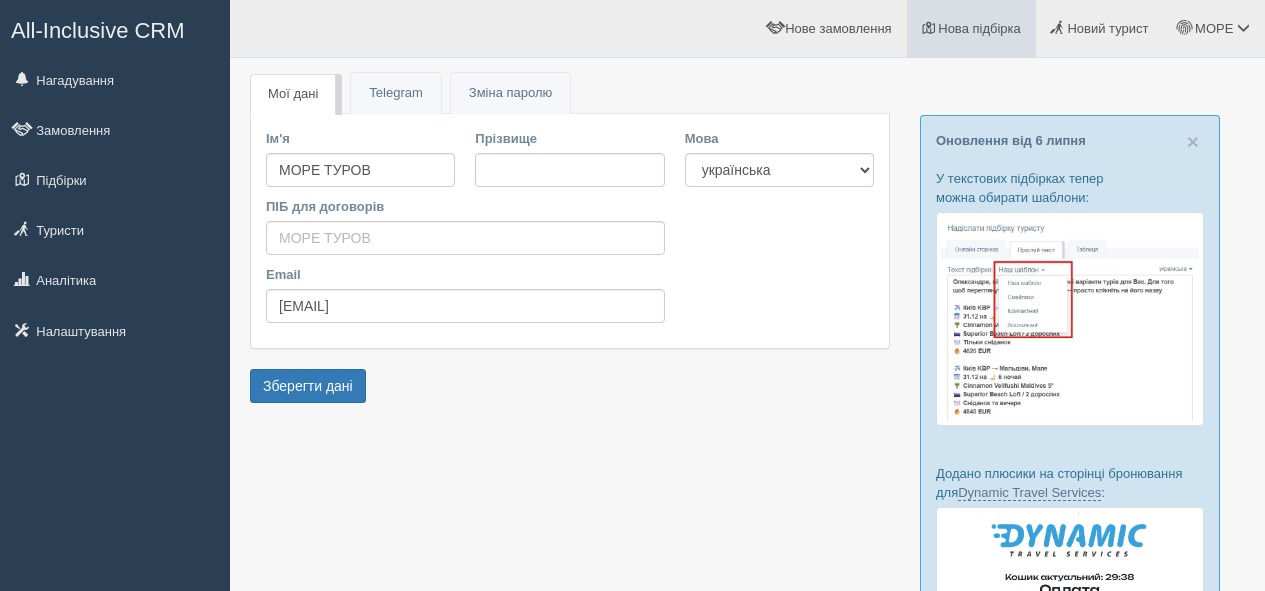 click on "Нова підбірка" at bounding box center (979, 28) 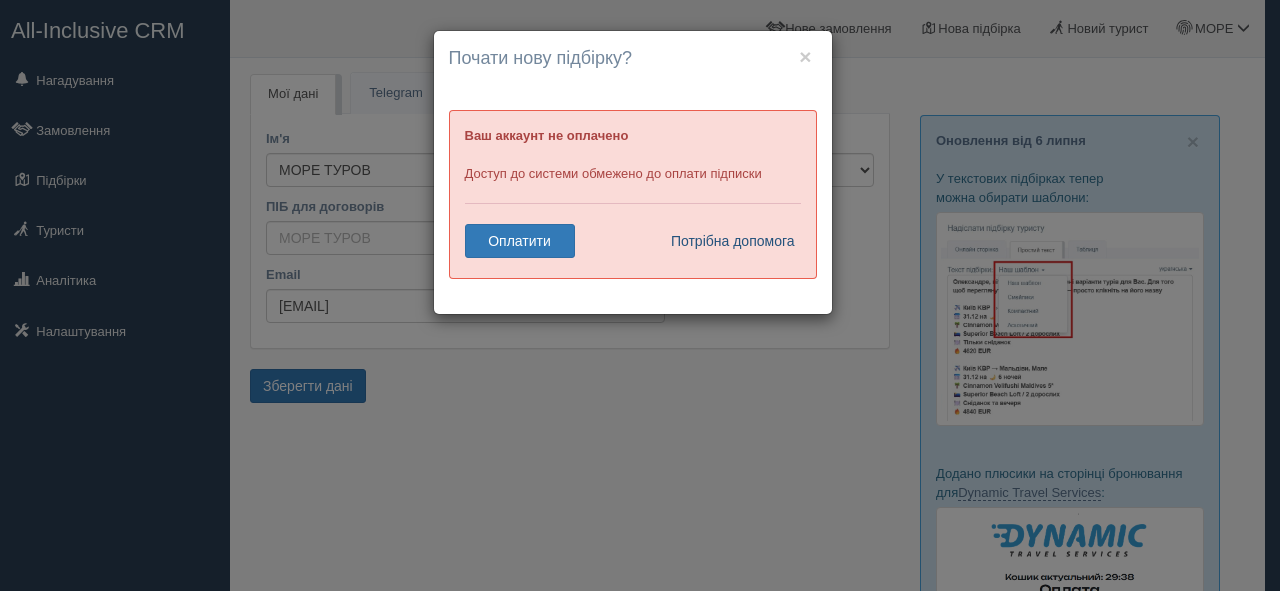 click on "Потрібна допомога" at bounding box center (727, 241) 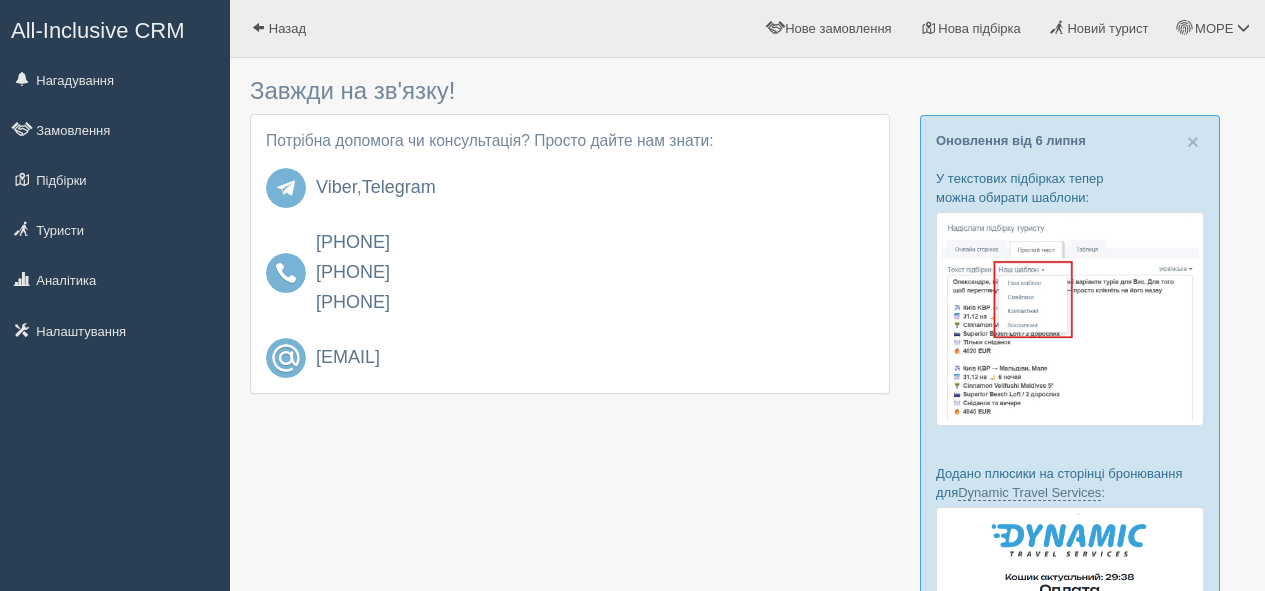 scroll, scrollTop: 0, scrollLeft: 0, axis: both 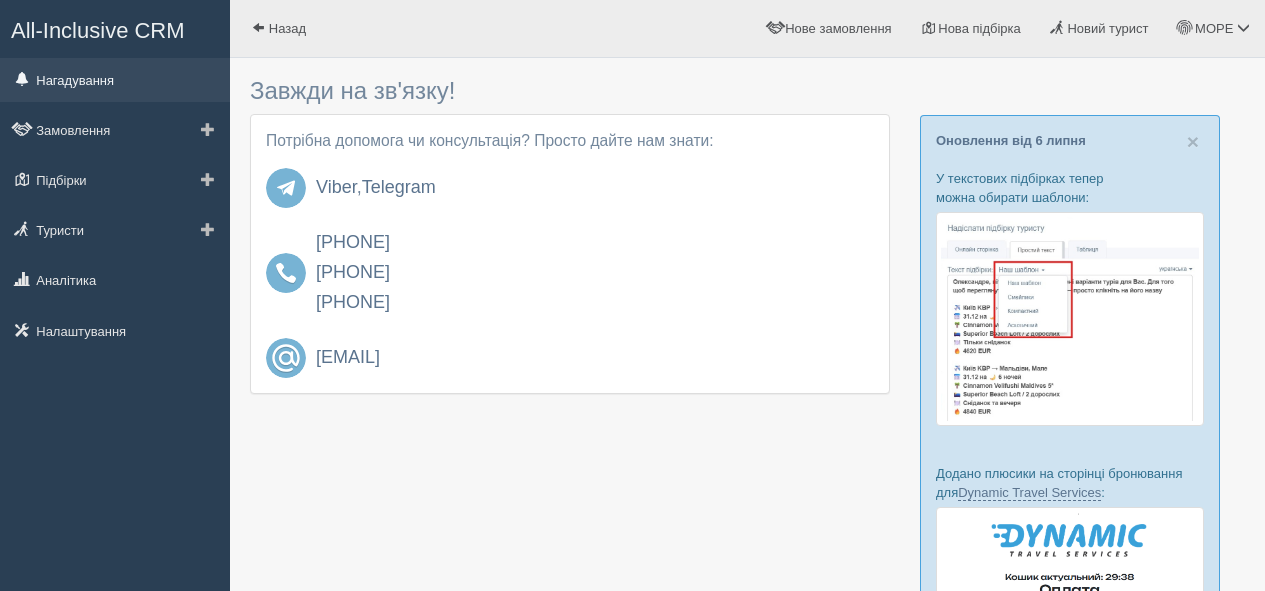 click on "Нагадування" at bounding box center [115, 80] 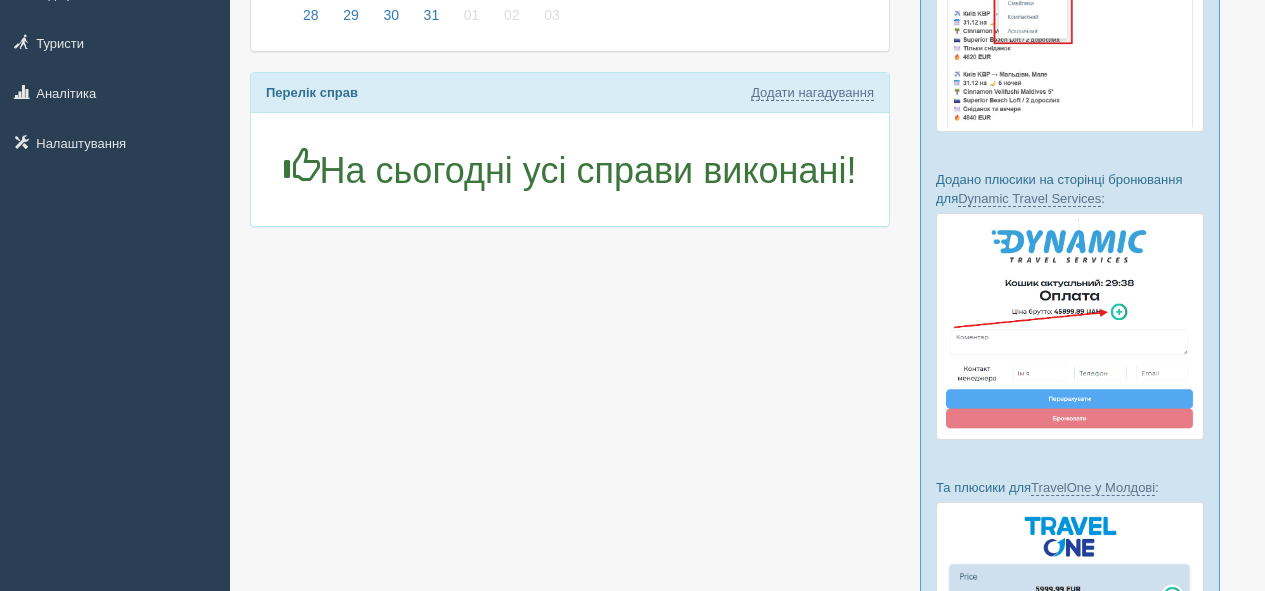 scroll, scrollTop: 0, scrollLeft: 0, axis: both 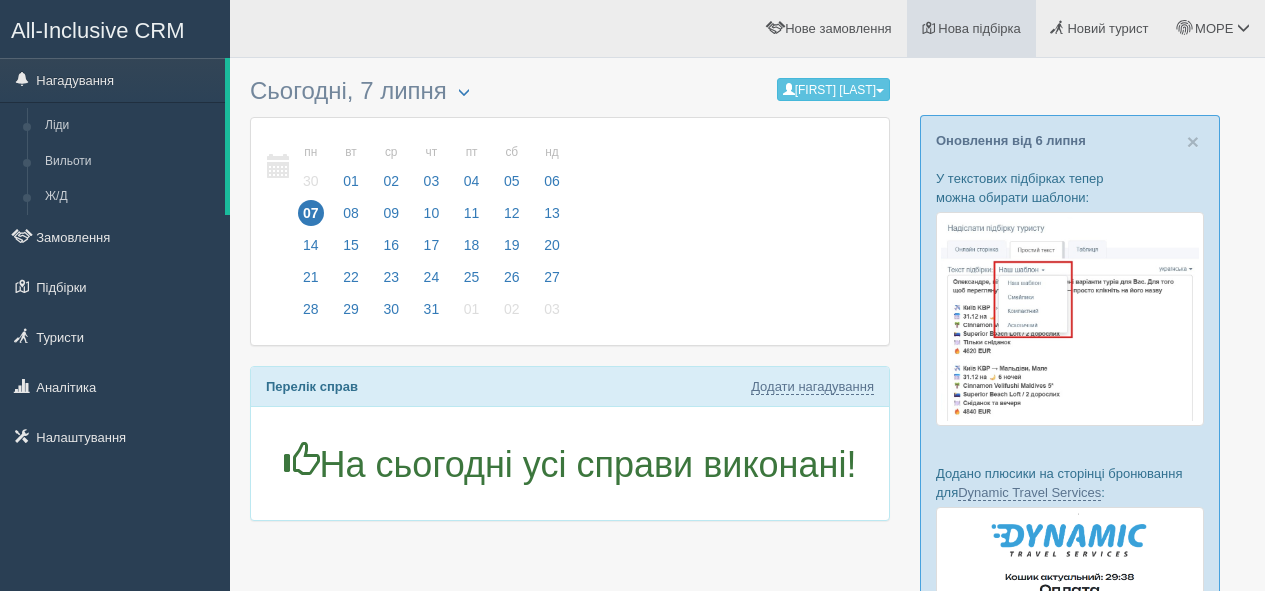 click on "Нова підбірка" at bounding box center [971, 28] 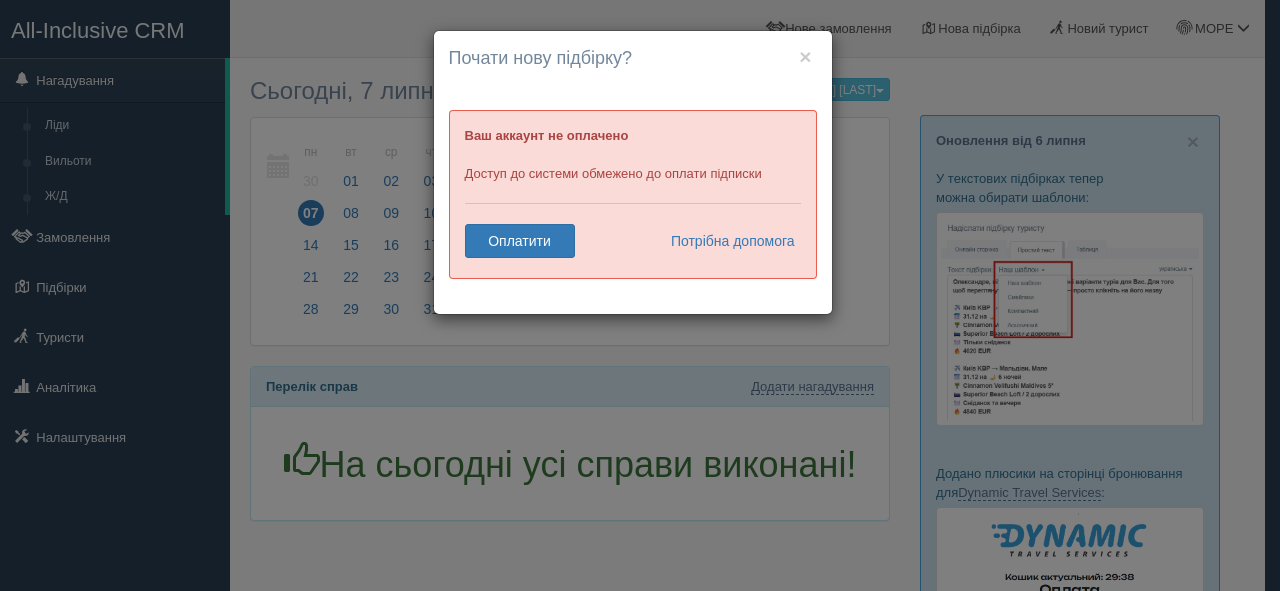 click on "×
Почати нову підбірку?
Додати готелі у нову підбірку?
Ваш аккаунт не оплачено
Доступ до системи обмежено до оплати підписки
Оплатити
Потрібна допомога" at bounding box center (640, 295) 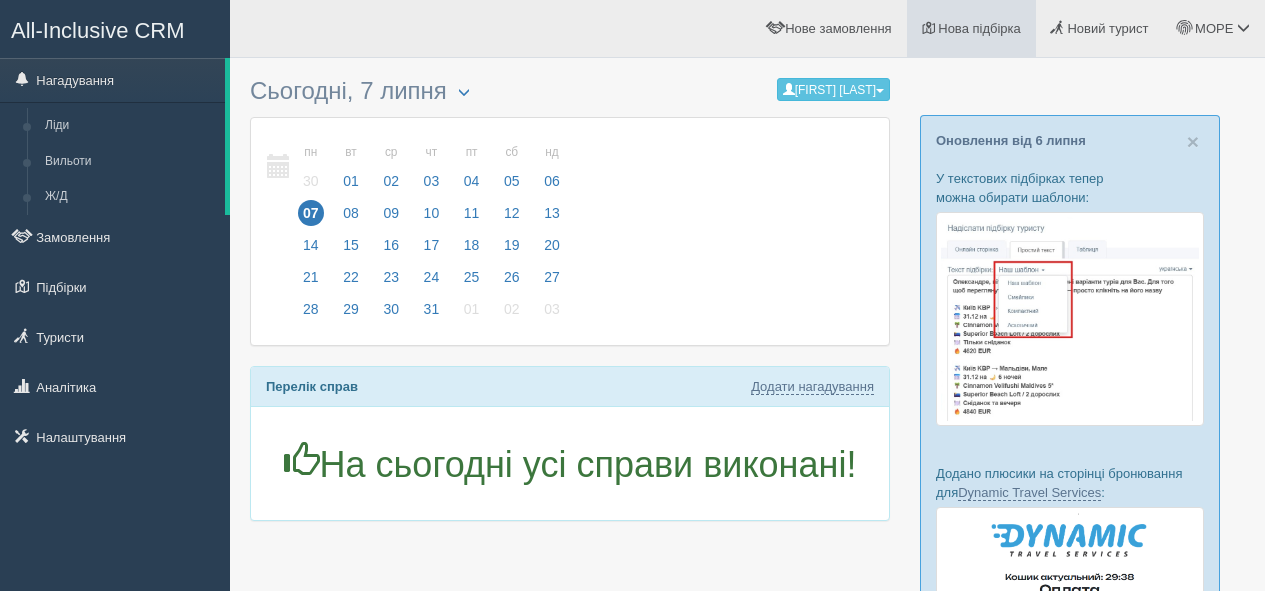click on "Нова підбірка" at bounding box center [971, 28] 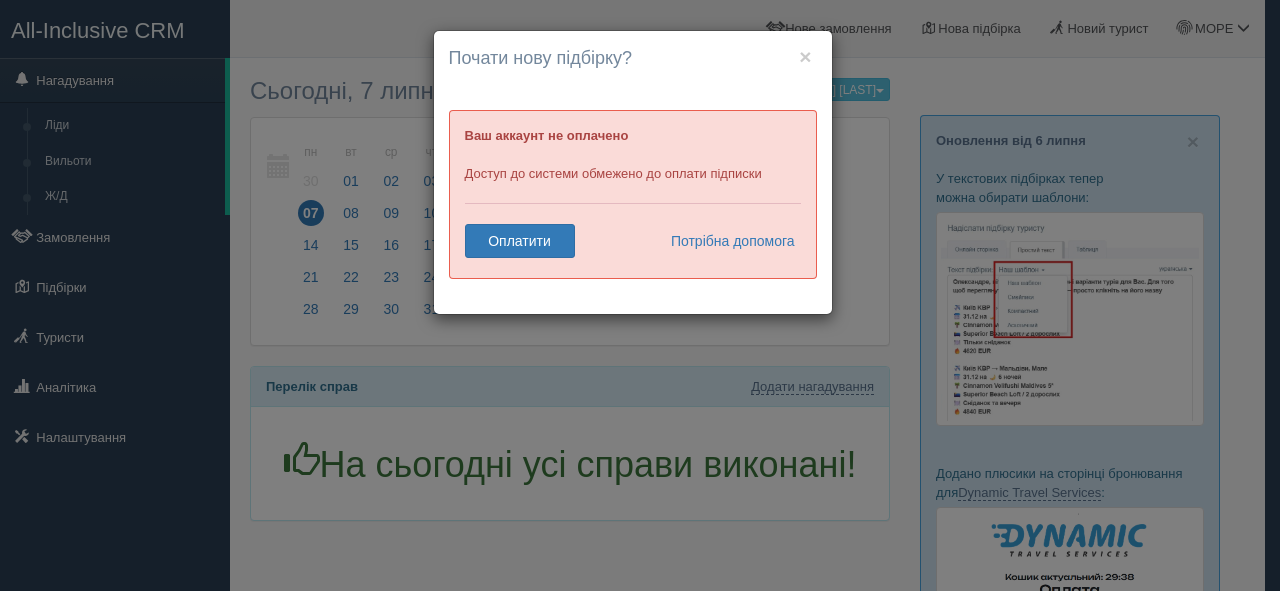 click on "×
Почати нову підбірку?
Додати готелі у нову підбірку?
Ваш аккаунт не оплачено
Доступ до системи обмежено до оплати підписки
Оплатити
Потрібна допомога" at bounding box center [640, 295] 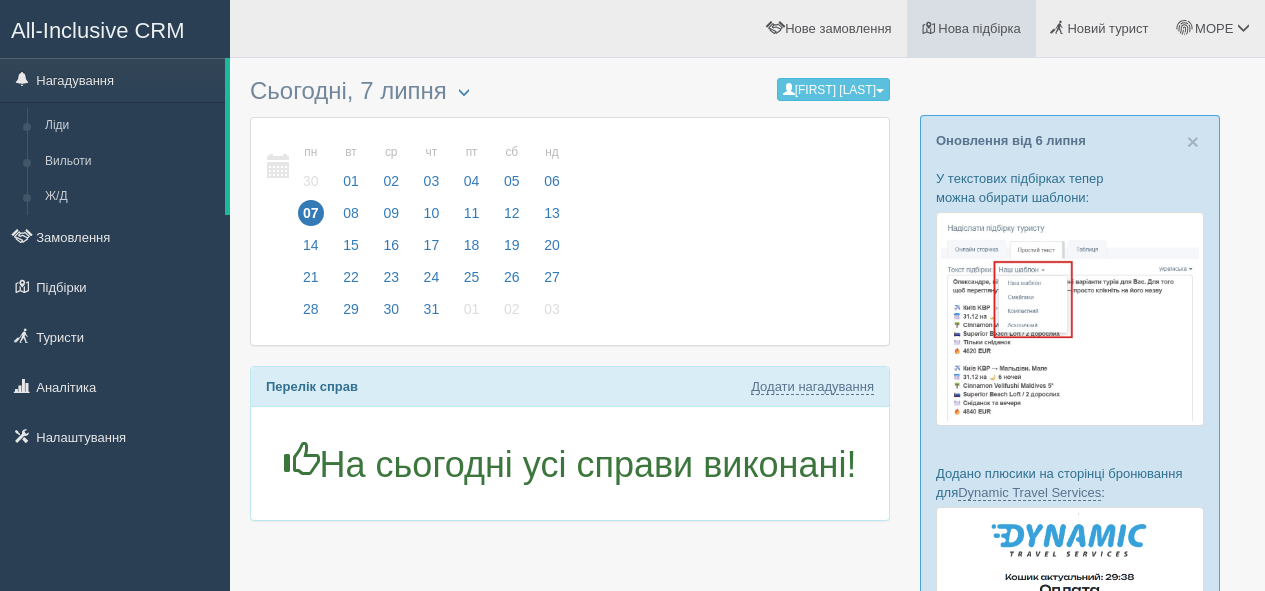 click on "Нова підбірка" at bounding box center (971, 28) 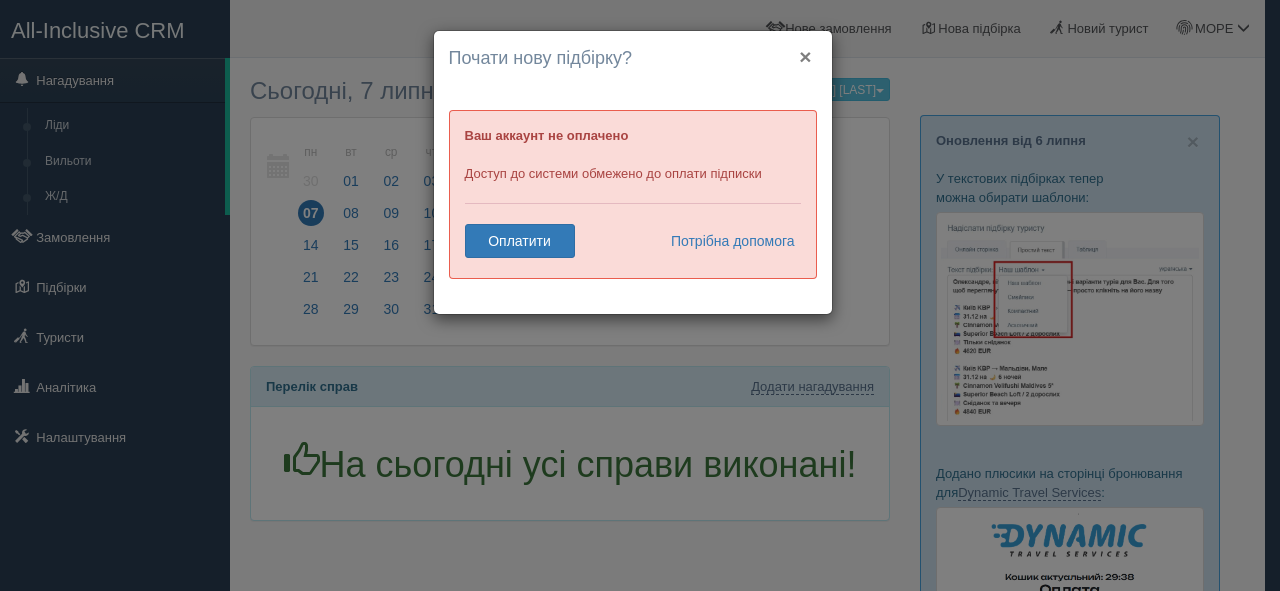 click on "×" at bounding box center (805, 56) 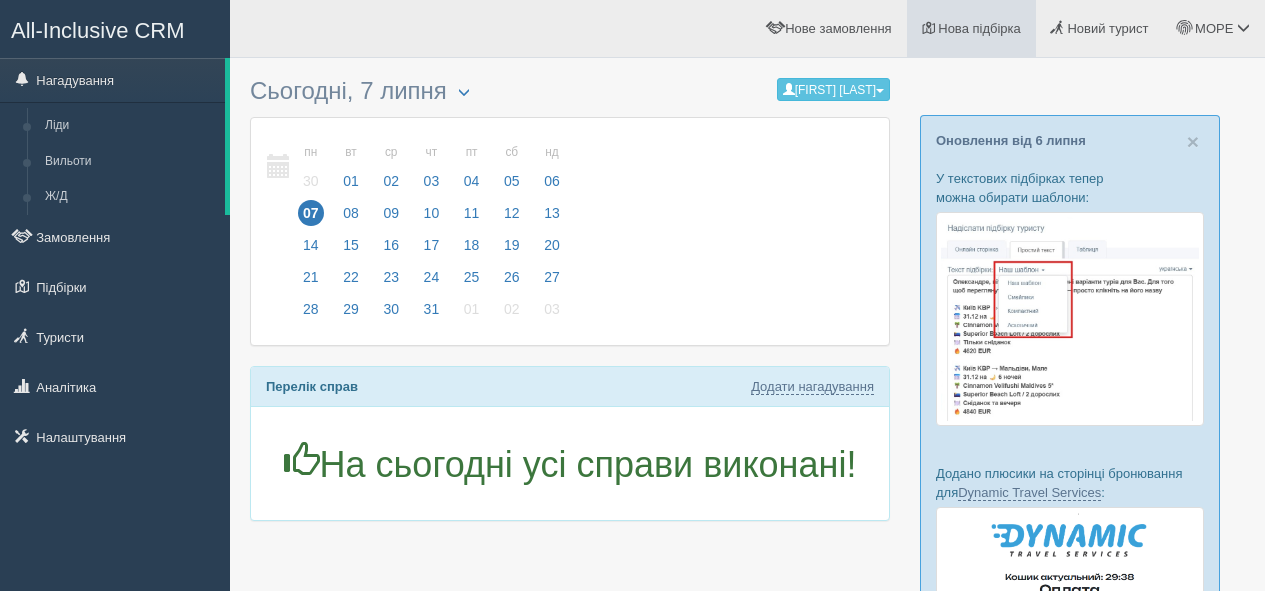 click on "Нова підбірка" at bounding box center [979, 28] 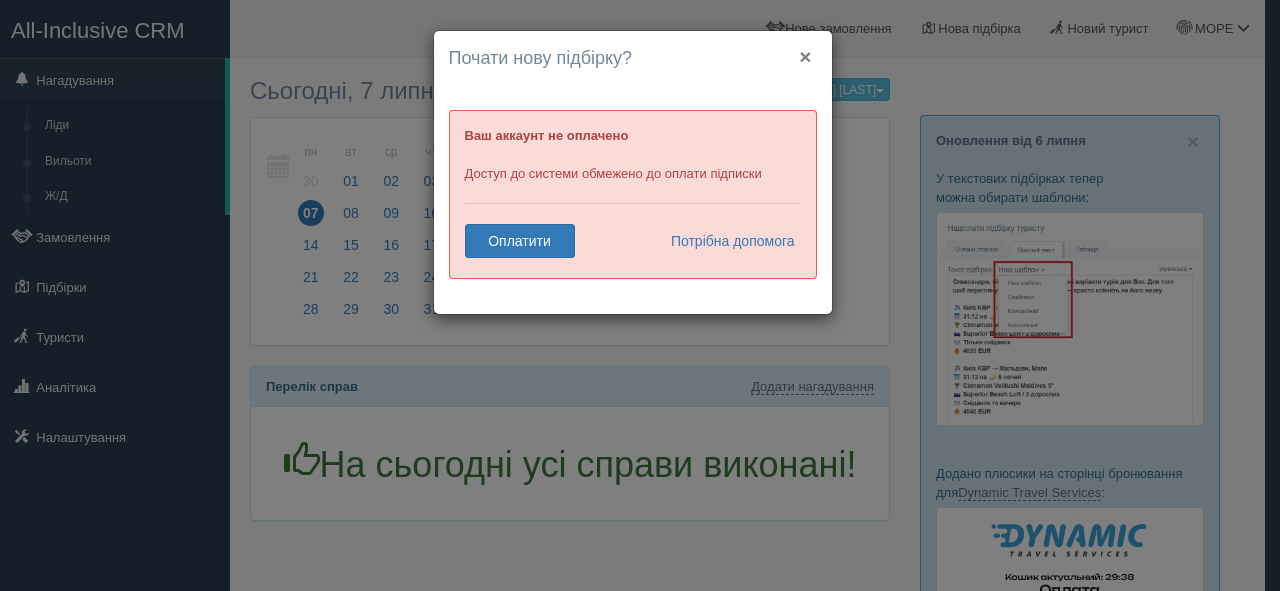 click on "×" at bounding box center (805, 56) 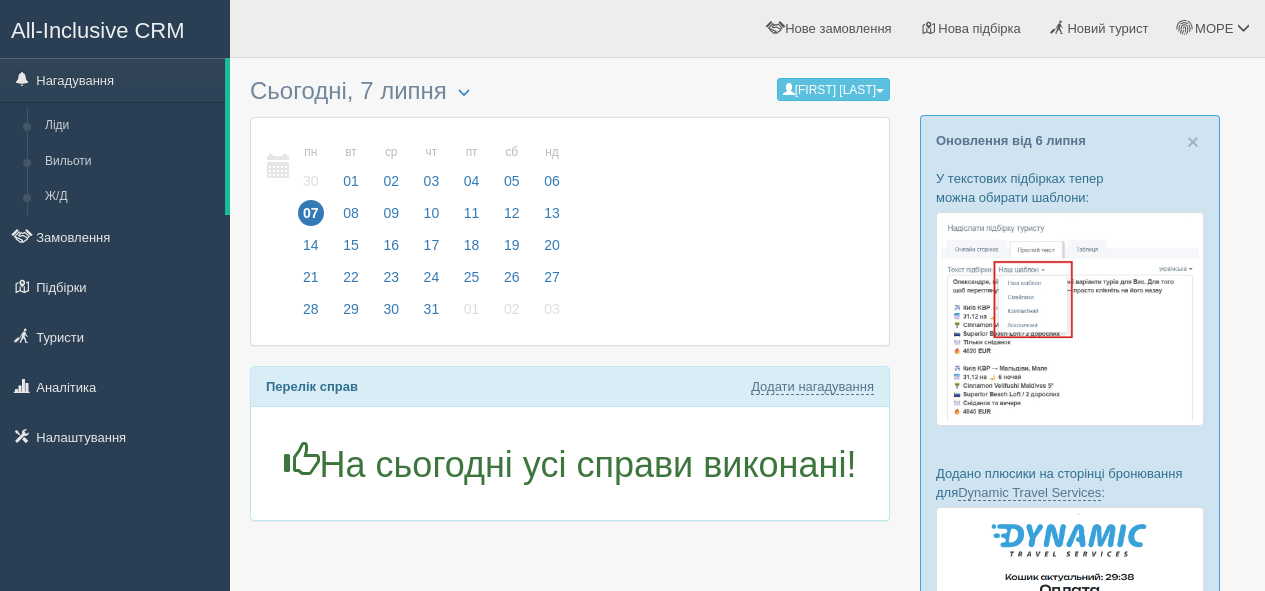 scroll, scrollTop: 0, scrollLeft: 0, axis: both 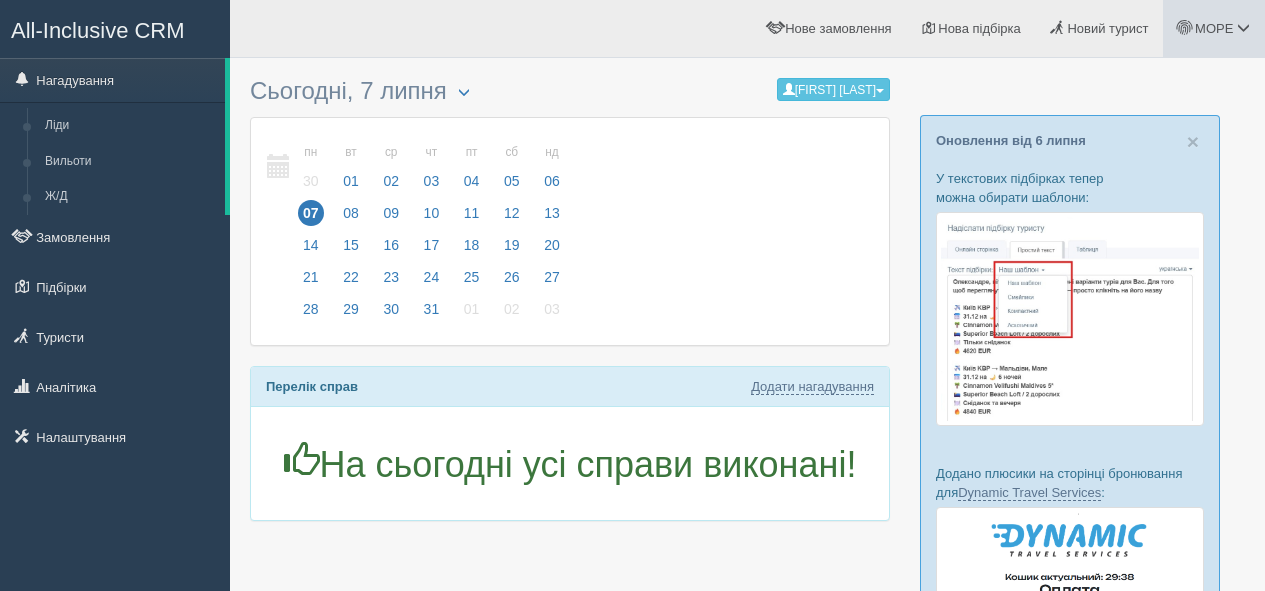 click on "МОРЕ" at bounding box center [1214, 28] 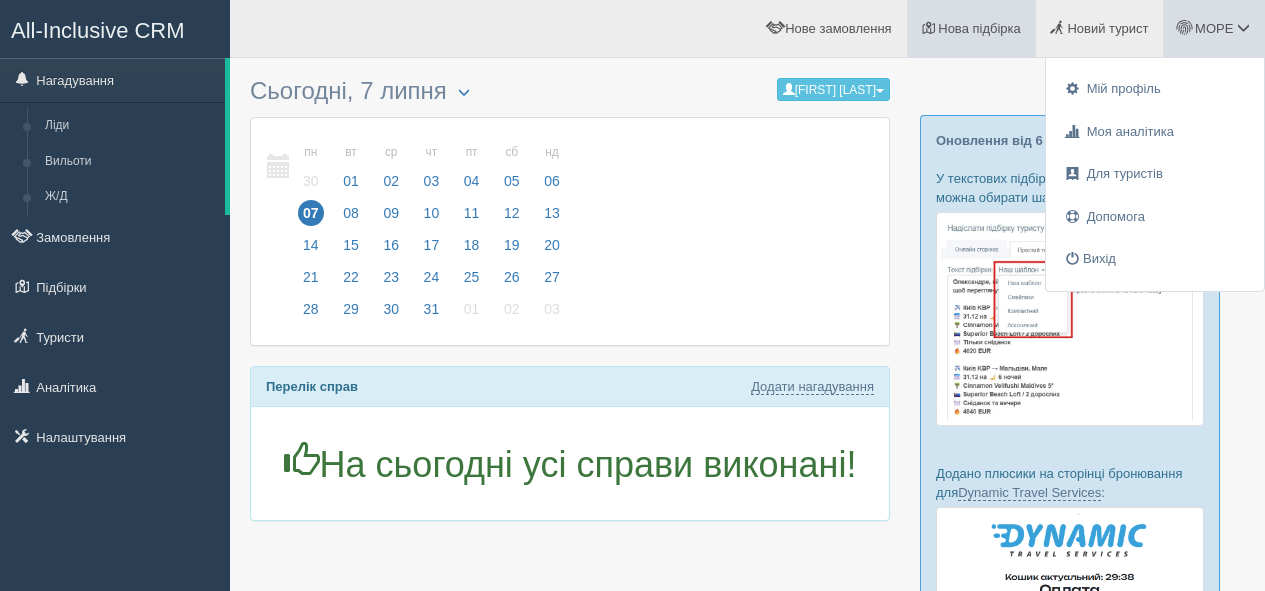click on "Нова підбірка" at bounding box center (979, 28) 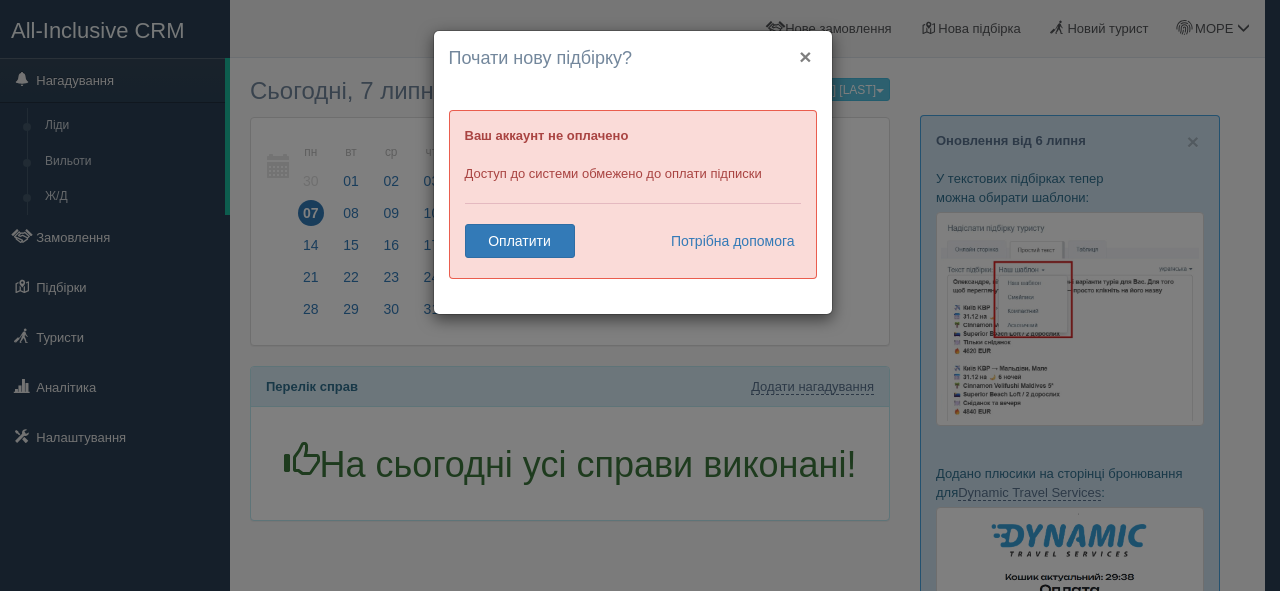 click on "×" at bounding box center [805, 56] 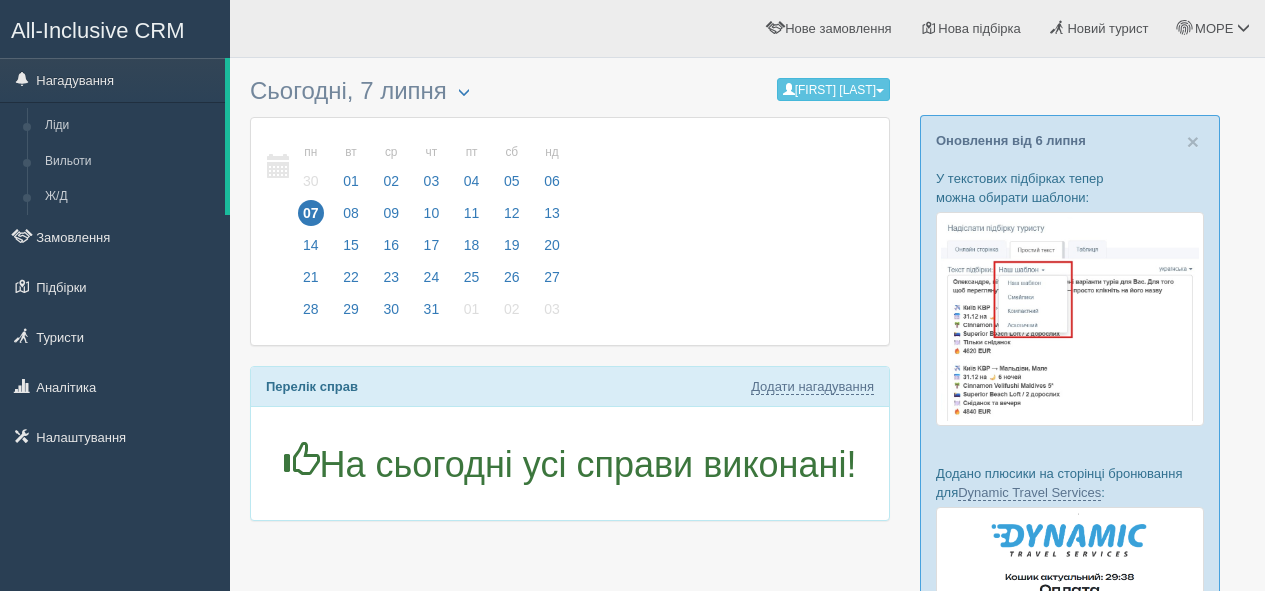 scroll, scrollTop: 0, scrollLeft: 0, axis: both 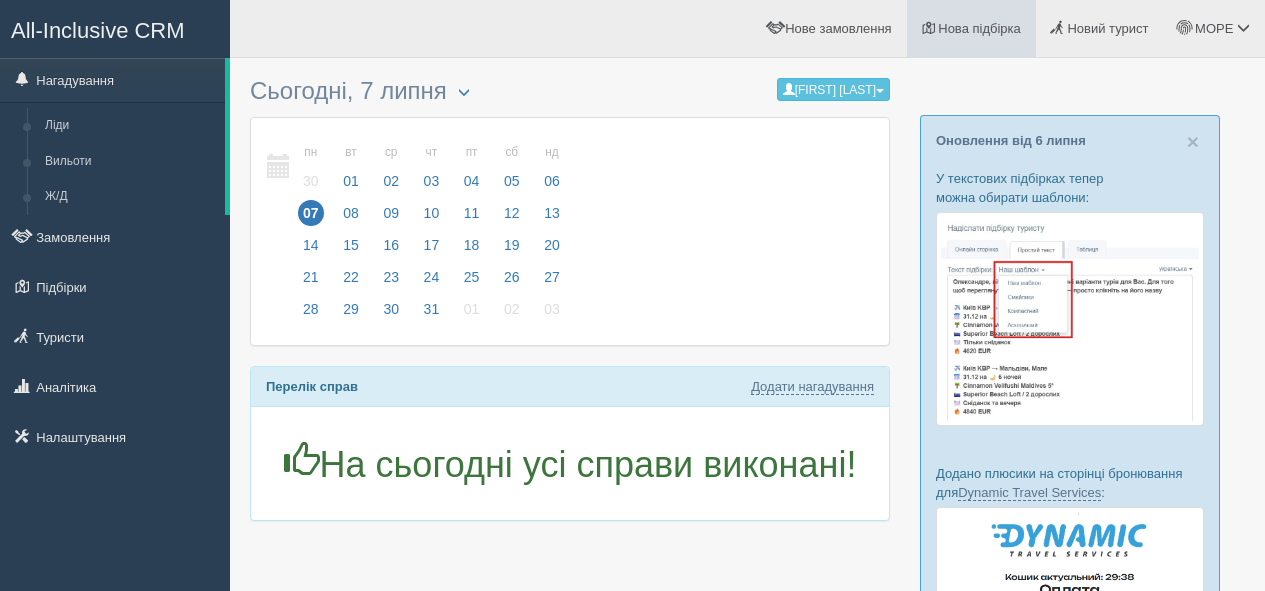 click on "Нова підбірка" at bounding box center [979, 28] 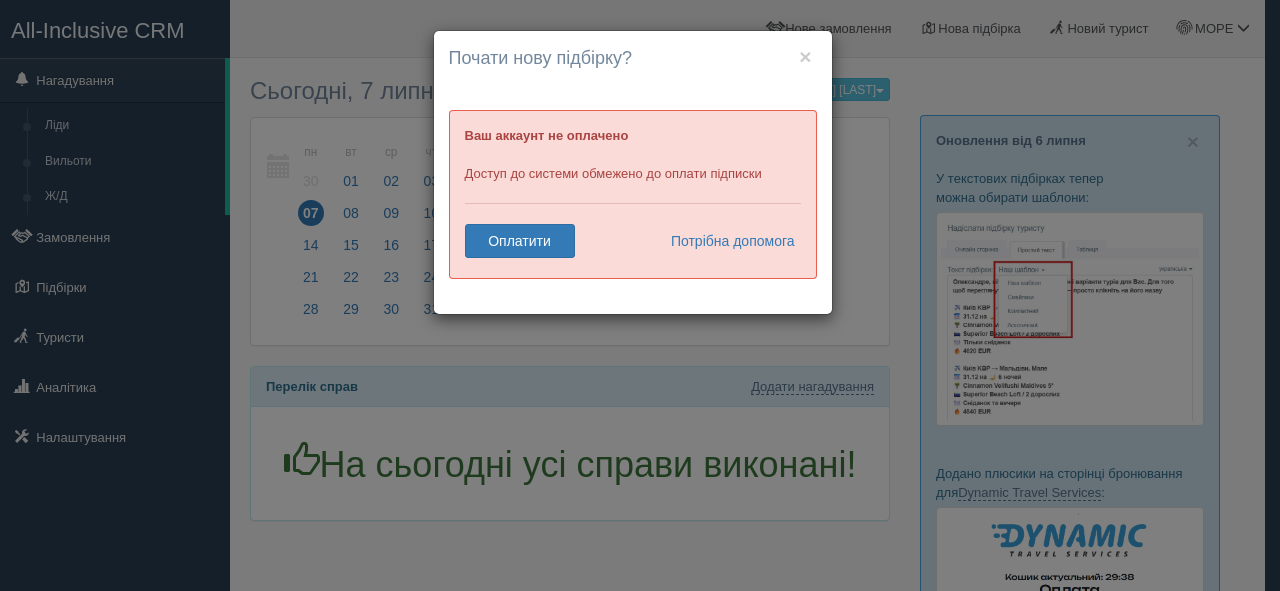 click on "×
Почати нову підбірку?
Додати готелі у нову підбірку?
Ваш аккаунт не оплачено
Доступ до системи обмежено до оплати підписки
Оплатити
Потрібна допомога" at bounding box center [640, 295] 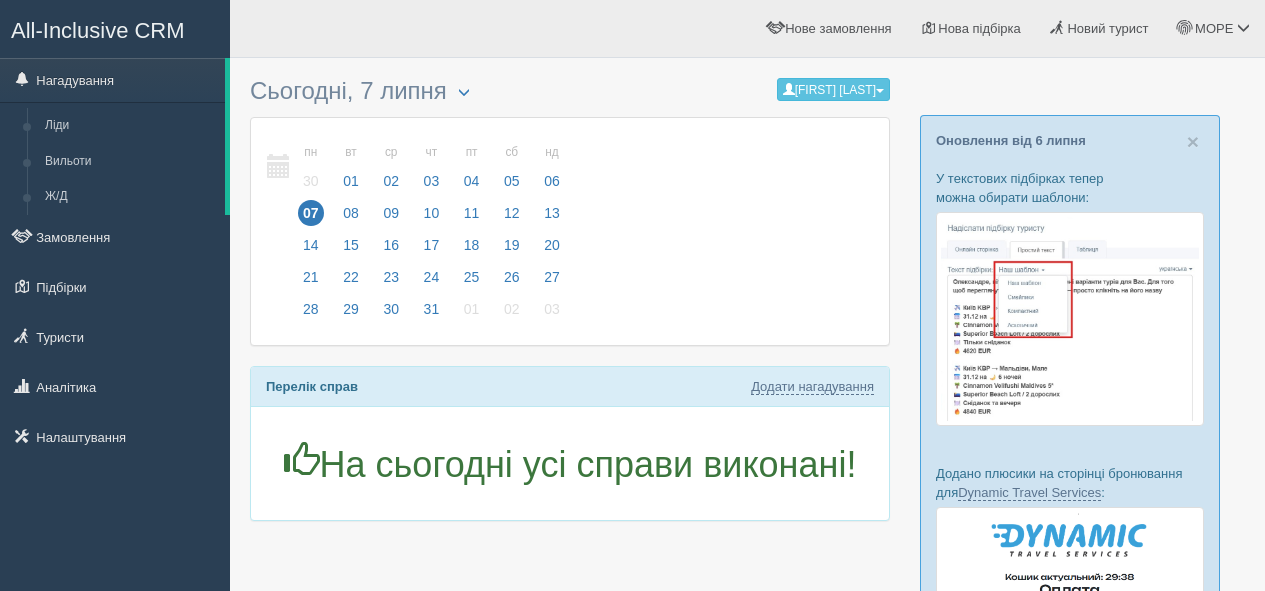 scroll, scrollTop: 0, scrollLeft: 0, axis: both 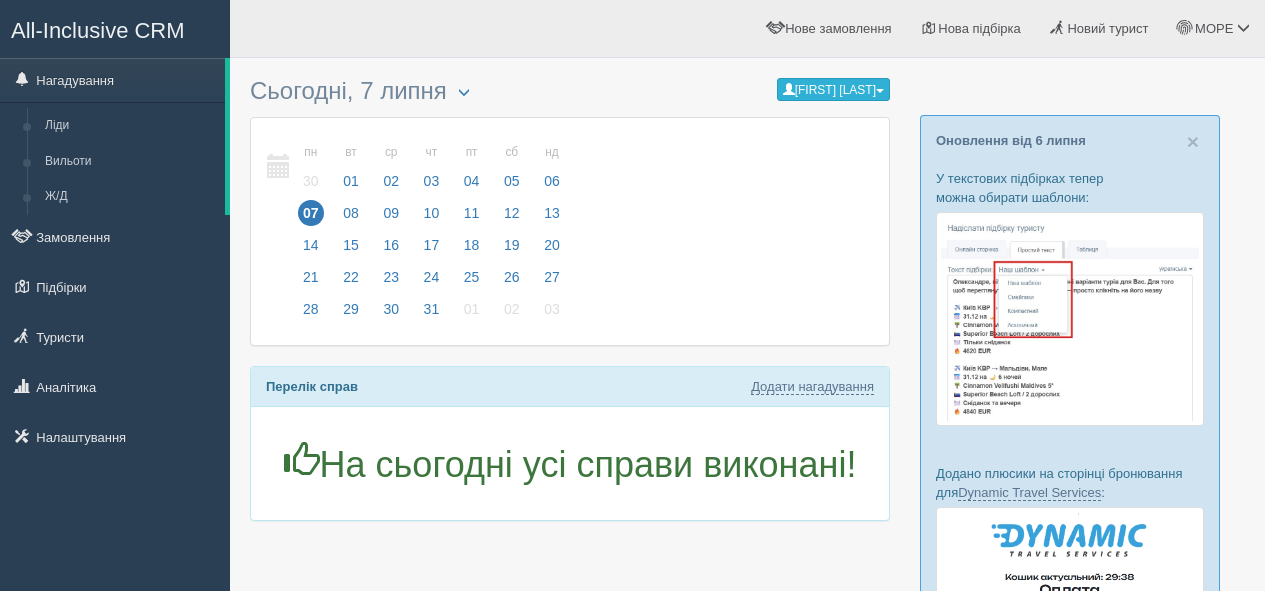 click on "[FIRST] [LAST]" at bounding box center (833, 89) 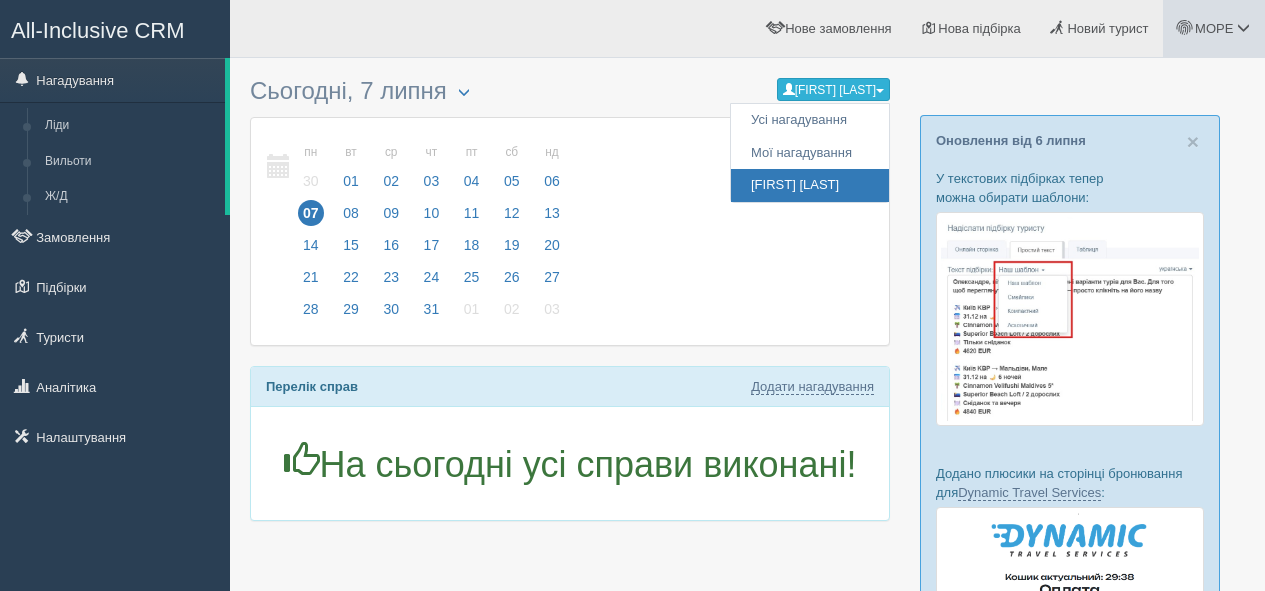 click on "МОРЕ" at bounding box center [1214, 28] 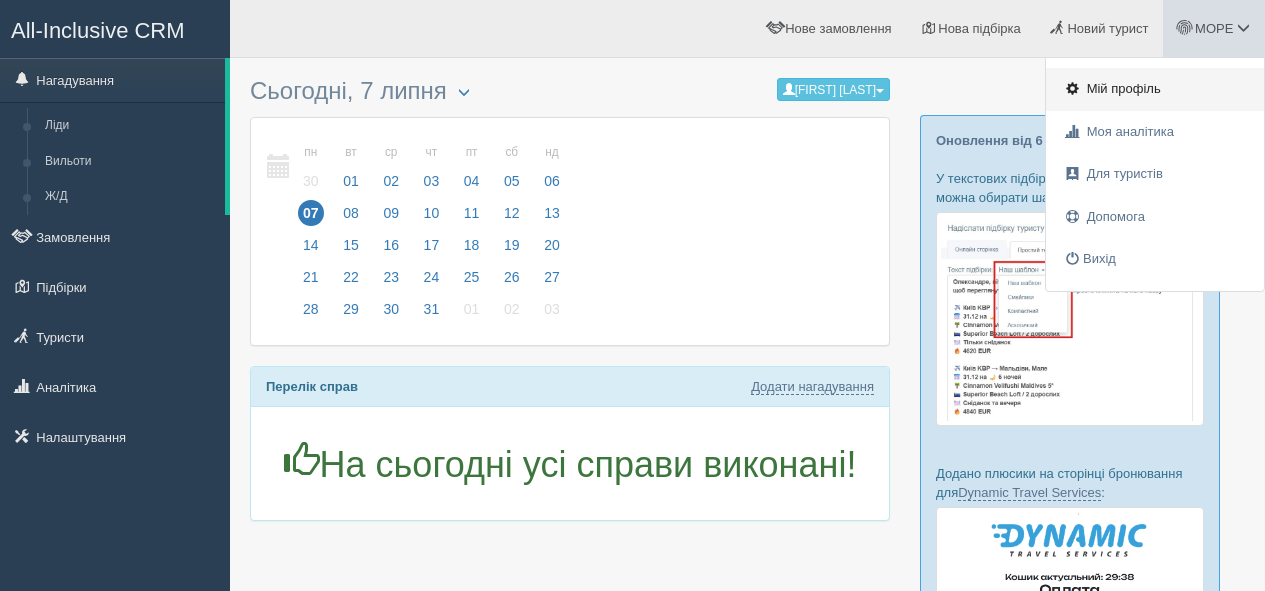 click on "Мій профіль" at bounding box center (1124, 88) 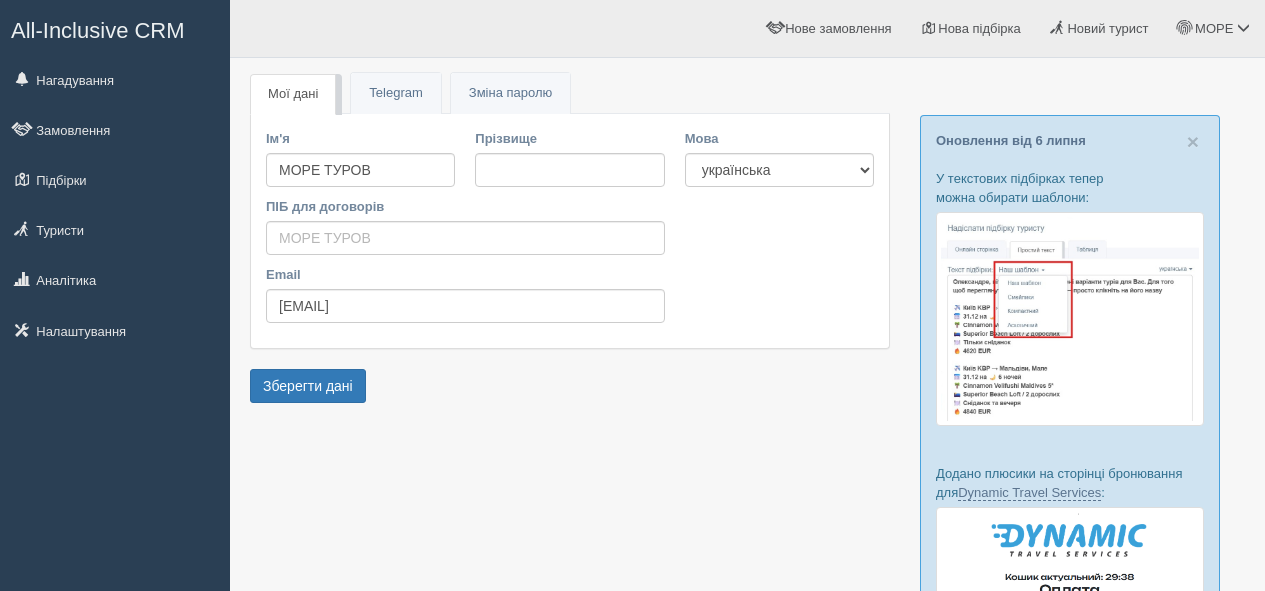 scroll, scrollTop: 0, scrollLeft: 0, axis: both 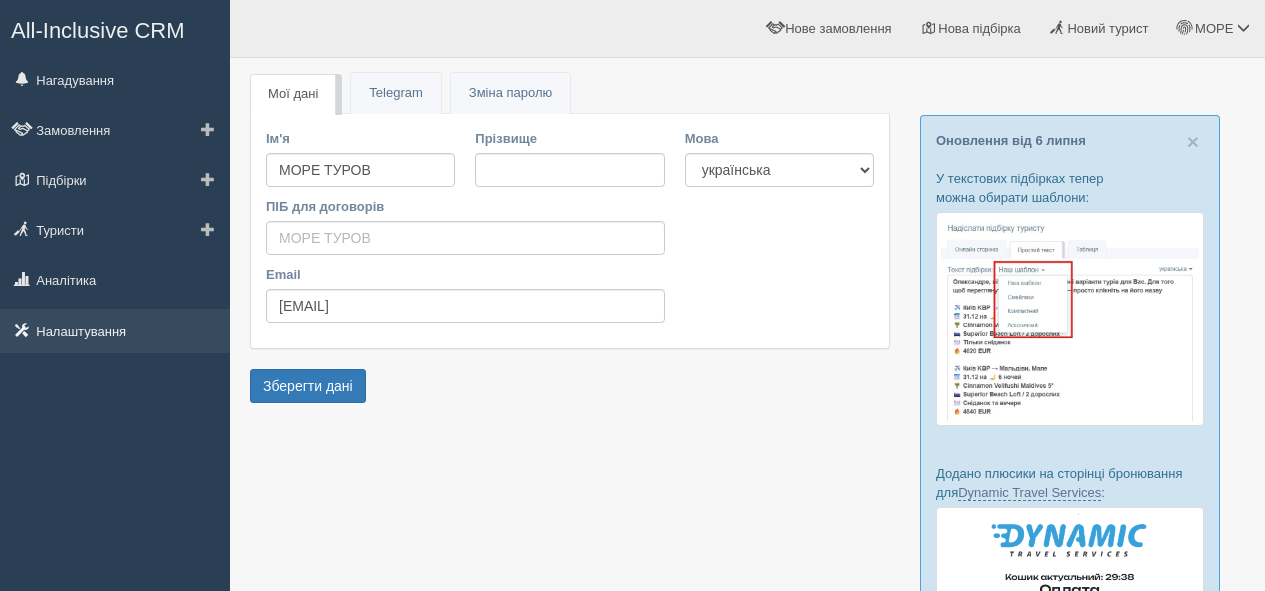 click on "Налаштування" at bounding box center [115, 331] 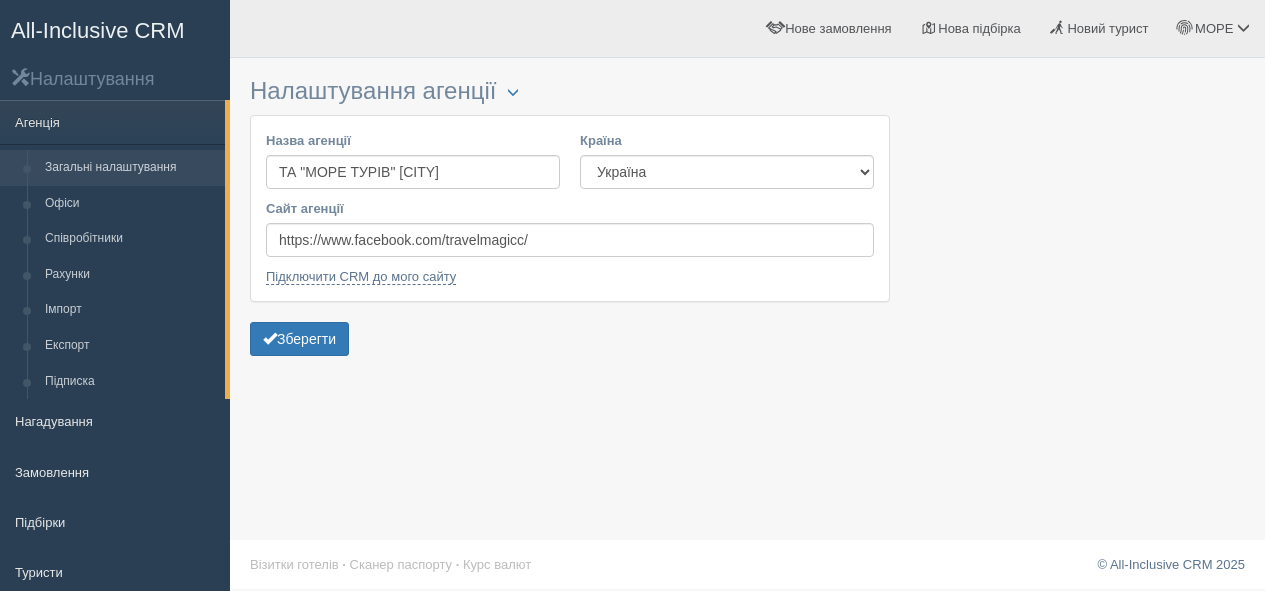 scroll, scrollTop: 0, scrollLeft: 0, axis: both 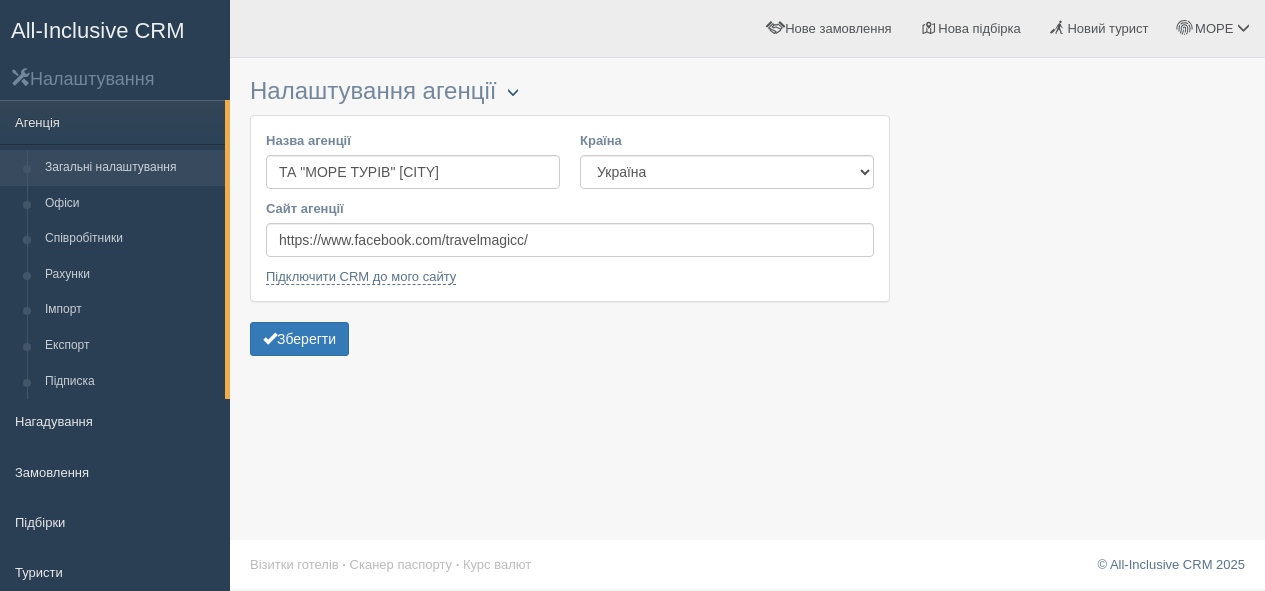 click at bounding box center [513, 92] 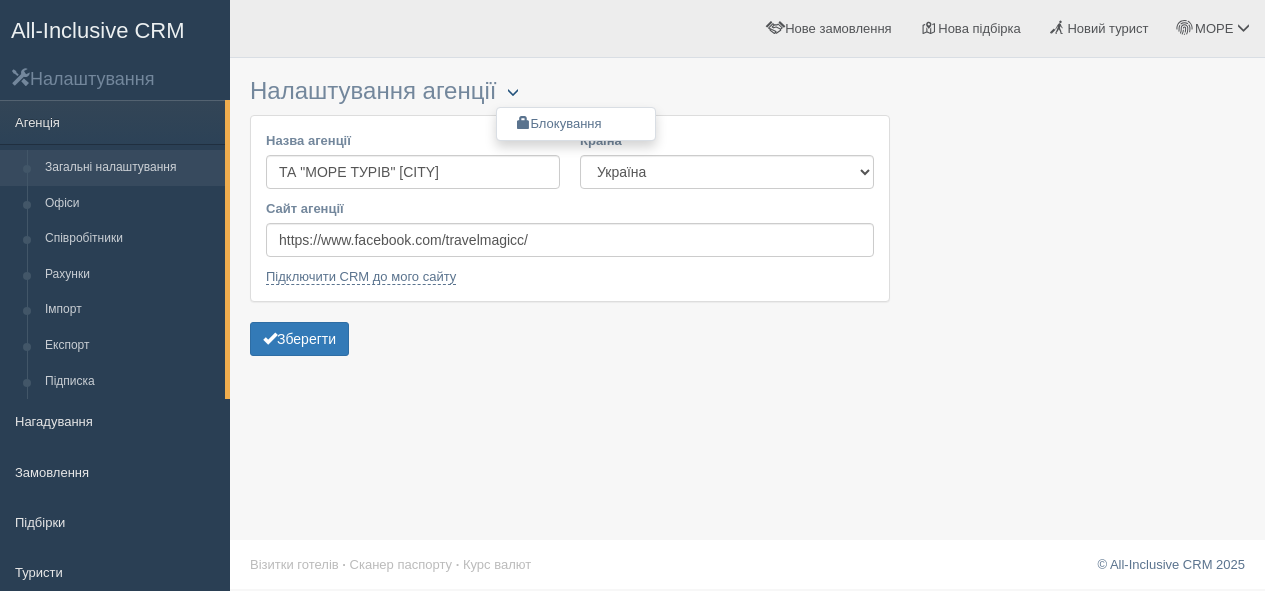 click at bounding box center (513, 92) 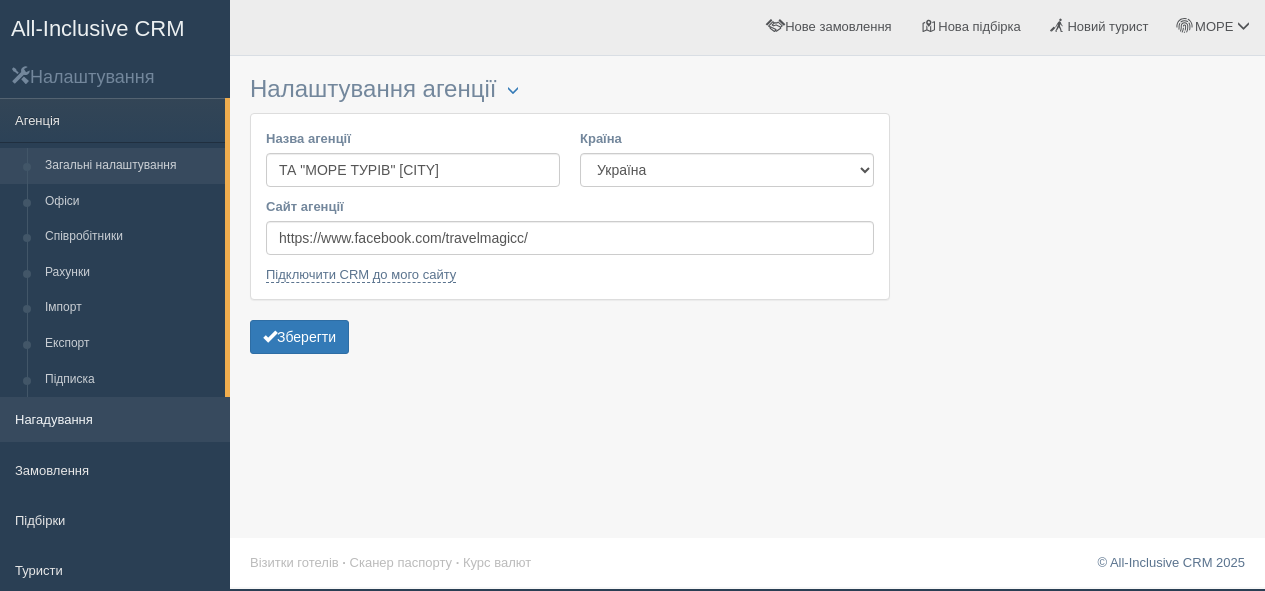 scroll, scrollTop: 0, scrollLeft: 0, axis: both 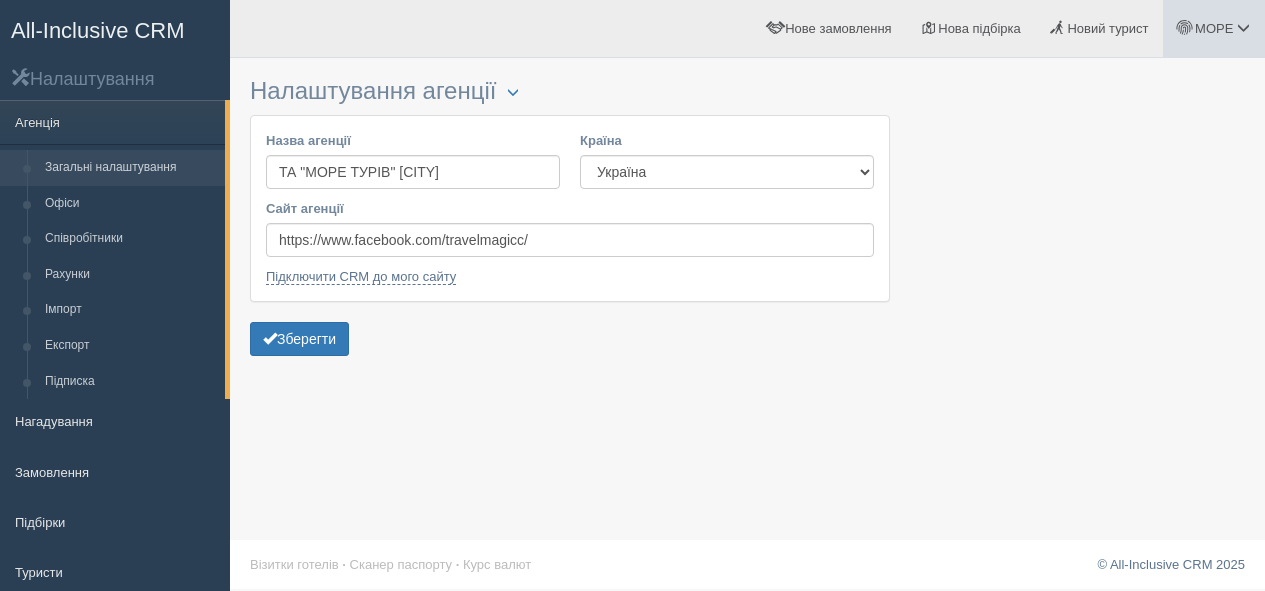 click on "МОРЕ" at bounding box center (1214, 28) 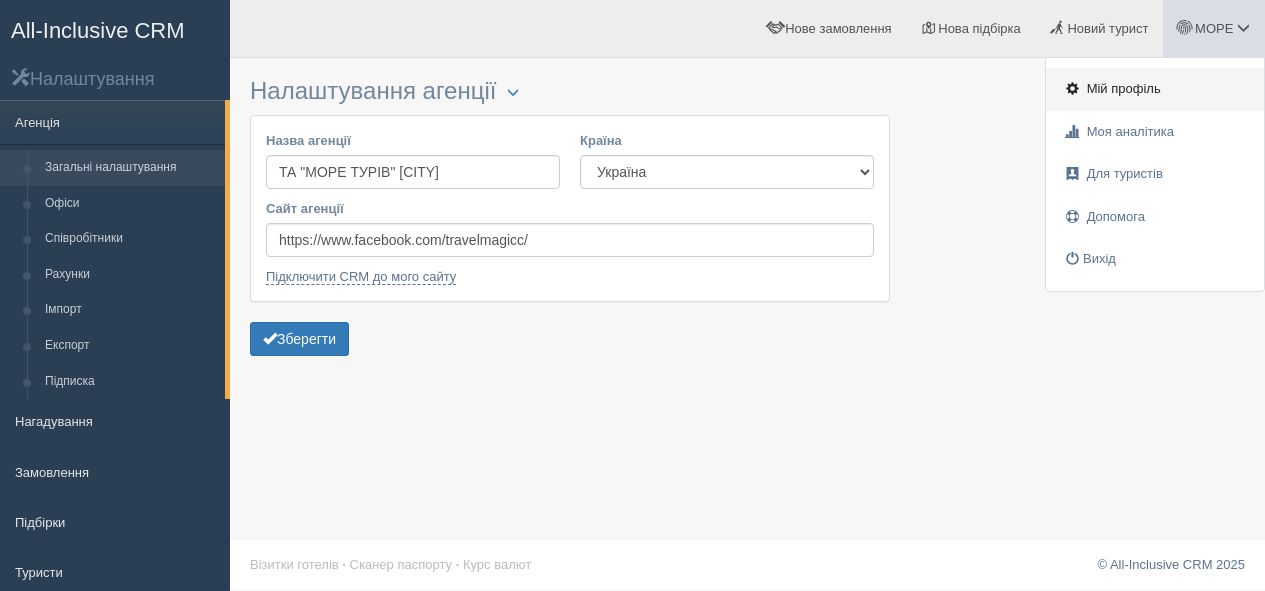 click on "Мій профіль" at bounding box center [1124, 88] 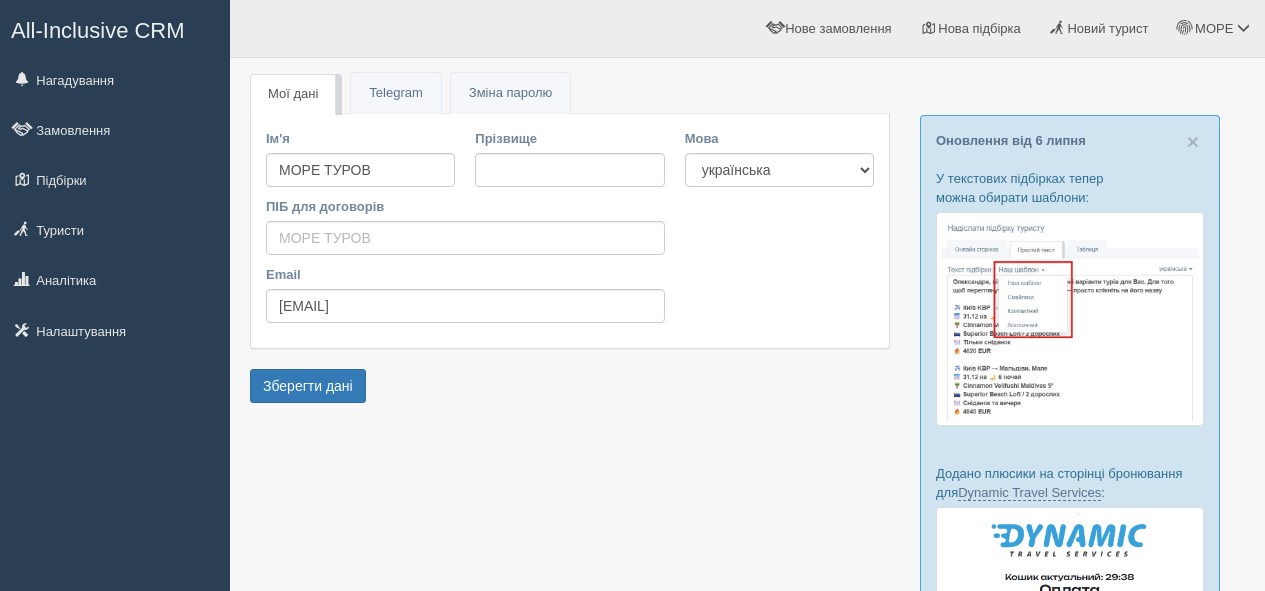 scroll, scrollTop: 0, scrollLeft: 0, axis: both 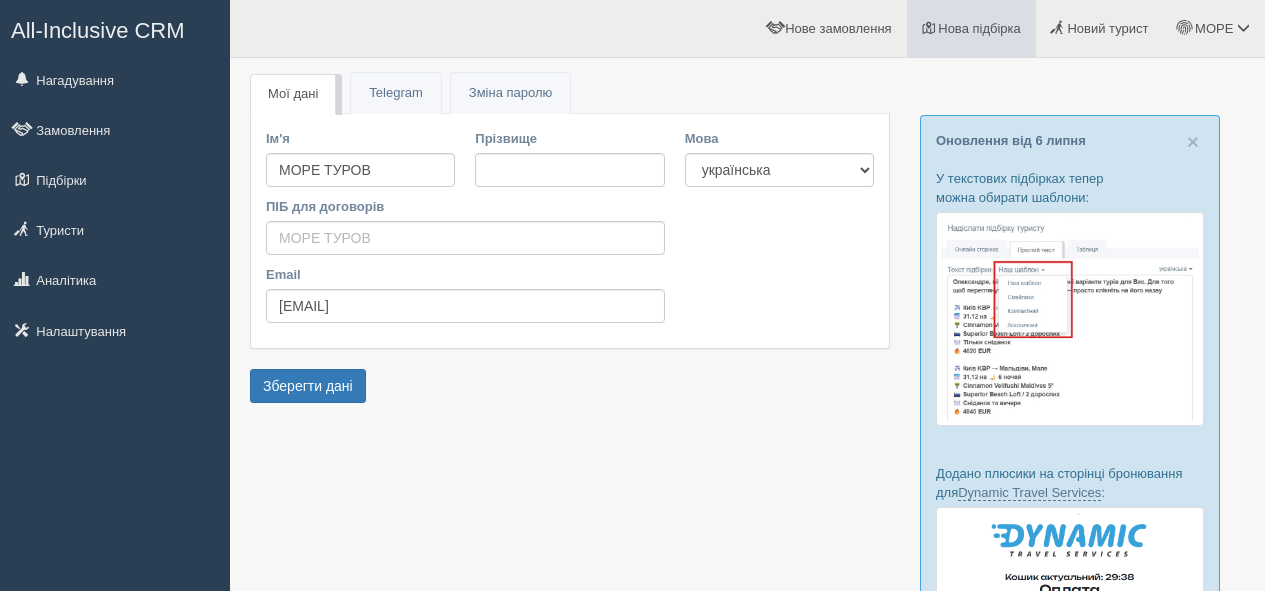 click on "Нова підбірка" at bounding box center (979, 28) 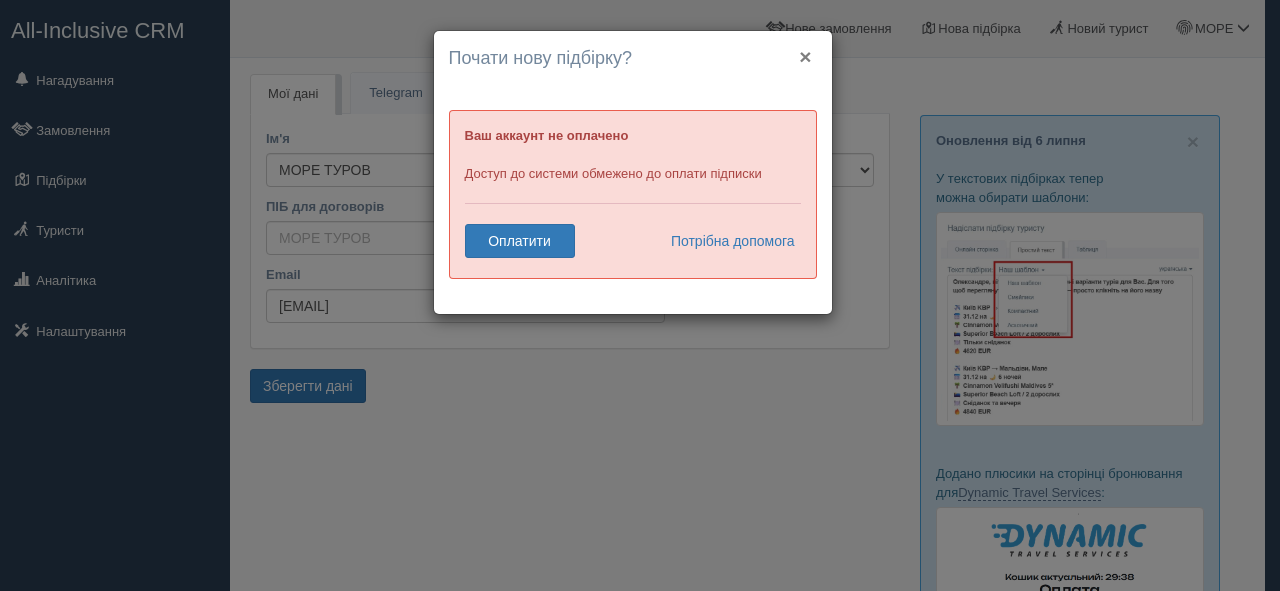 click on "×" at bounding box center (805, 56) 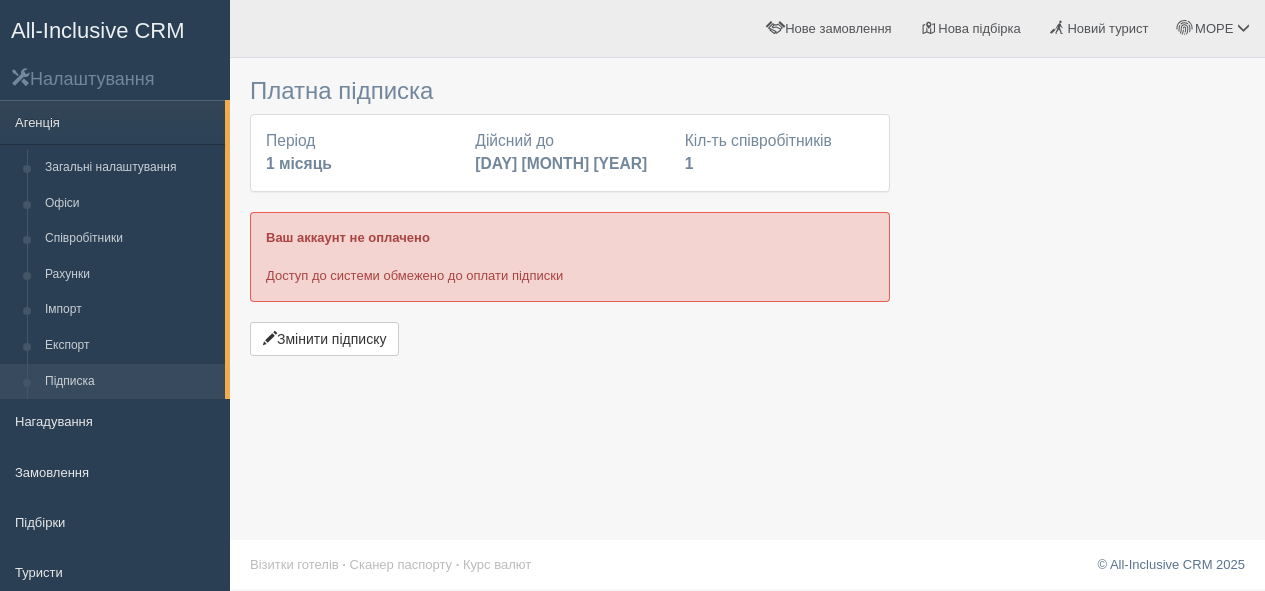 scroll, scrollTop: 0, scrollLeft: 0, axis: both 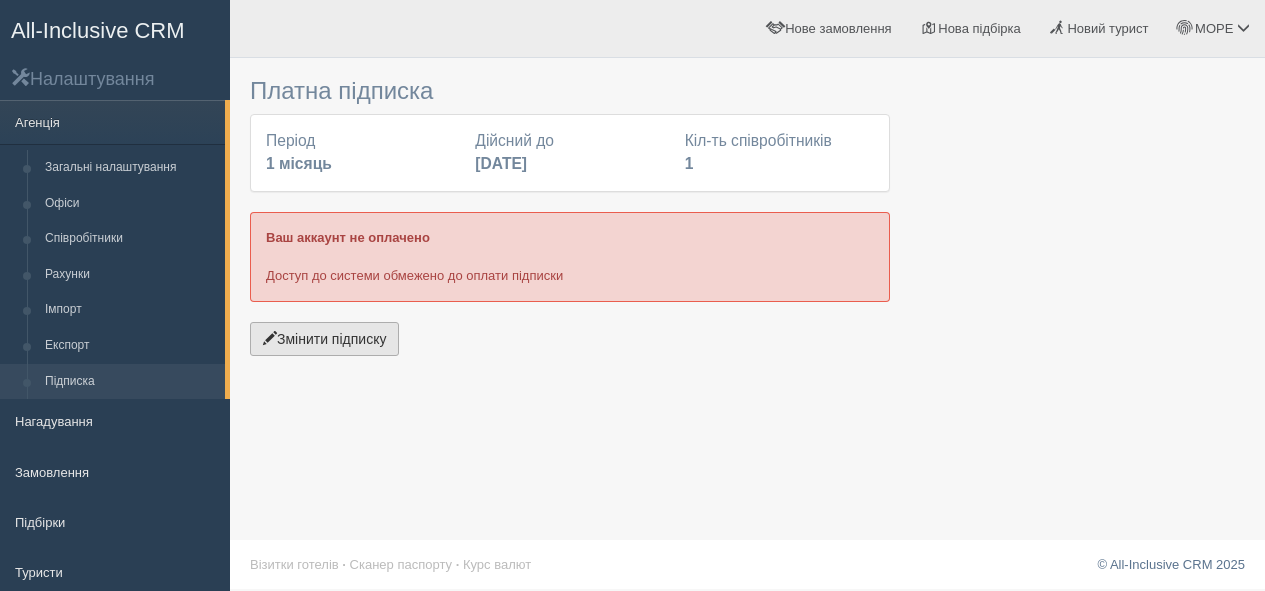 click on "Змінити підписку" at bounding box center [324, 339] 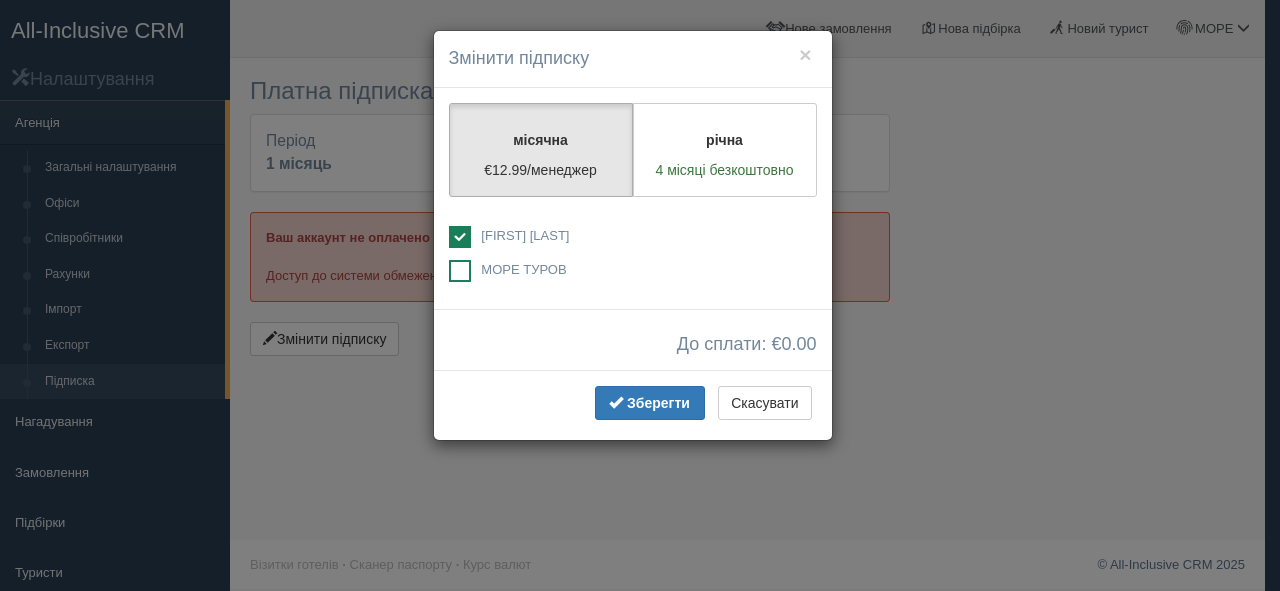 click at bounding box center (460, 271) 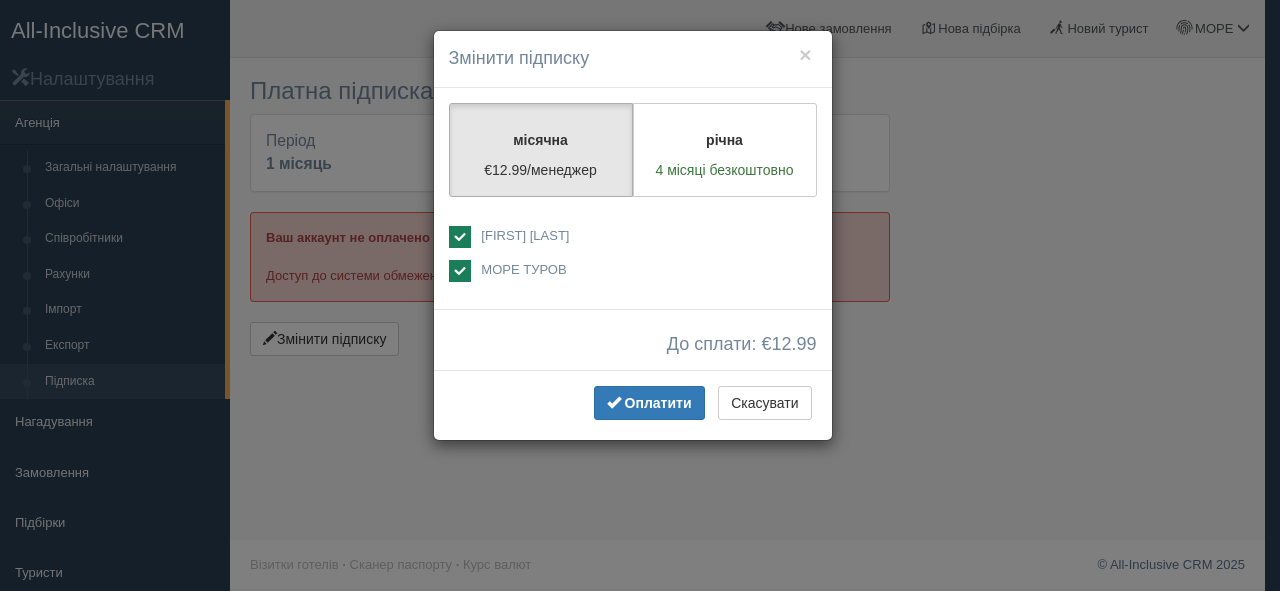 click at bounding box center [460, 237] 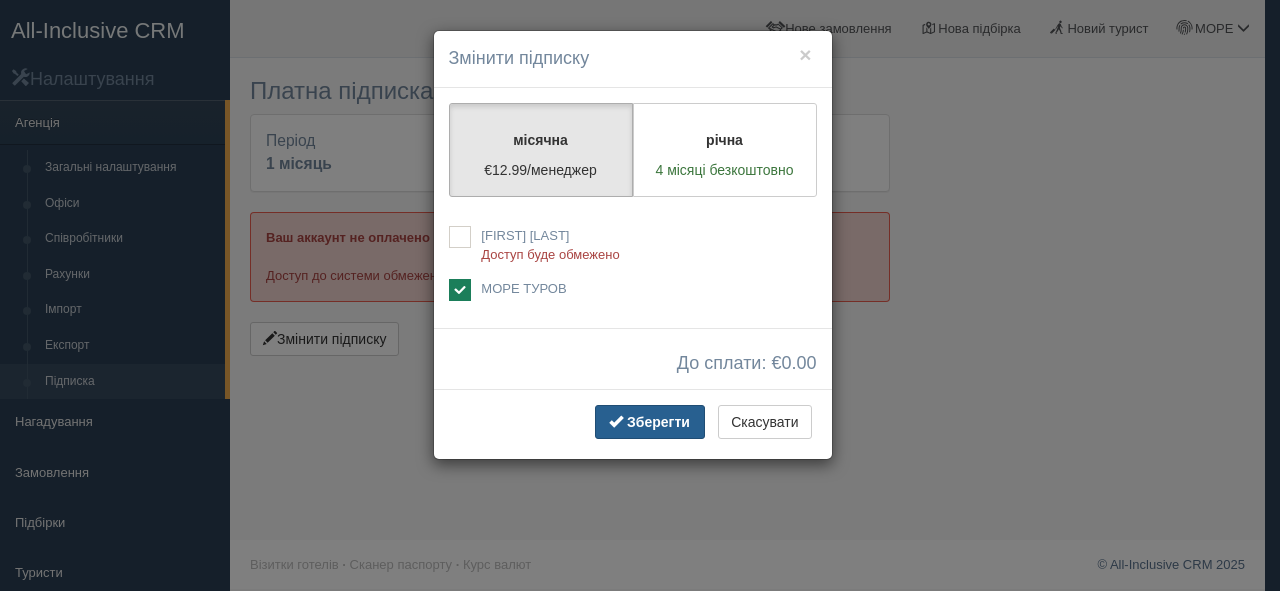 click on "Зберегти" at bounding box center [658, 422] 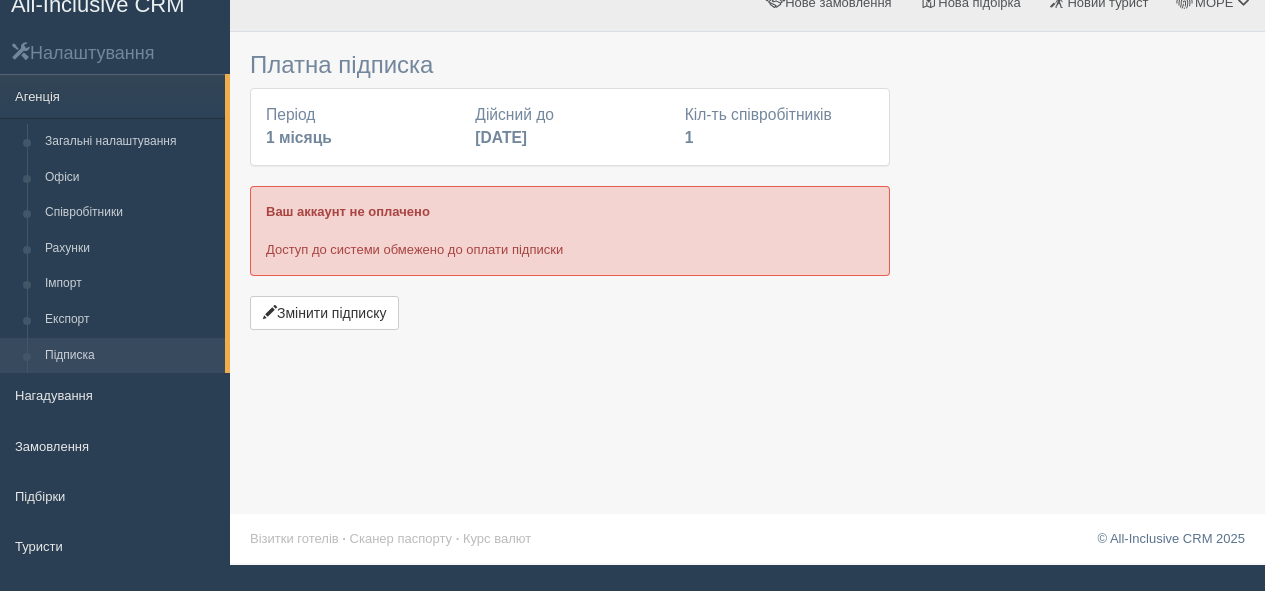 scroll, scrollTop: 0, scrollLeft: 0, axis: both 